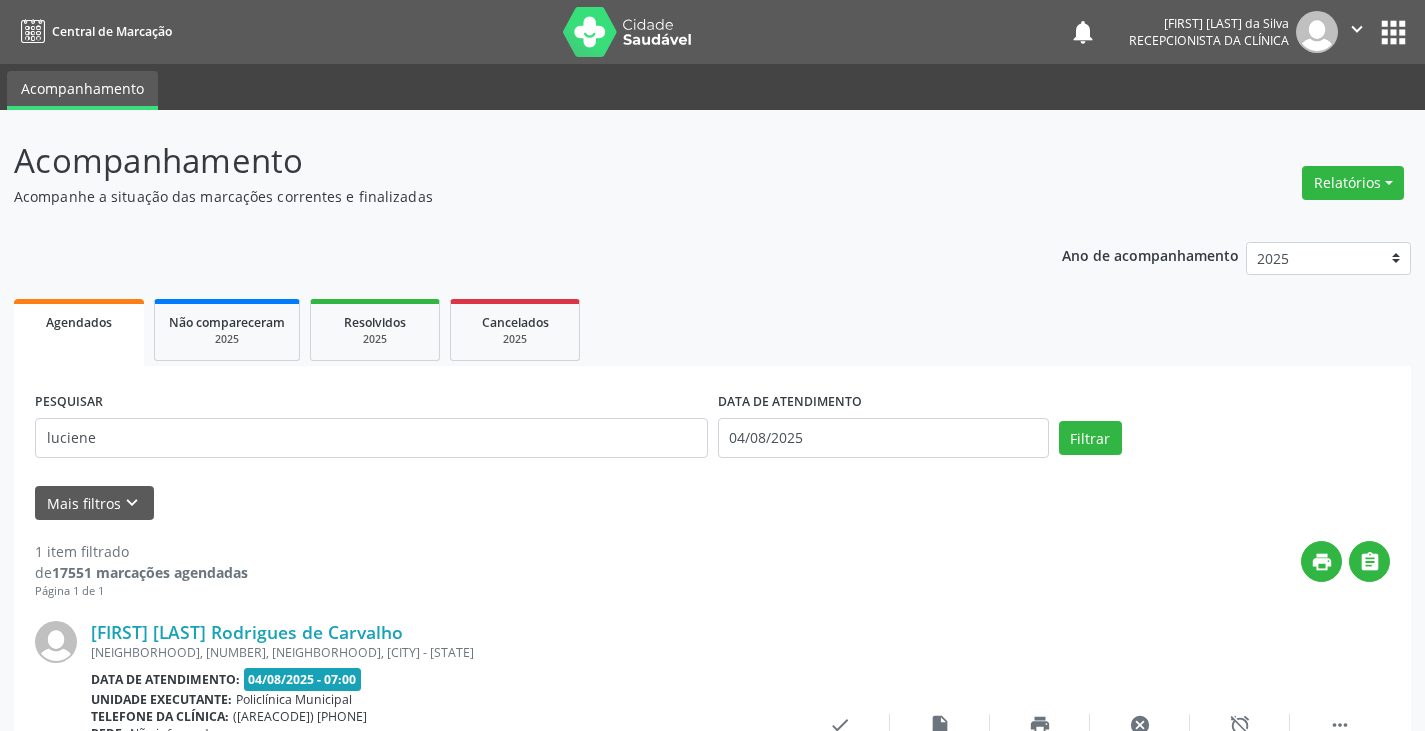 click on "luciene" at bounding box center (371, 438) 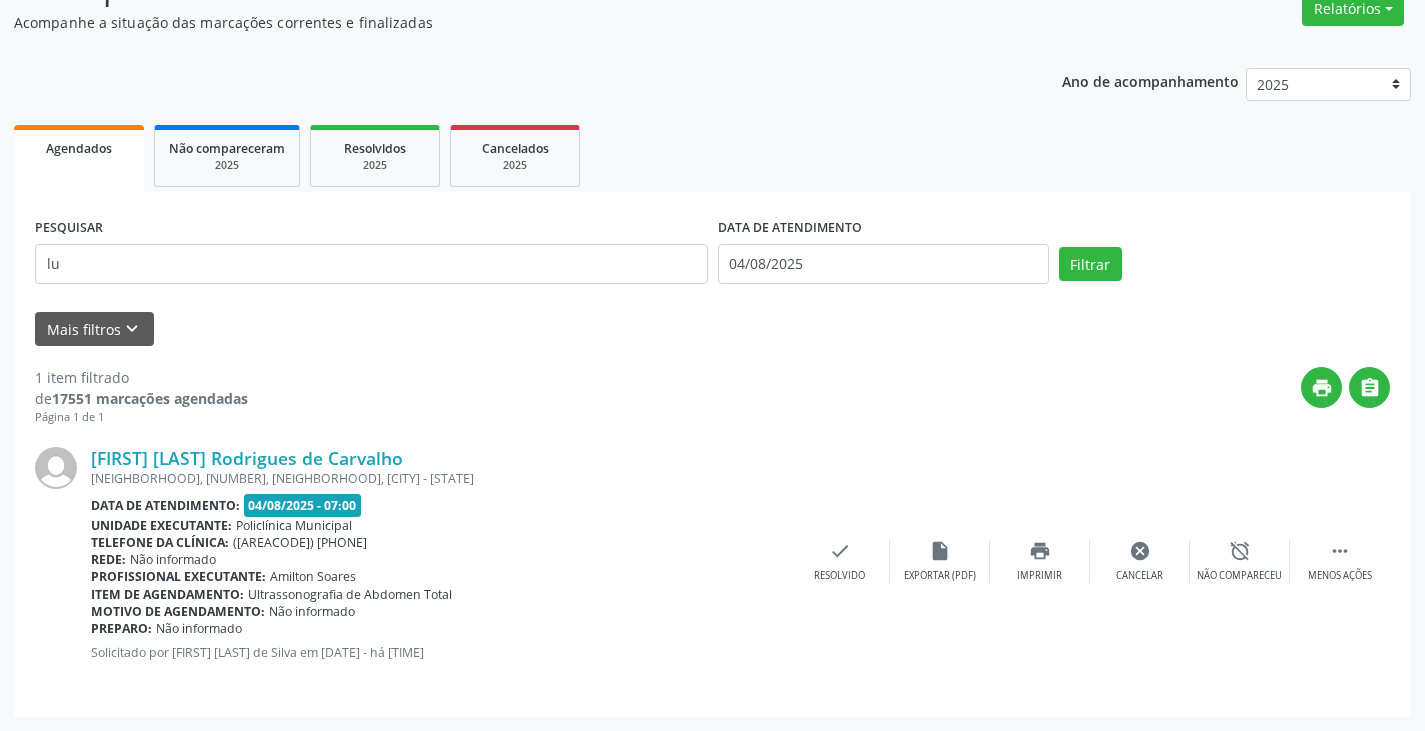 type on "l" 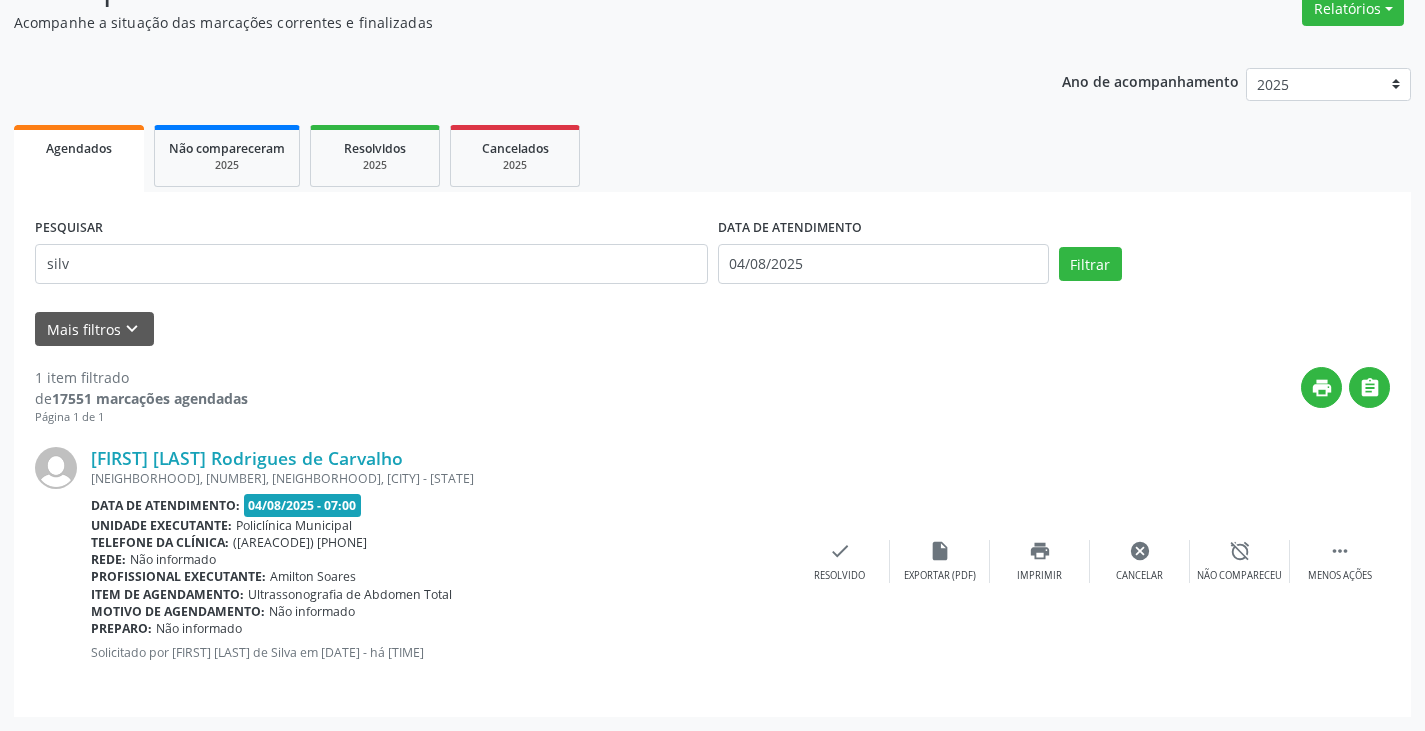click on "Filtrar" at bounding box center (1090, 264) 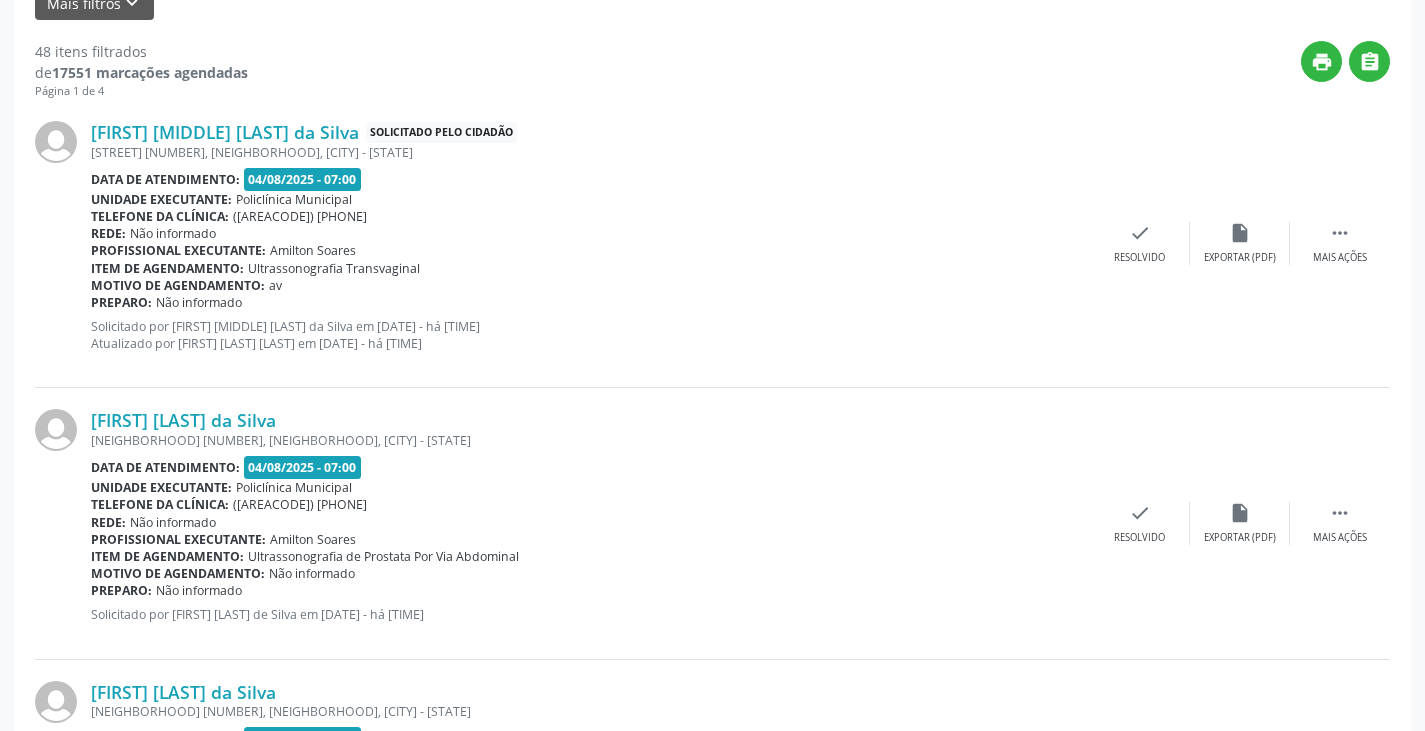 scroll, scrollTop: 0, scrollLeft: 0, axis: both 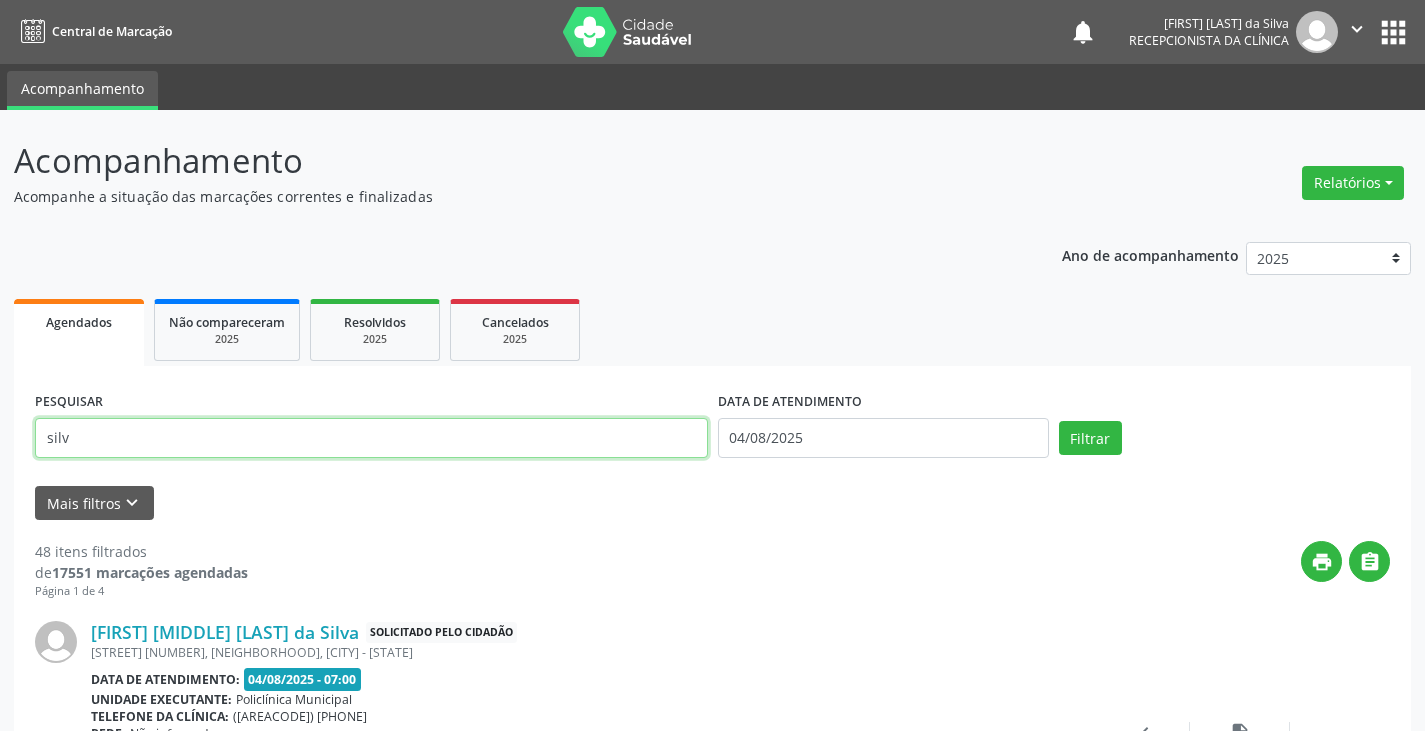 click on "silv" at bounding box center (371, 438) 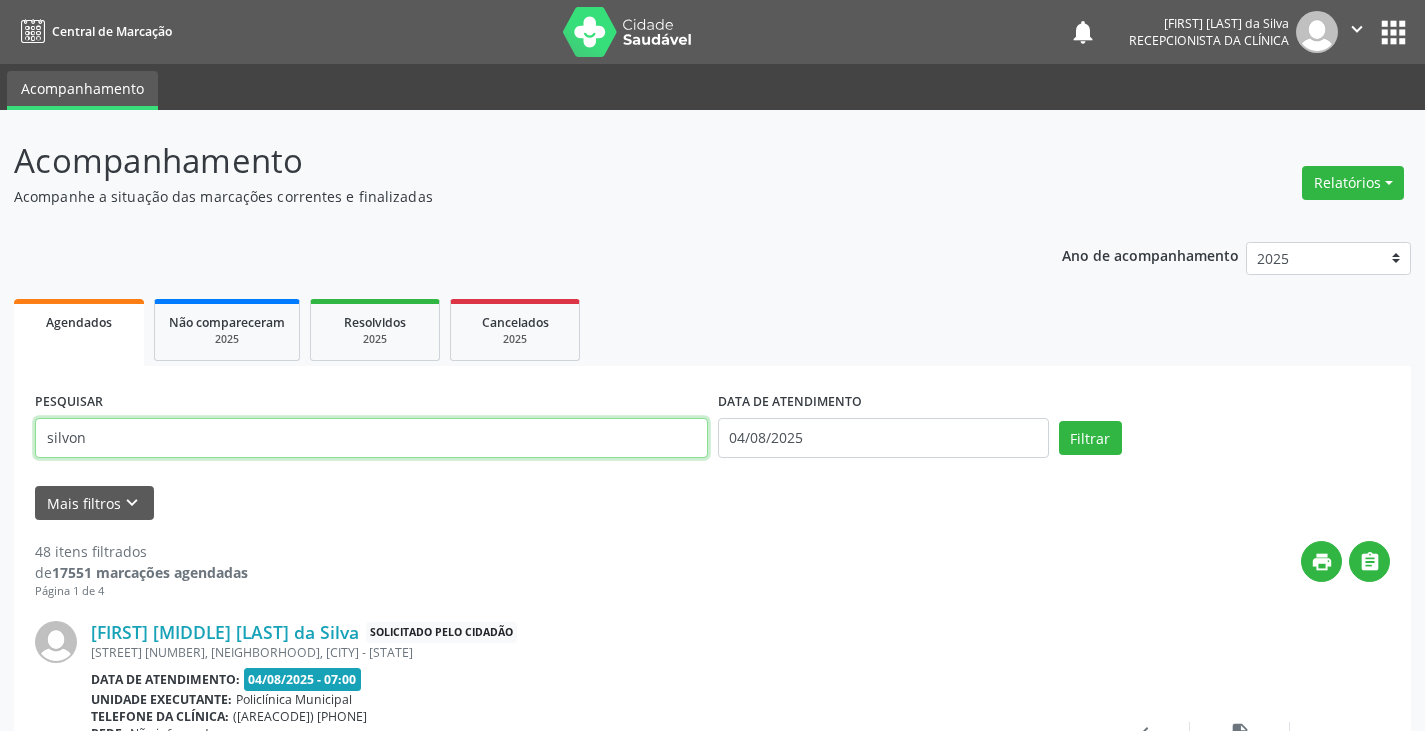 click on "Filtrar" at bounding box center (1090, 438) 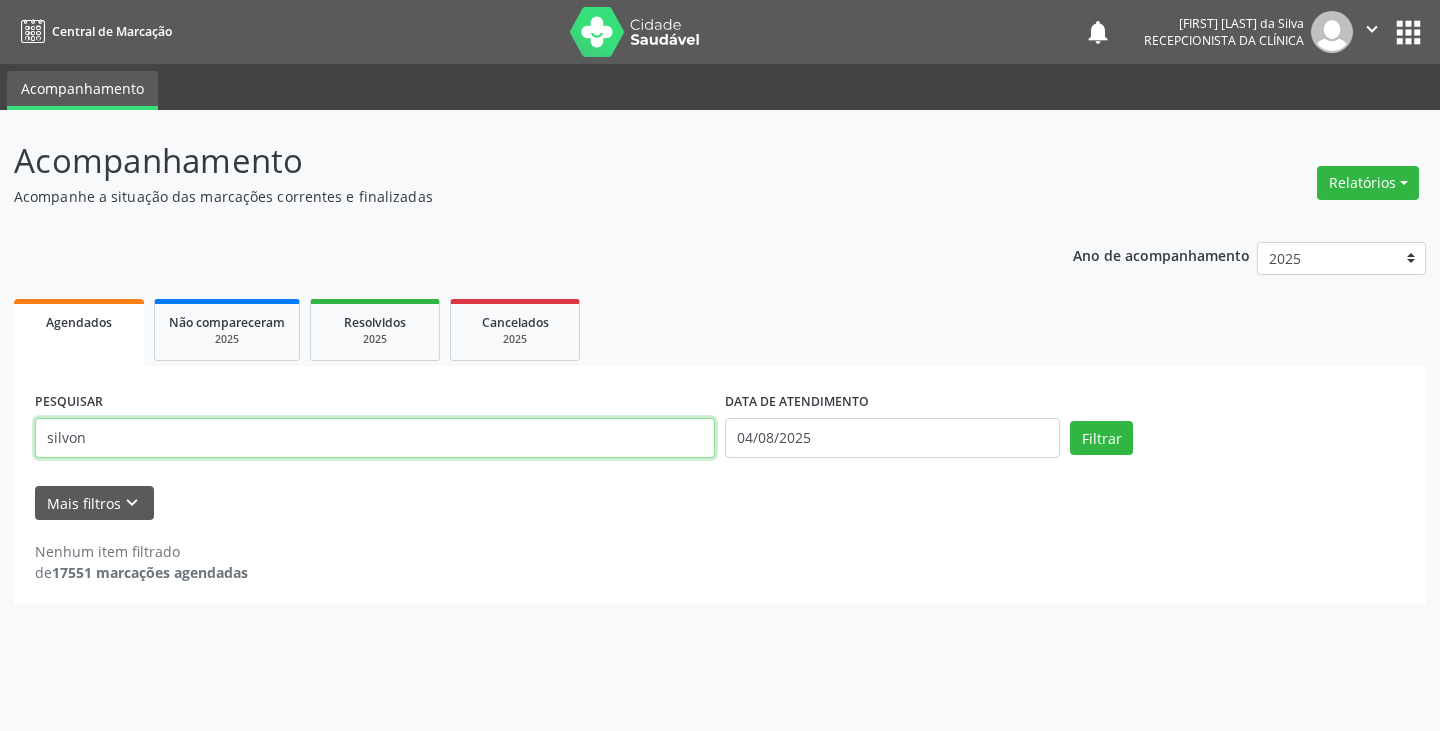 click on "silvon" at bounding box center [375, 438] 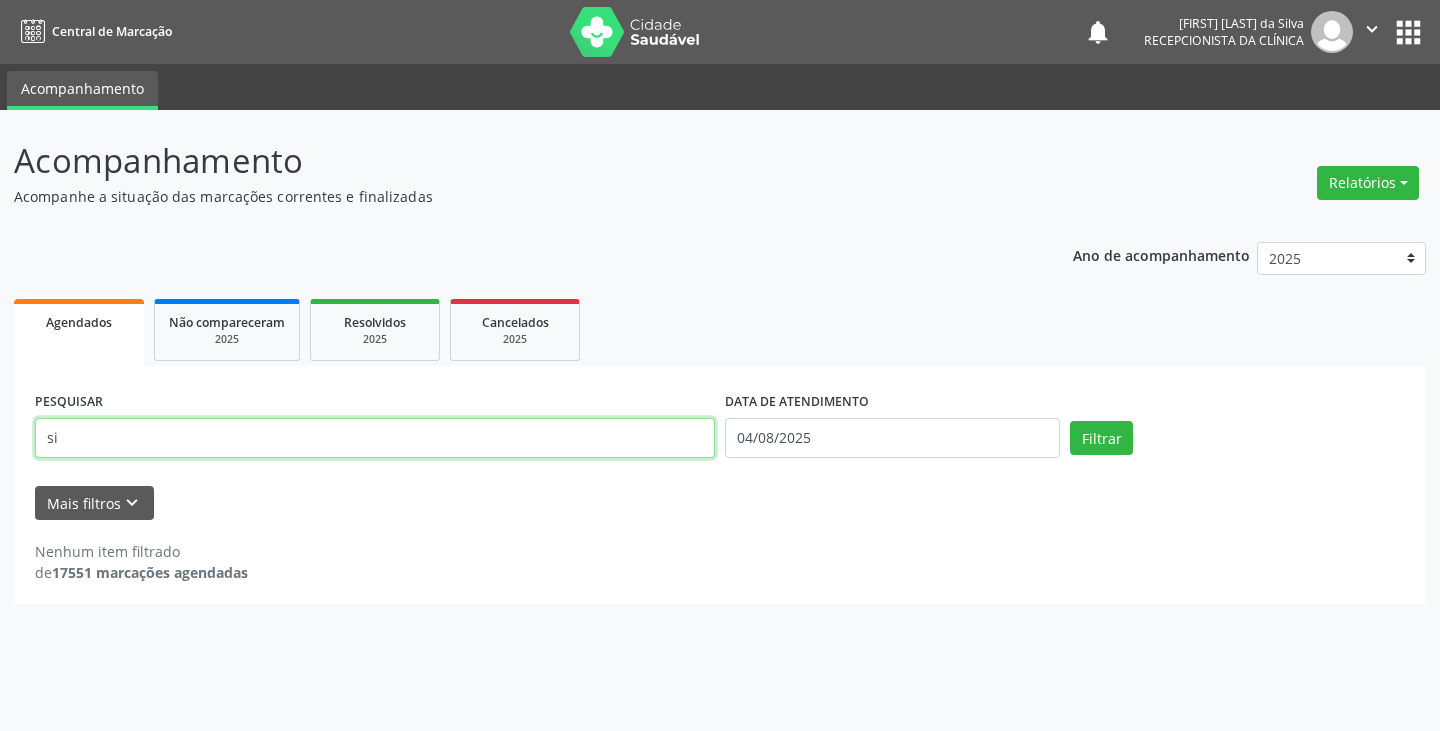 type on "s" 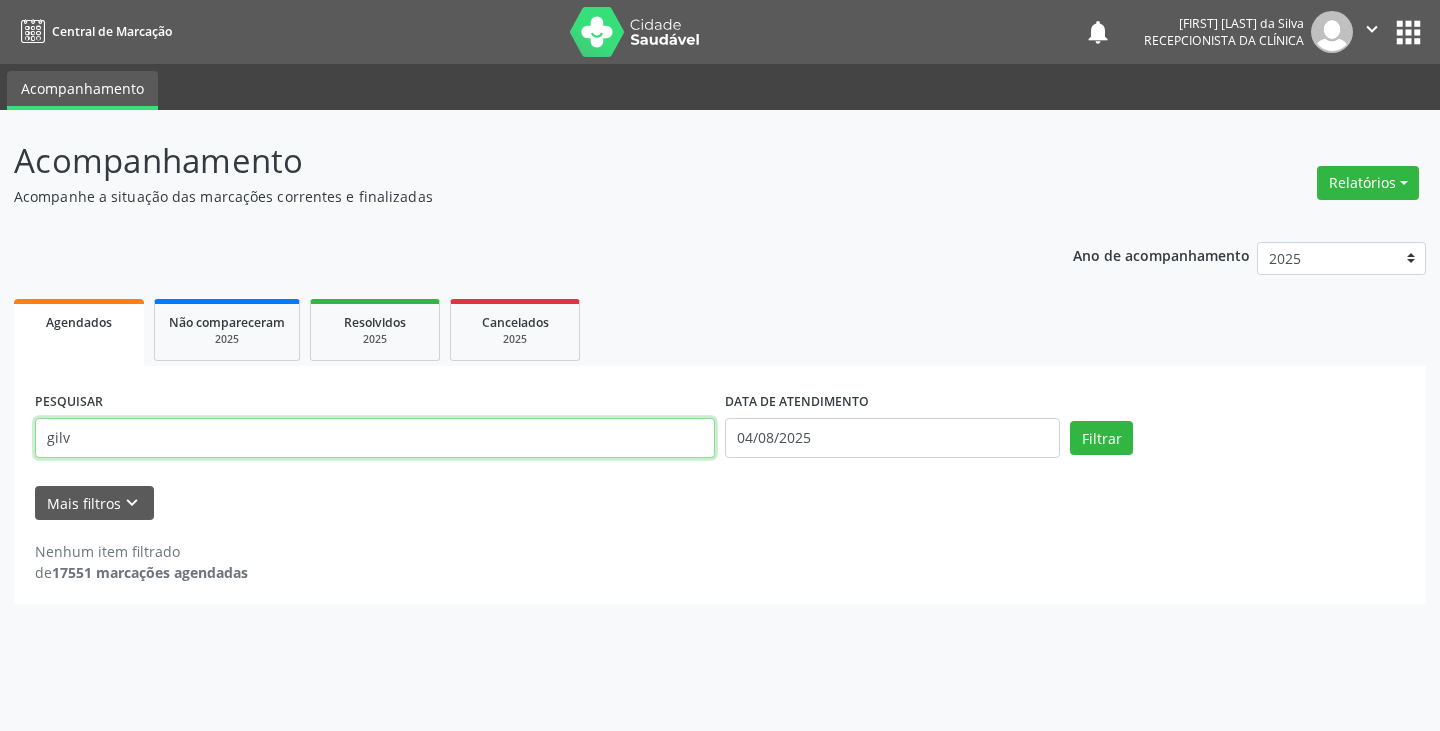 click on "Filtrar" at bounding box center [1101, 438] 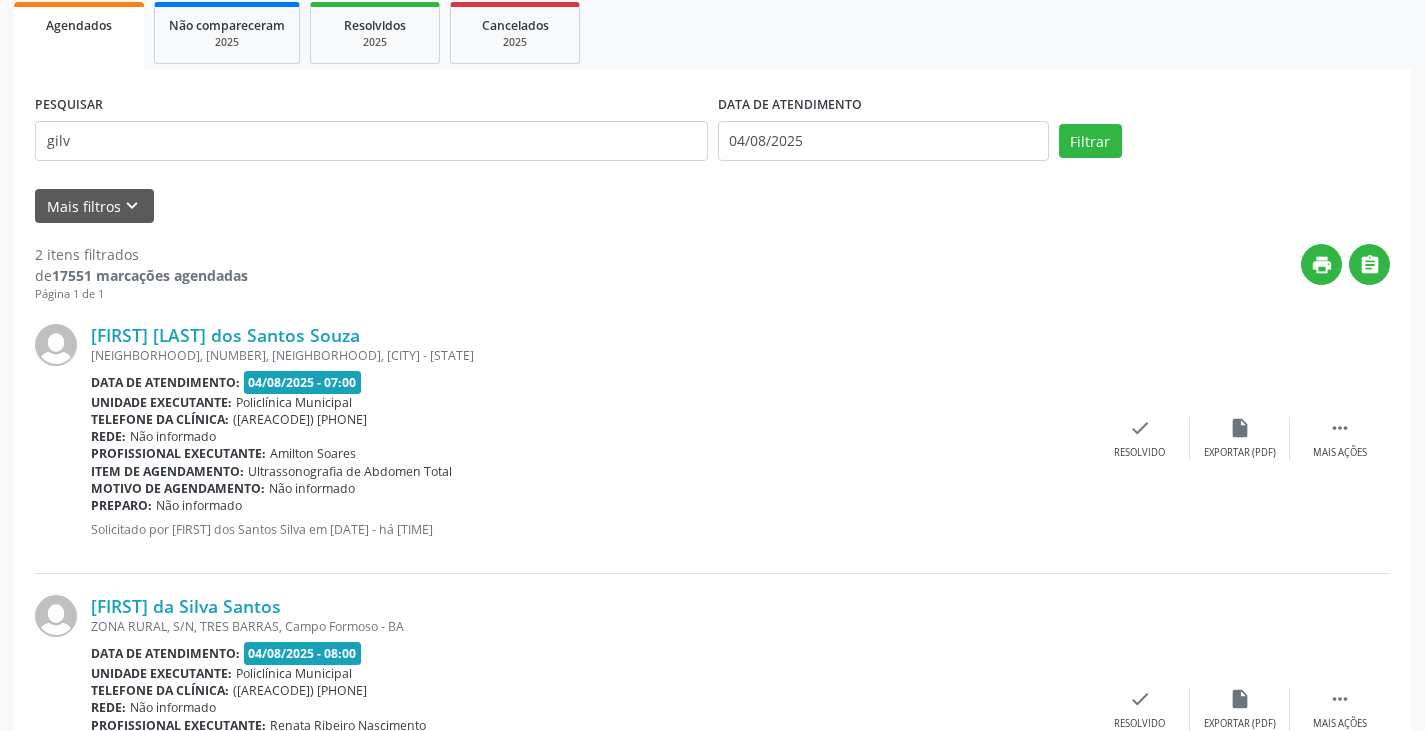 scroll, scrollTop: 300, scrollLeft: 0, axis: vertical 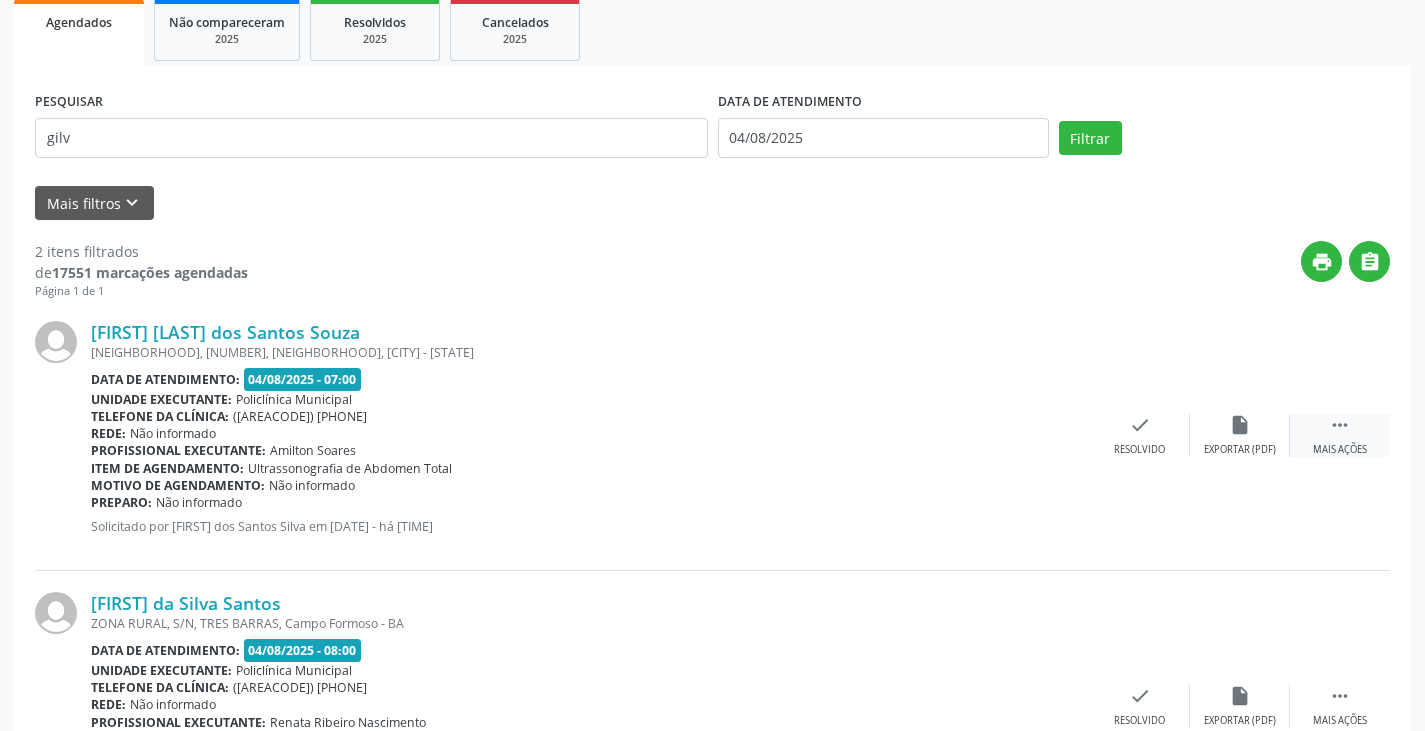 click on "" at bounding box center [1340, 425] 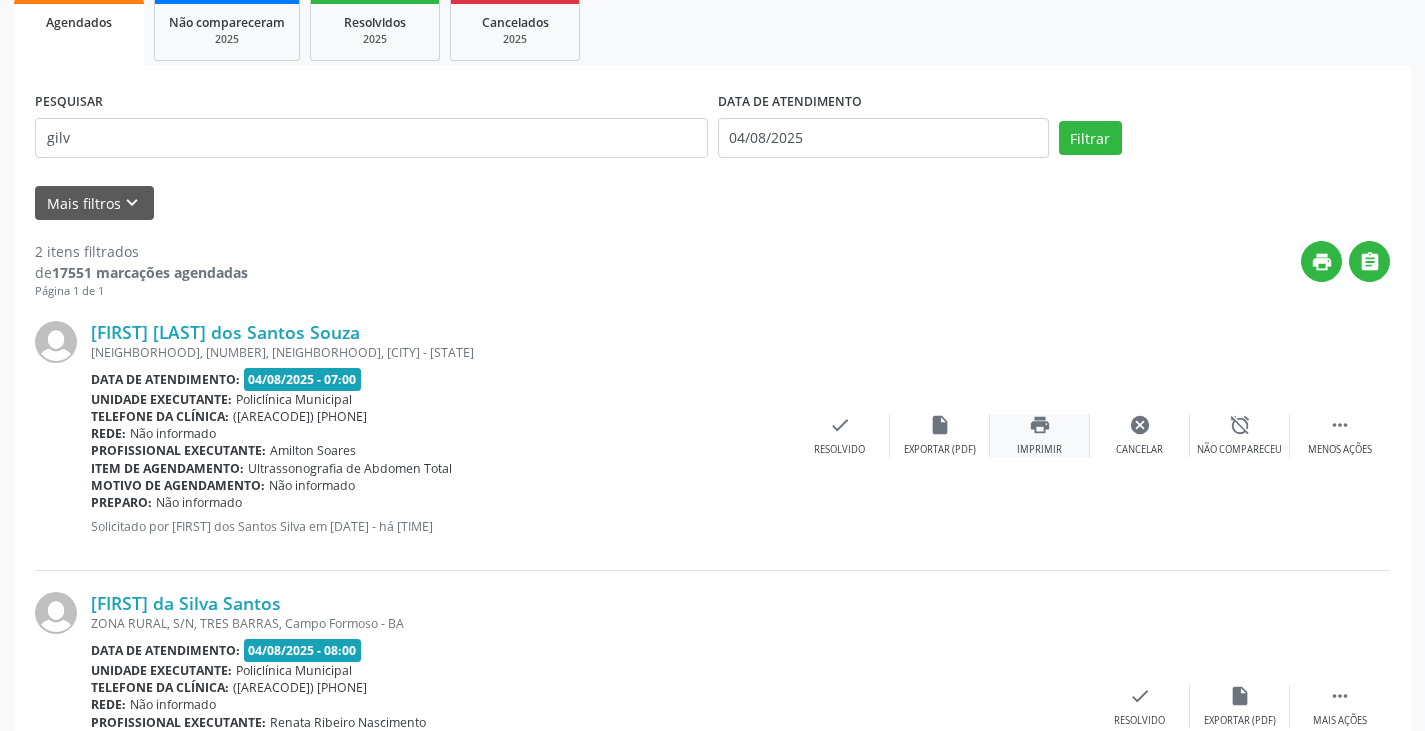 click on "print" at bounding box center (1040, 425) 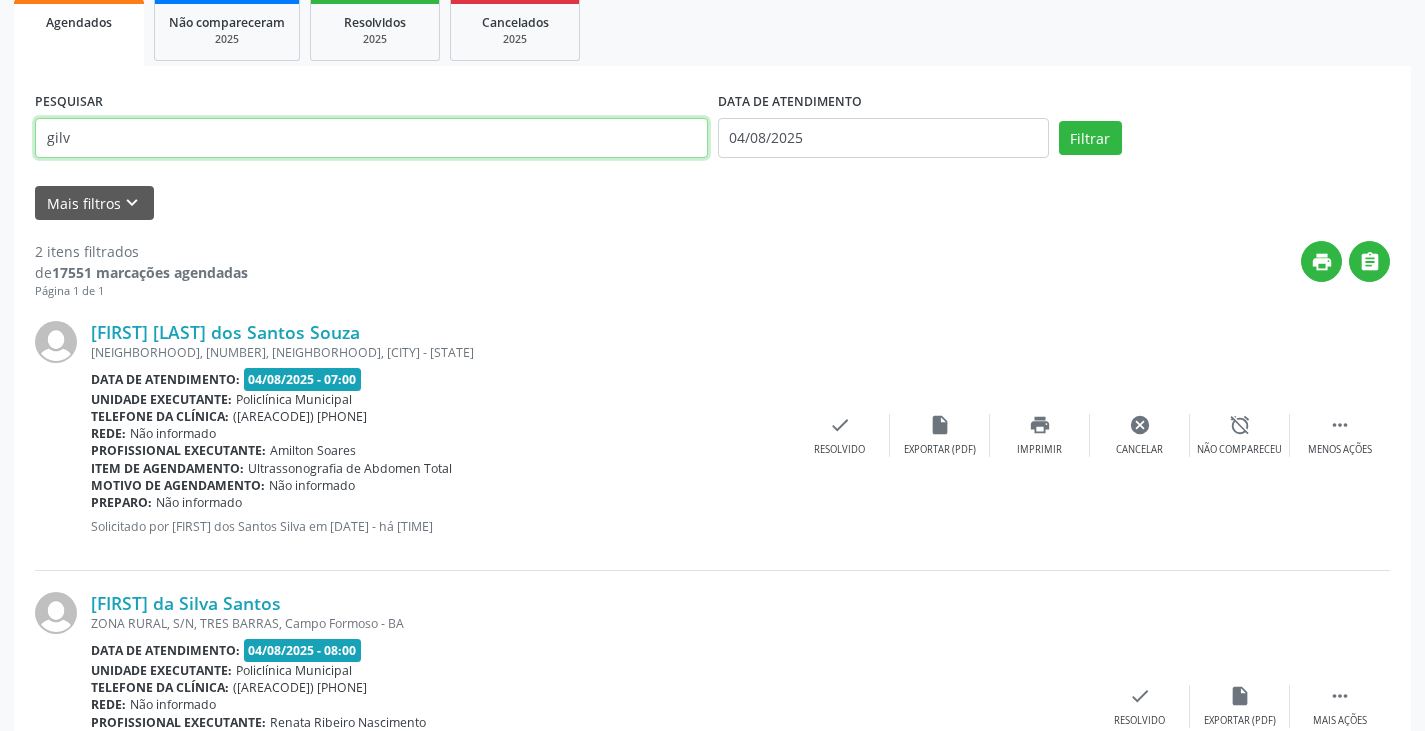 click on "gilv" at bounding box center [371, 138] 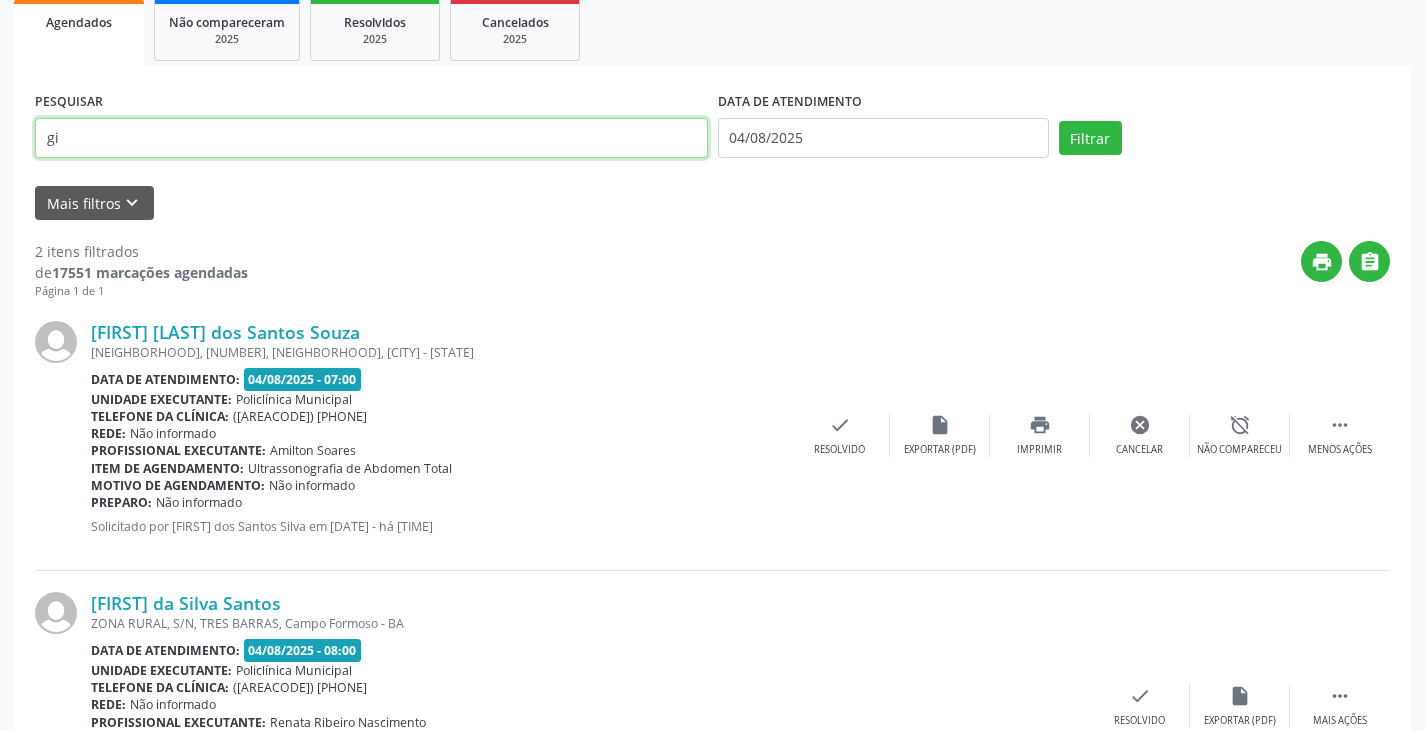 type on "g" 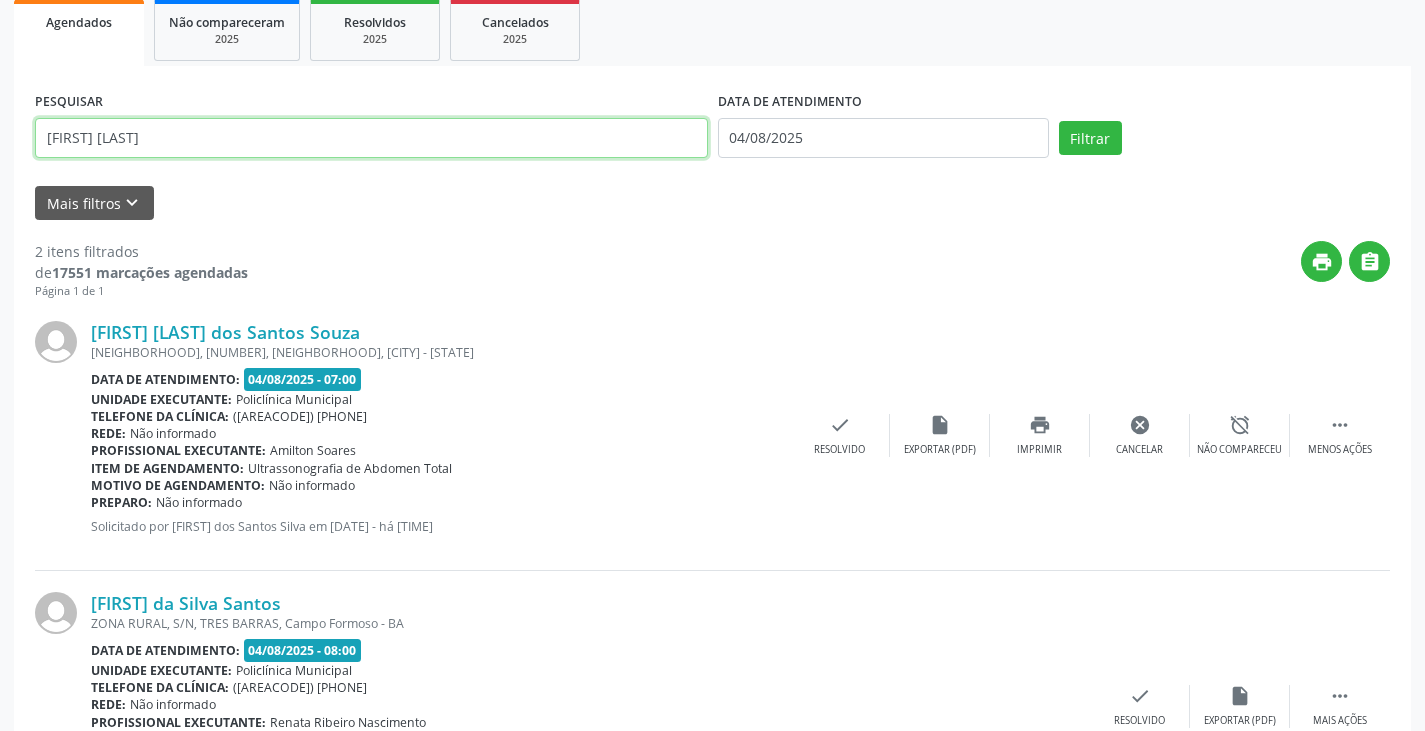 type on "antonio joao" 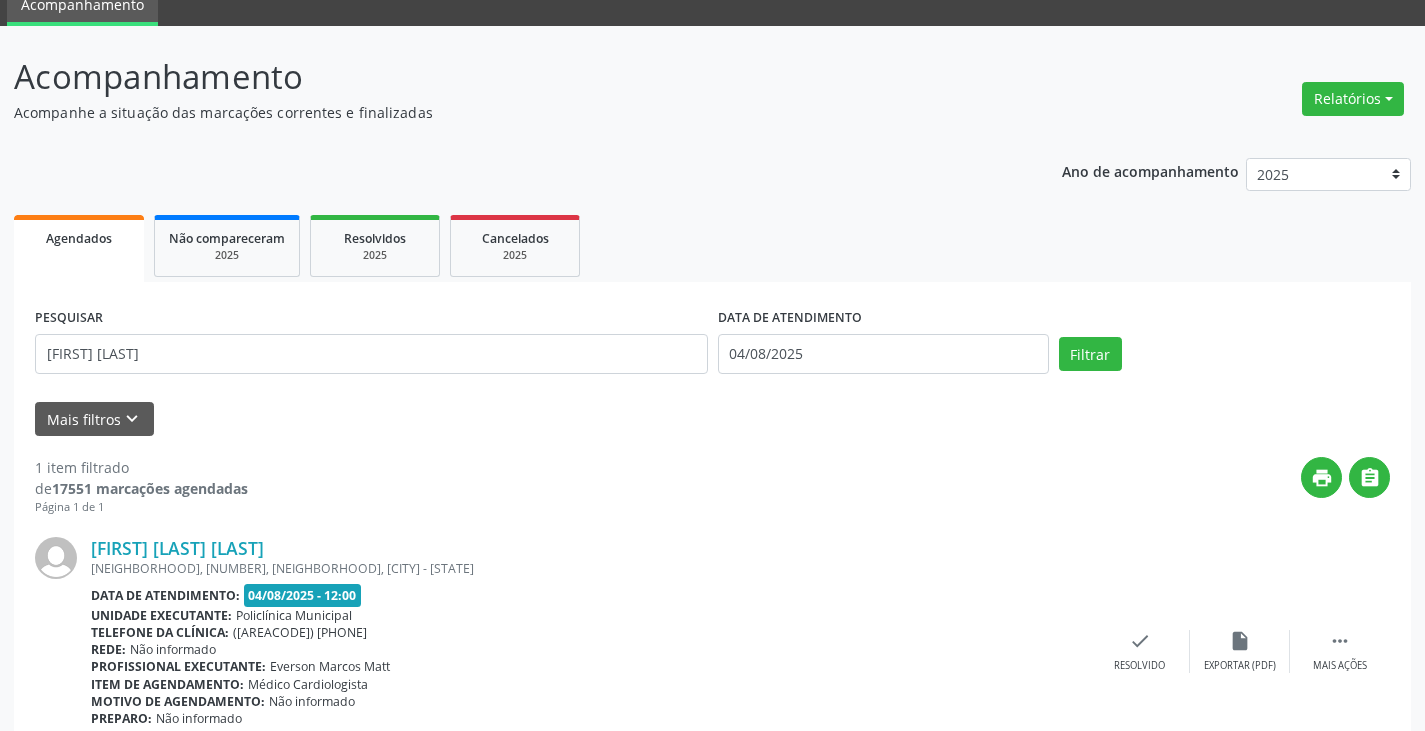 scroll, scrollTop: 174, scrollLeft: 0, axis: vertical 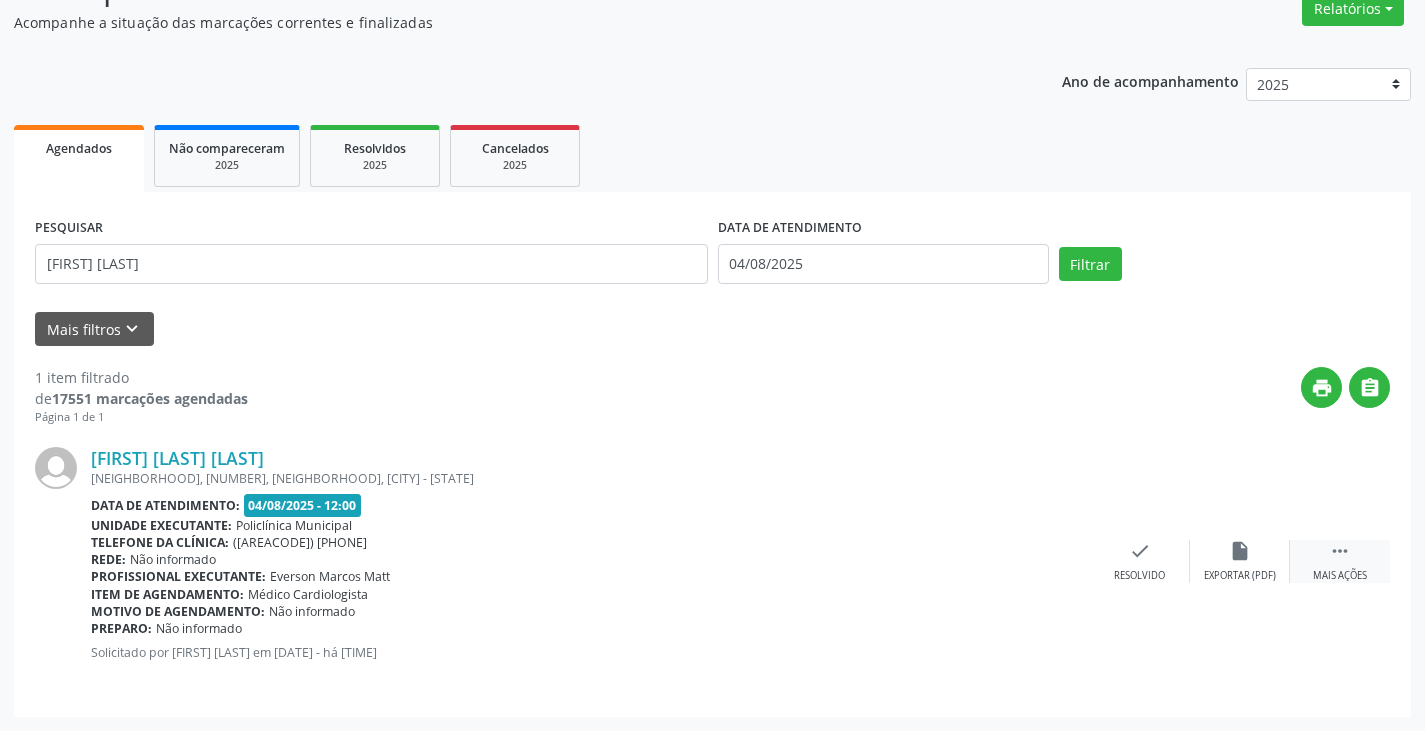 click on "" at bounding box center [1340, 551] 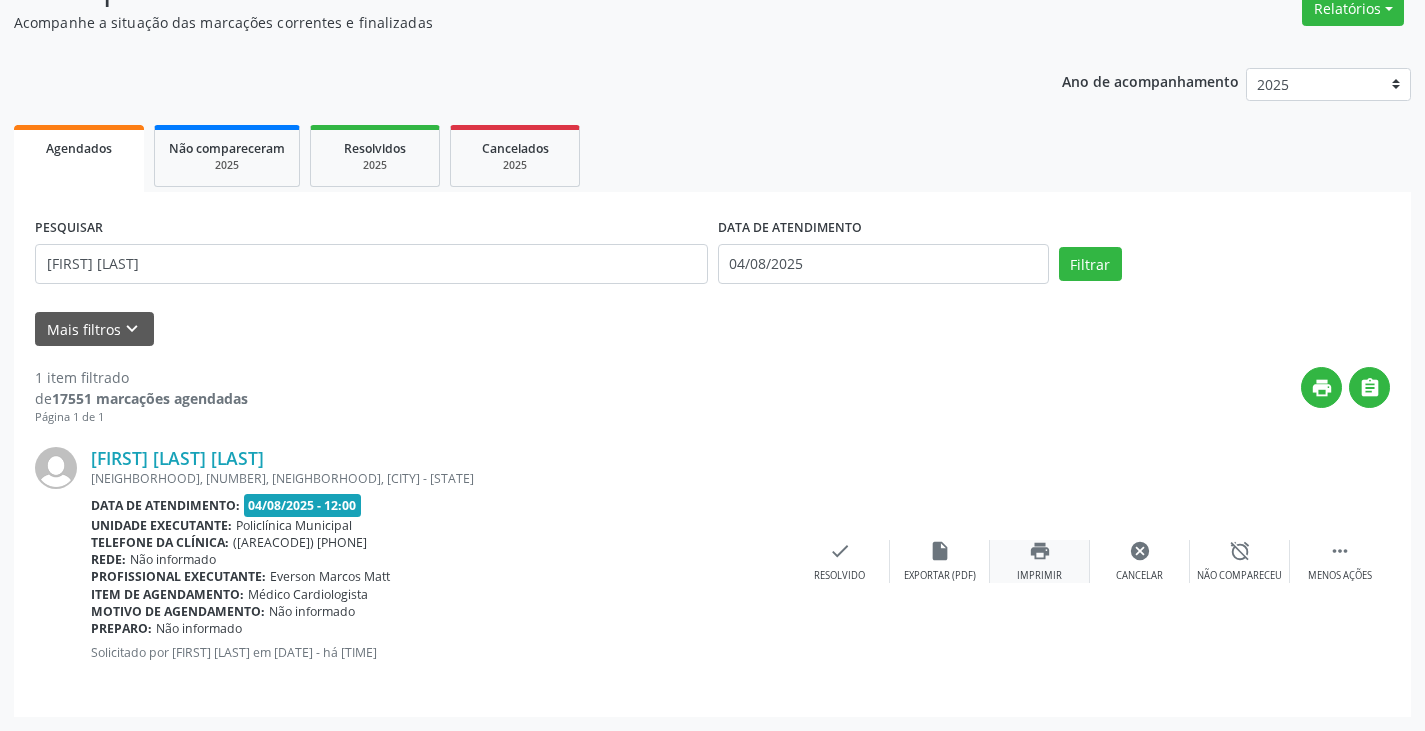 click on "print" at bounding box center (1040, 551) 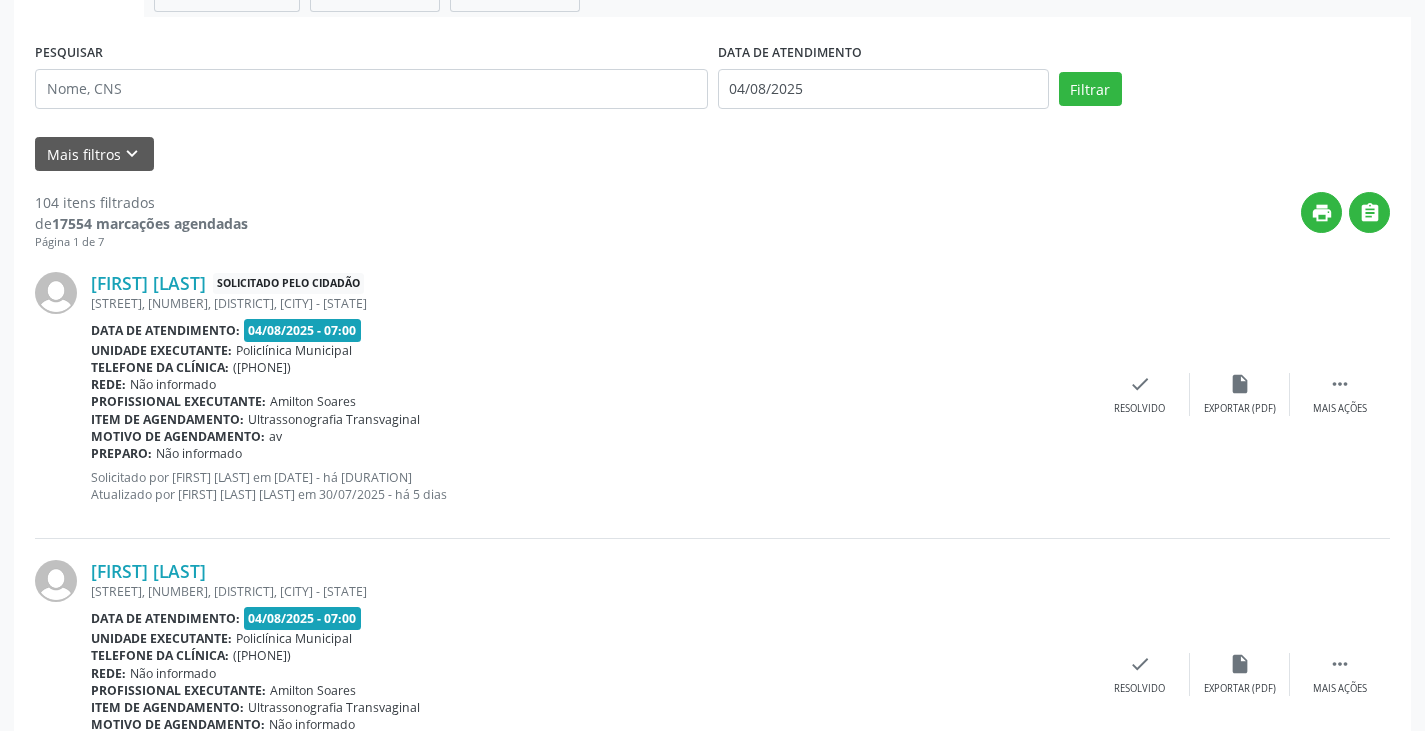 scroll, scrollTop: 0, scrollLeft: 0, axis: both 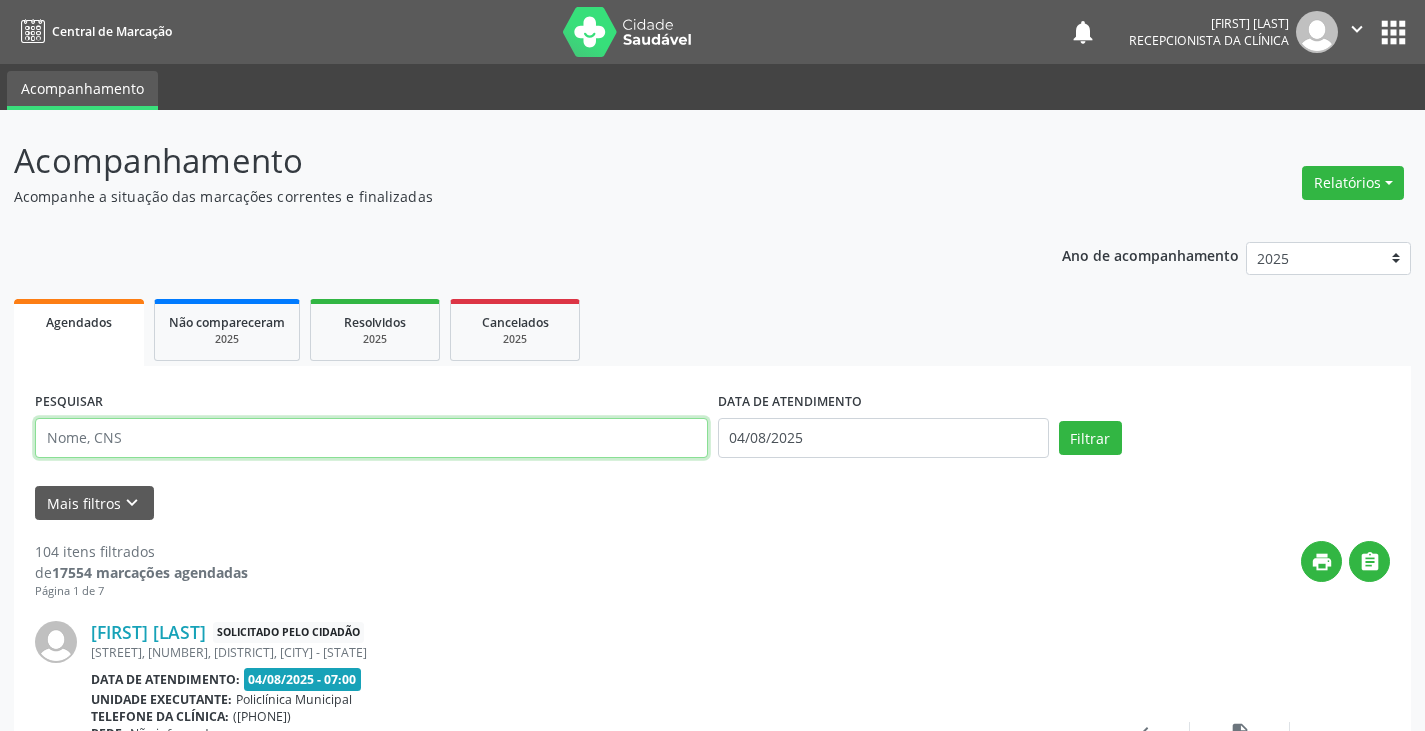 click at bounding box center (371, 438) 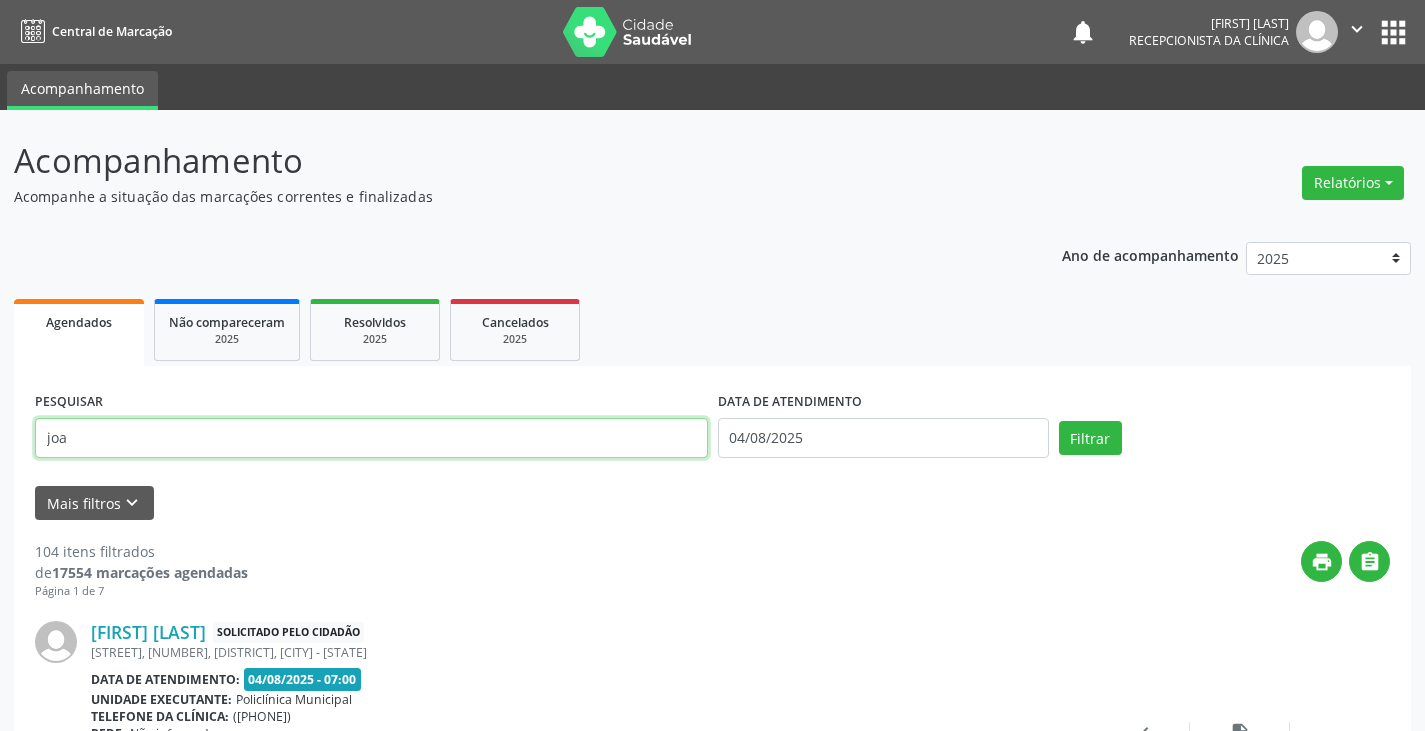 type on "joa" 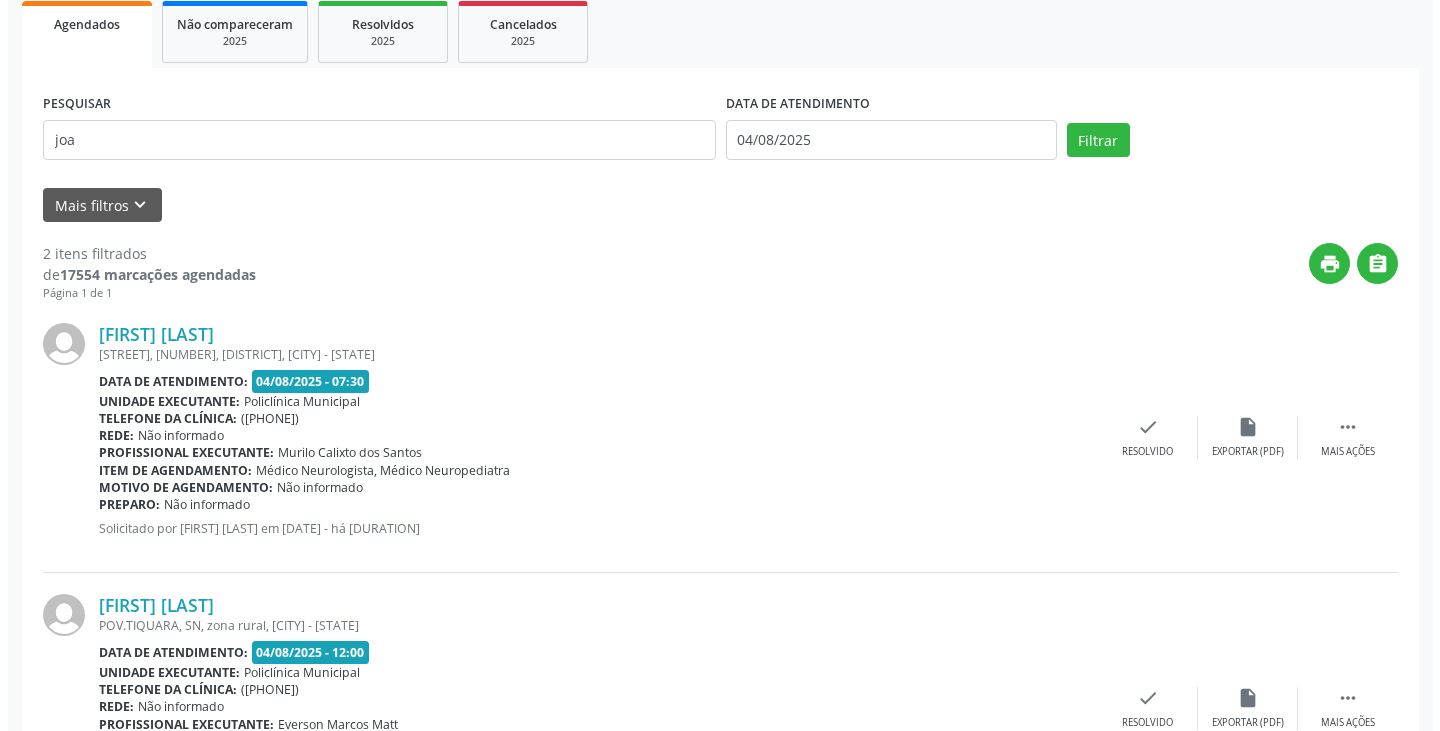 scroll, scrollTop: 300, scrollLeft: 0, axis: vertical 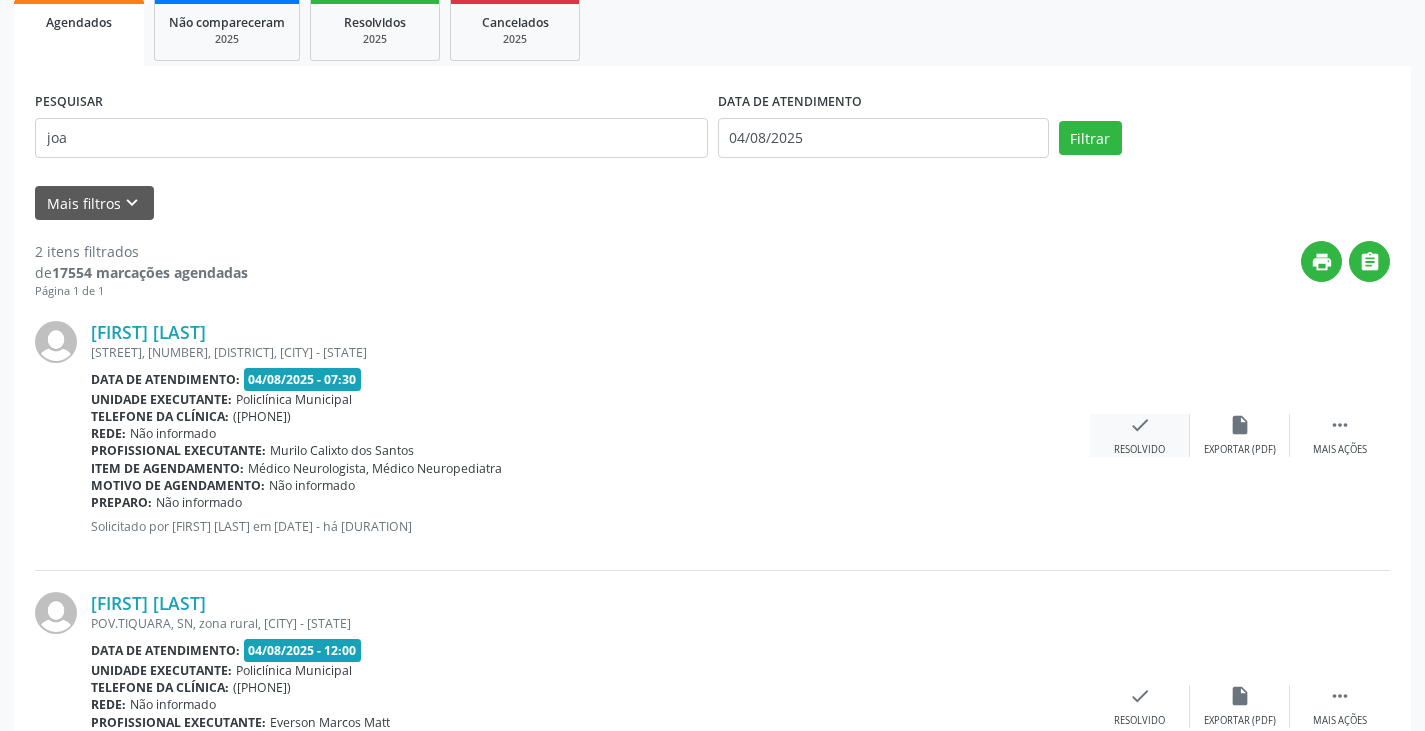 click on "check
Resolvido" at bounding box center [1140, 435] 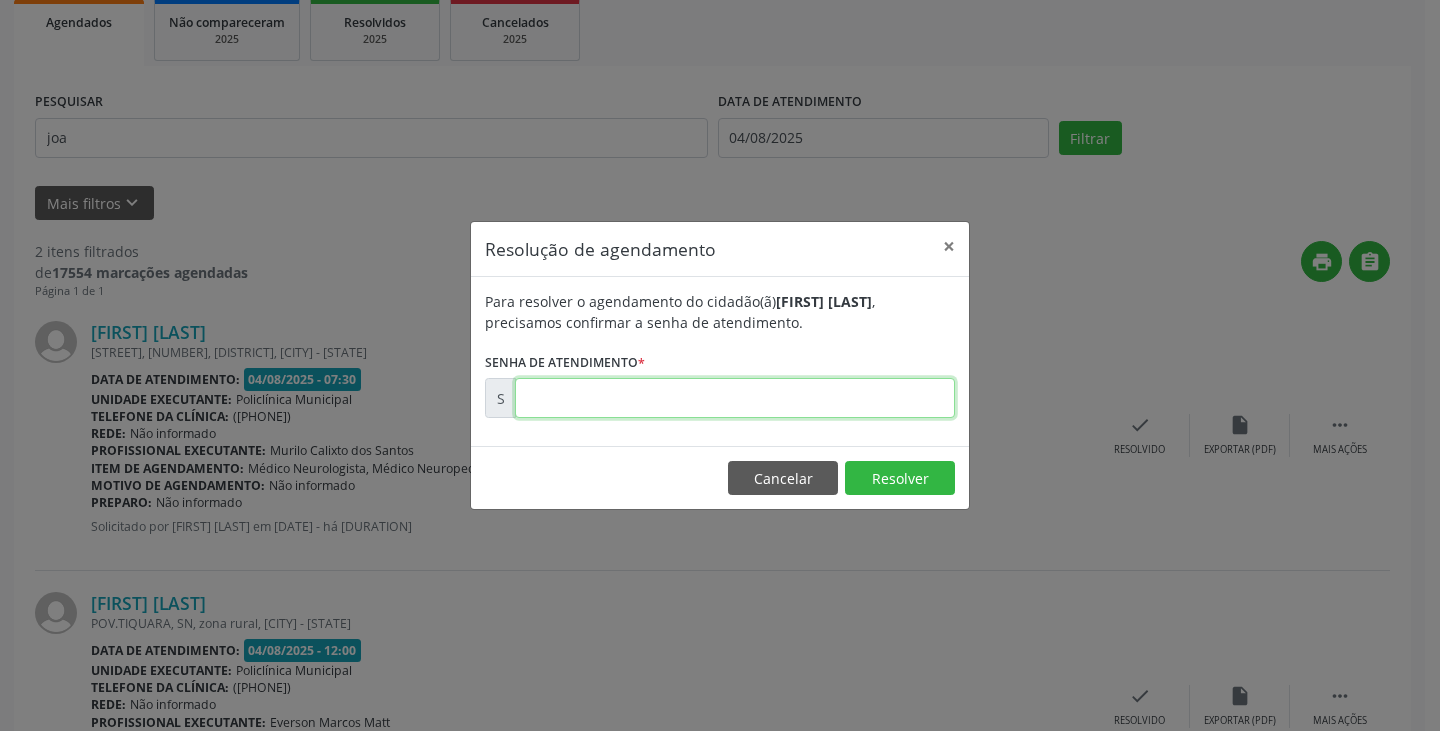 click at bounding box center [735, 398] 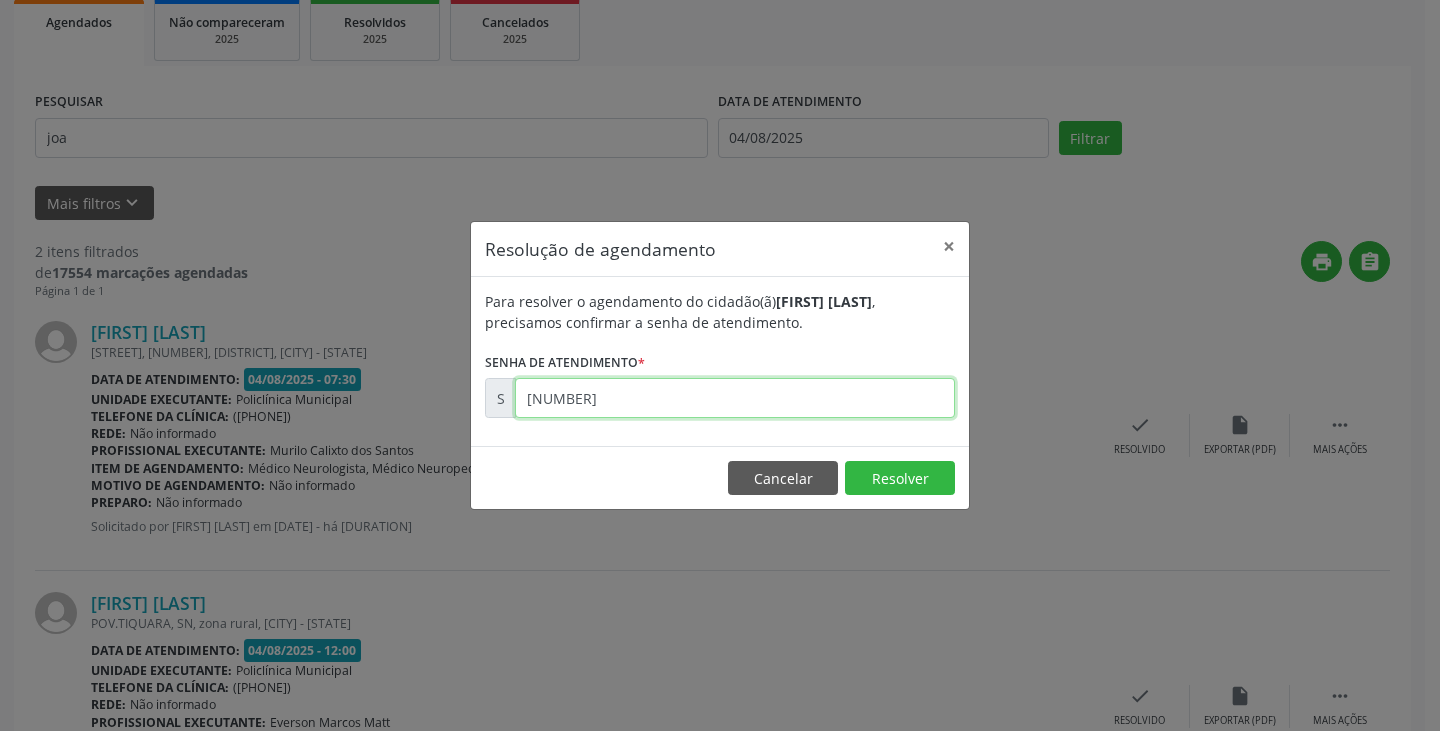 type on "[NUMBER]" 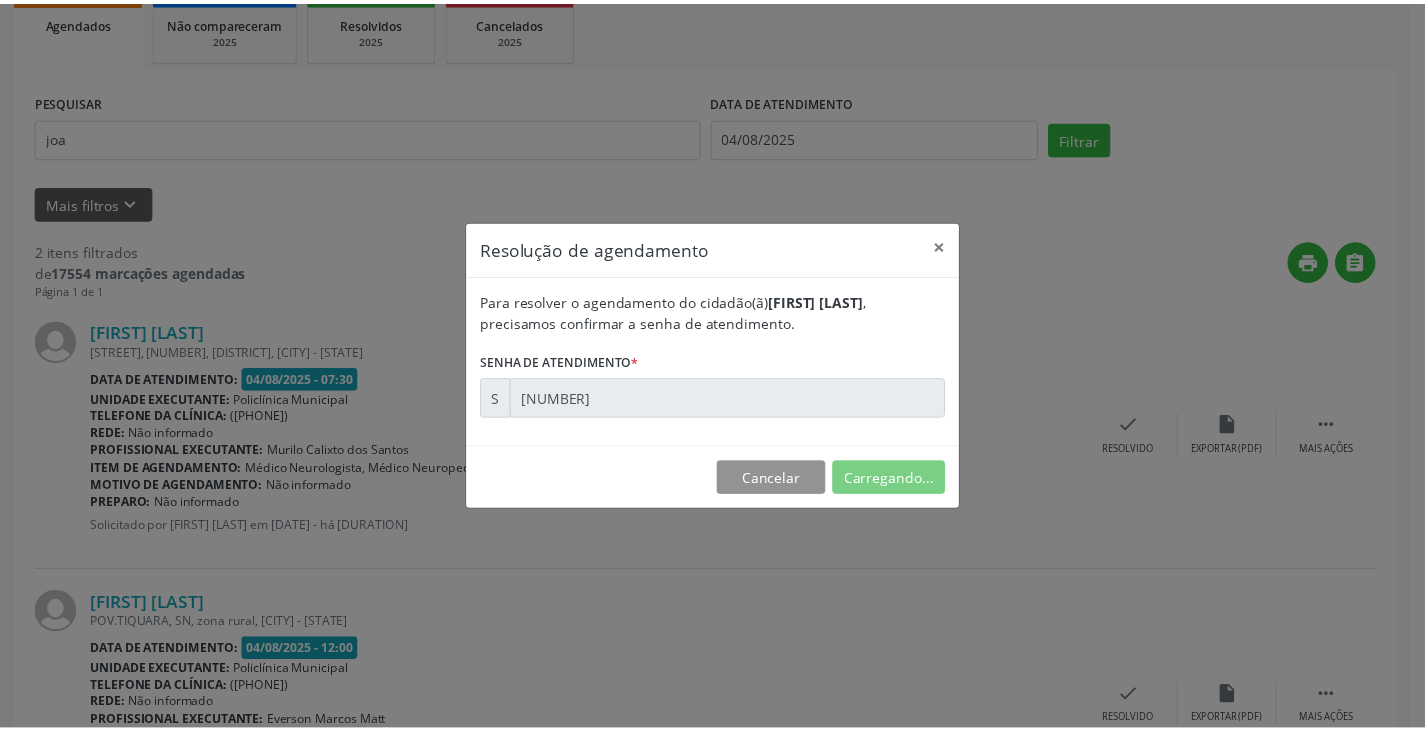 scroll, scrollTop: 0, scrollLeft: 0, axis: both 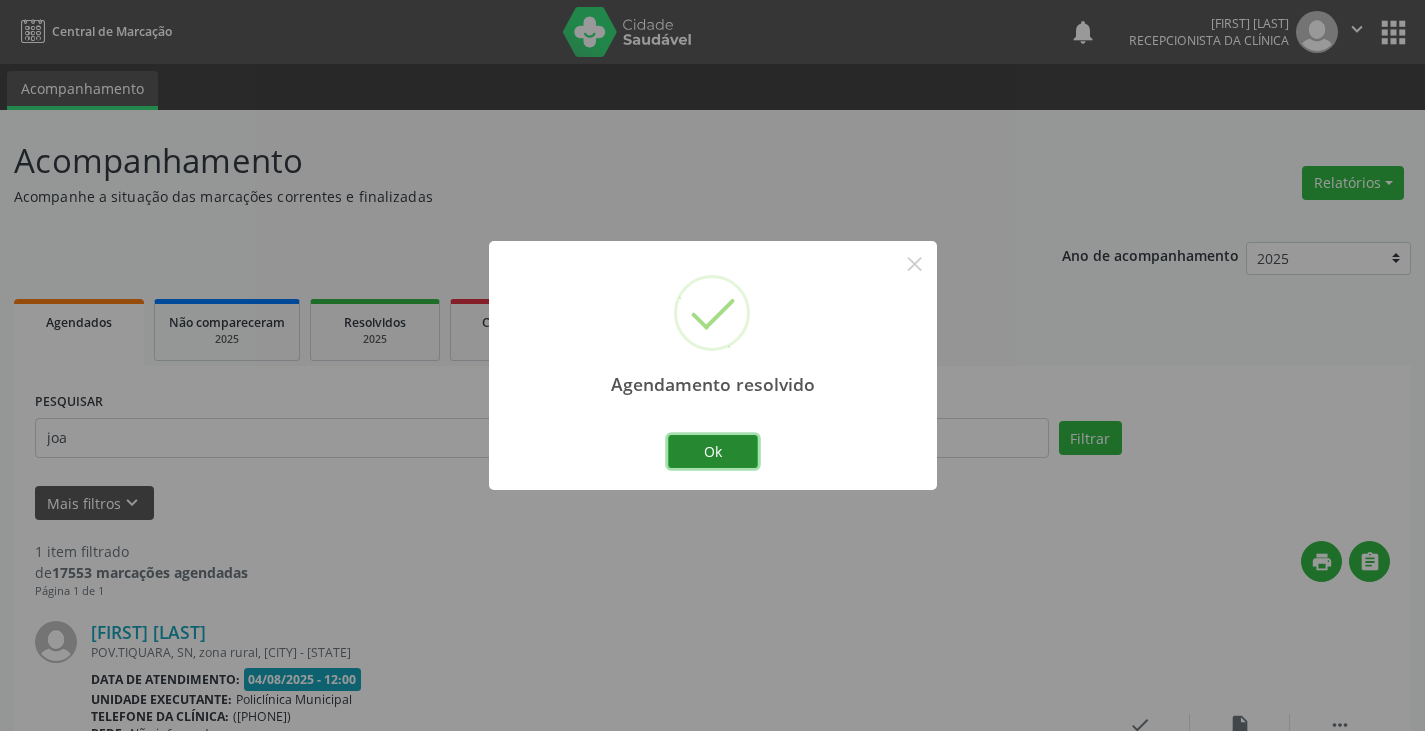 click on "Ok" at bounding box center [713, 452] 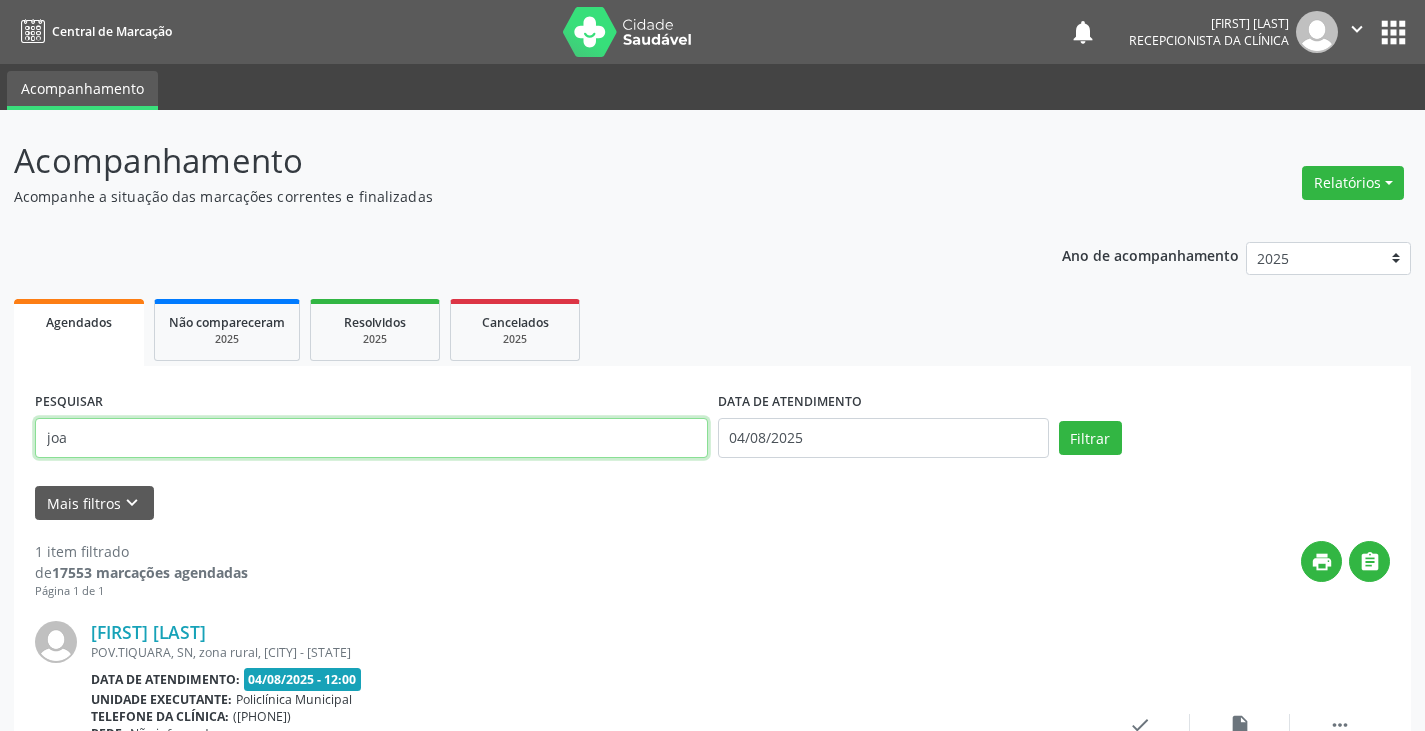 click on "joa" at bounding box center (371, 438) 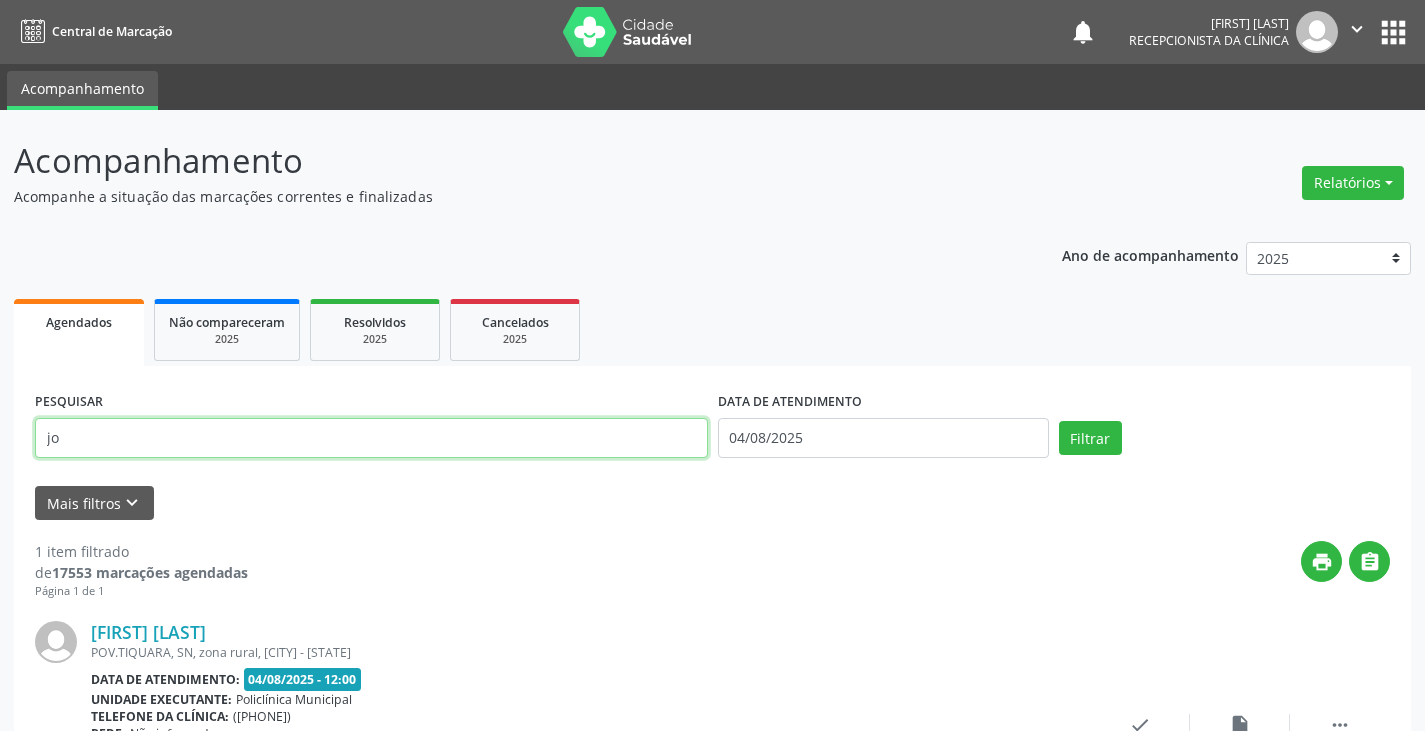 type on "j" 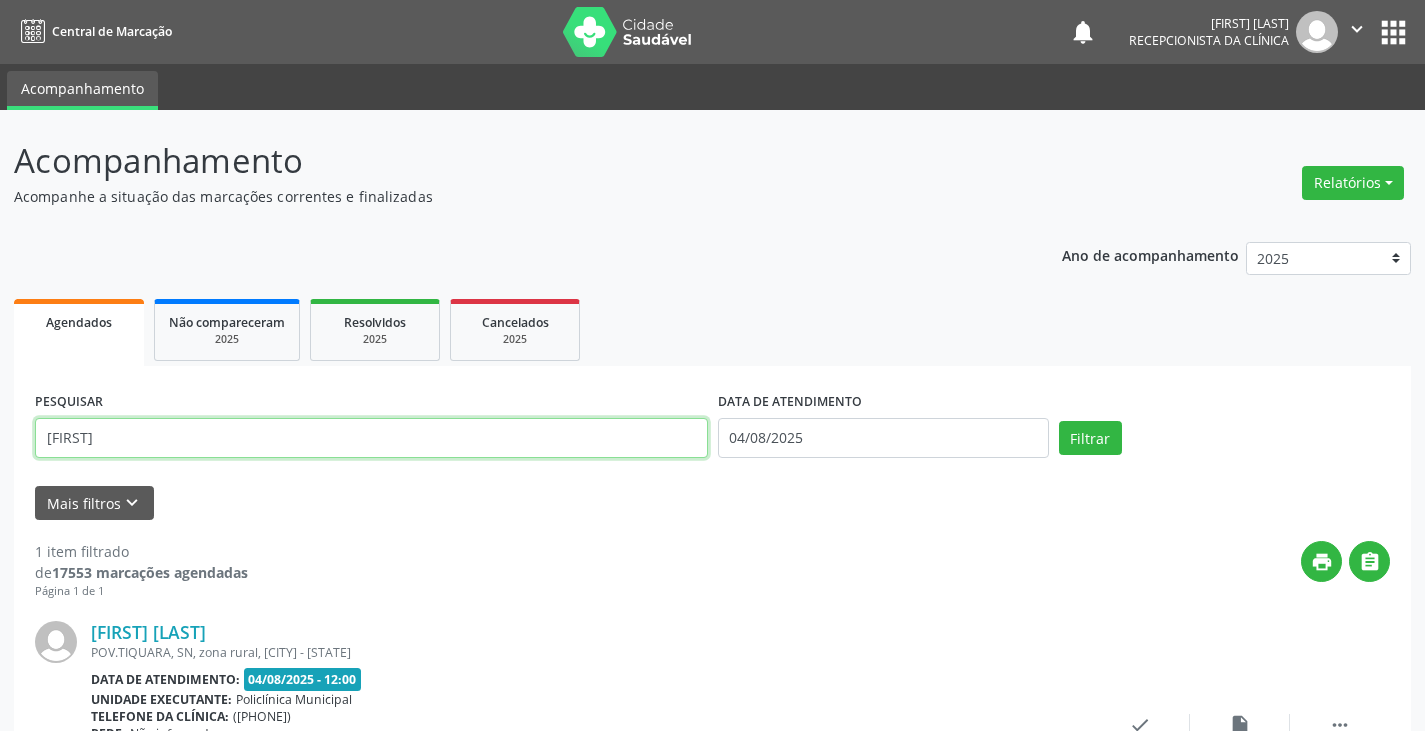 type on "[FIRST]" 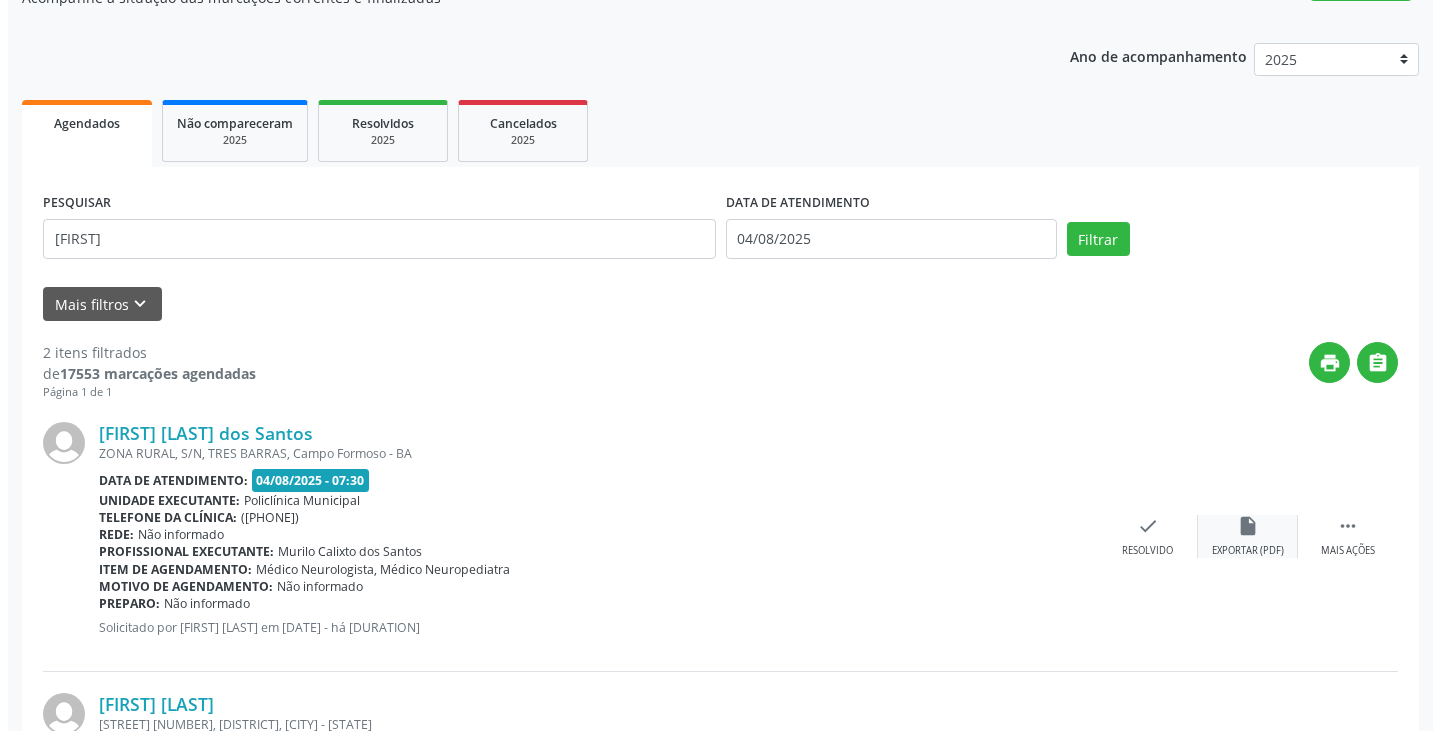 scroll, scrollTop: 200, scrollLeft: 0, axis: vertical 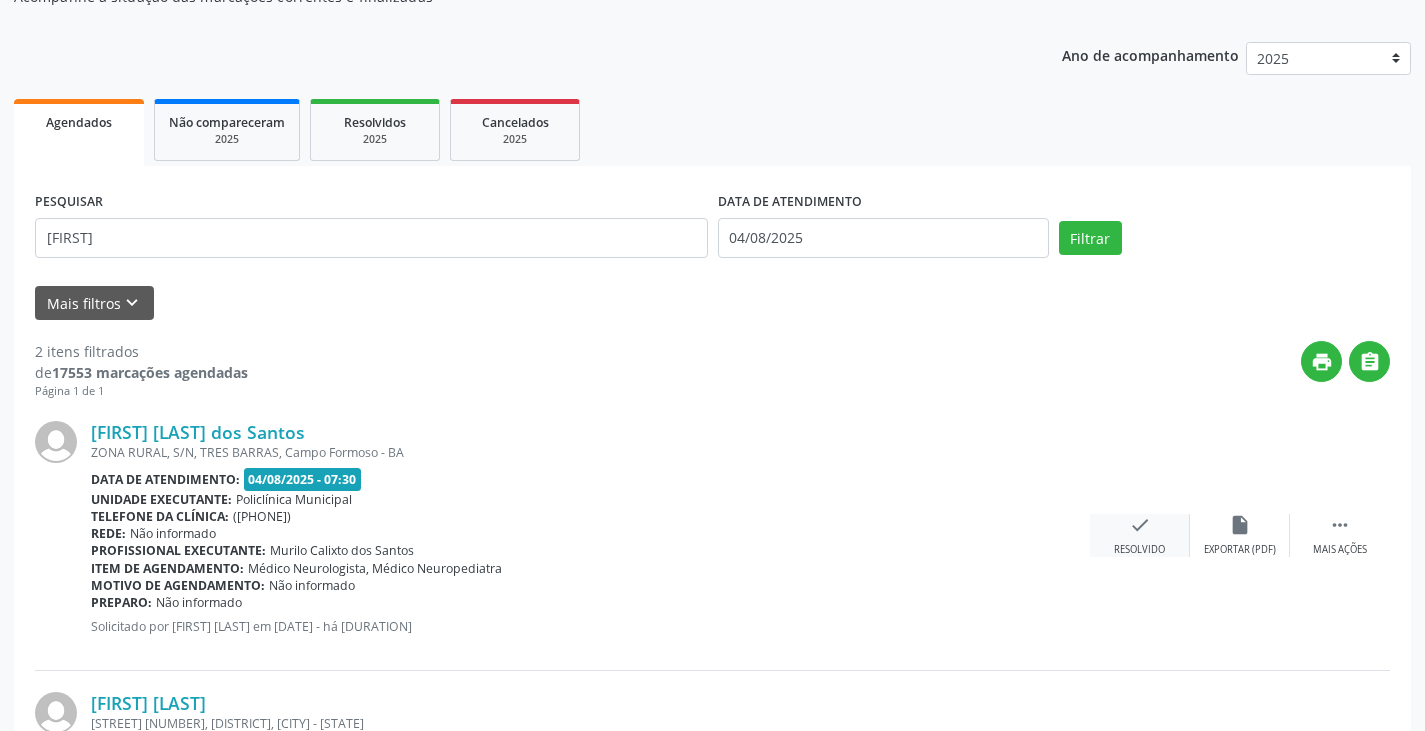 click on "check" at bounding box center (1140, 525) 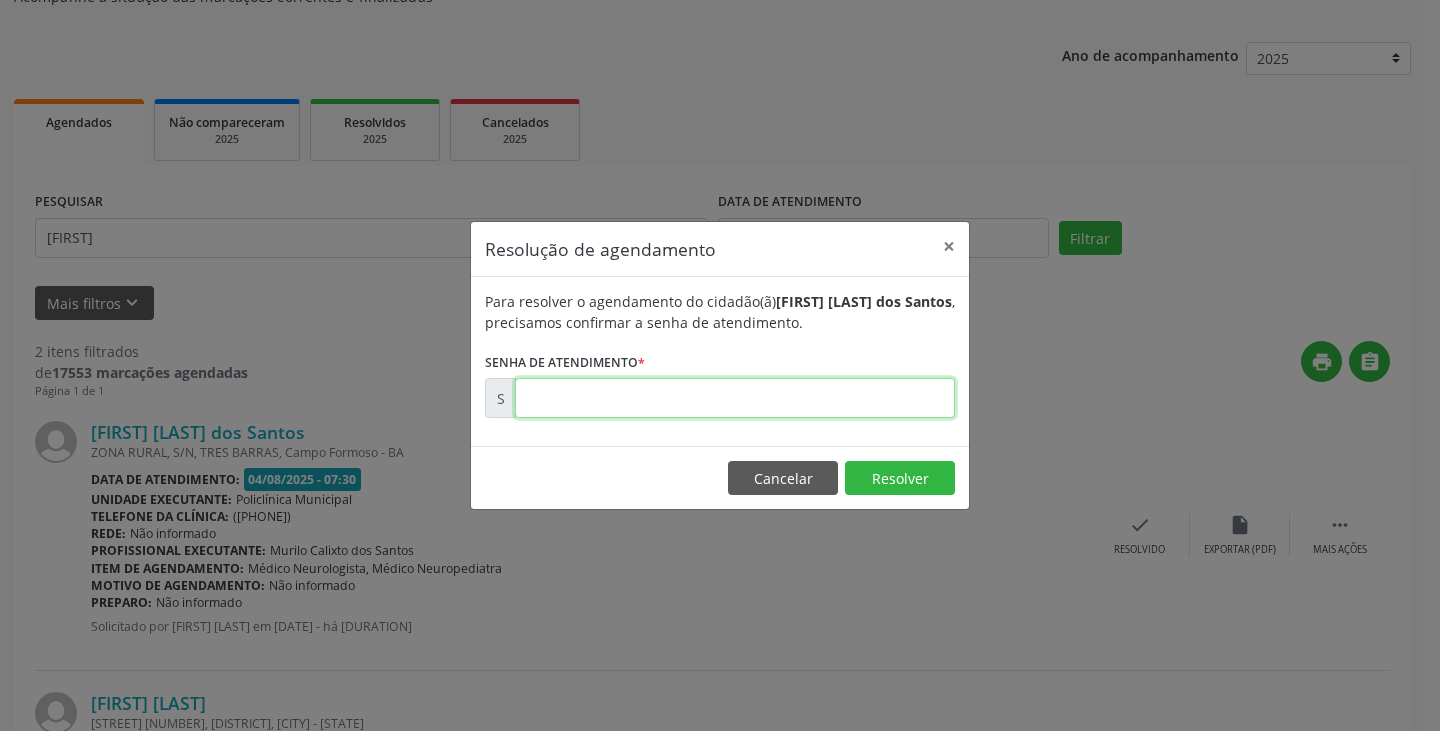 click at bounding box center [735, 398] 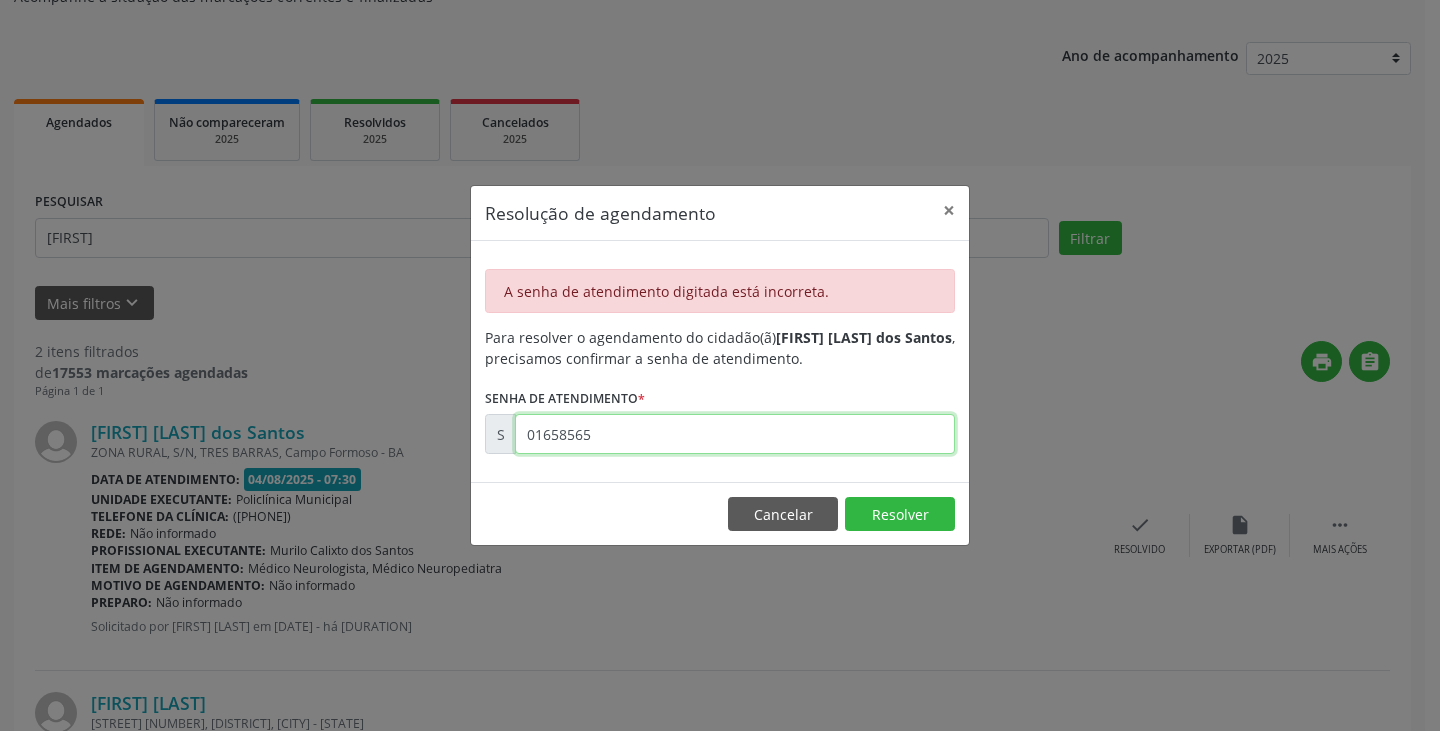 click on "01658565" at bounding box center [735, 434] 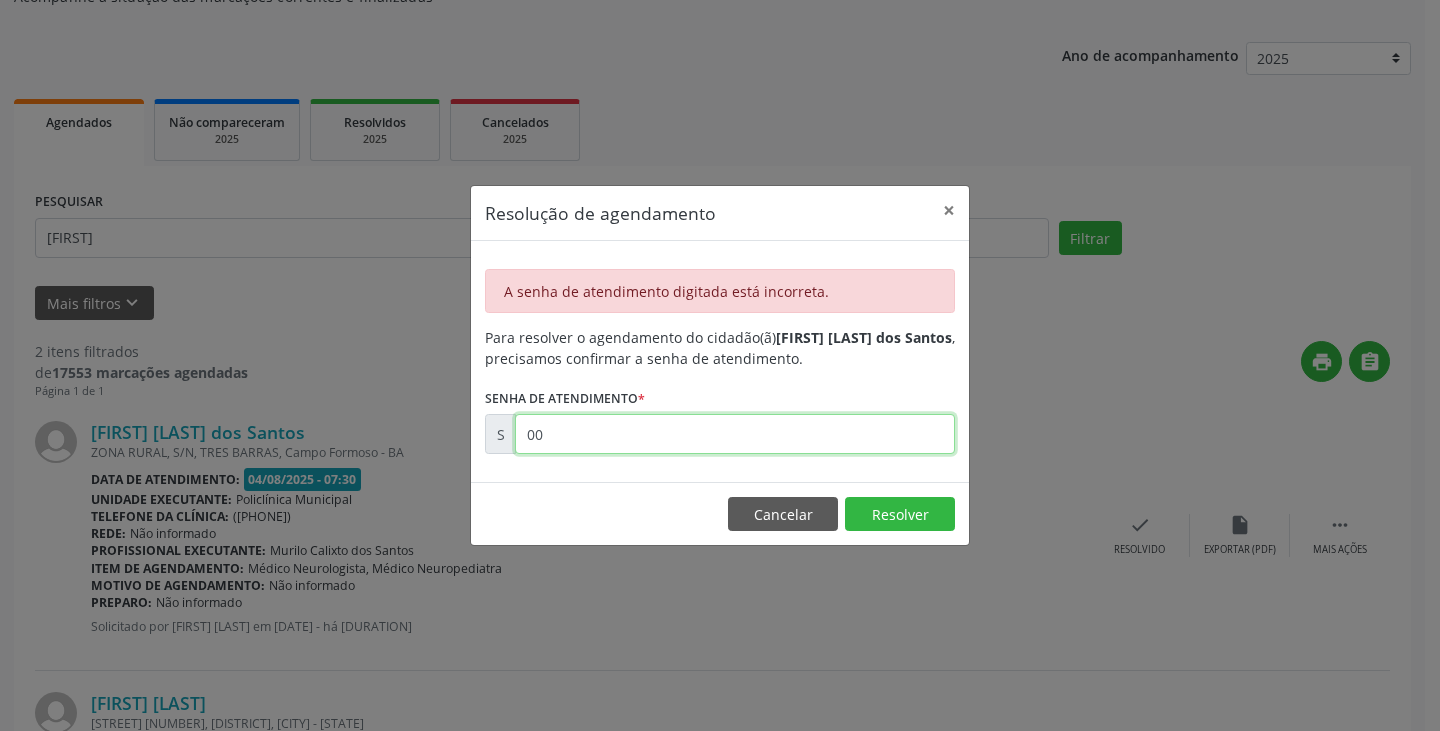 type on "0" 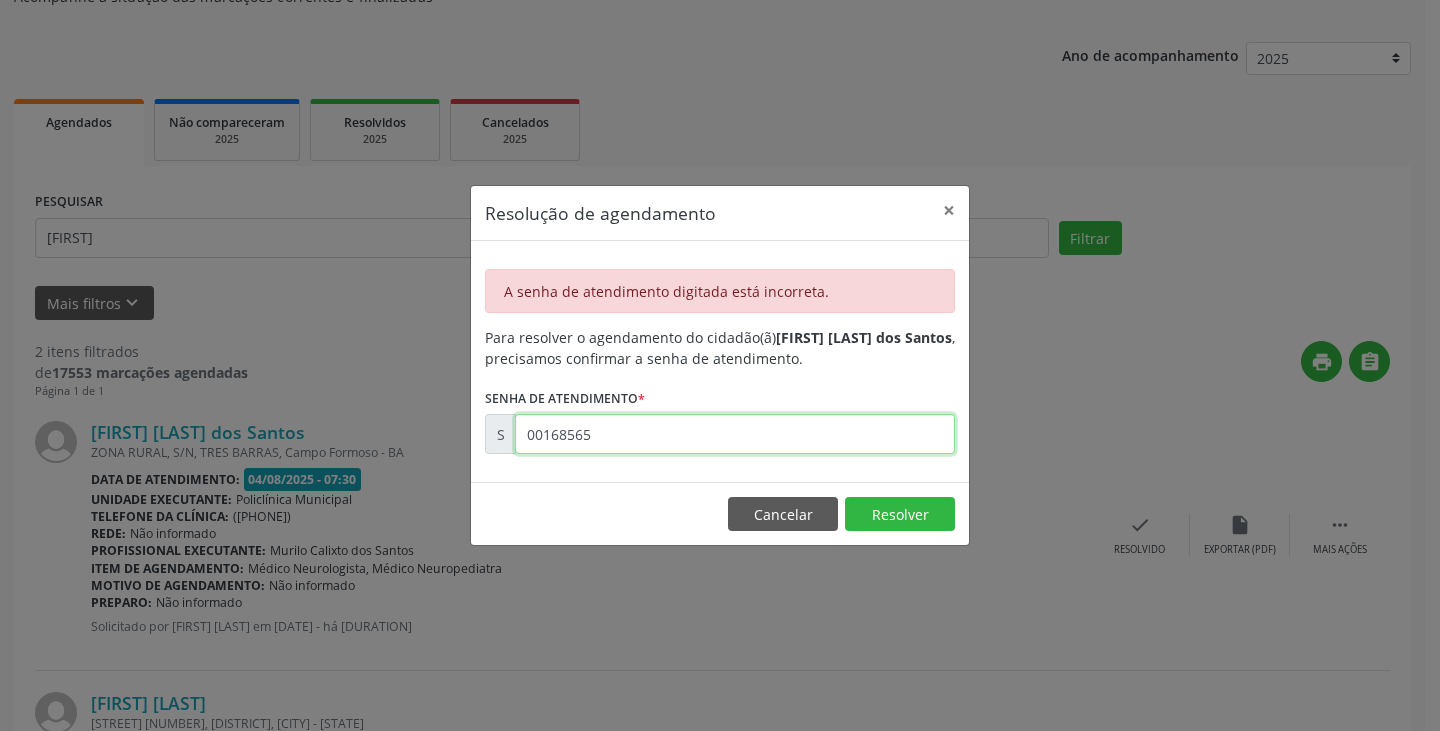 type on "00168565" 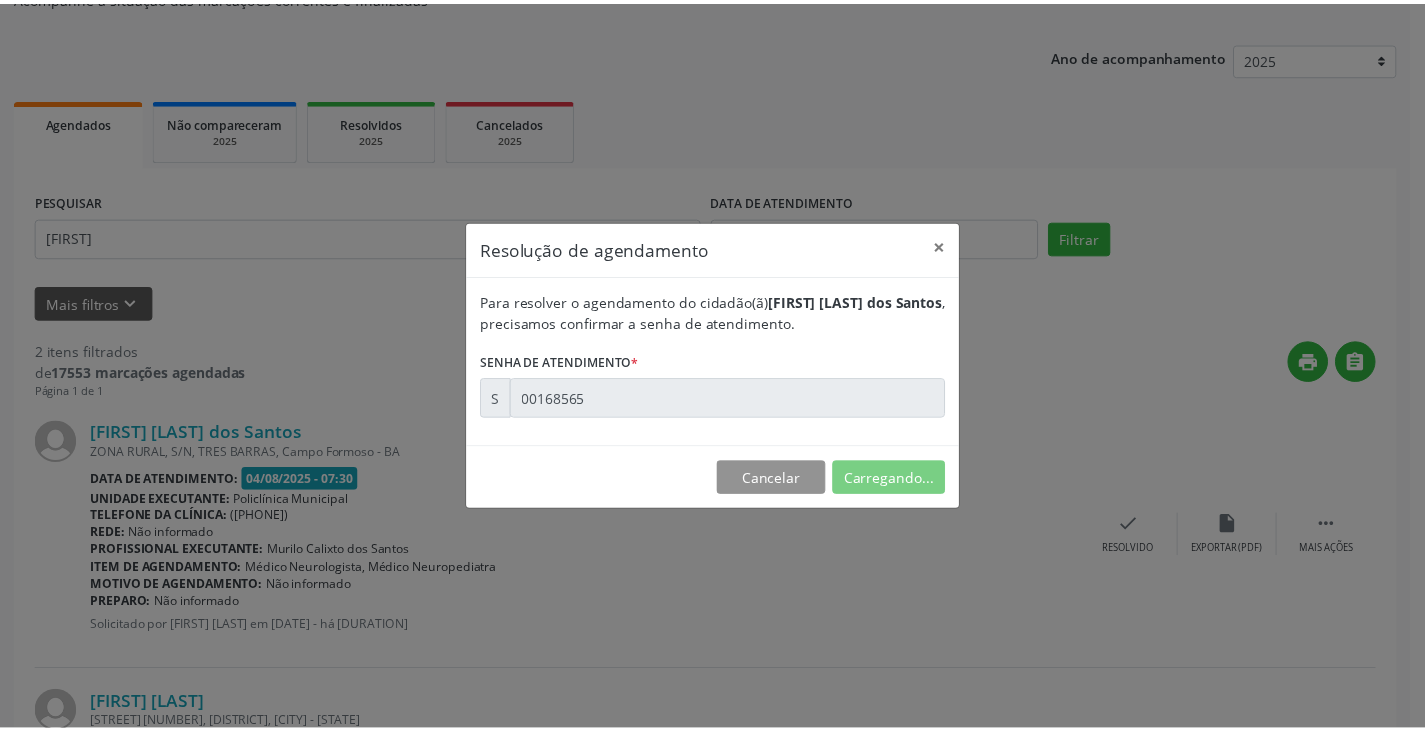scroll, scrollTop: 0, scrollLeft: 0, axis: both 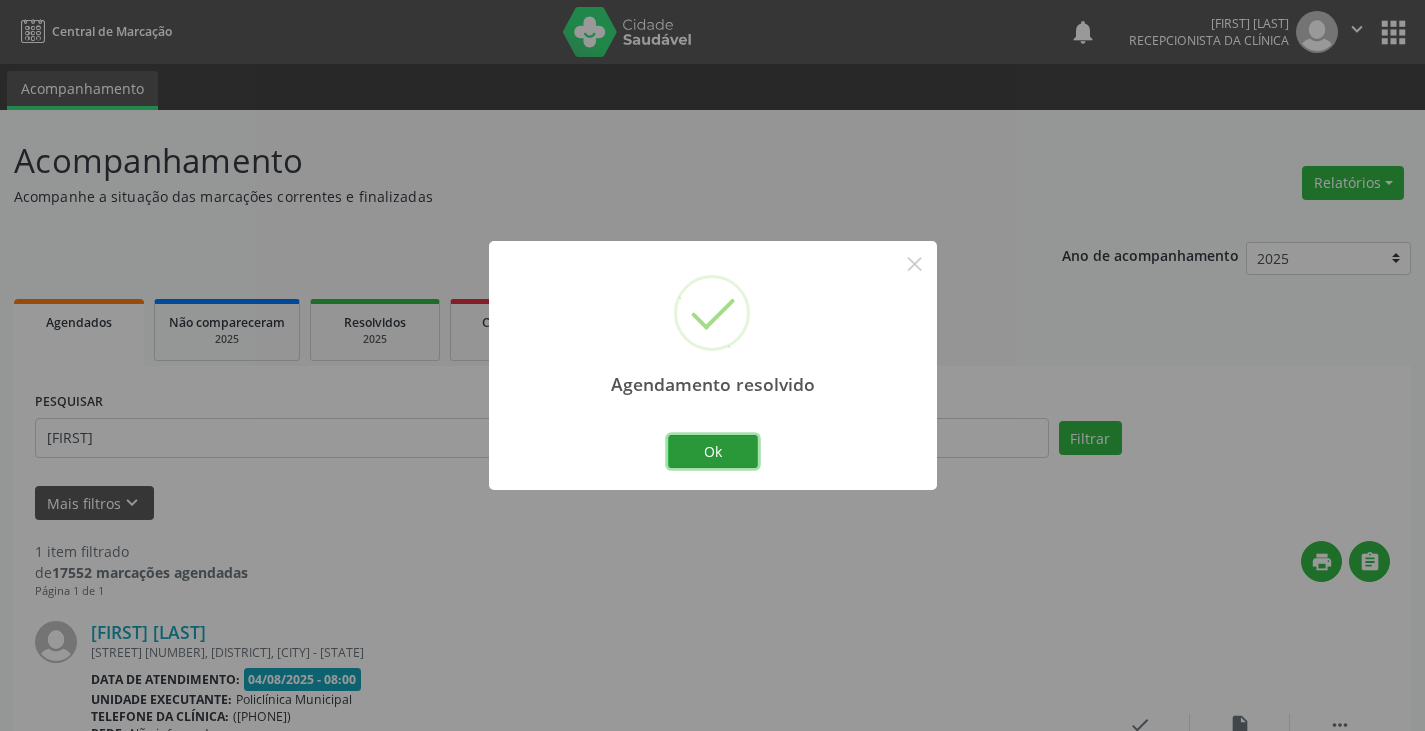 drag, startPoint x: 704, startPoint y: 443, endPoint x: 638, endPoint y: 448, distance: 66.189125 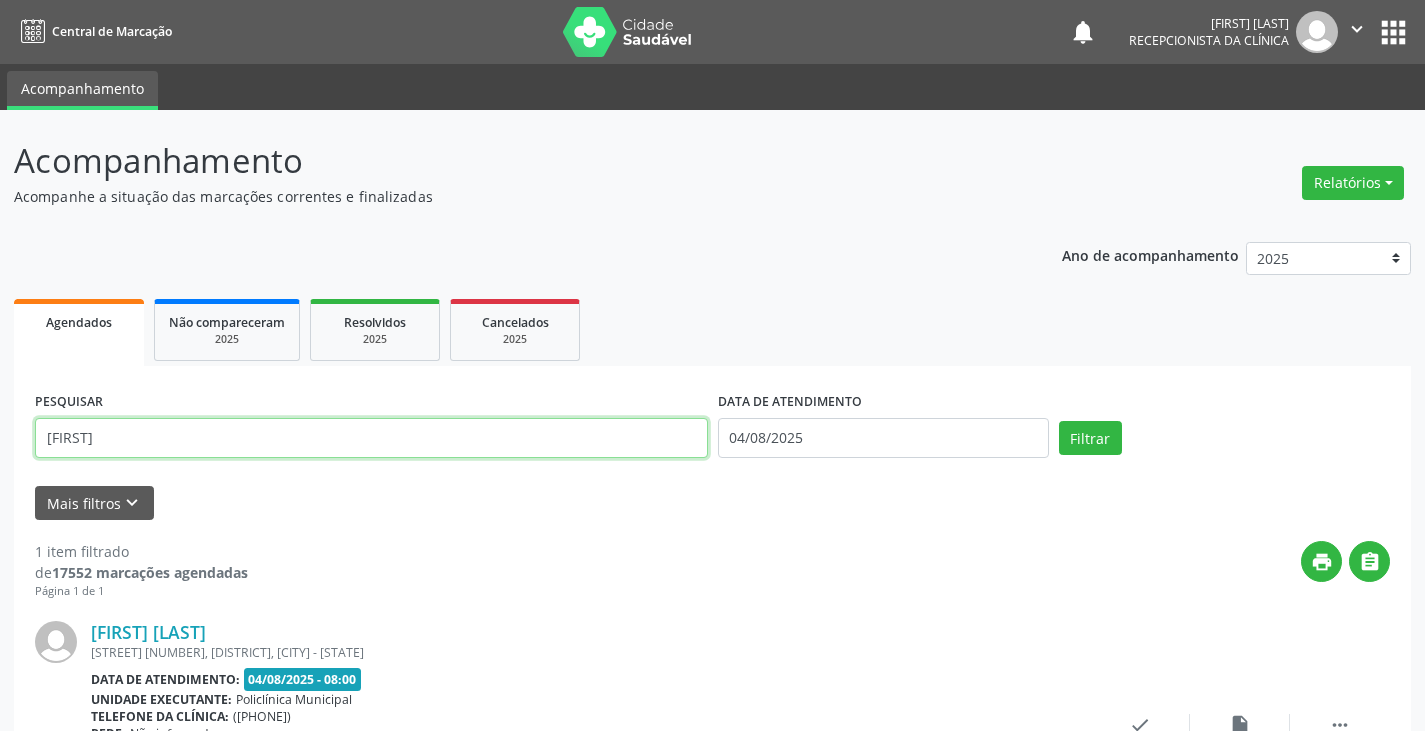 click on "[FIRST]" at bounding box center (371, 438) 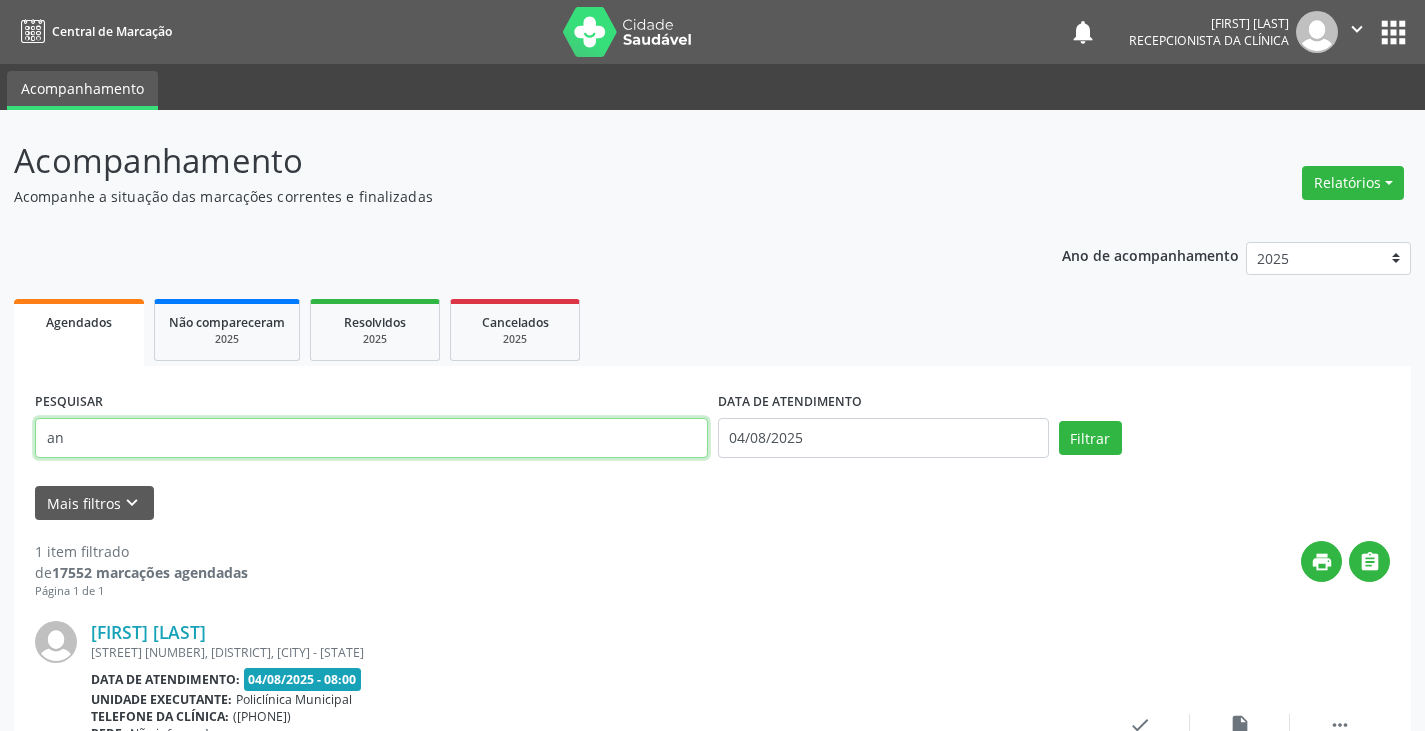 type on "a" 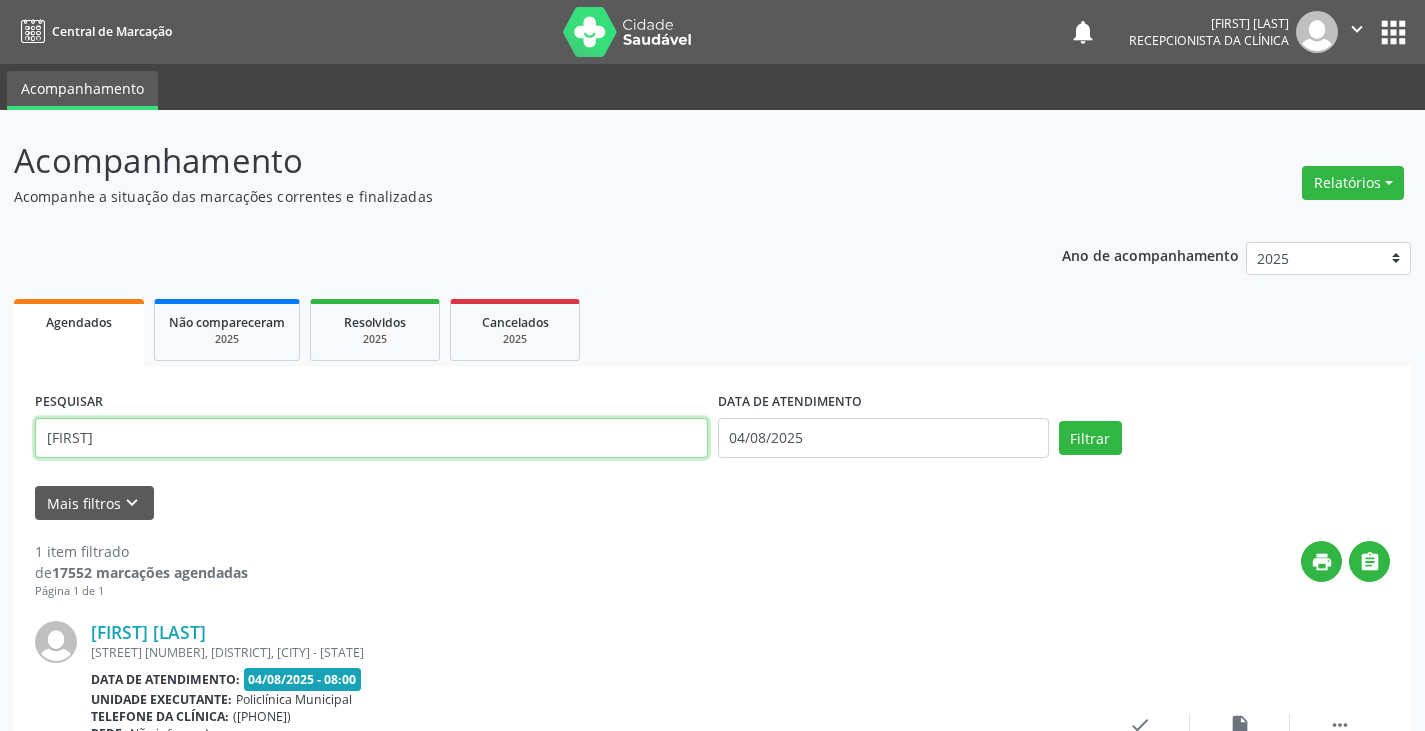 type on "[FIRST]" 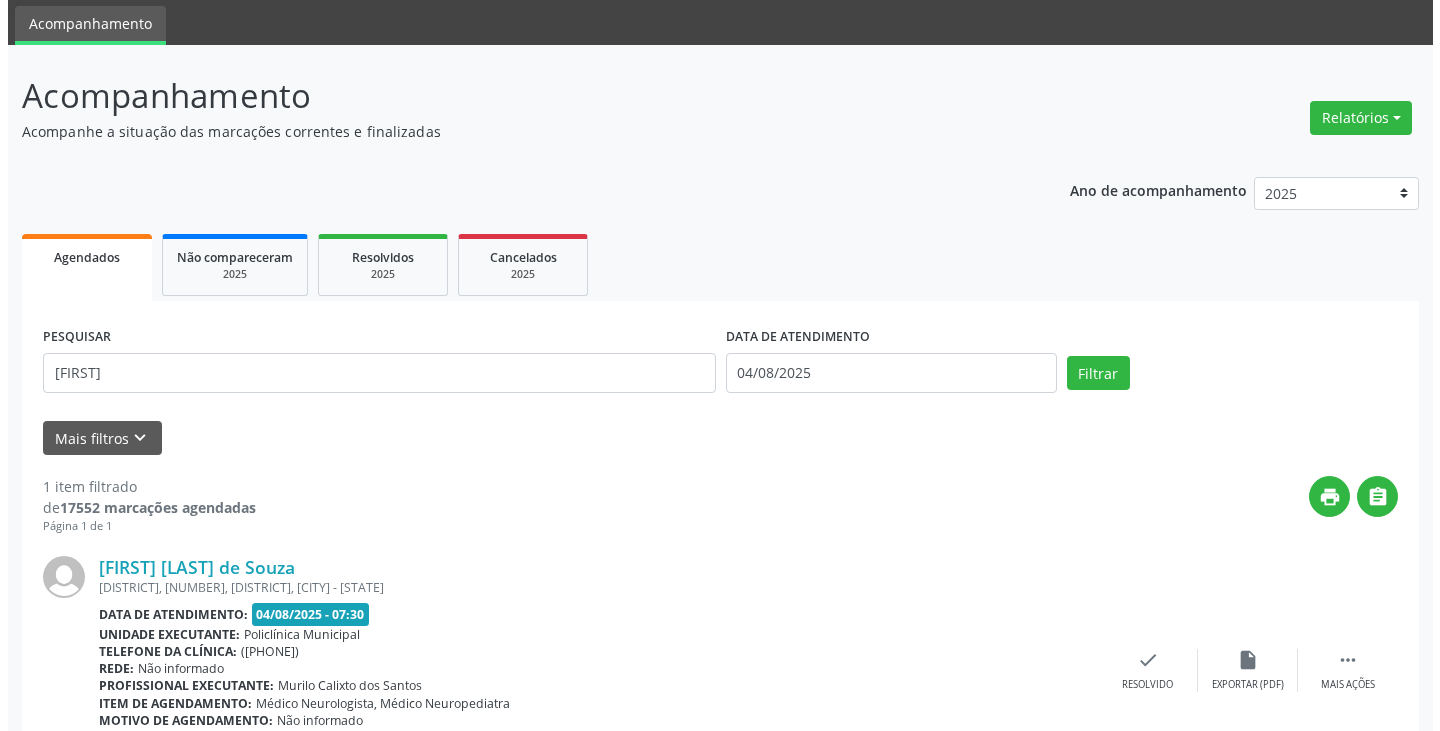 scroll, scrollTop: 100, scrollLeft: 0, axis: vertical 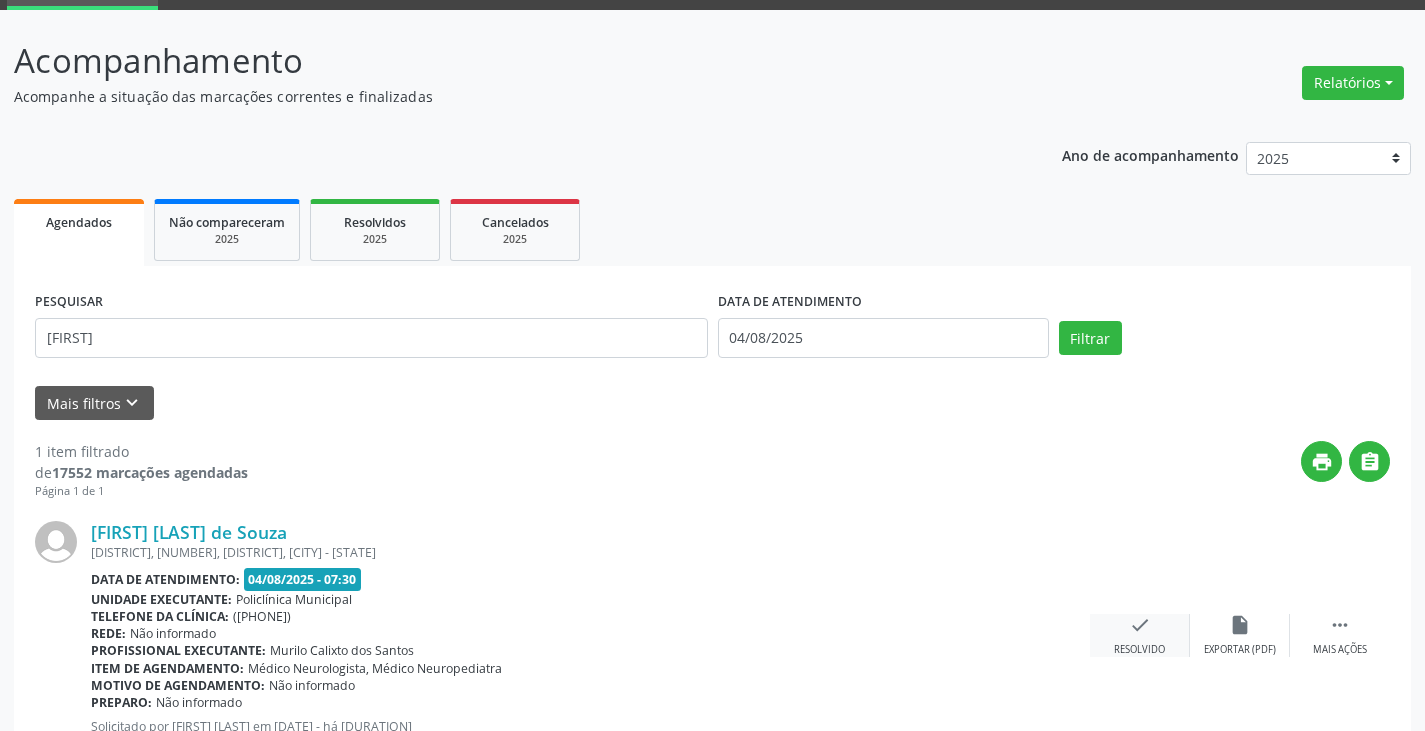 click on "check" at bounding box center (1140, 625) 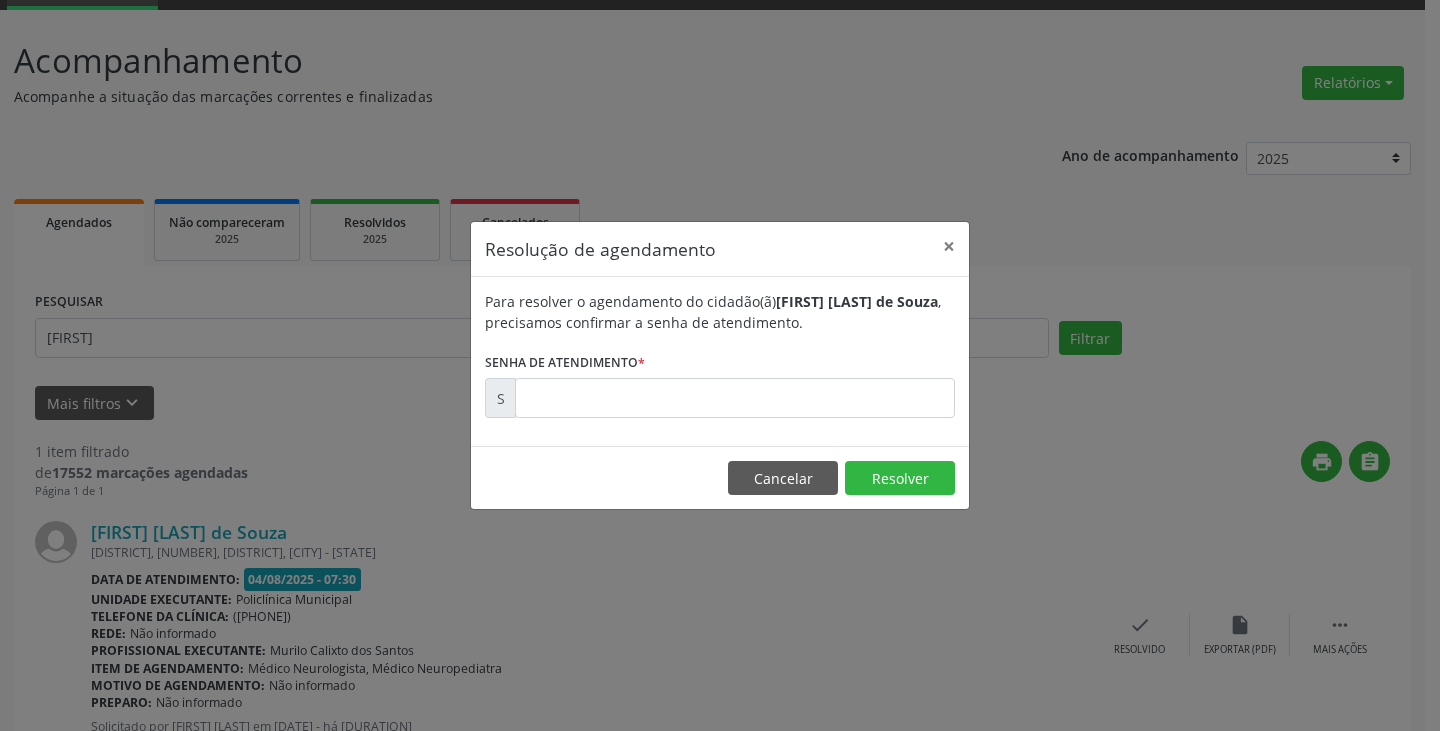 click on "Para resolver o agendamento do cidadão(ã)  [FIRST] [LAST] de Souza ,
precisamos confirmar a senha de atendimento.
Senha de atendimento
*
S" at bounding box center [720, 354] 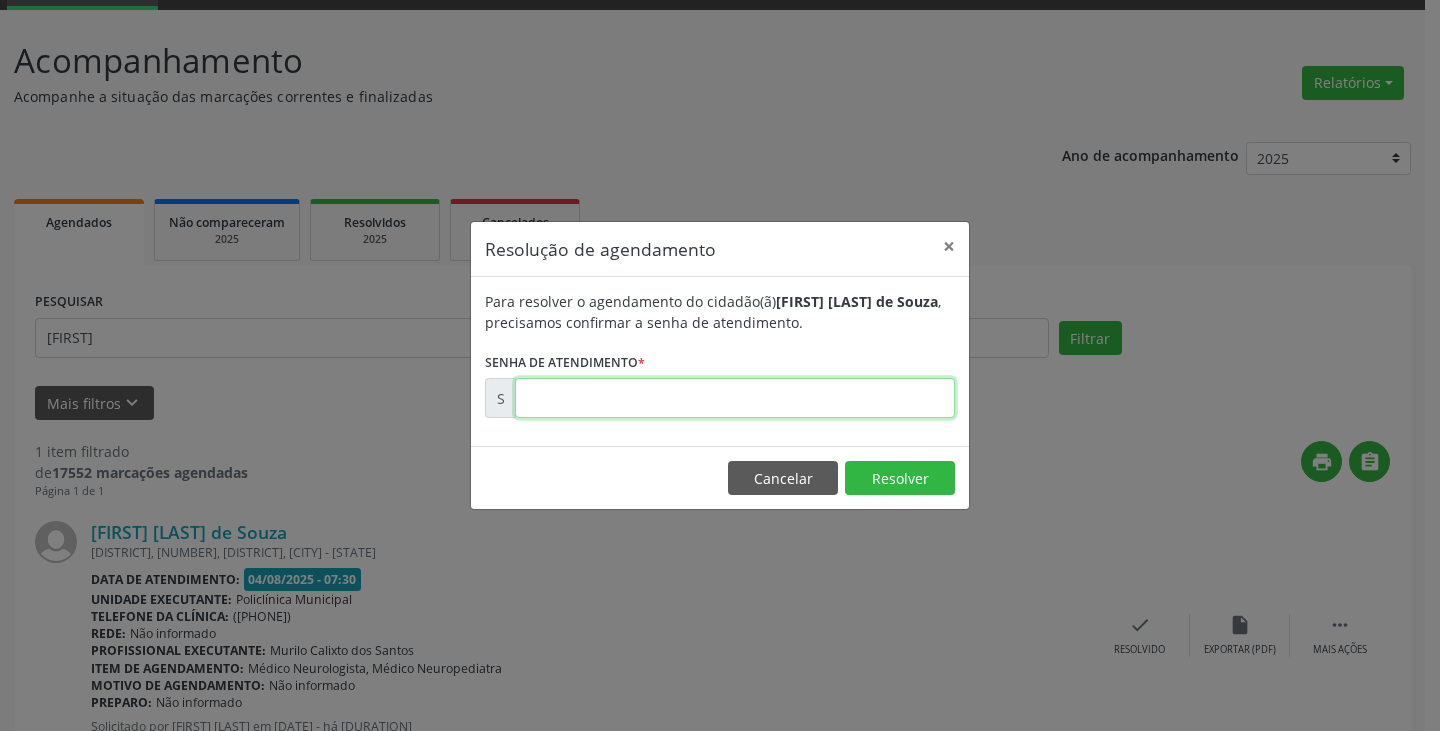 click at bounding box center (735, 398) 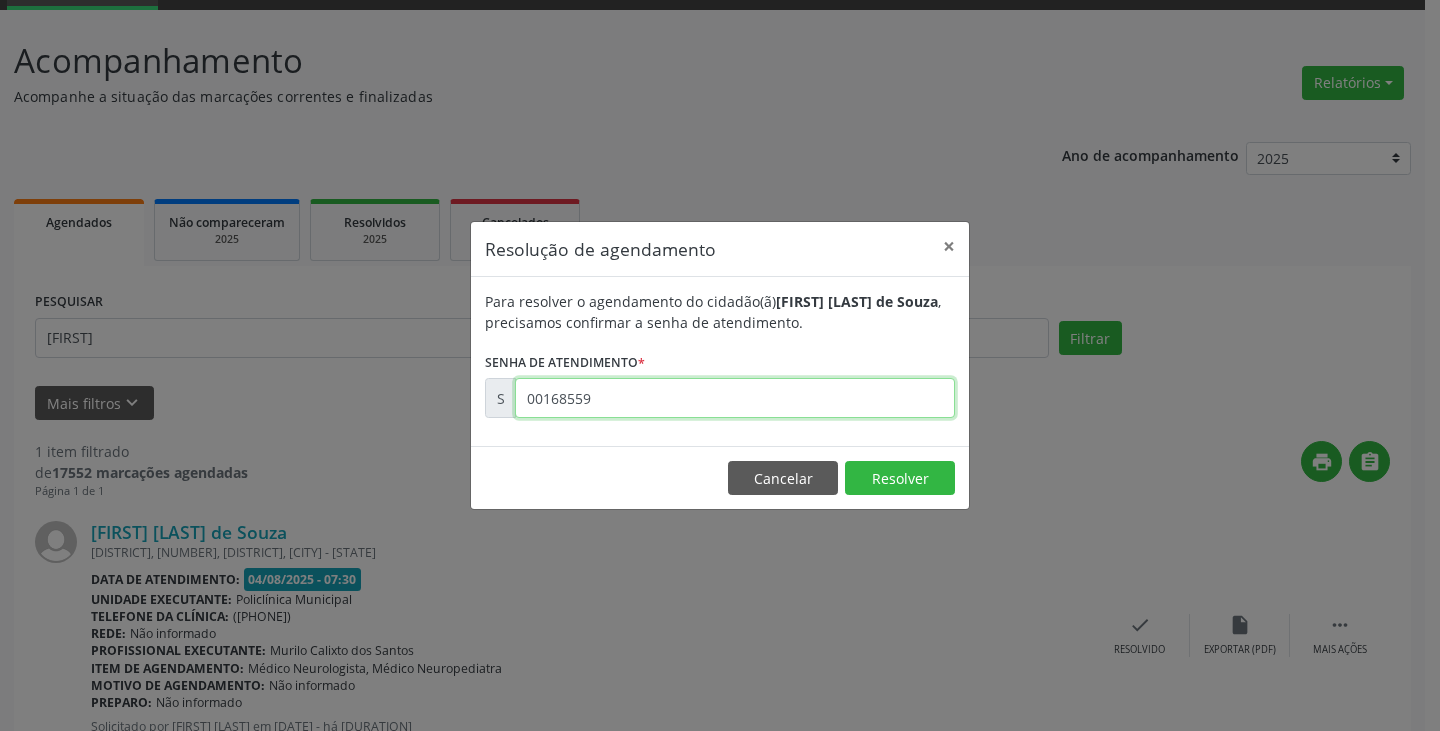 type on "00168559" 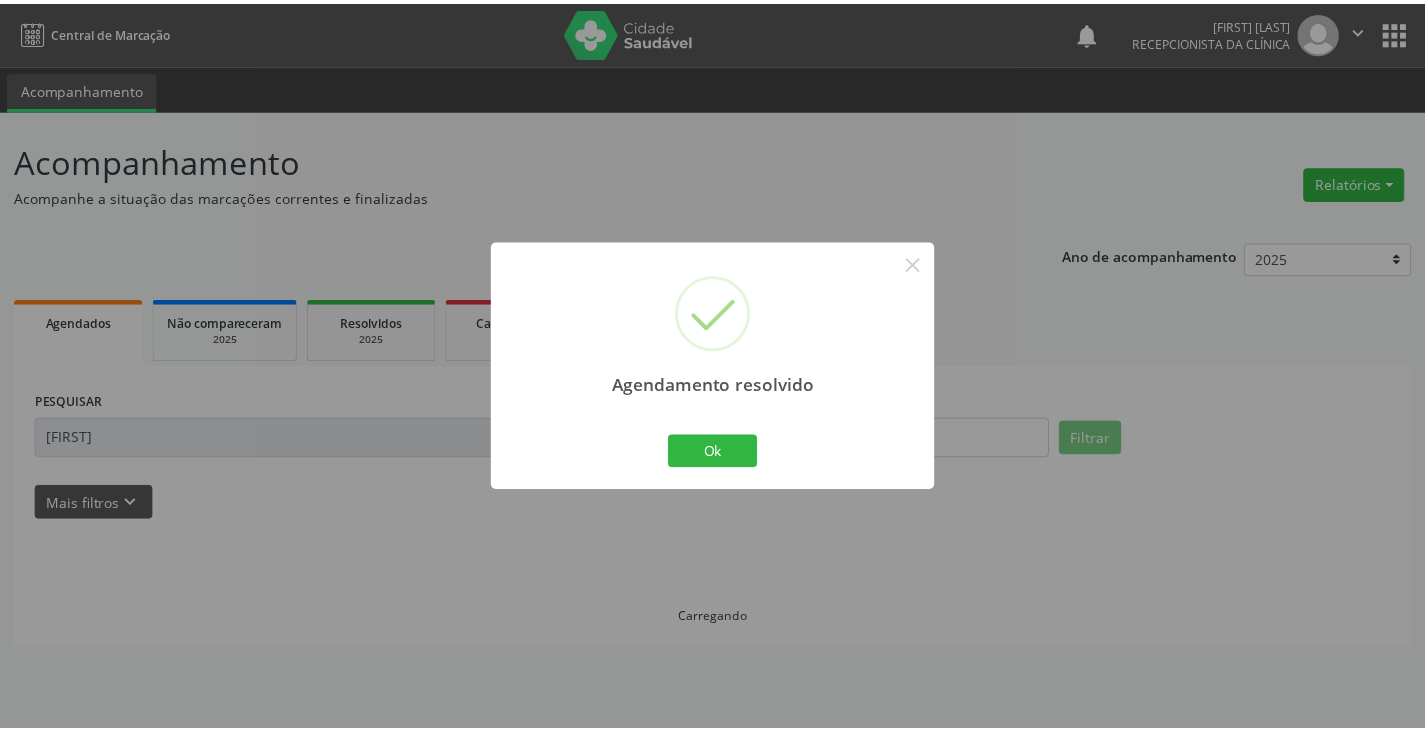 scroll, scrollTop: 0, scrollLeft: 0, axis: both 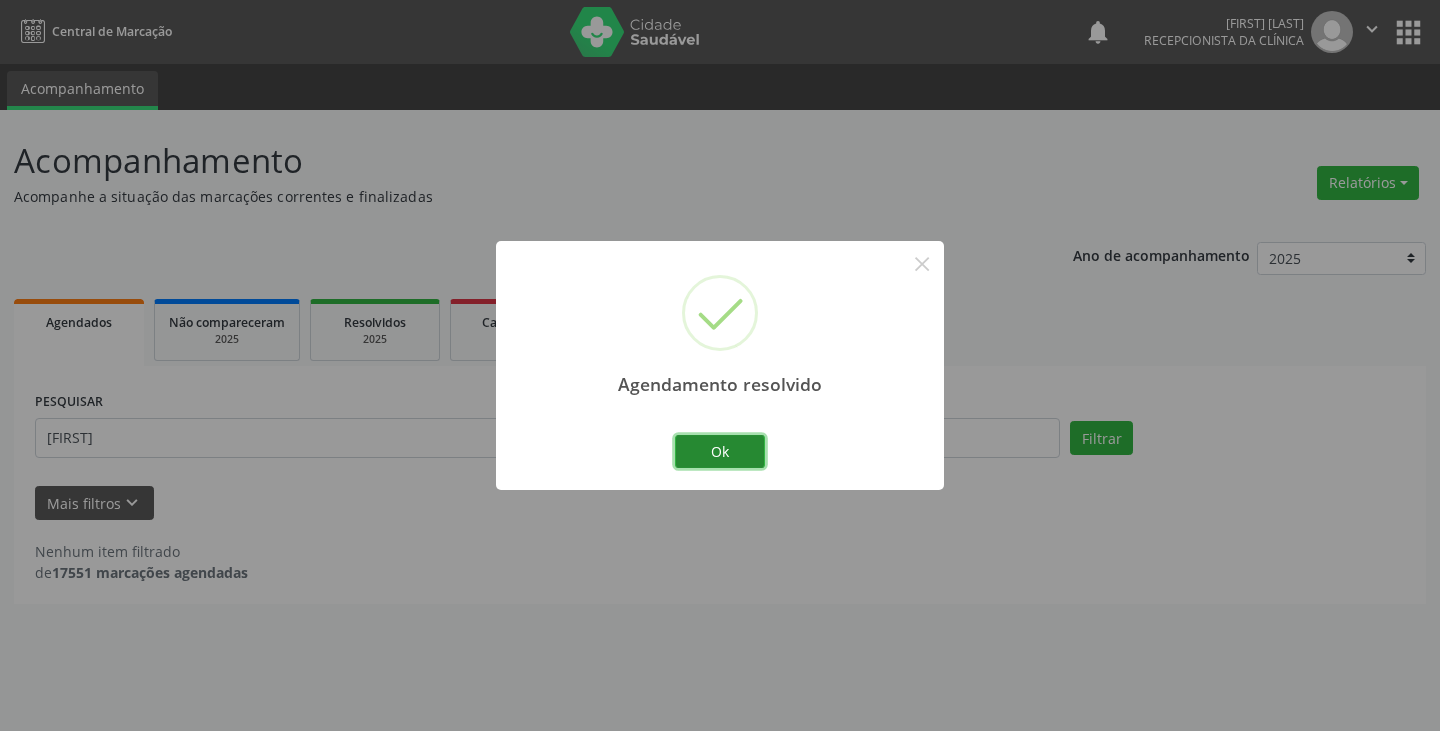 click on "Ok" at bounding box center [720, 452] 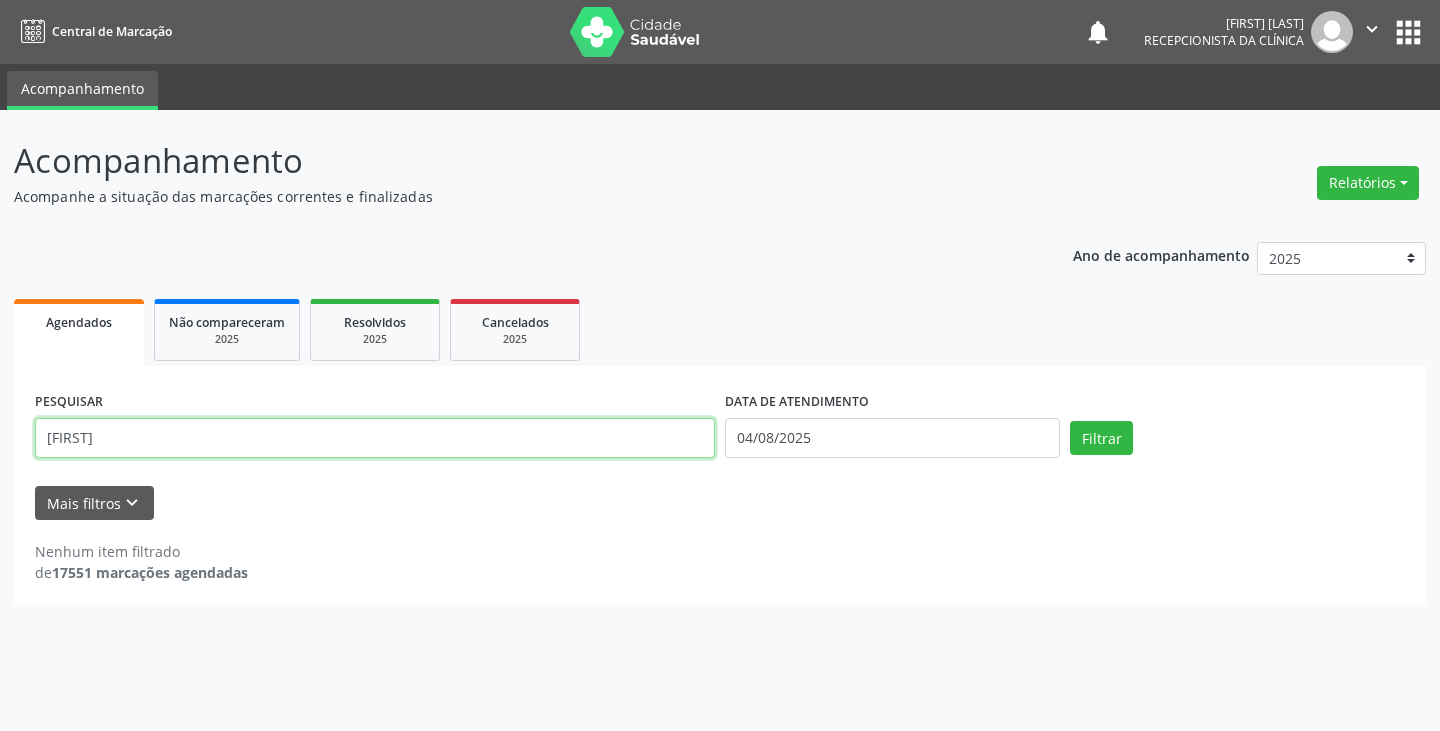 click on "[FIRST]" at bounding box center [375, 438] 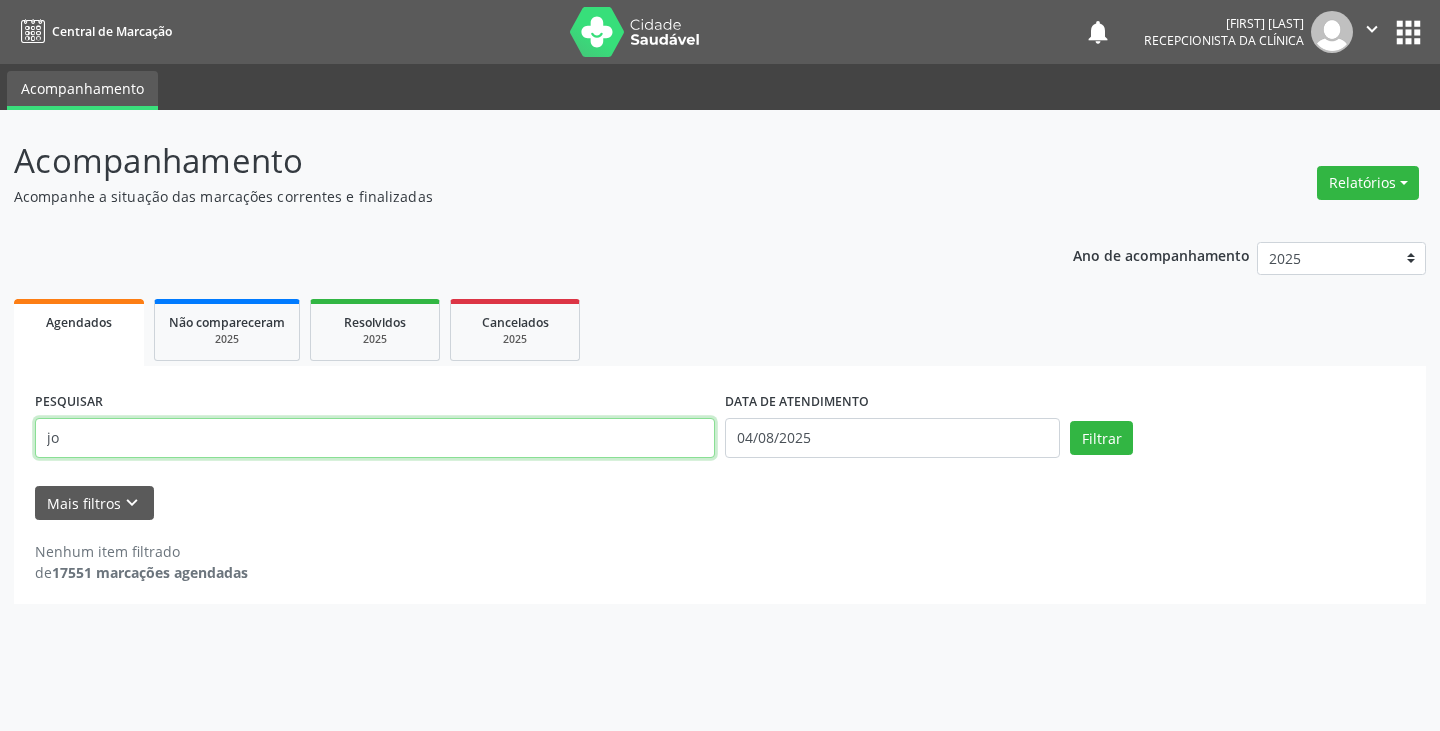 type on "j" 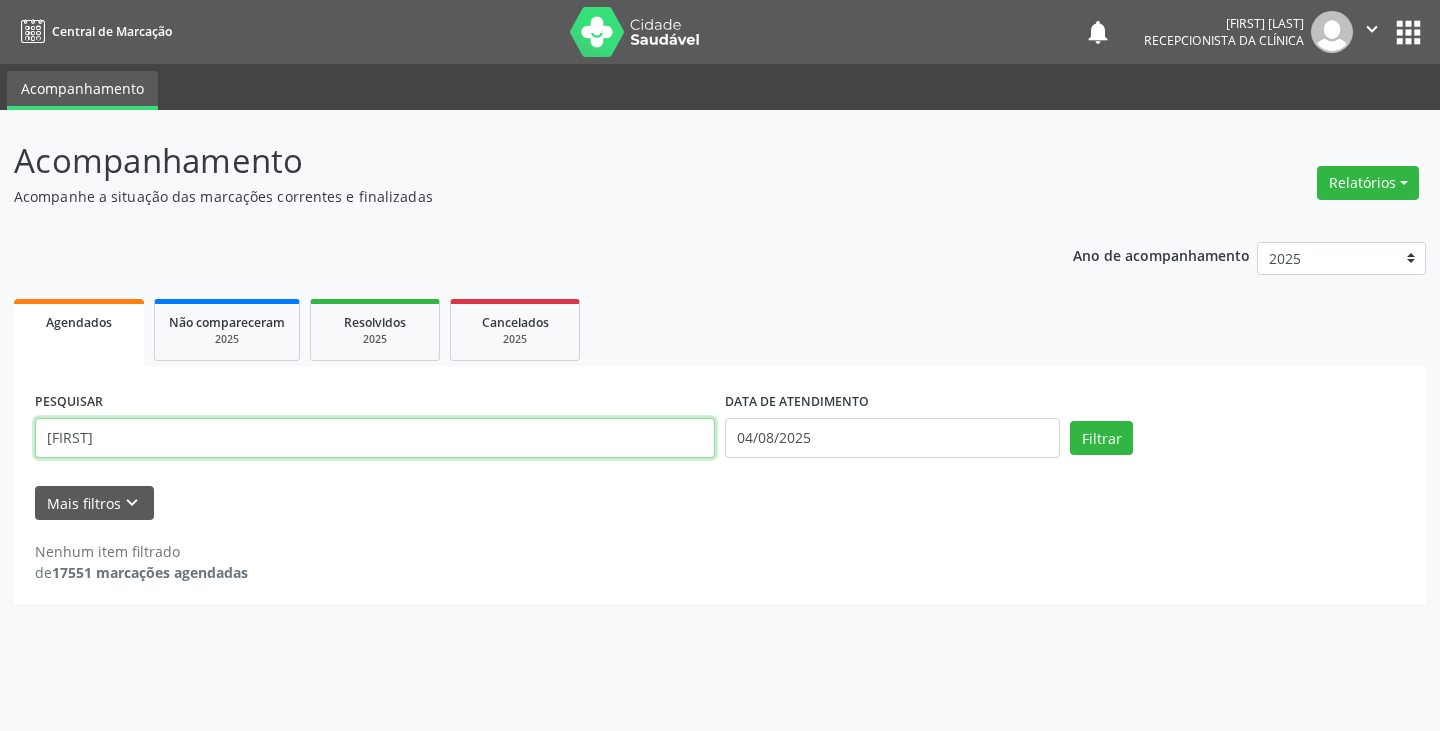 type on "[FIRST]" 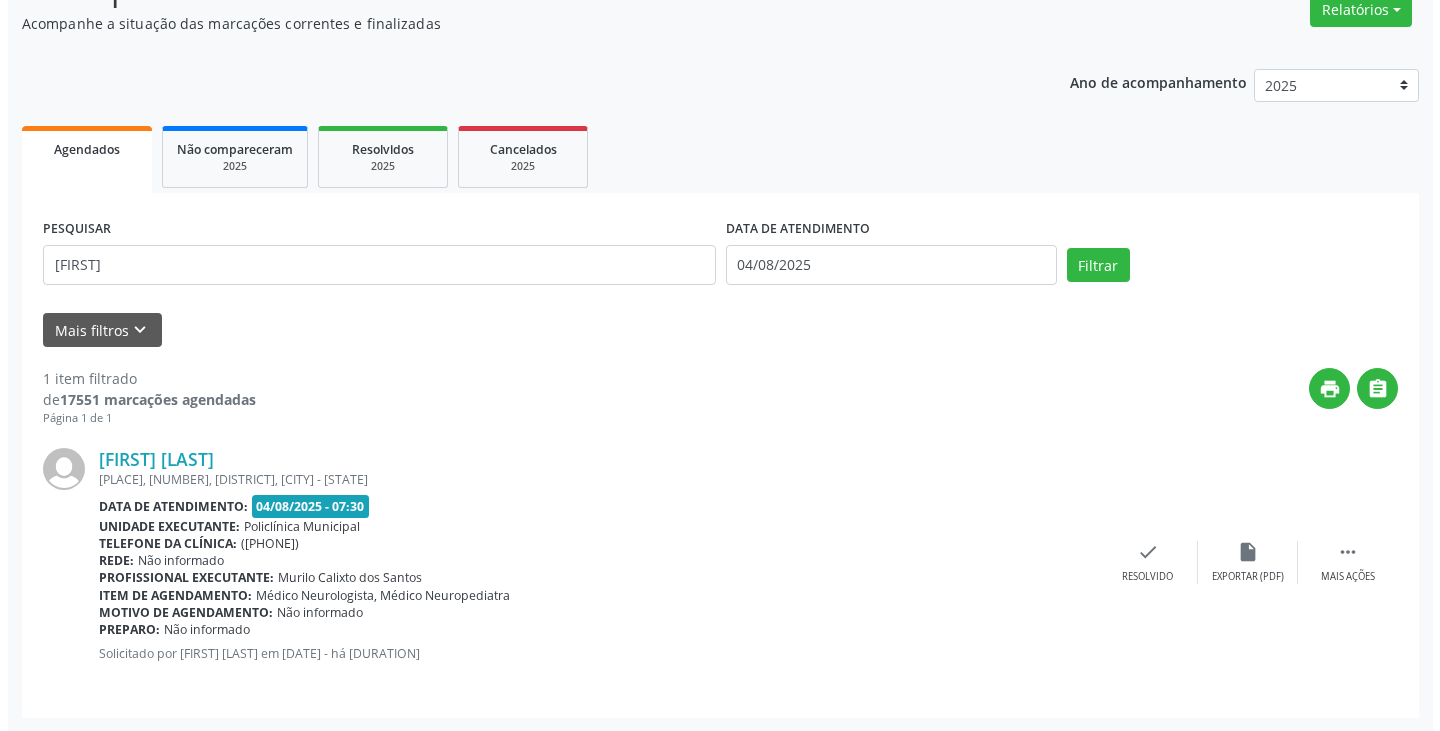 scroll, scrollTop: 174, scrollLeft: 0, axis: vertical 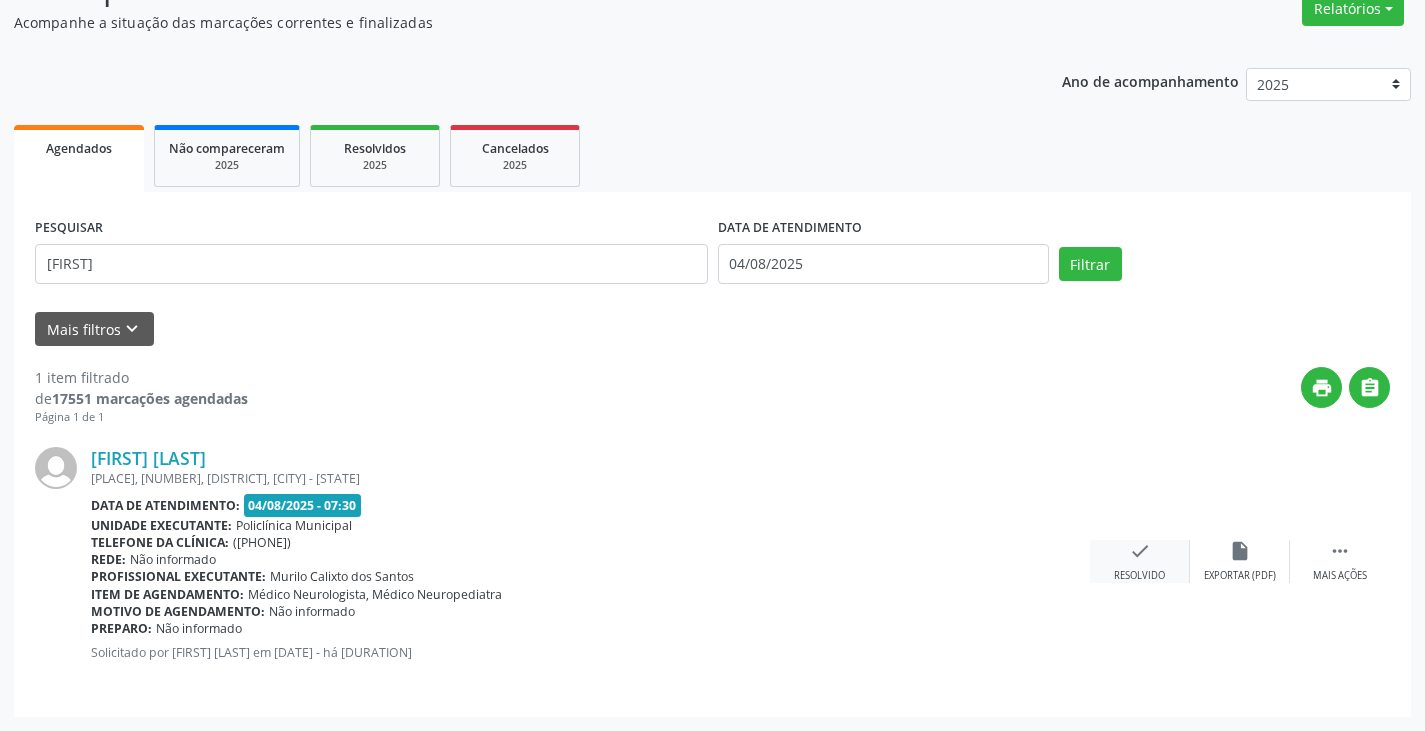 click on "check" at bounding box center (1140, 551) 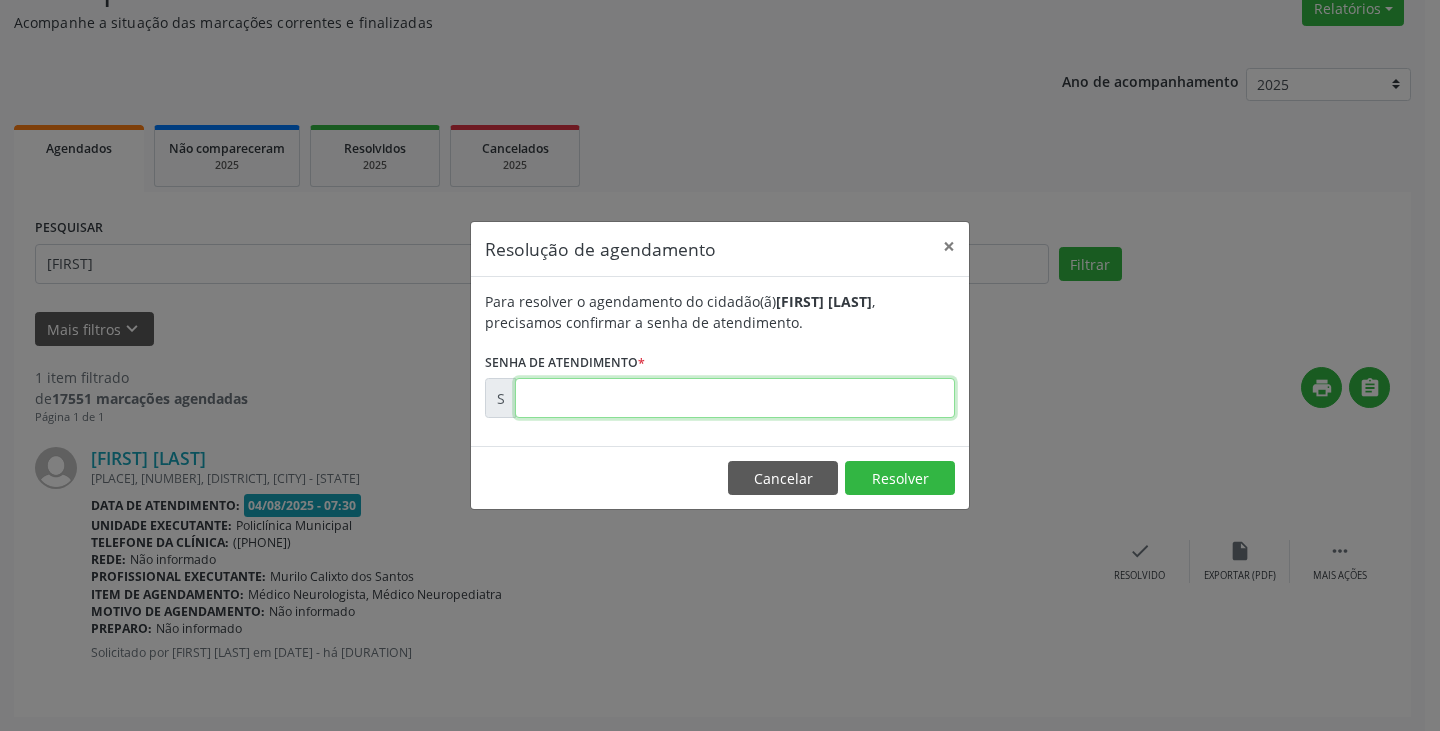 click at bounding box center (735, 398) 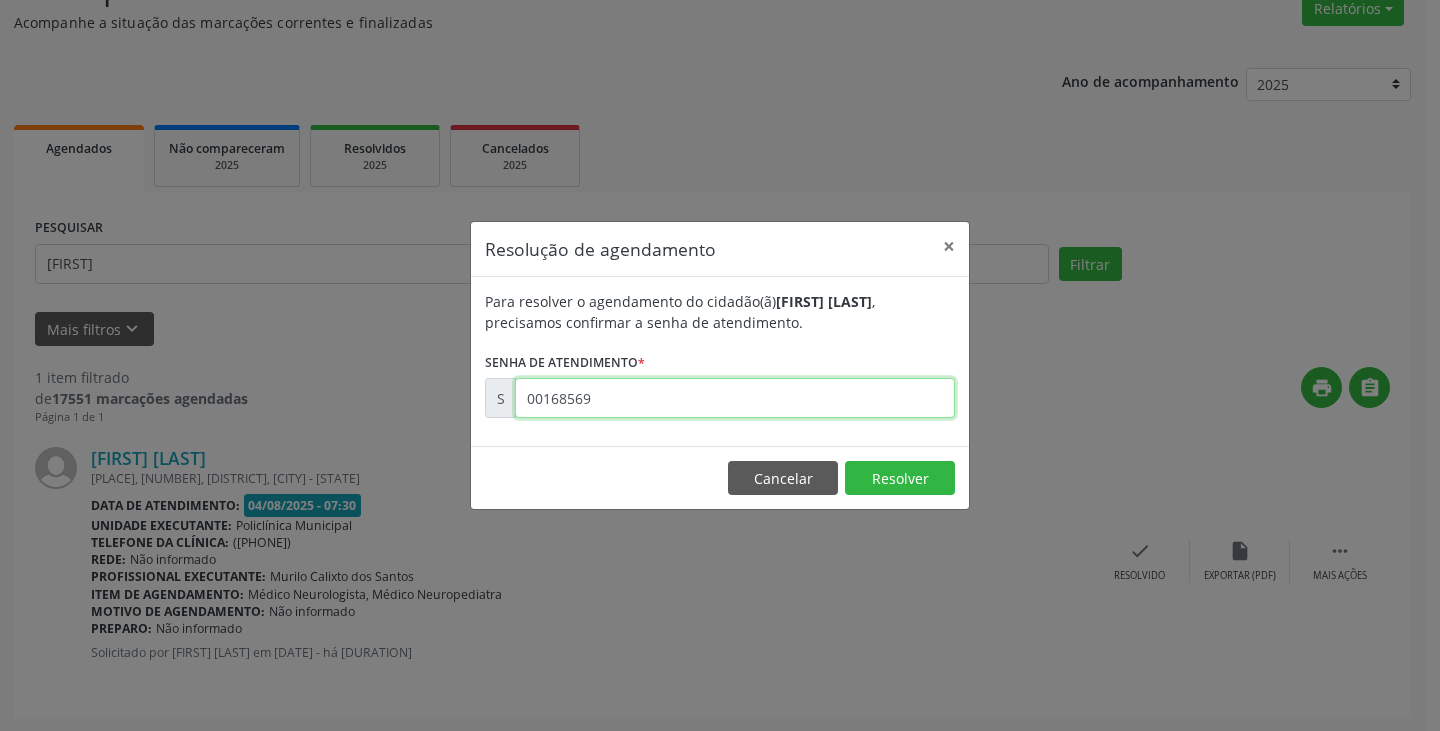 type on "00168569" 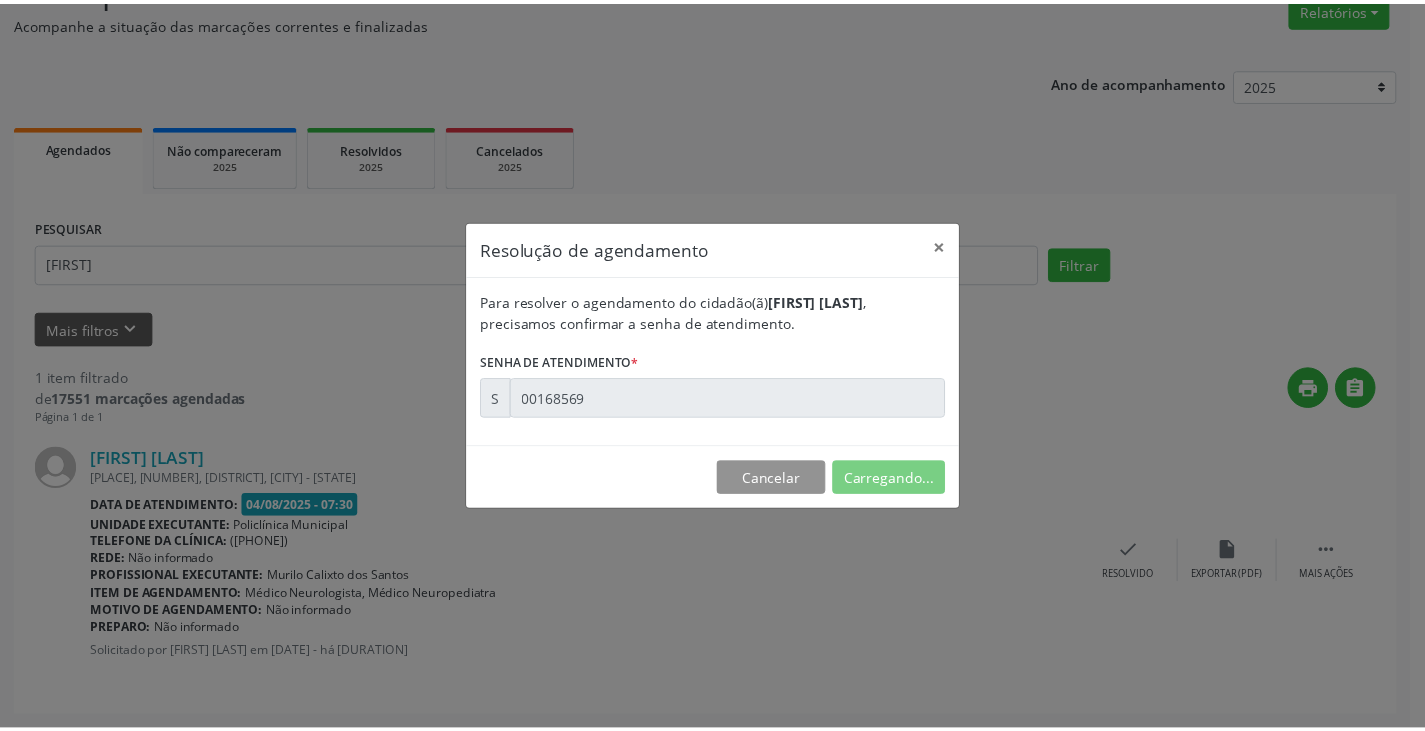 scroll, scrollTop: 0, scrollLeft: 0, axis: both 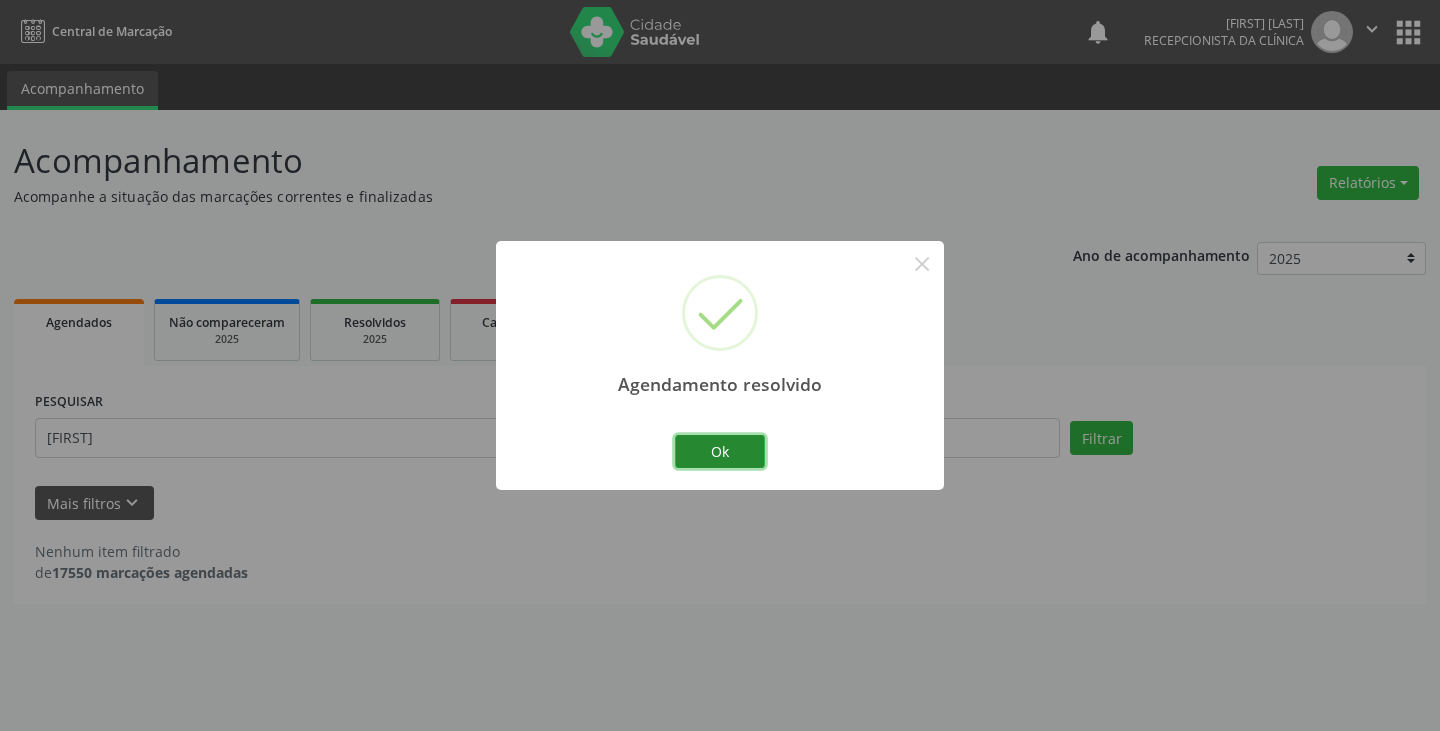 click on "Ok" at bounding box center [720, 452] 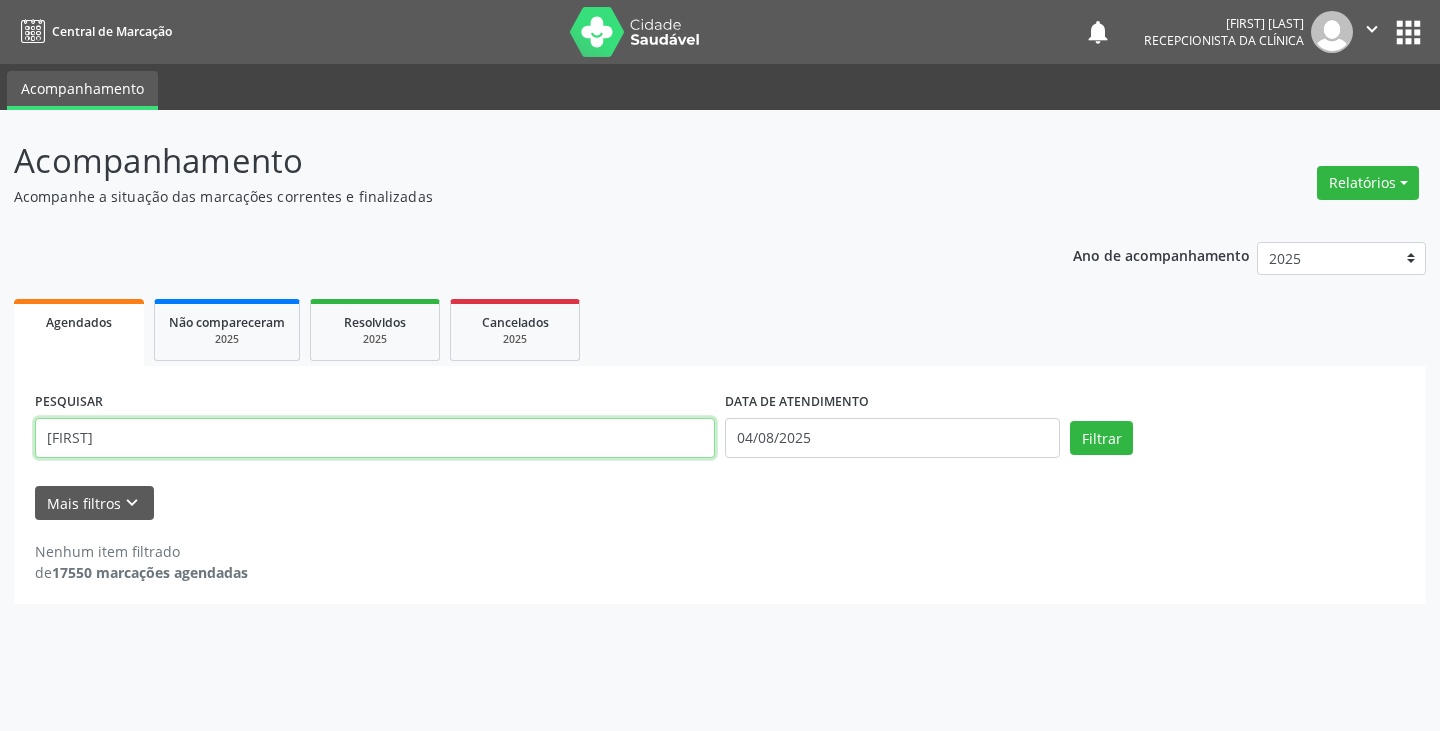 click on "[FIRST]" at bounding box center (375, 438) 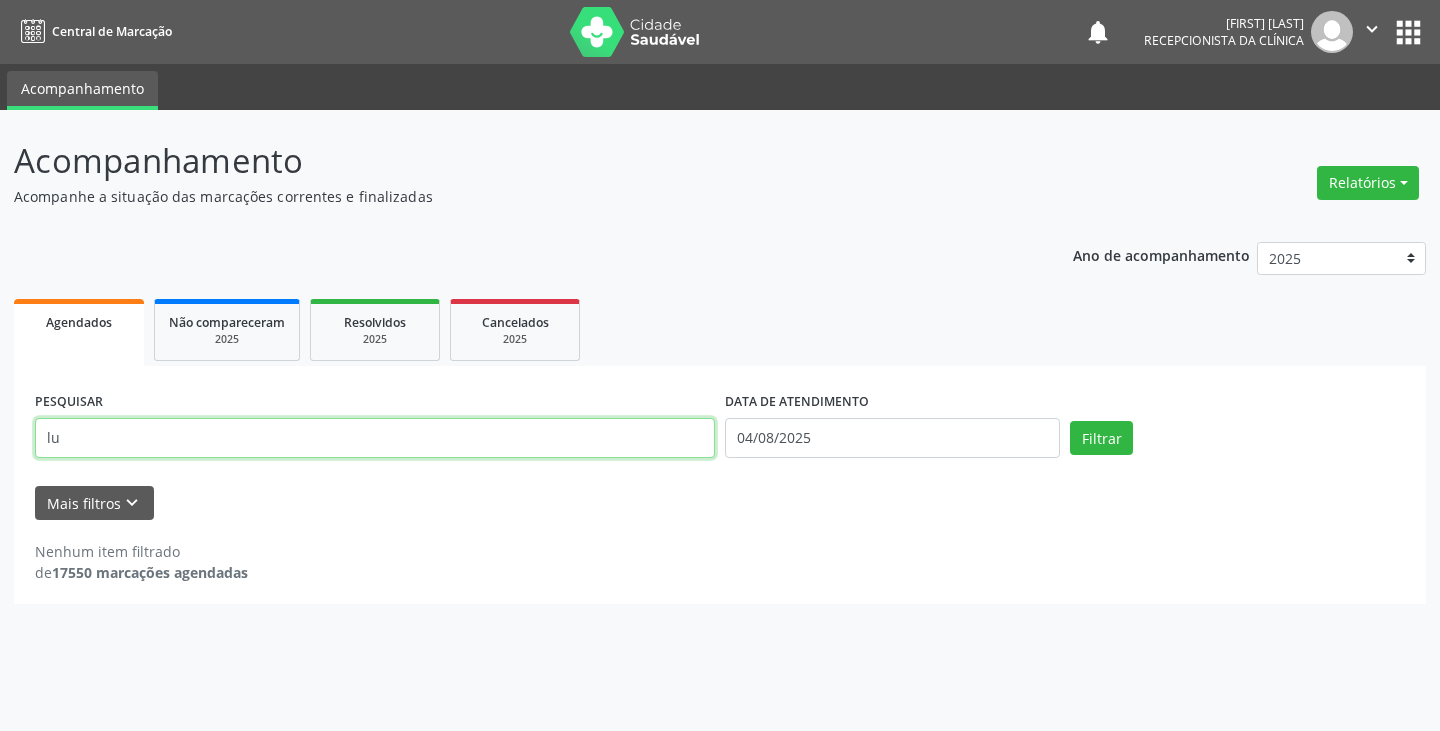 type on "l" 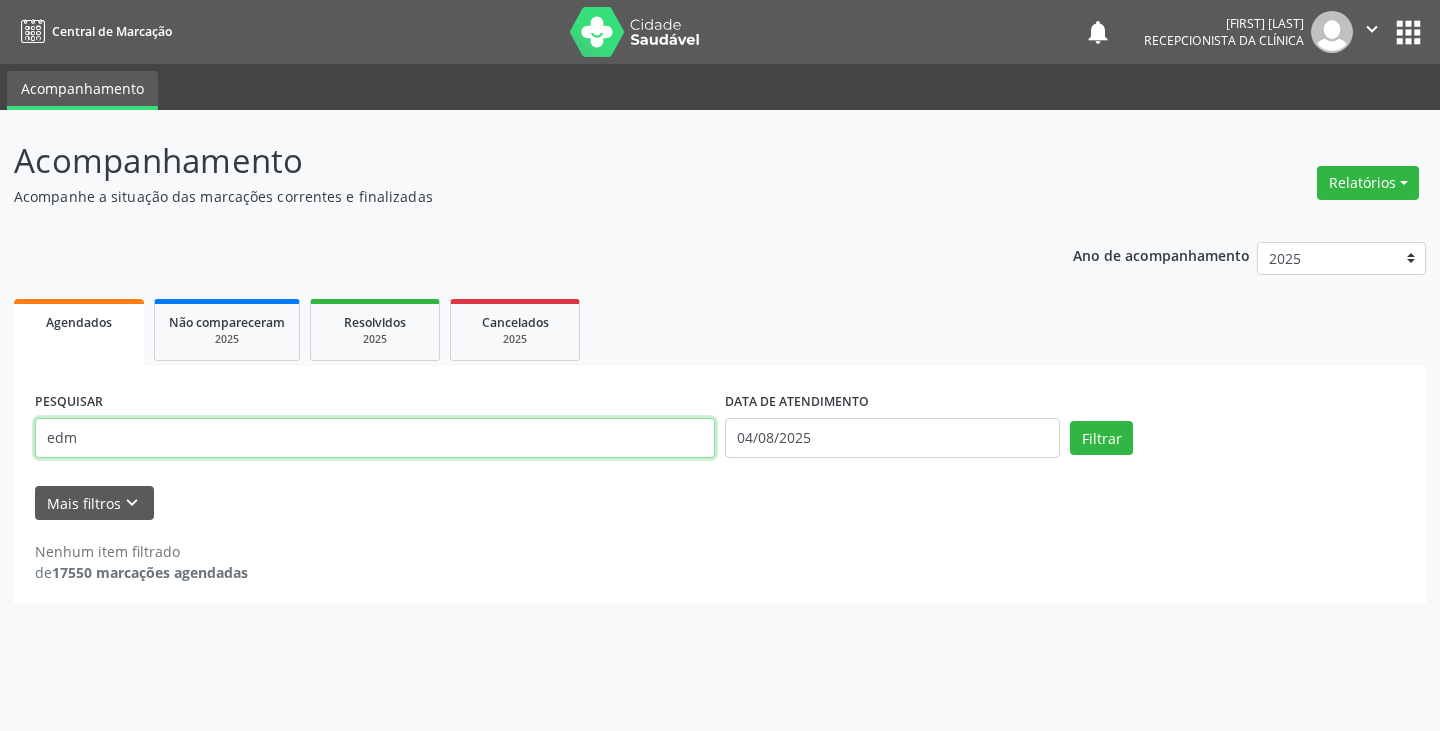 type on "edm" 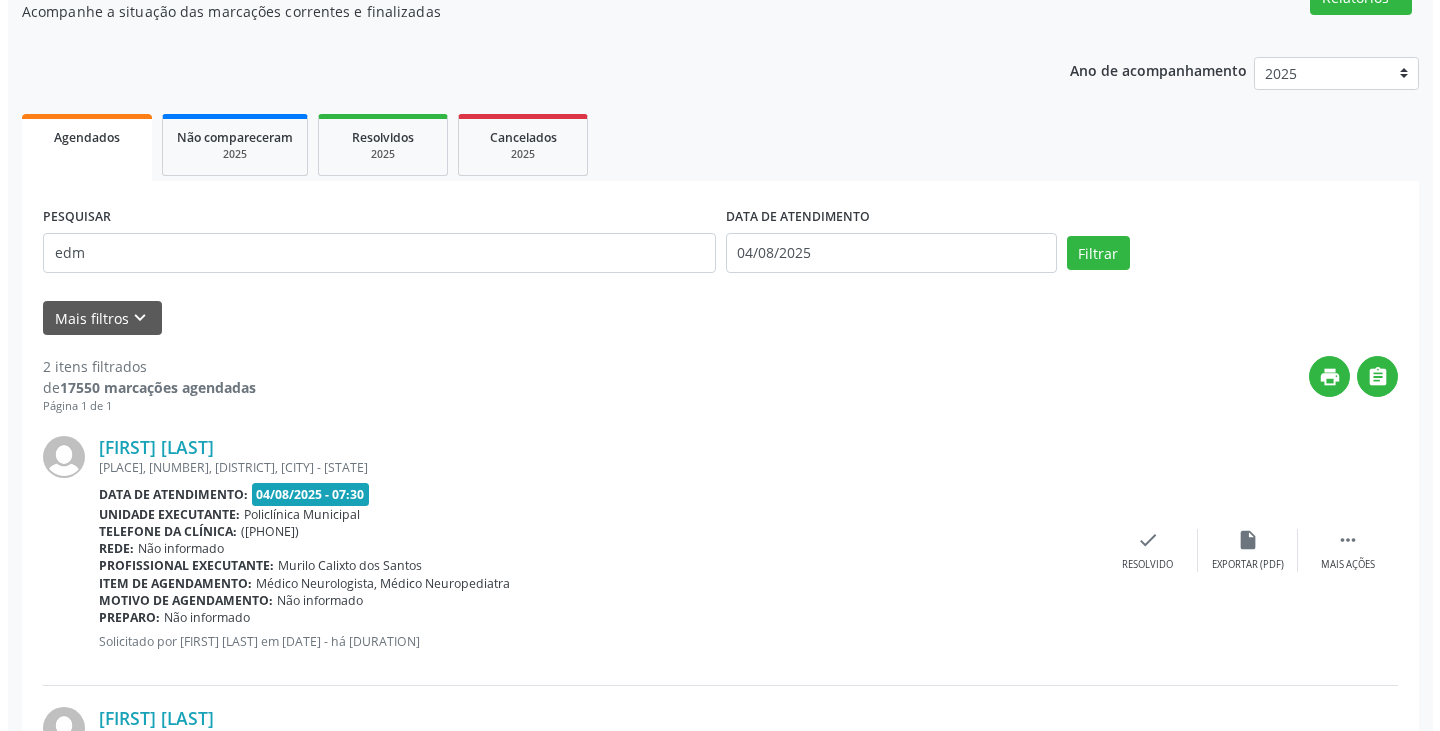 scroll, scrollTop: 200, scrollLeft: 0, axis: vertical 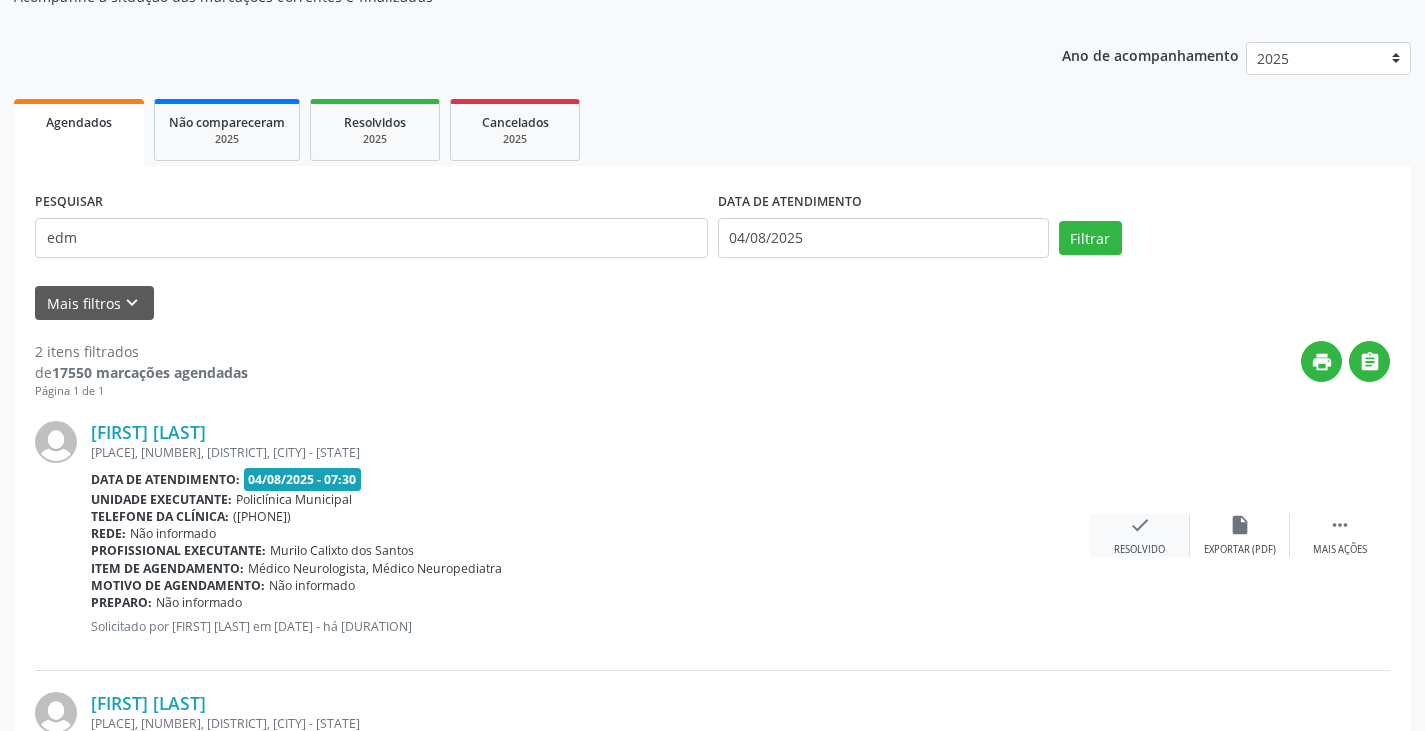 click on "check" at bounding box center (1140, 525) 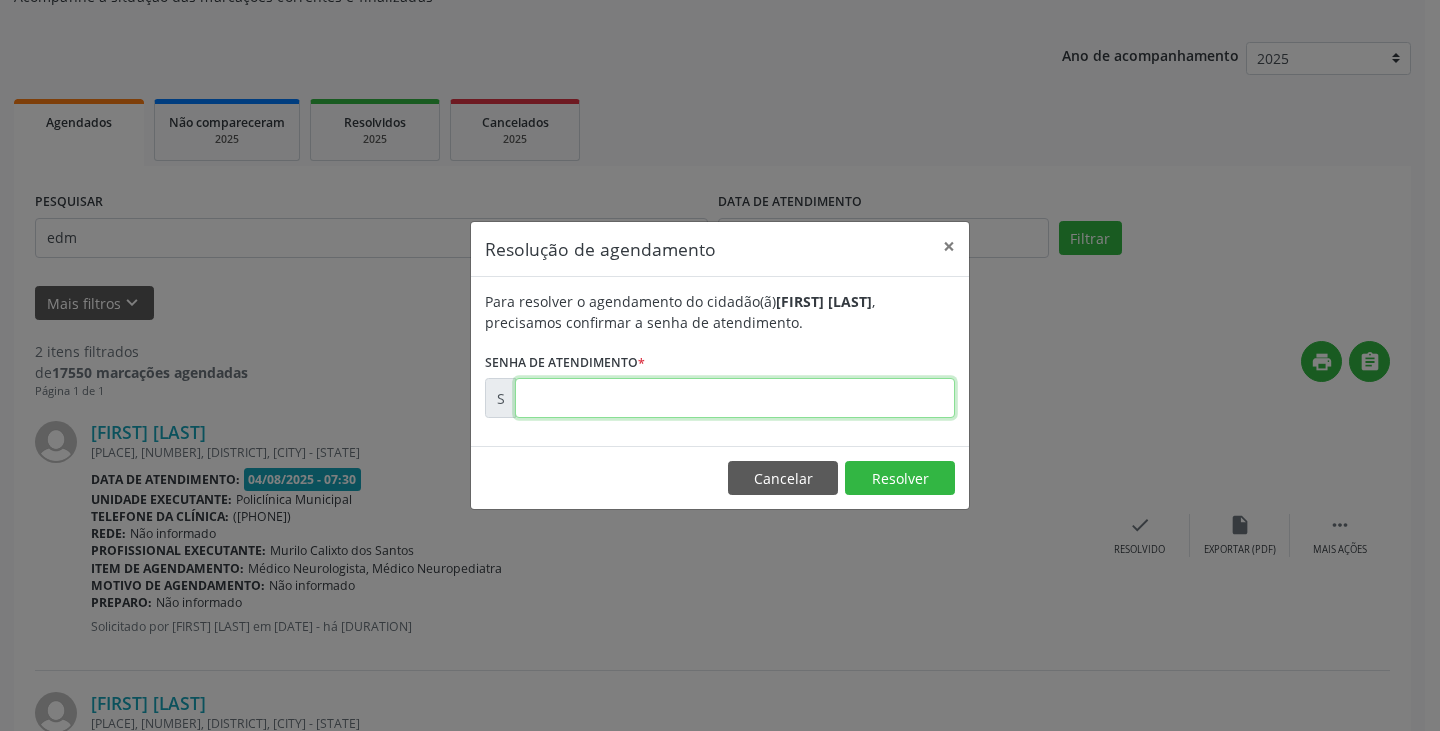 click at bounding box center (735, 398) 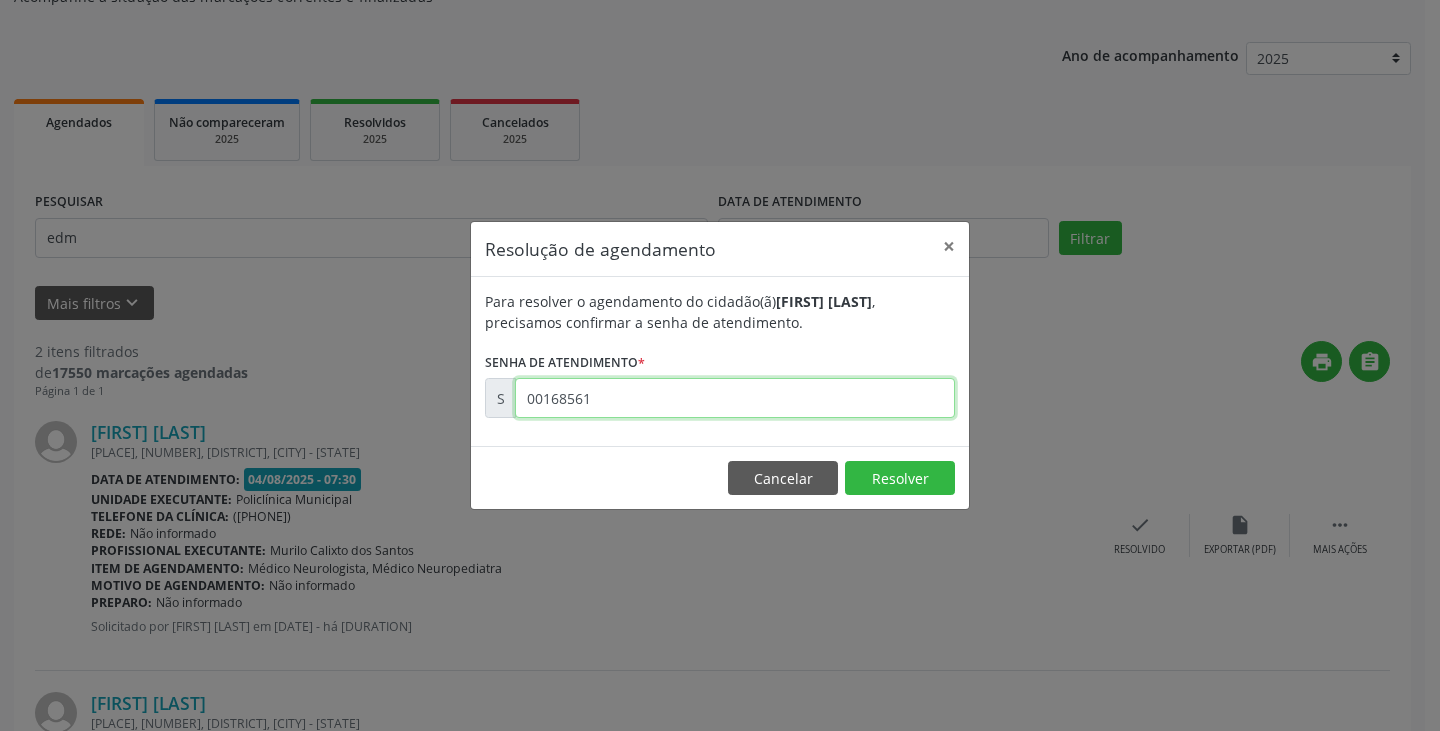 type on "00168561" 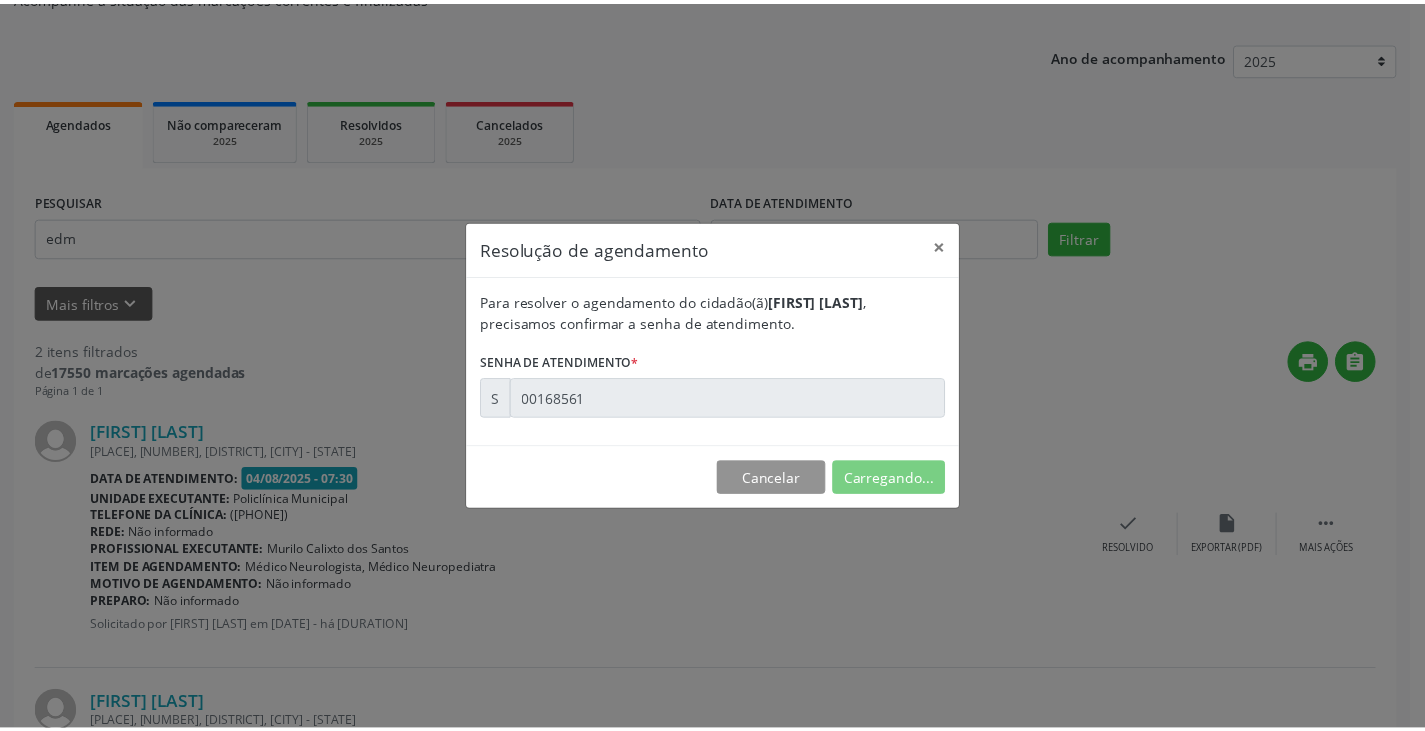 scroll, scrollTop: 0, scrollLeft: 0, axis: both 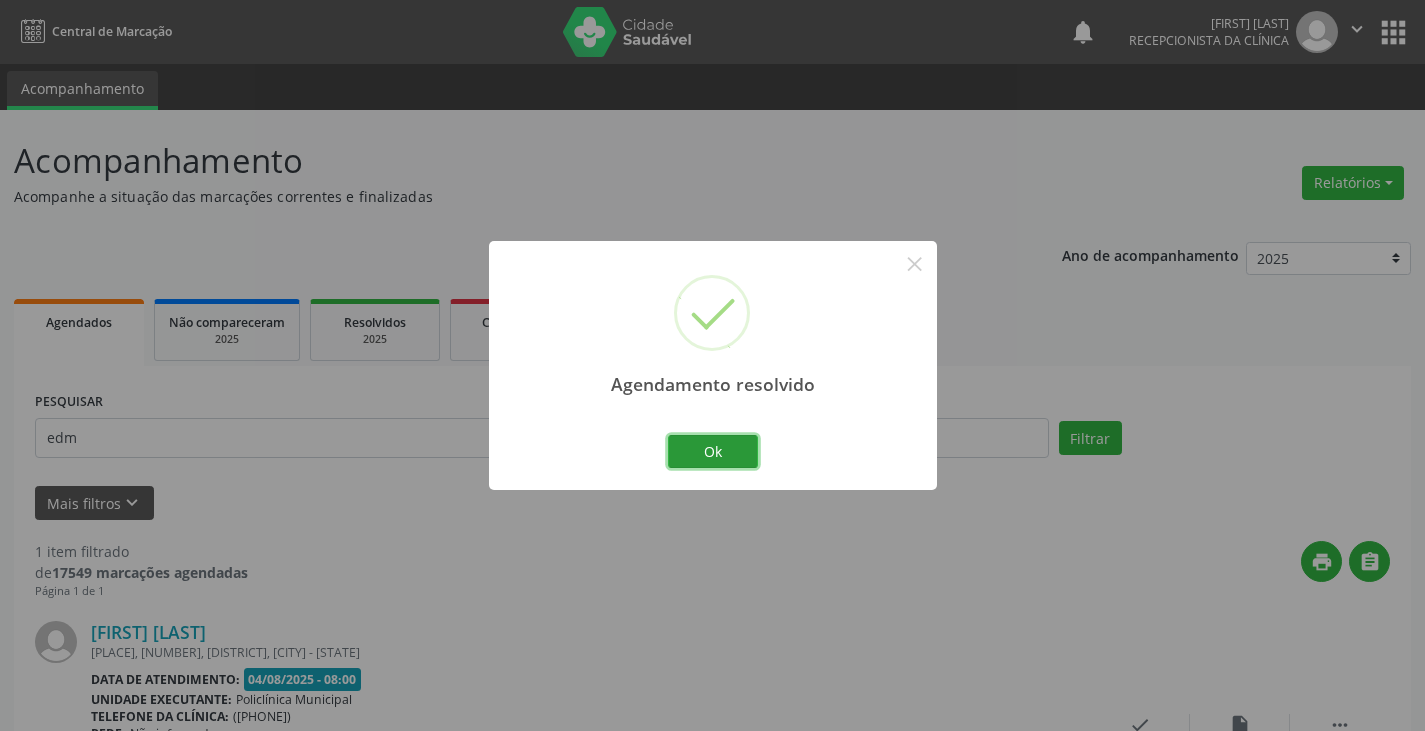 drag, startPoint x: 710, startPoint y: 452, endPoint x: 647, endPoint y: 453, distance: 63.007935 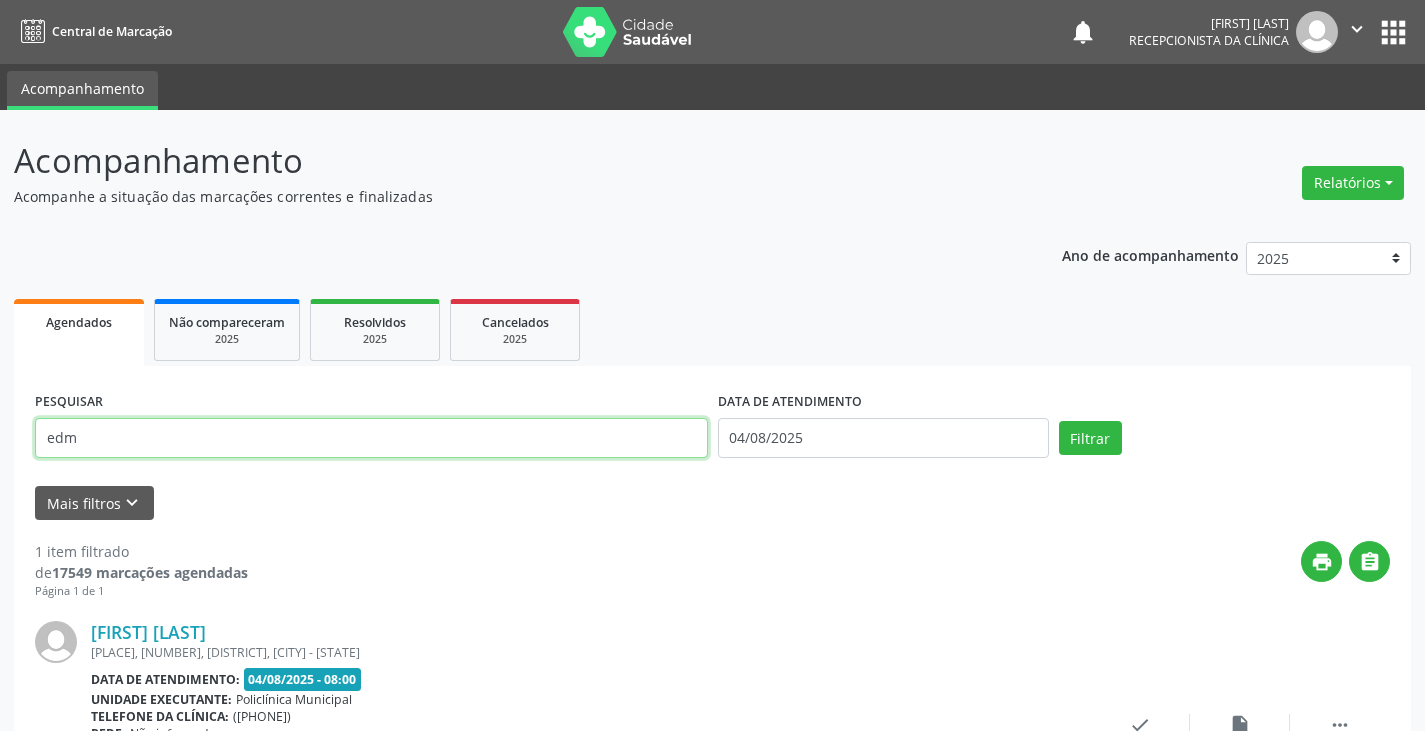 click on "edm" at bounding box center [371, 438] 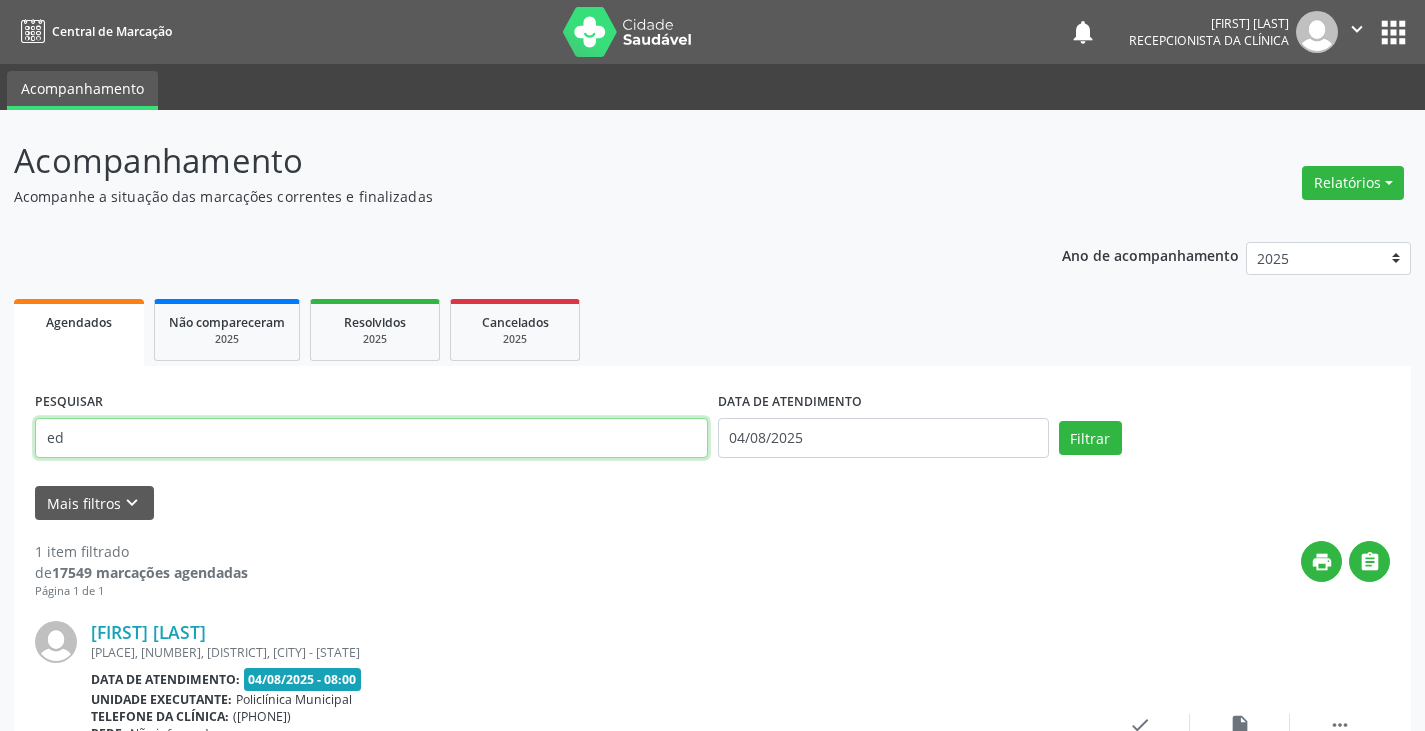 type on "e" 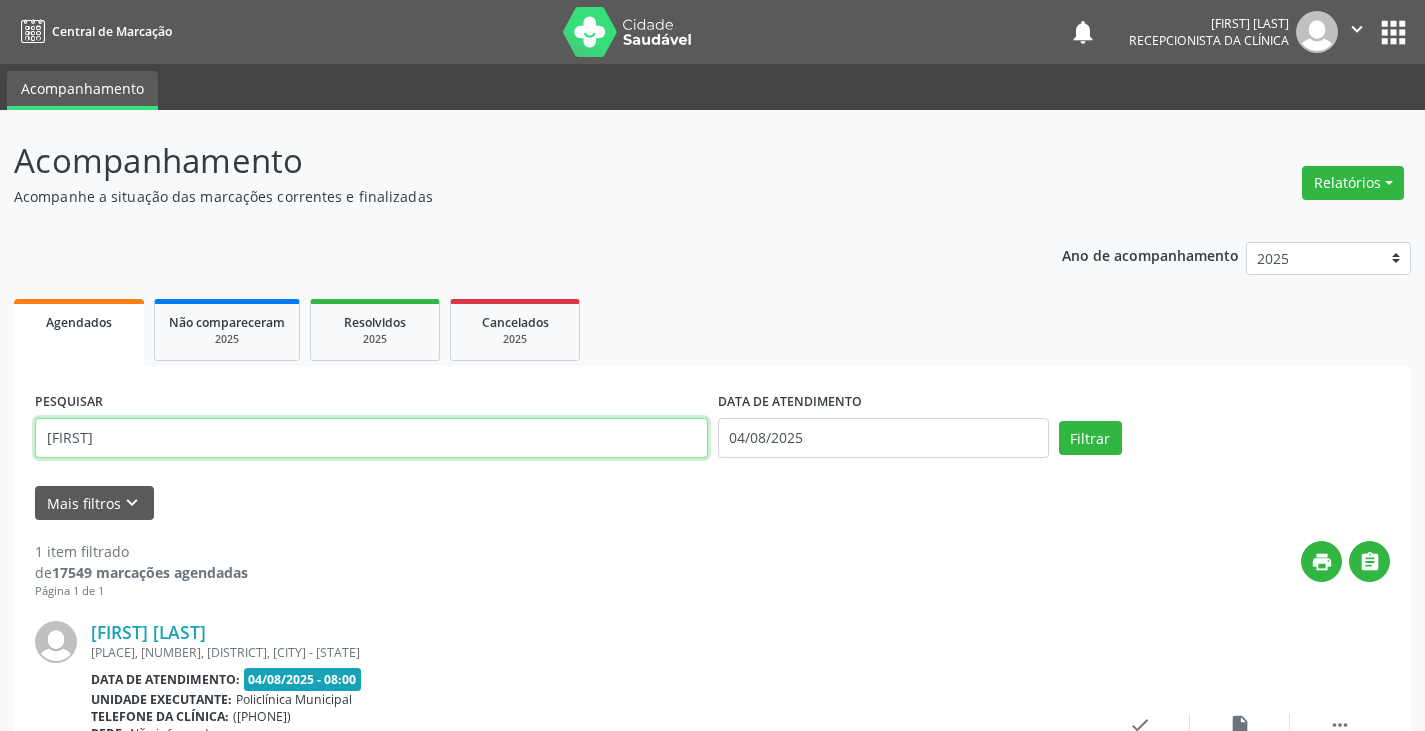 type on "[FIRST]" 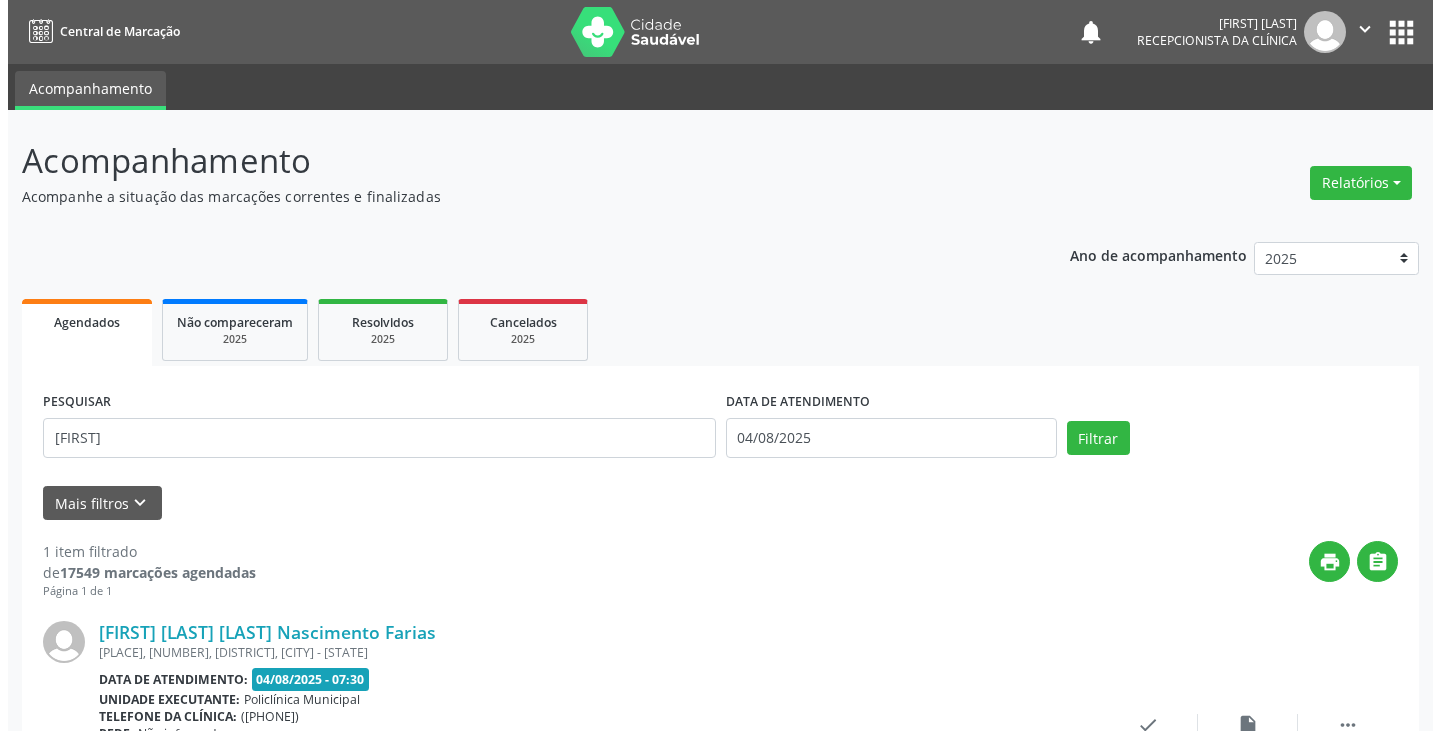 scroll, scrollTop: 100, scrollLeft: 0, axis: vertical 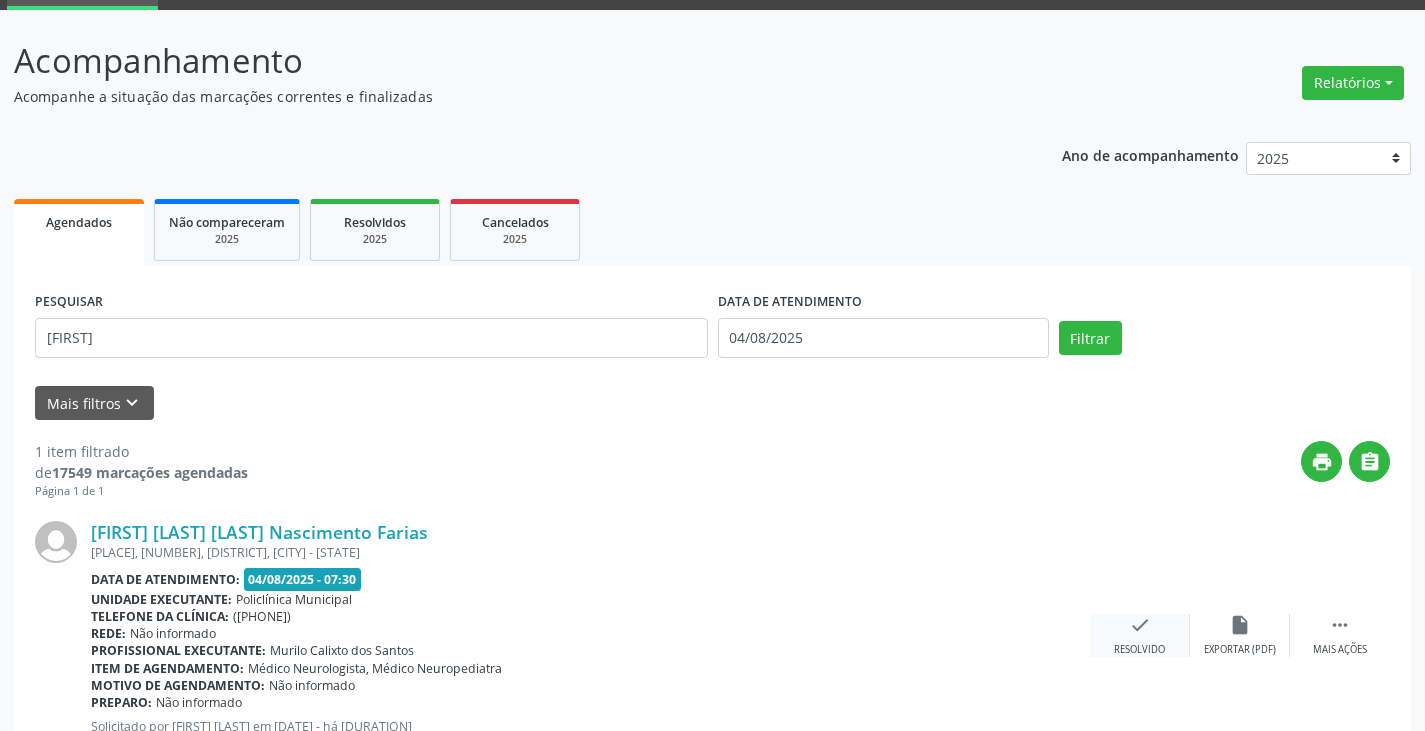 click on "check
Resolvido" at bounding box center [1140, 635] 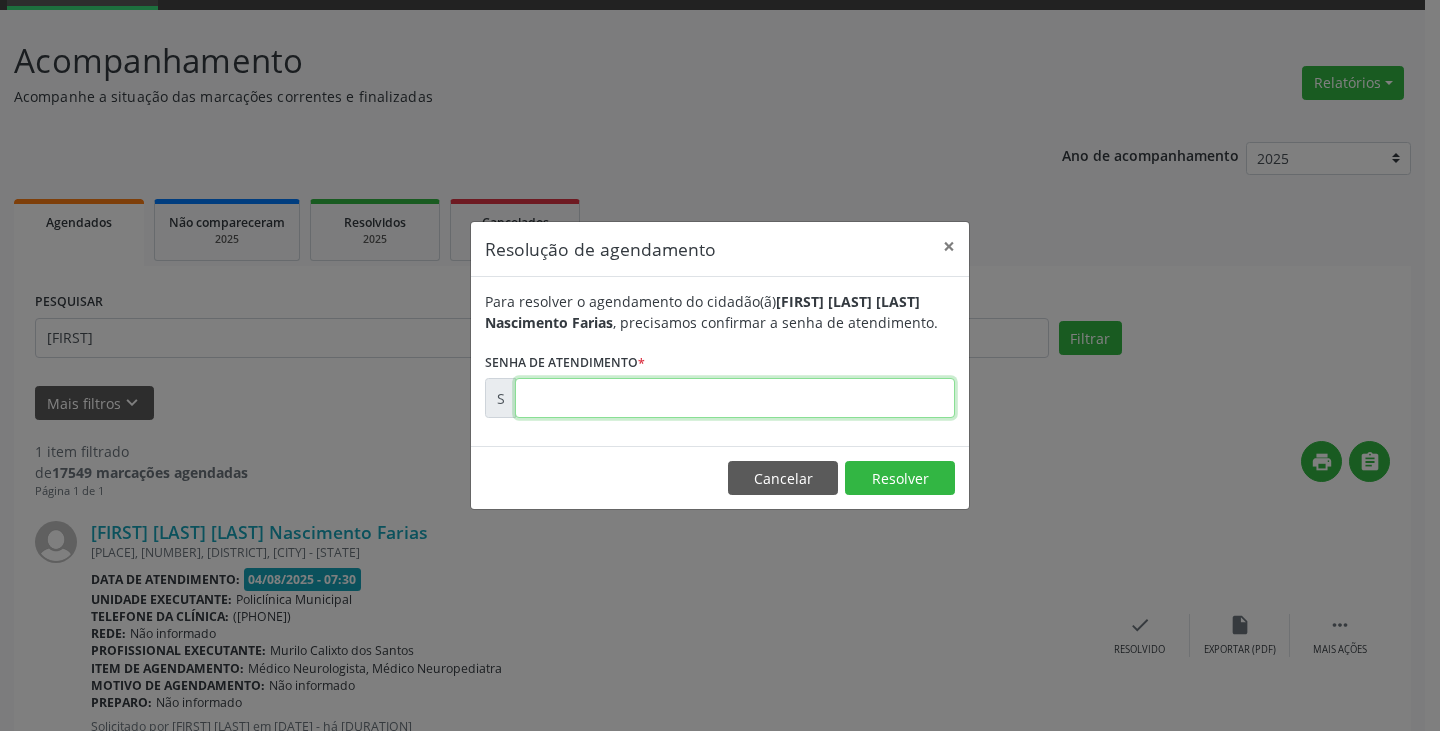 click at bounding box center (735, 398) 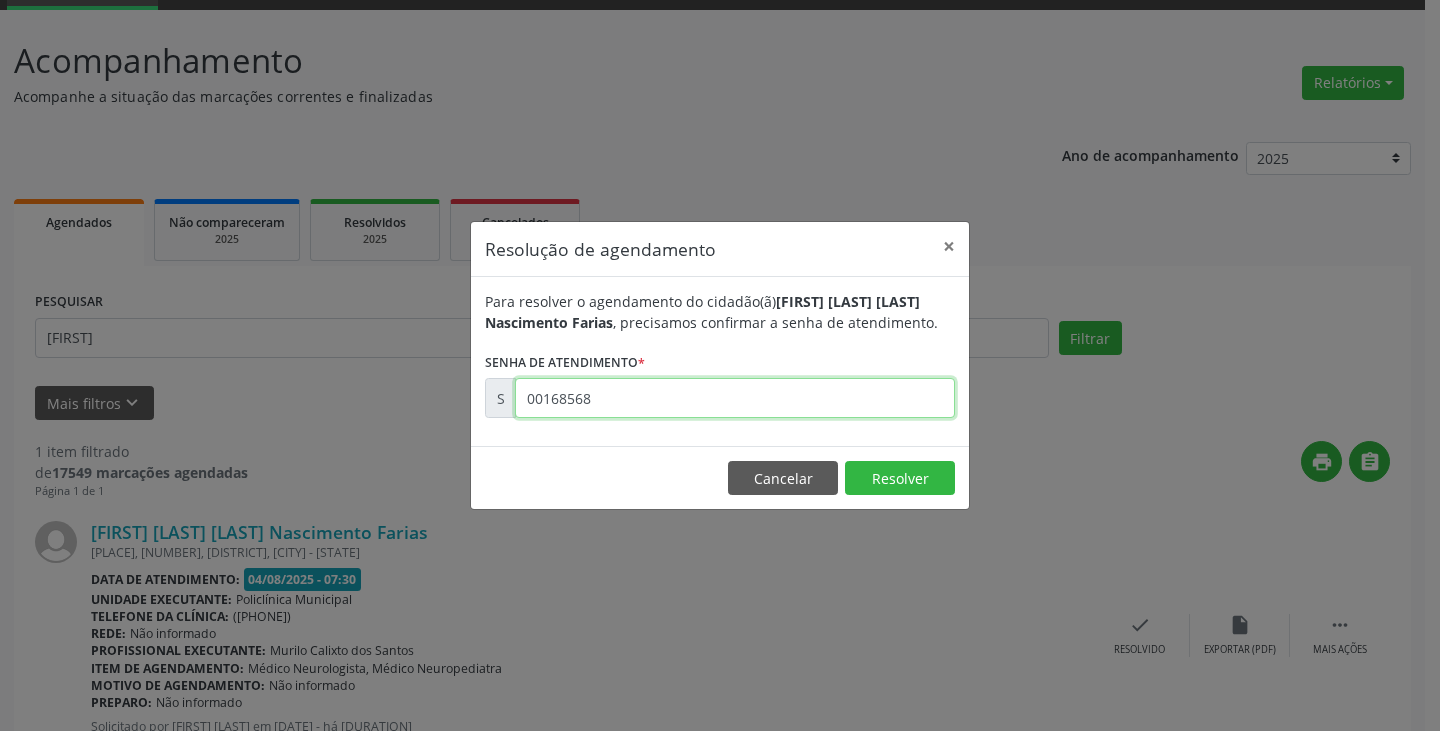 type on "00168568" 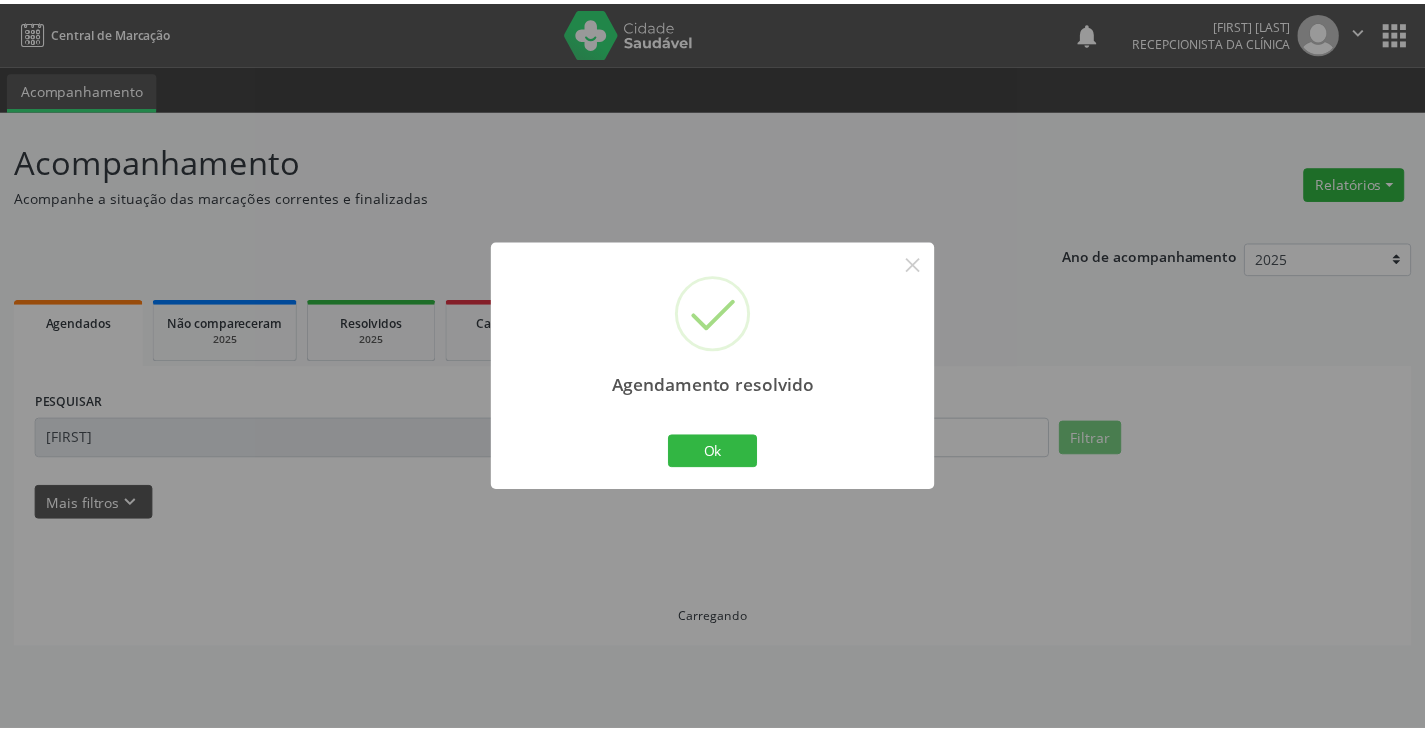 scroll, scrollTop: 0, scrollLeft: 0, axis: both 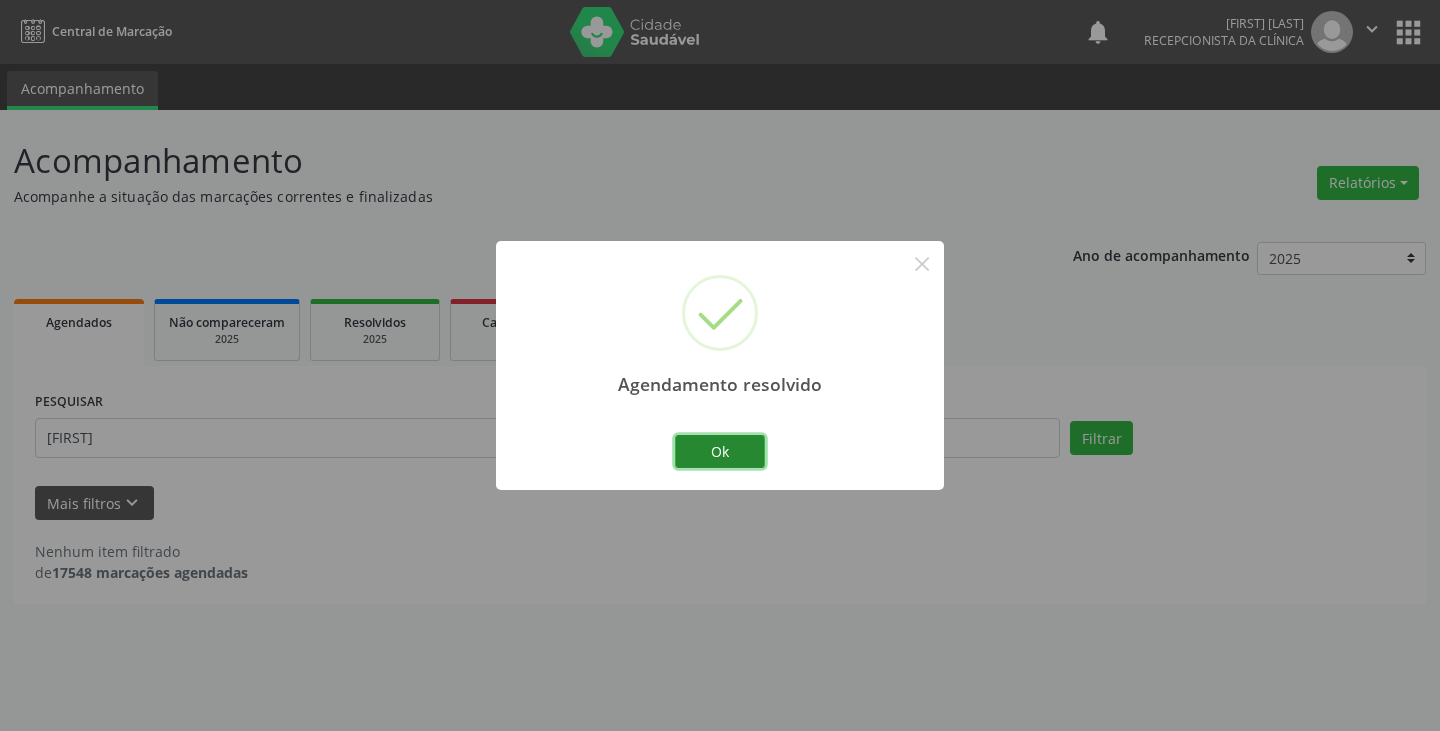 drag, startPoint x: 723, startPoint y: 456, endPoint x: 700, endPoint y: 452, distance: 23.345236 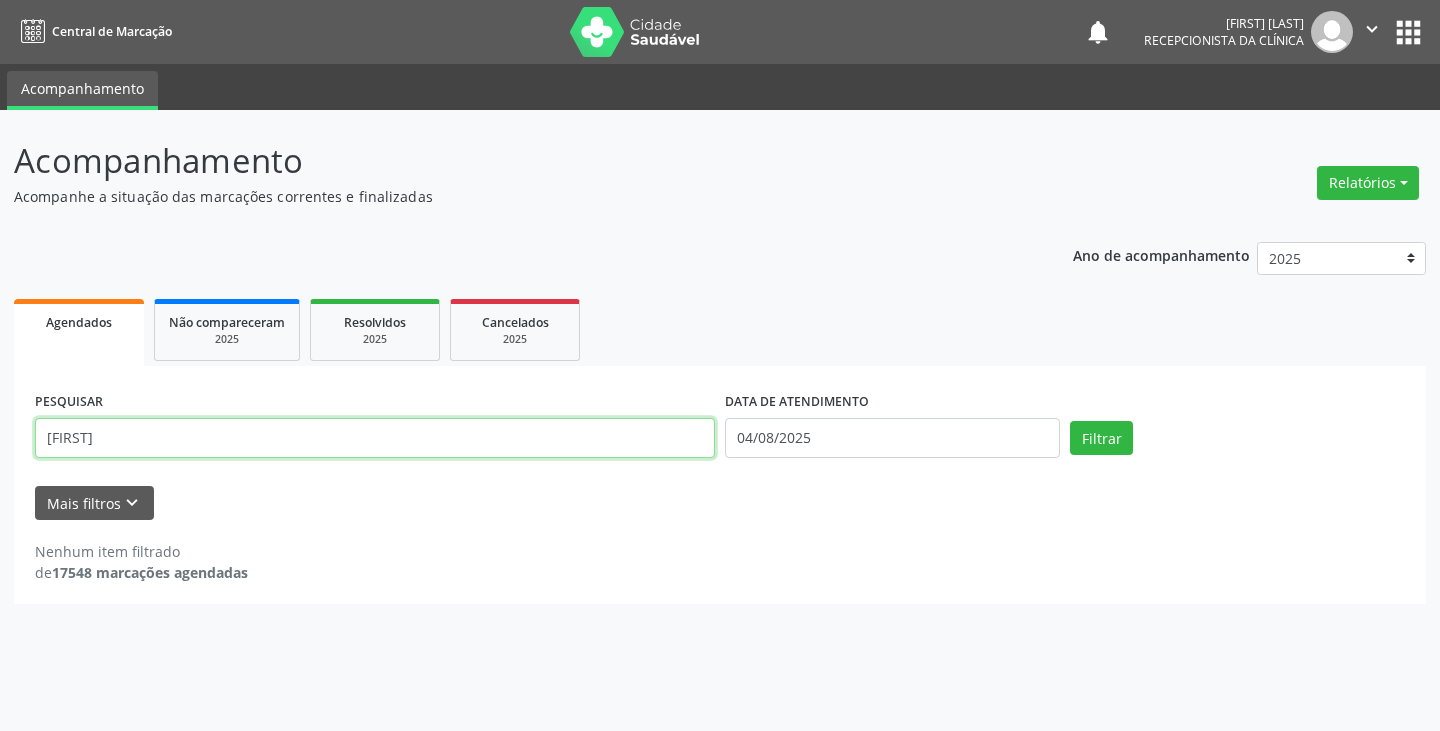 click on "[FIRST]" at bounding box center (375, 438) 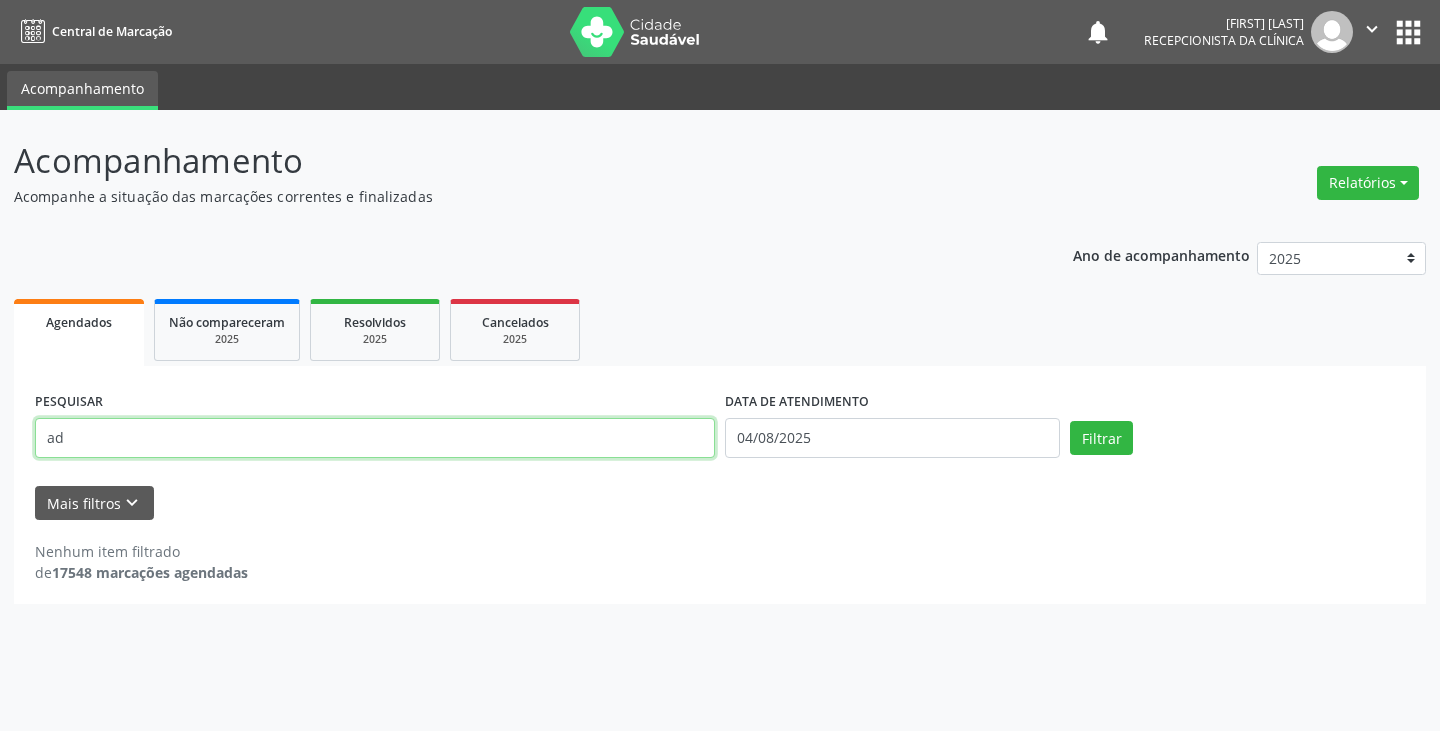 type on "a" 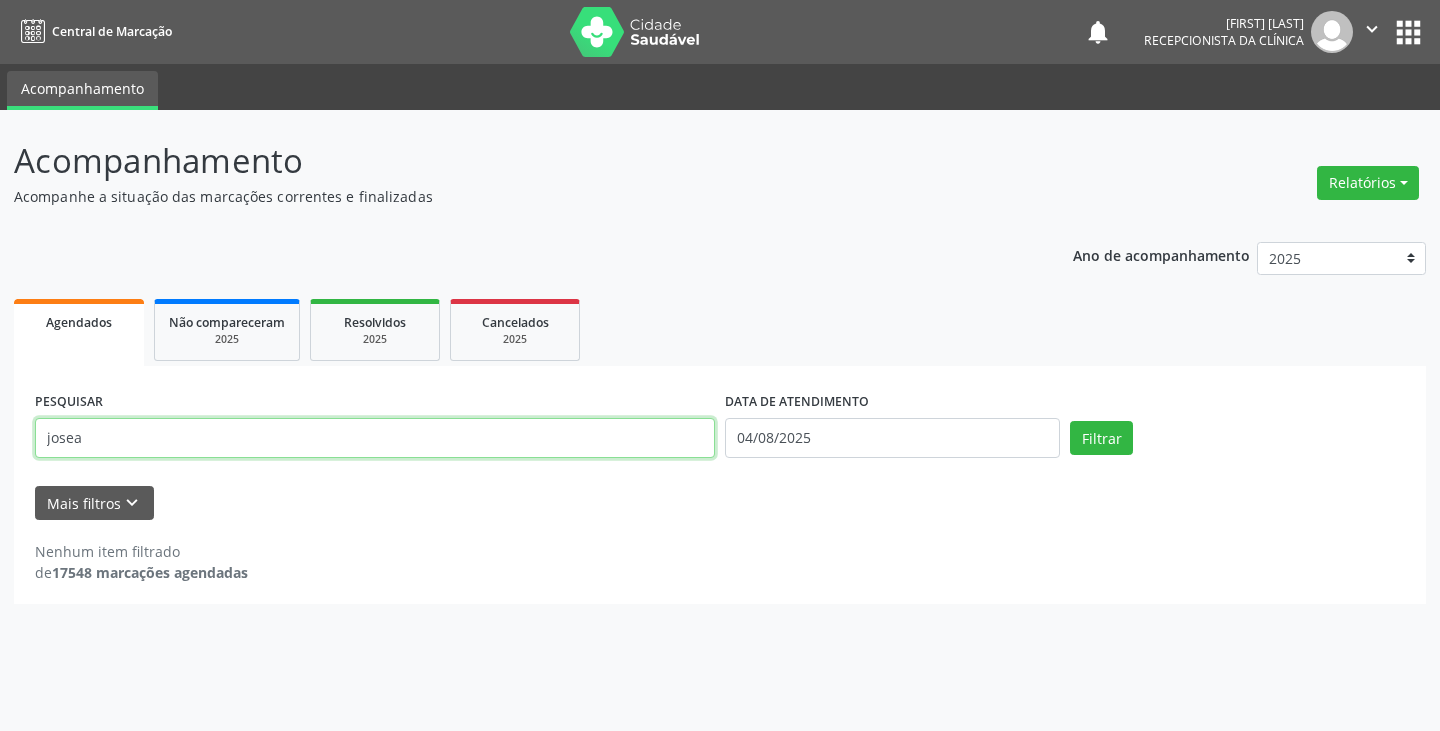 type on "josea" 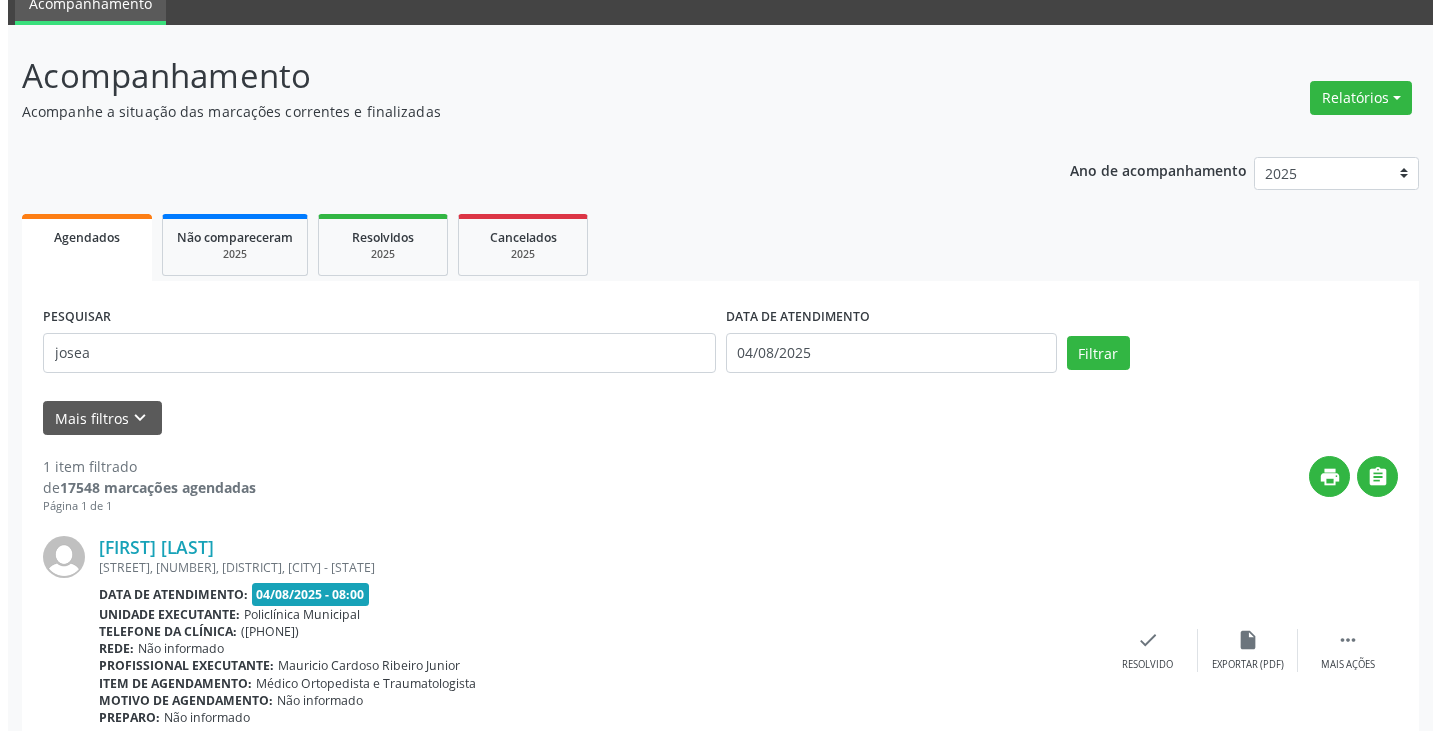 scroll, scrollTop: 174, scrollLeft: 0, axis: vertical 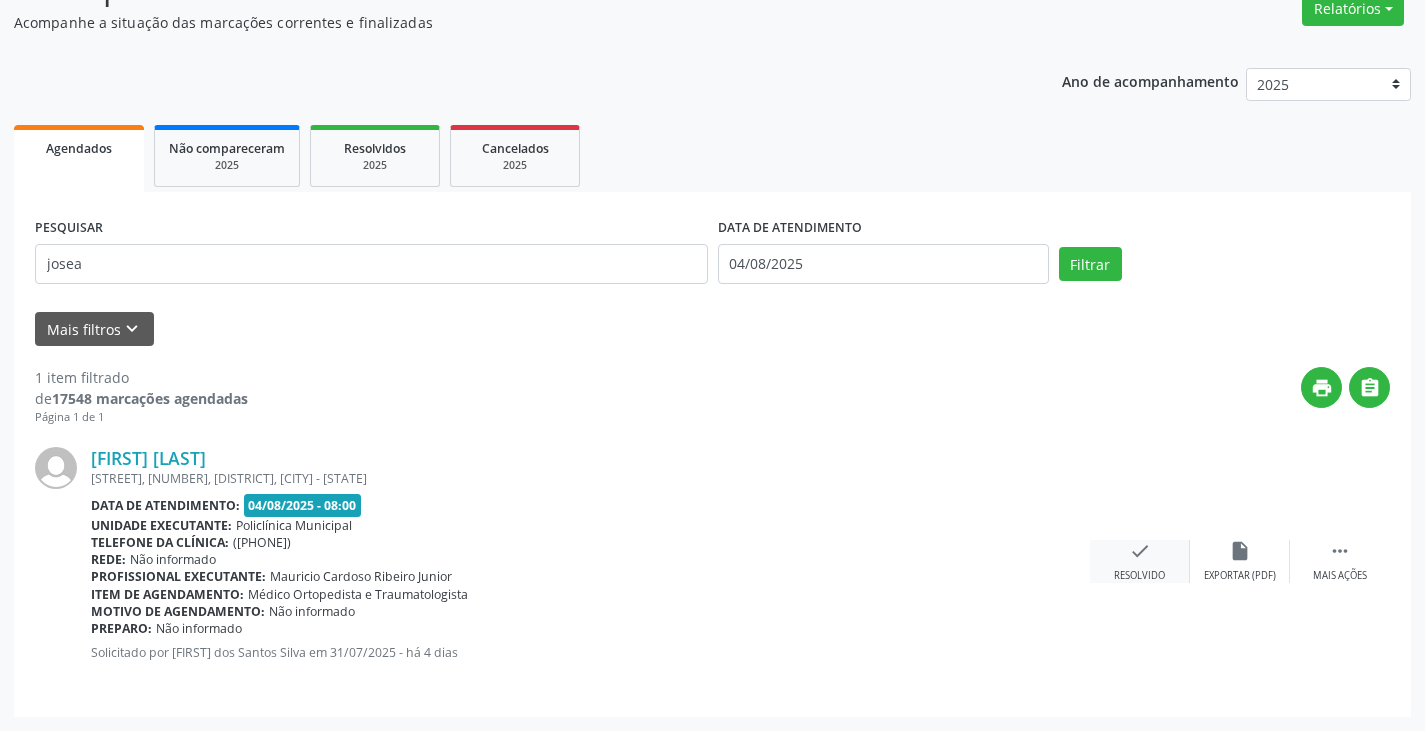 click on "check
Resolvido" at bounding box center [1140, 561] 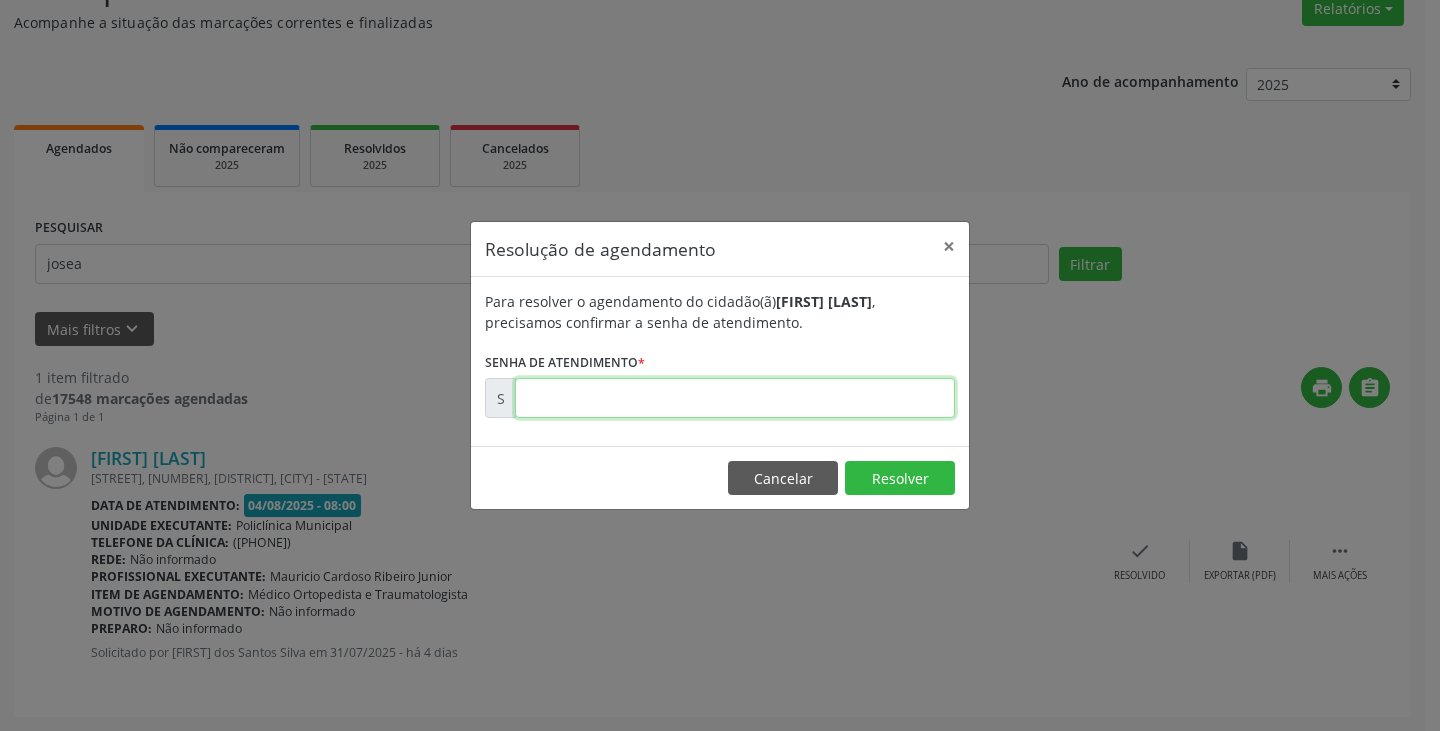 click at bounding box center [735, 398] 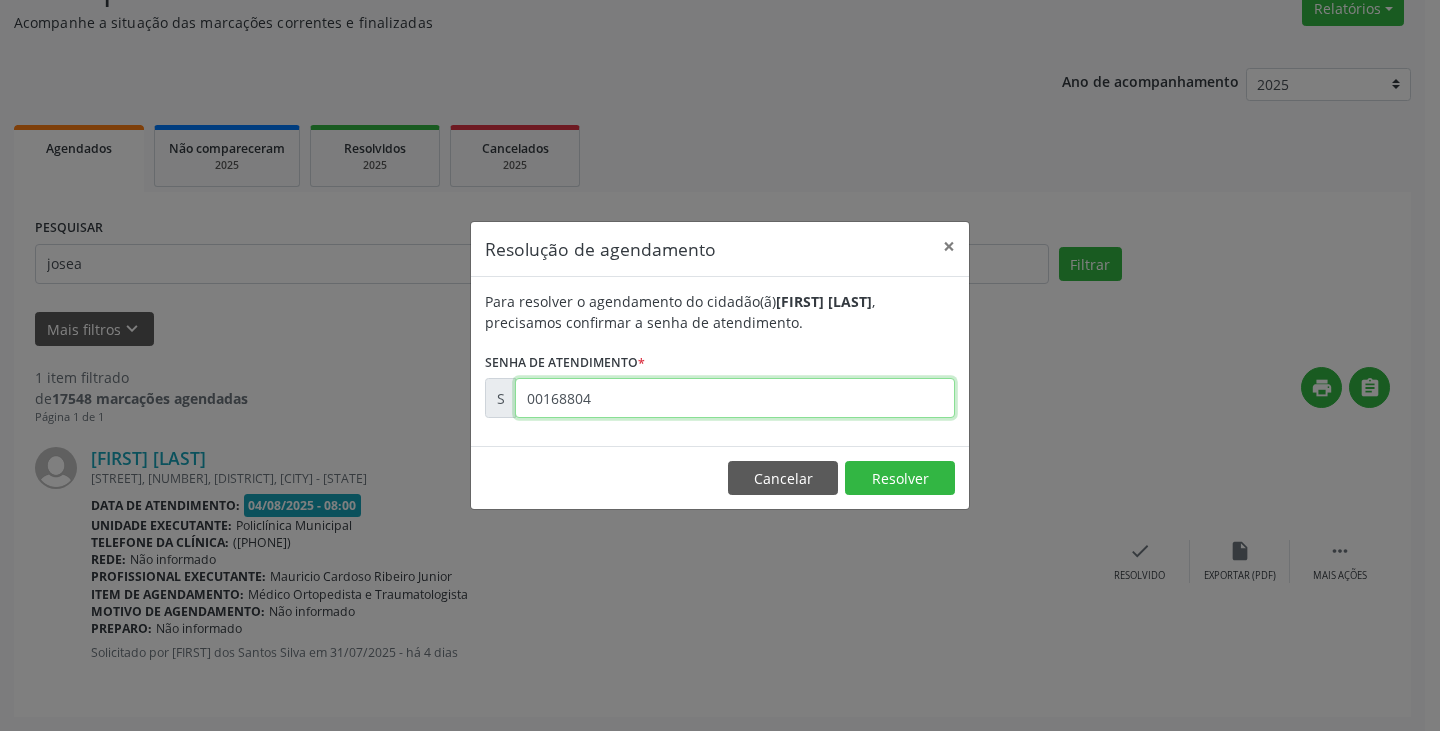 type on "00168804" 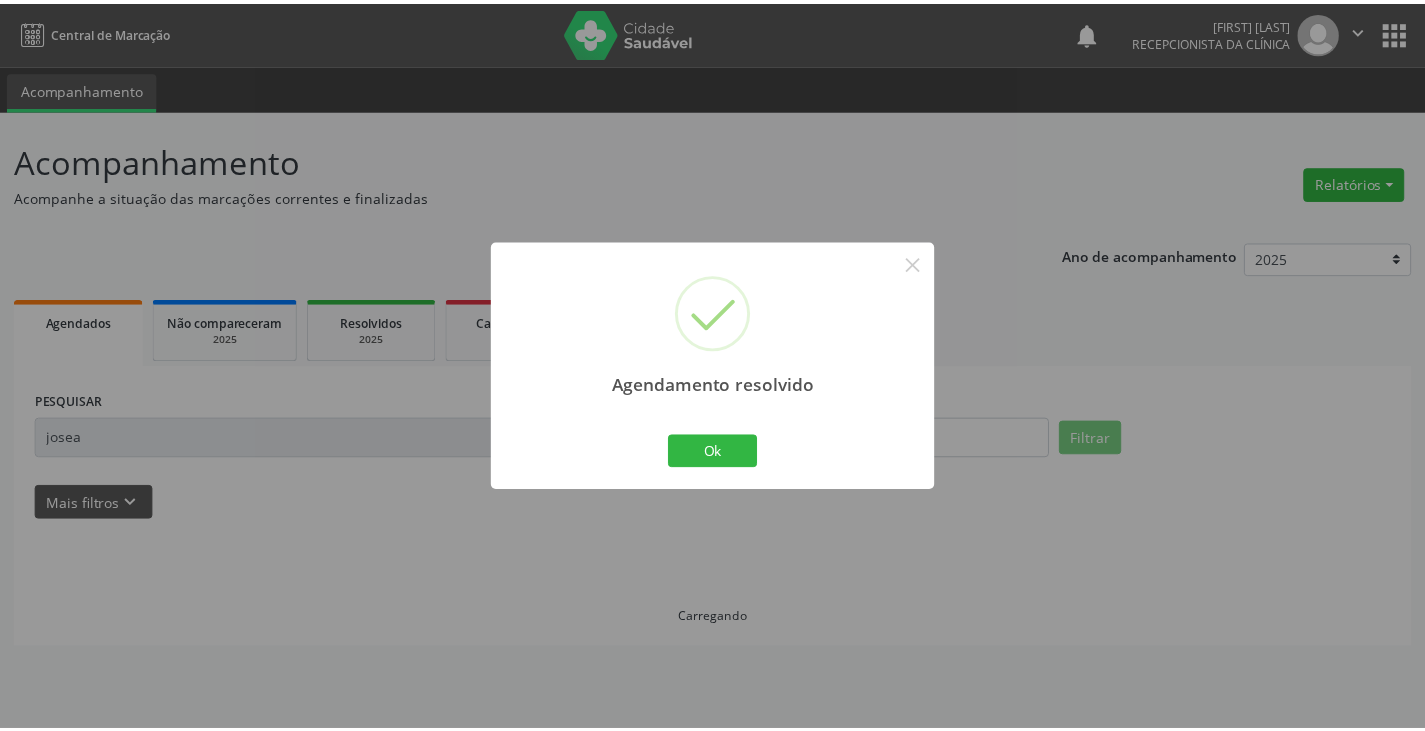 scroll, scrollTop: 0, scrollLeft: 0, axis: both 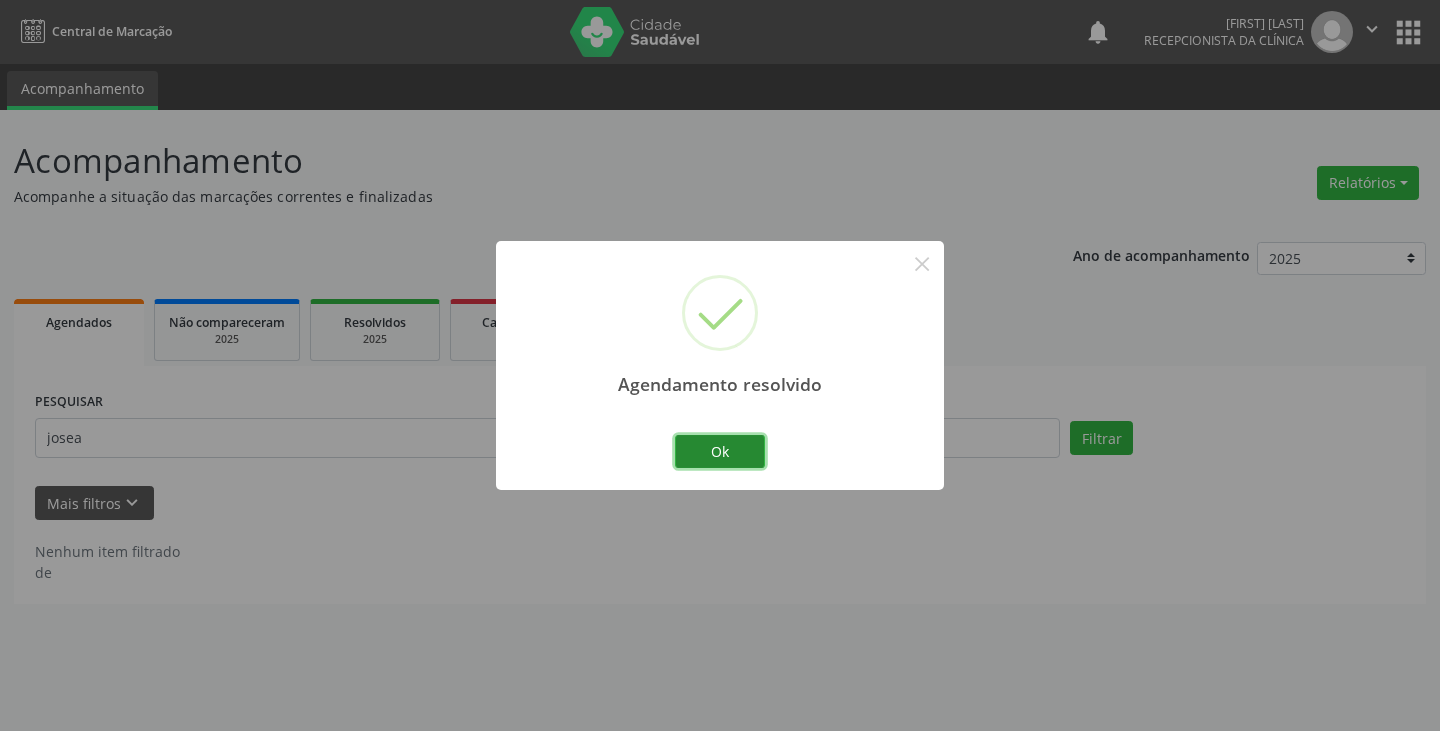 click on "Ok" at bounding box center (720, 452) 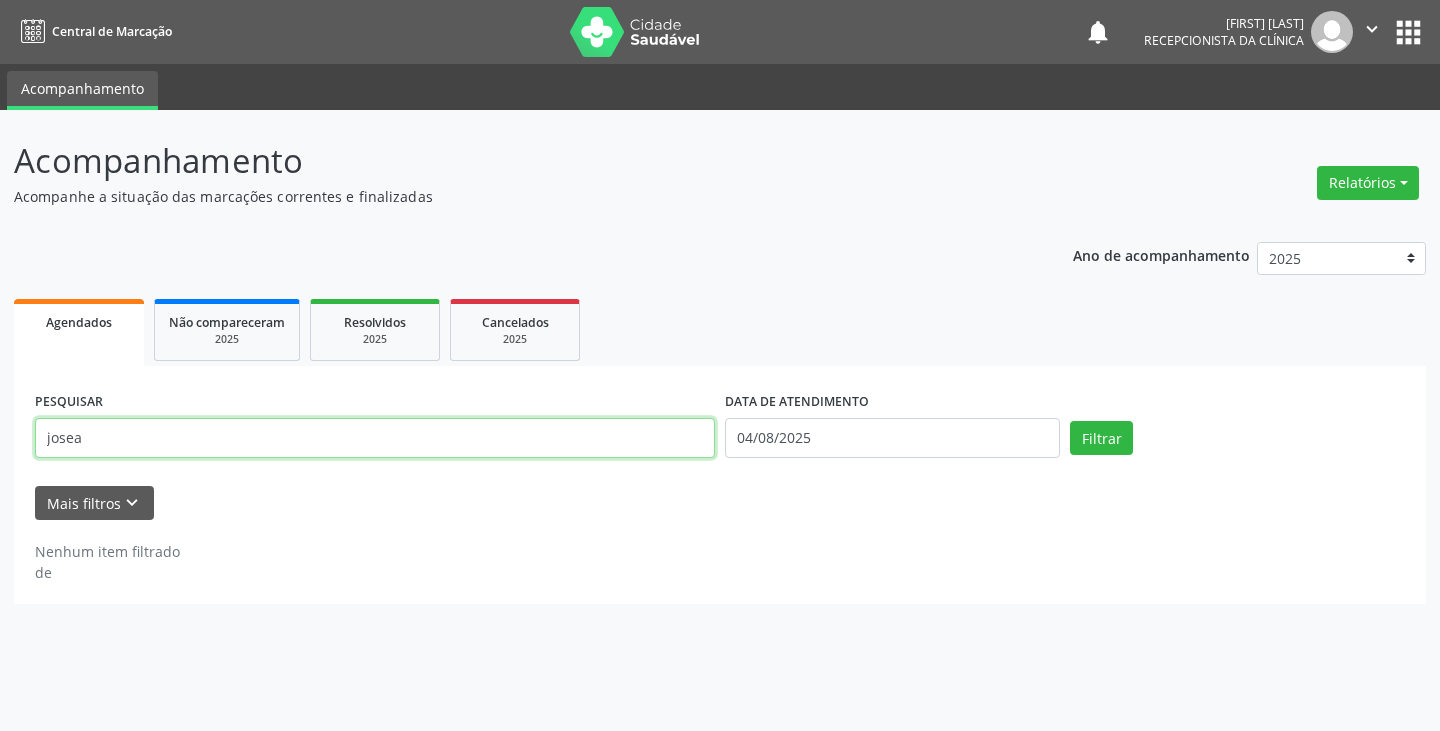 click on "josea" at bounding box center (375, 438) 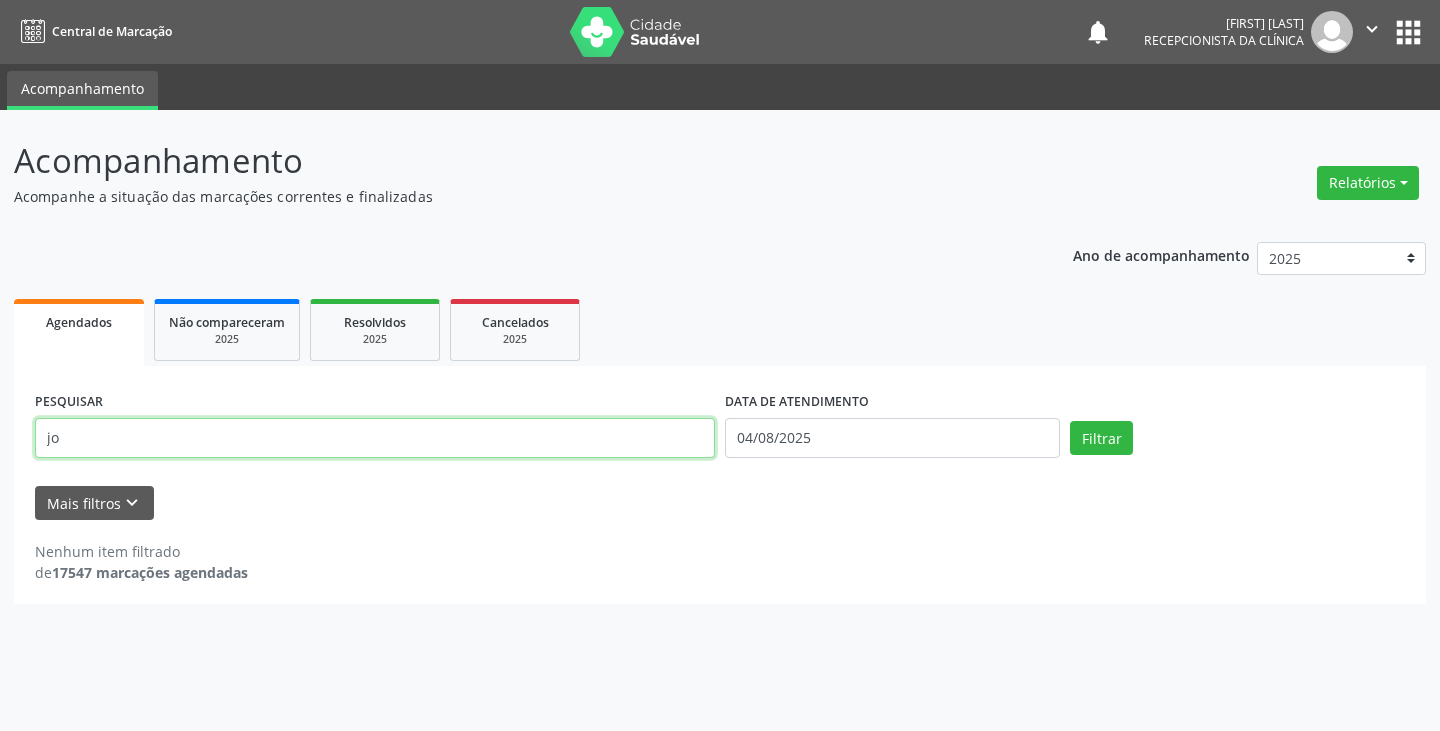 type on "j" 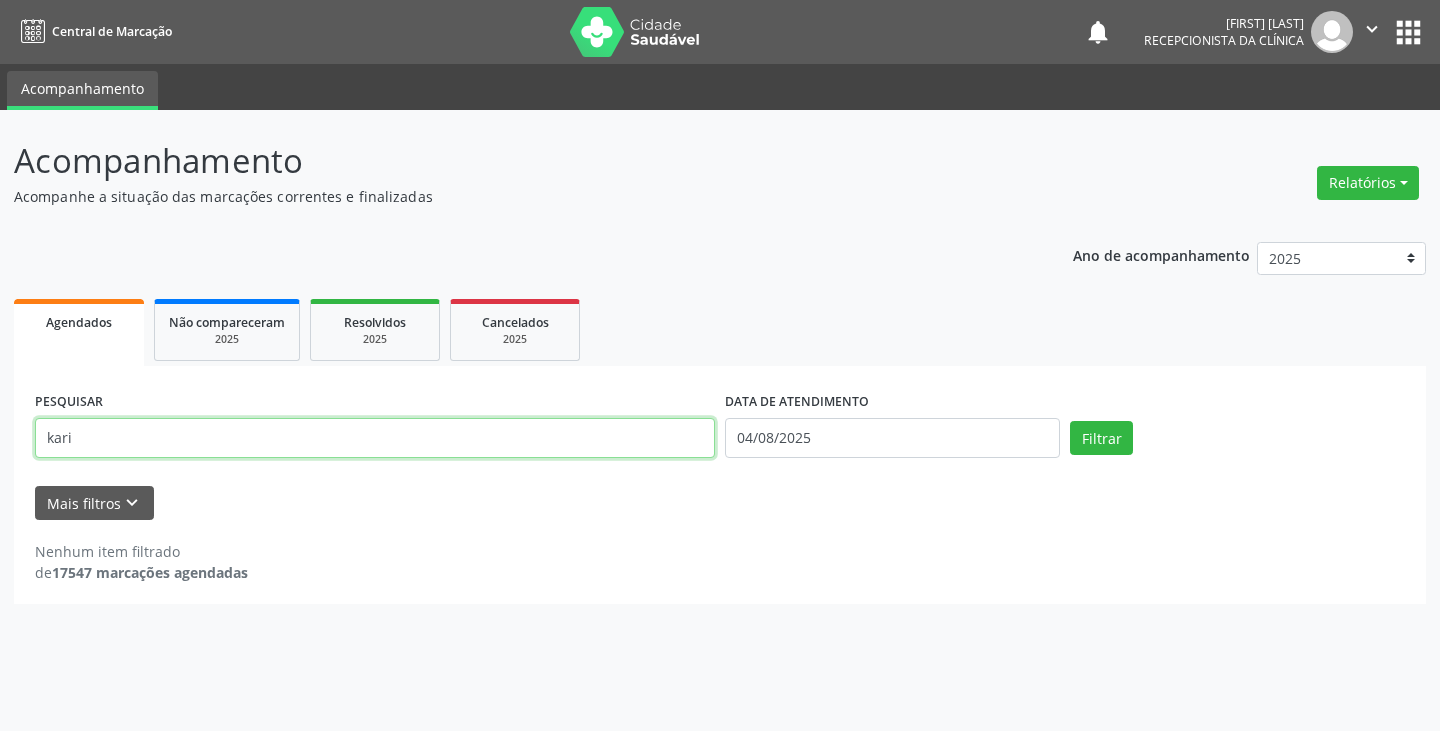 type on "kari" 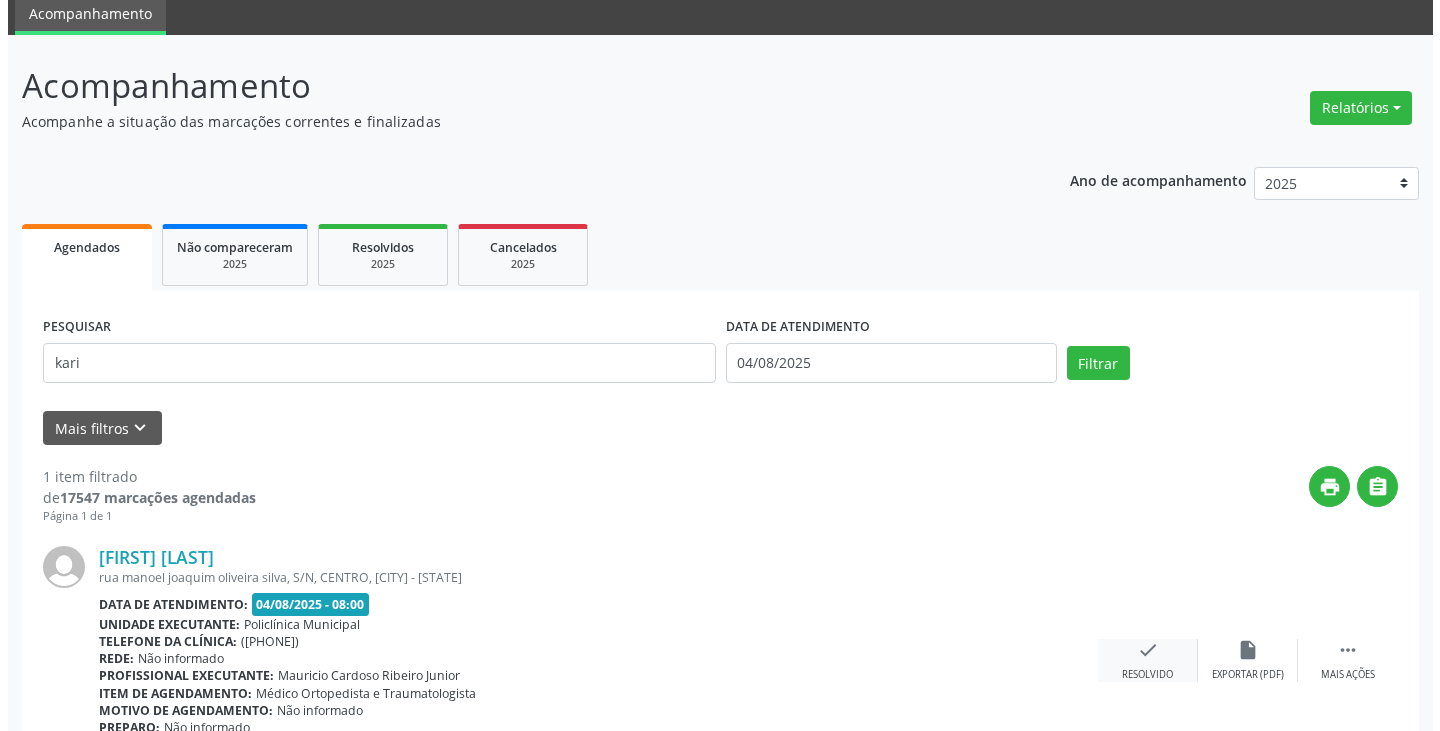 scroll, scrollTop: 174, scrollLeft: 0, axis: vertical 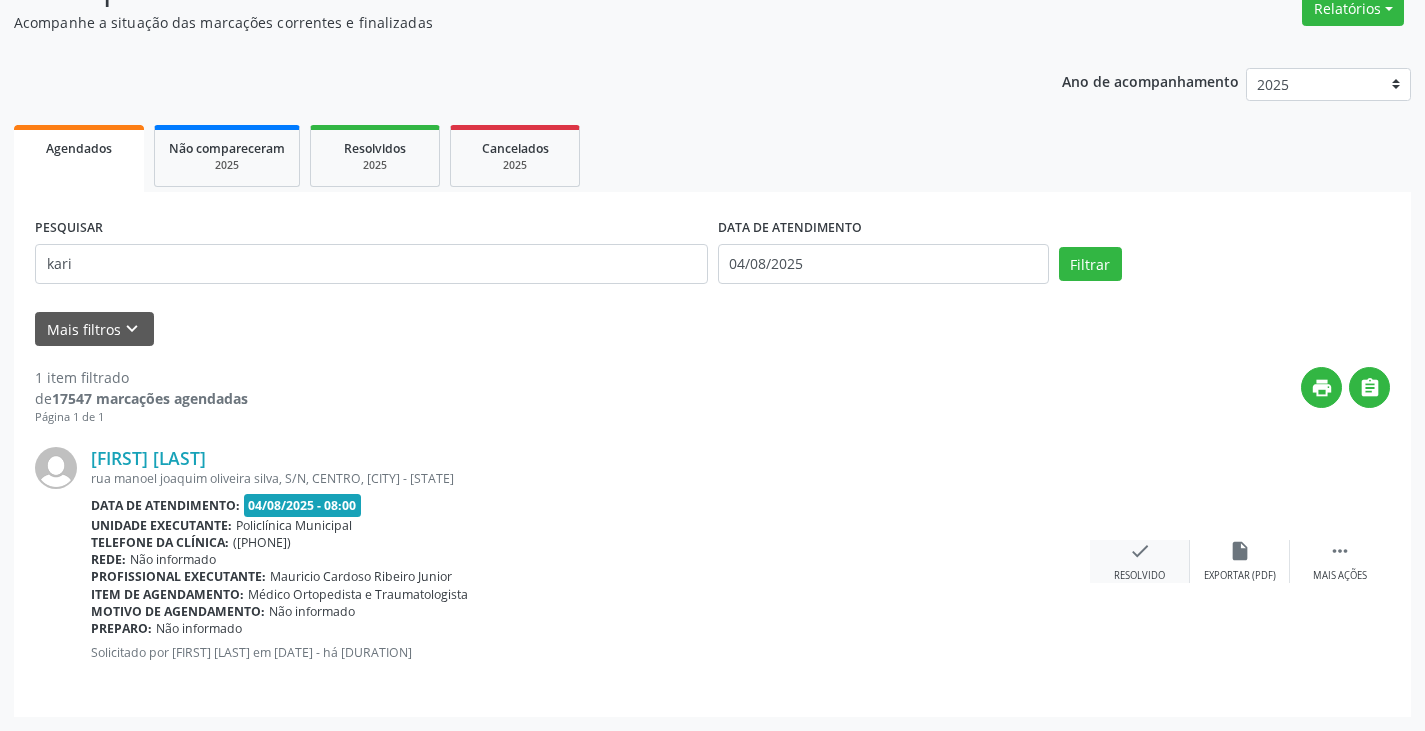 click on "check" at bounding box center [1140, 551] 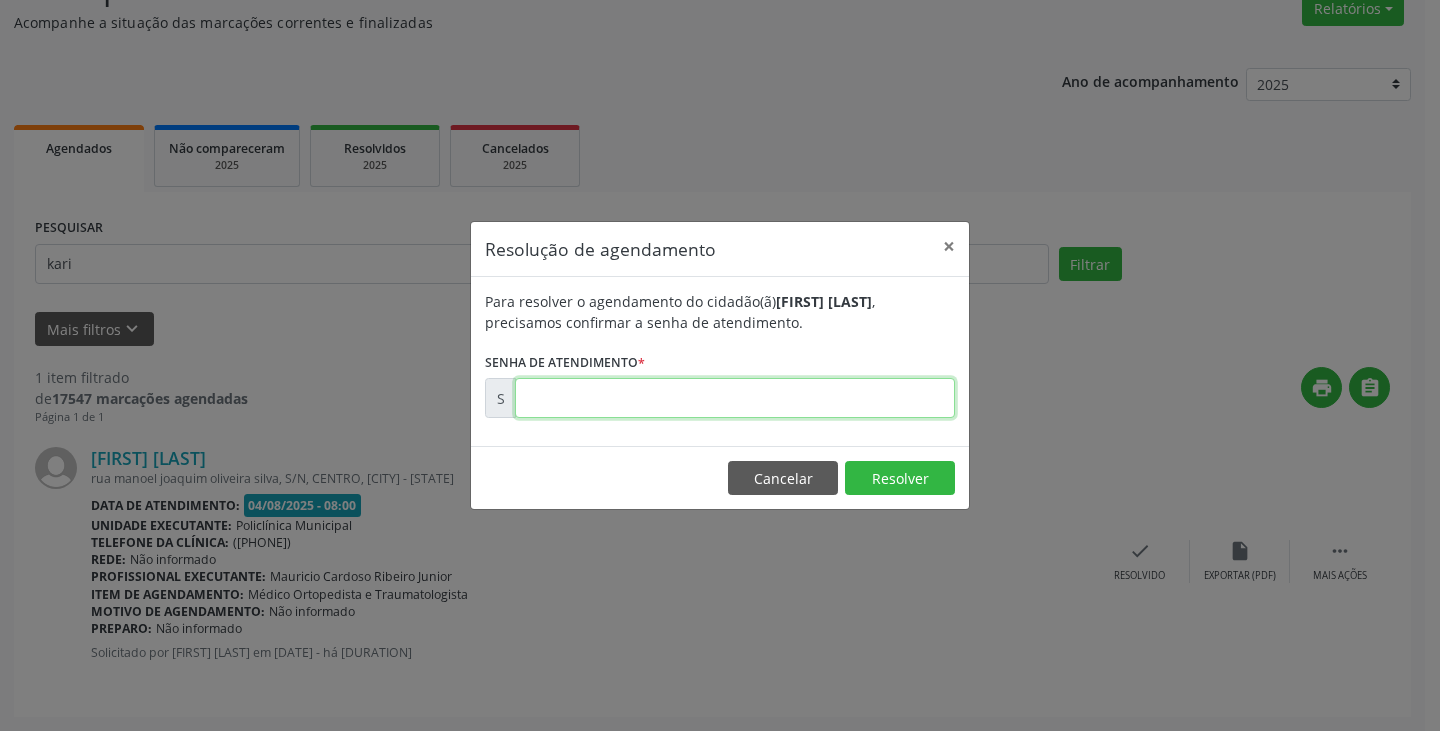 click at bounding box center (735, 398) 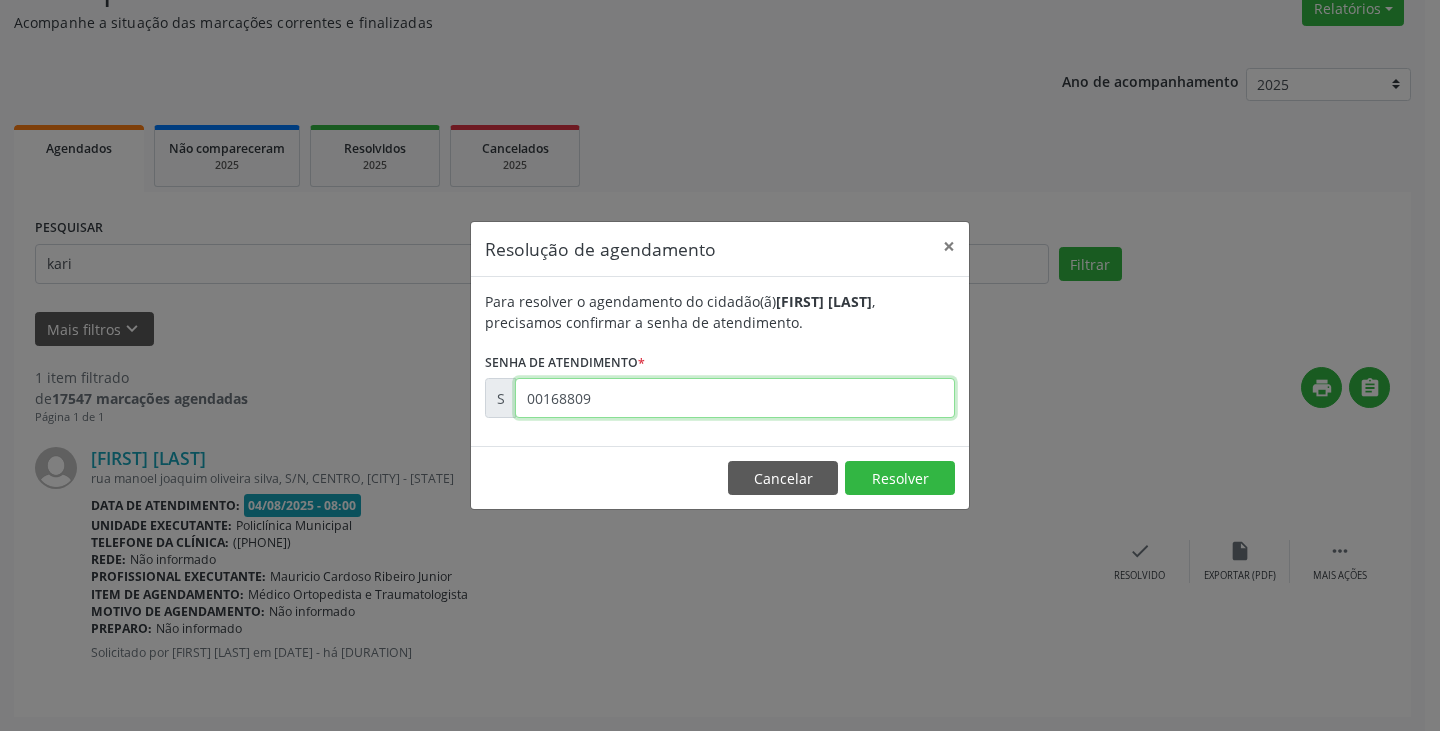 type on "00168809" 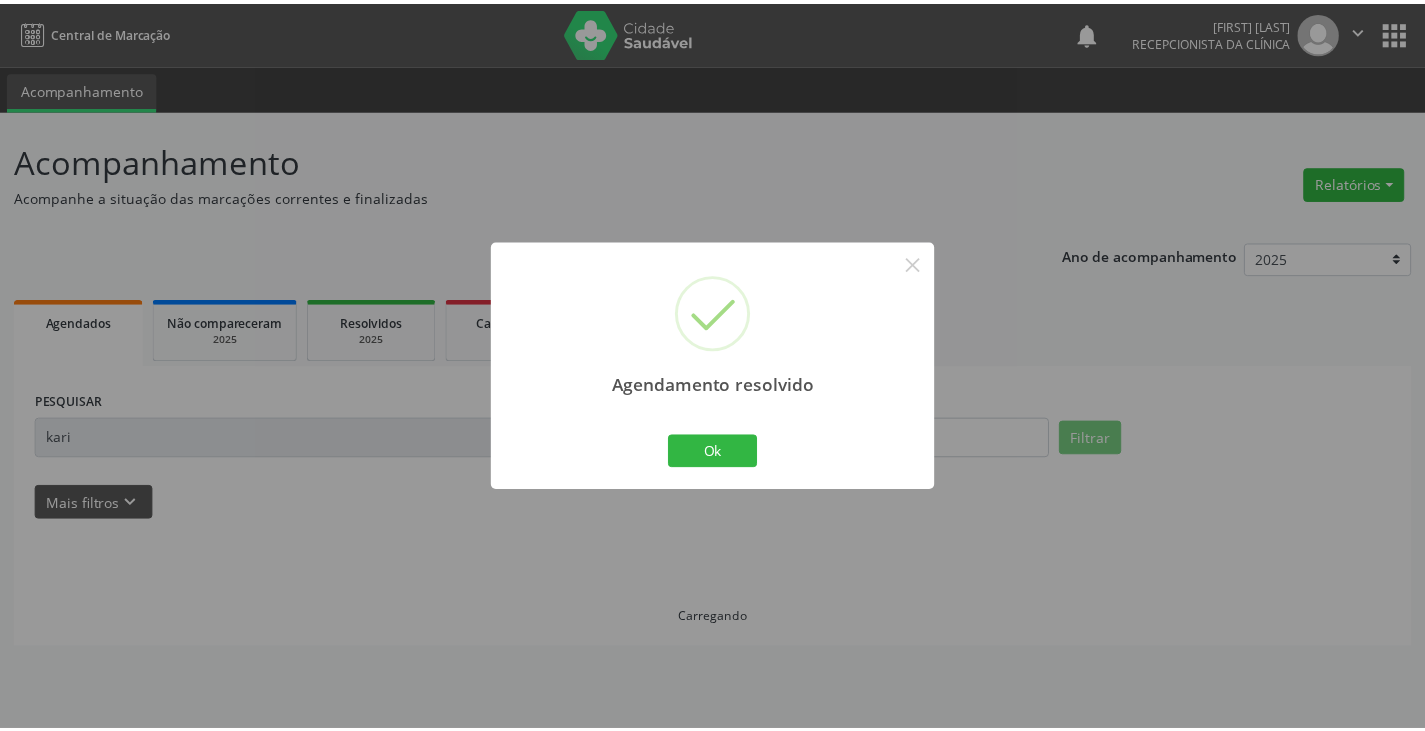 scroll, scrollTop: 0, scrollLeft: 0, axis: both 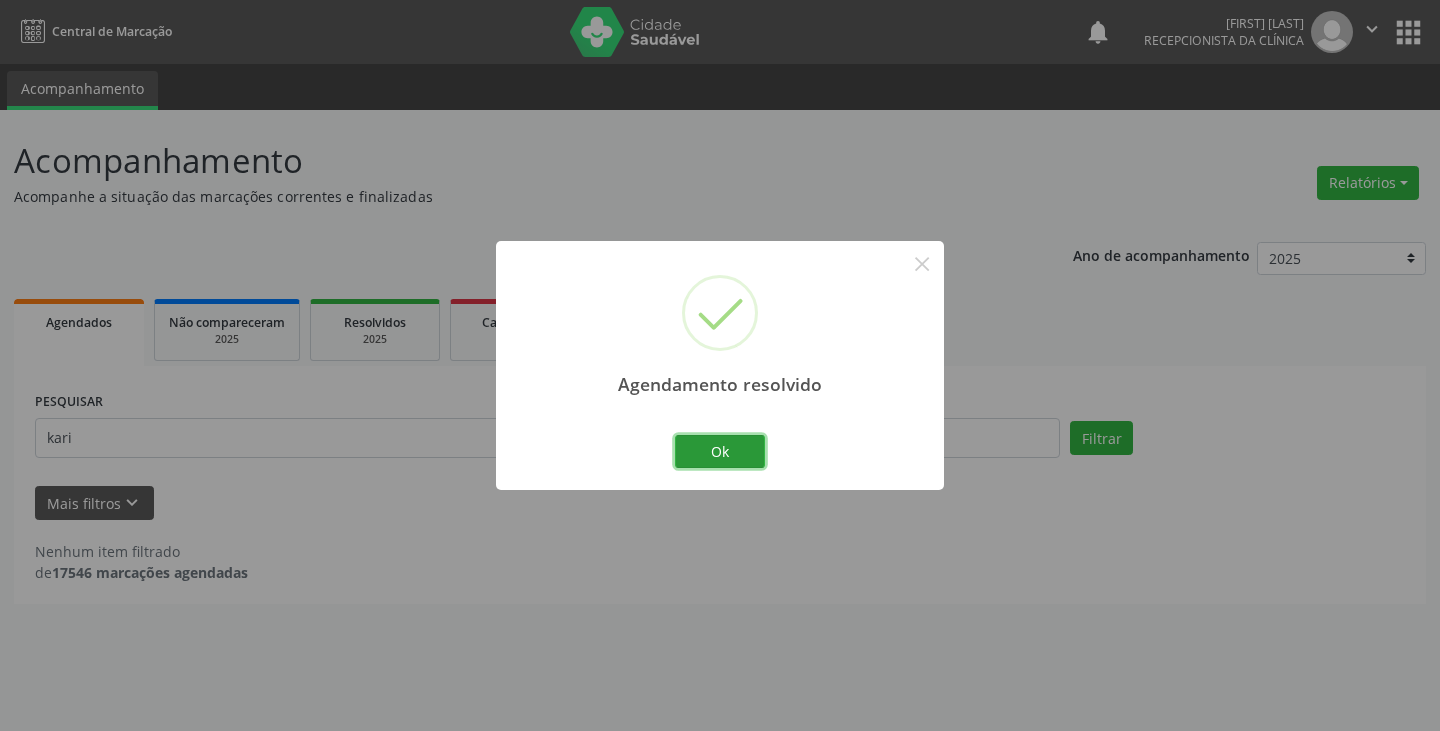 drag, startPoint x: 722, startPoint y: 435, endPoint x: 675, endPoint y: 434, distance: 47.010635 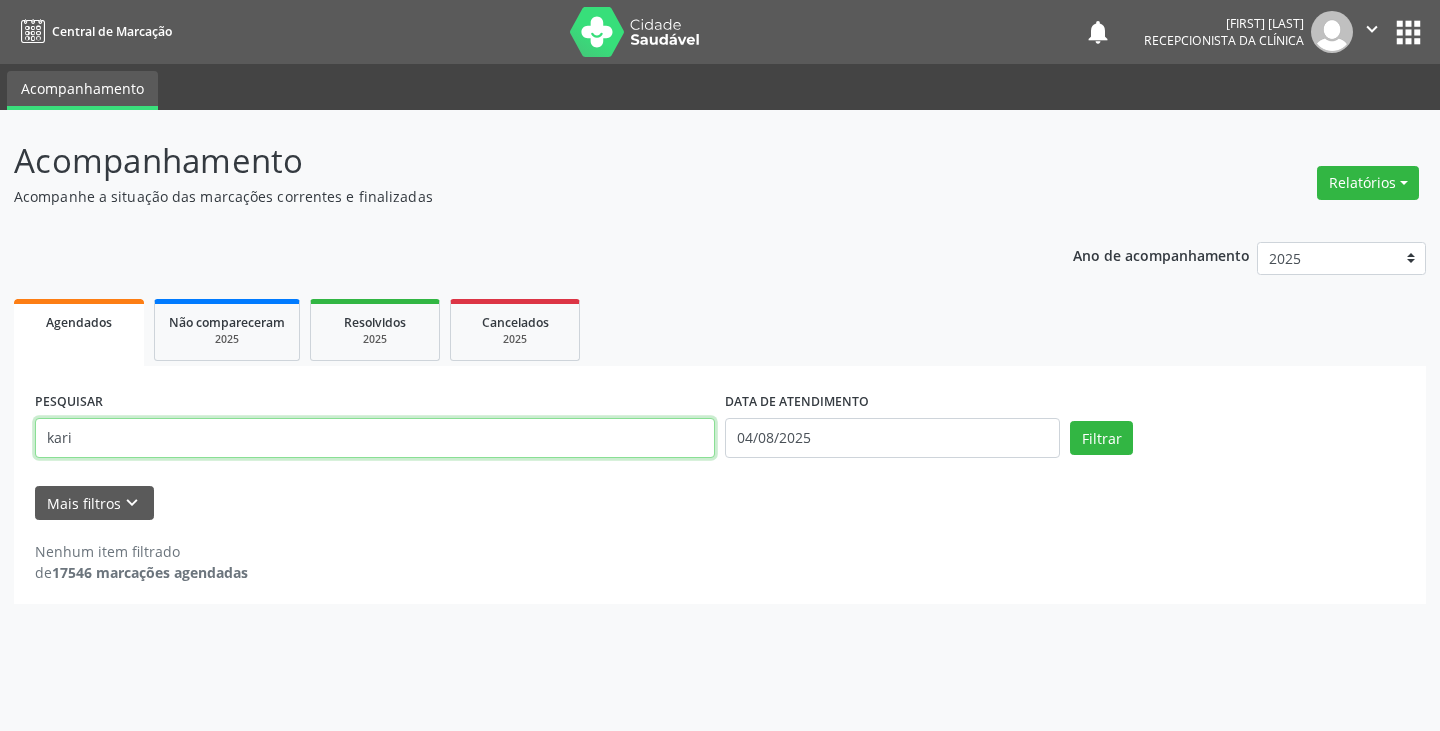 click on "kari" at bounding box center (375, 438) 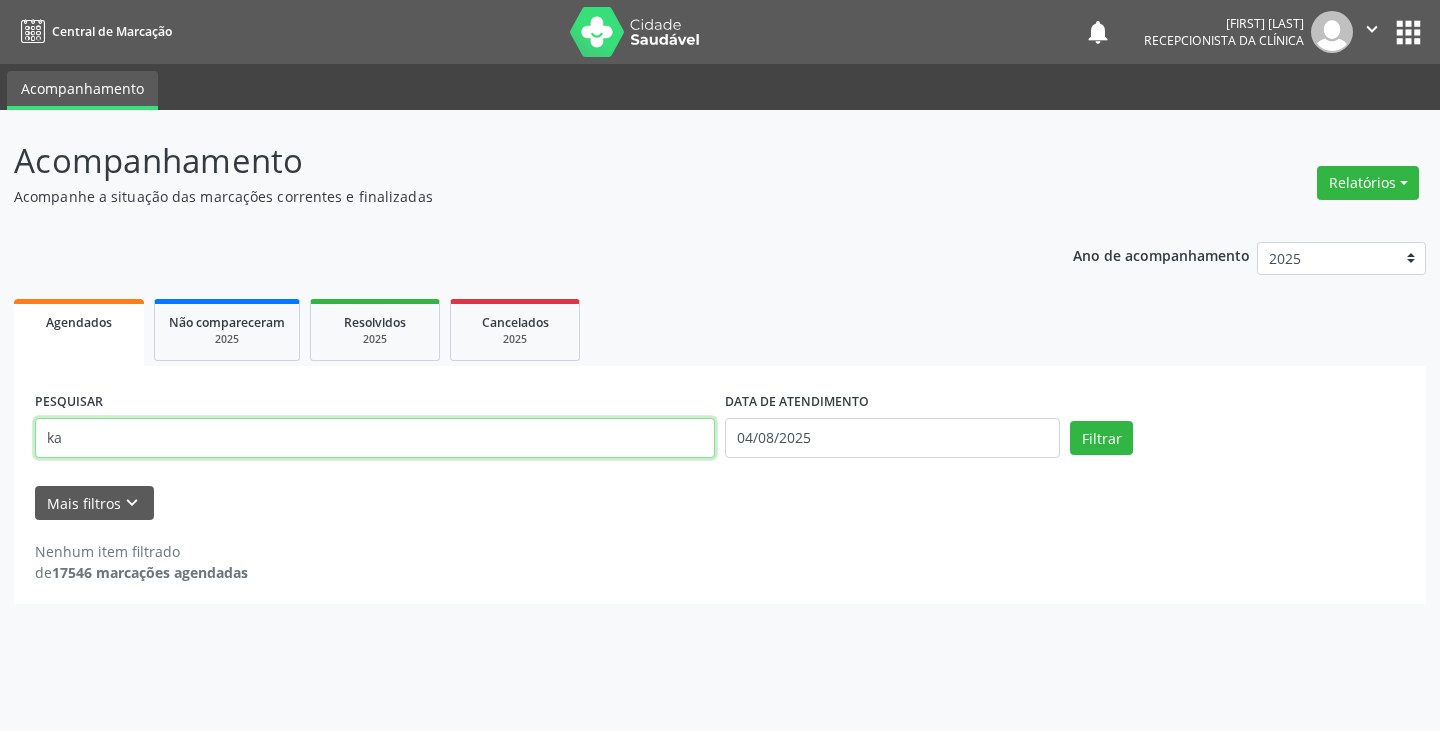 type on "k" 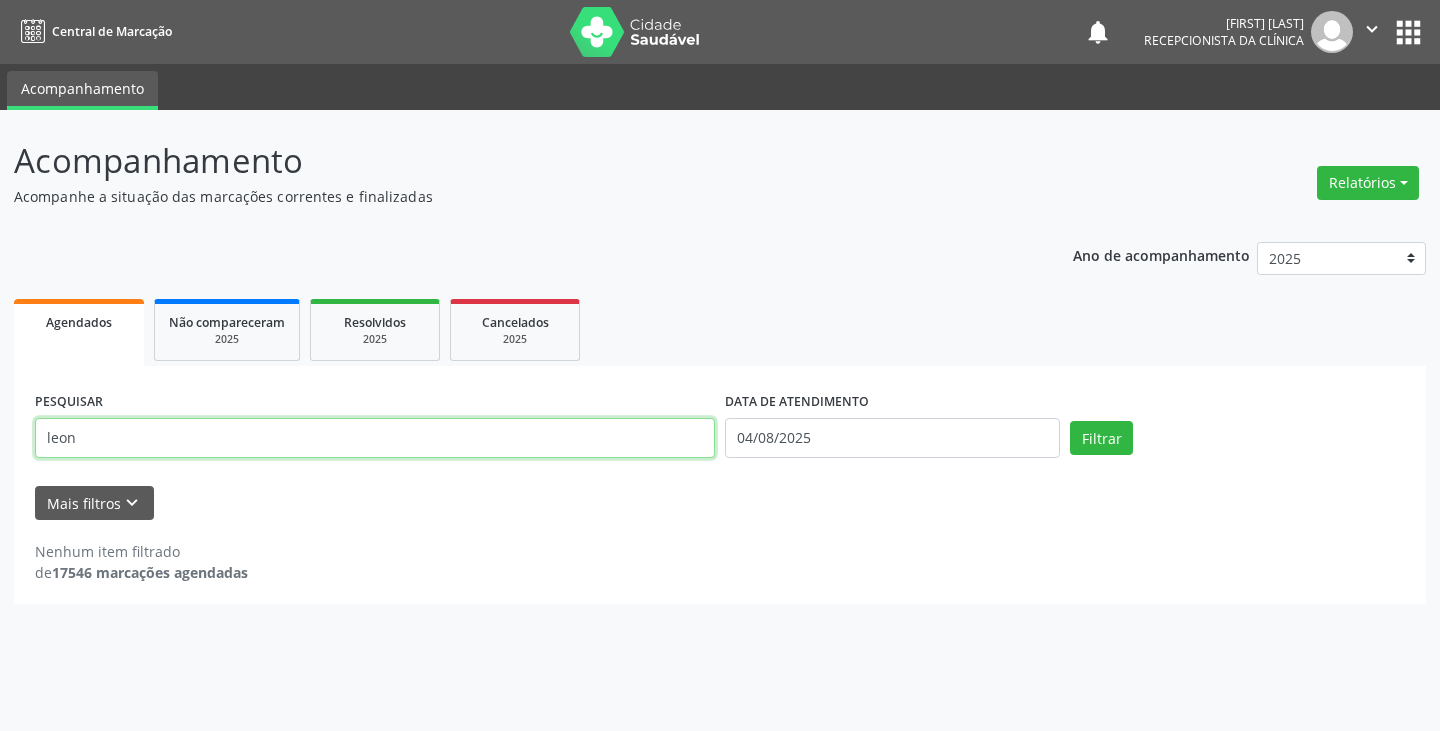 type on "leon" 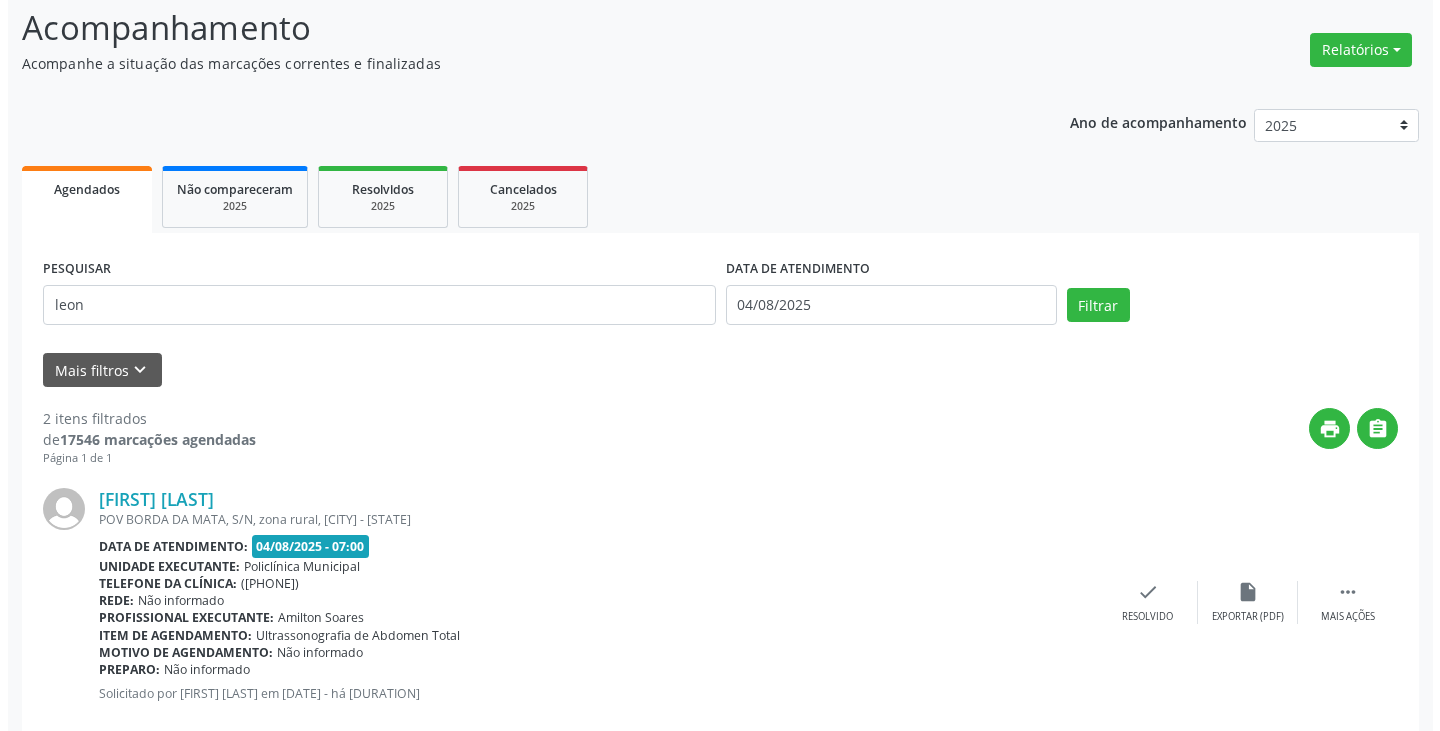 scroll, scrollTop: 300, scrollLeft: 0, axis: vertical 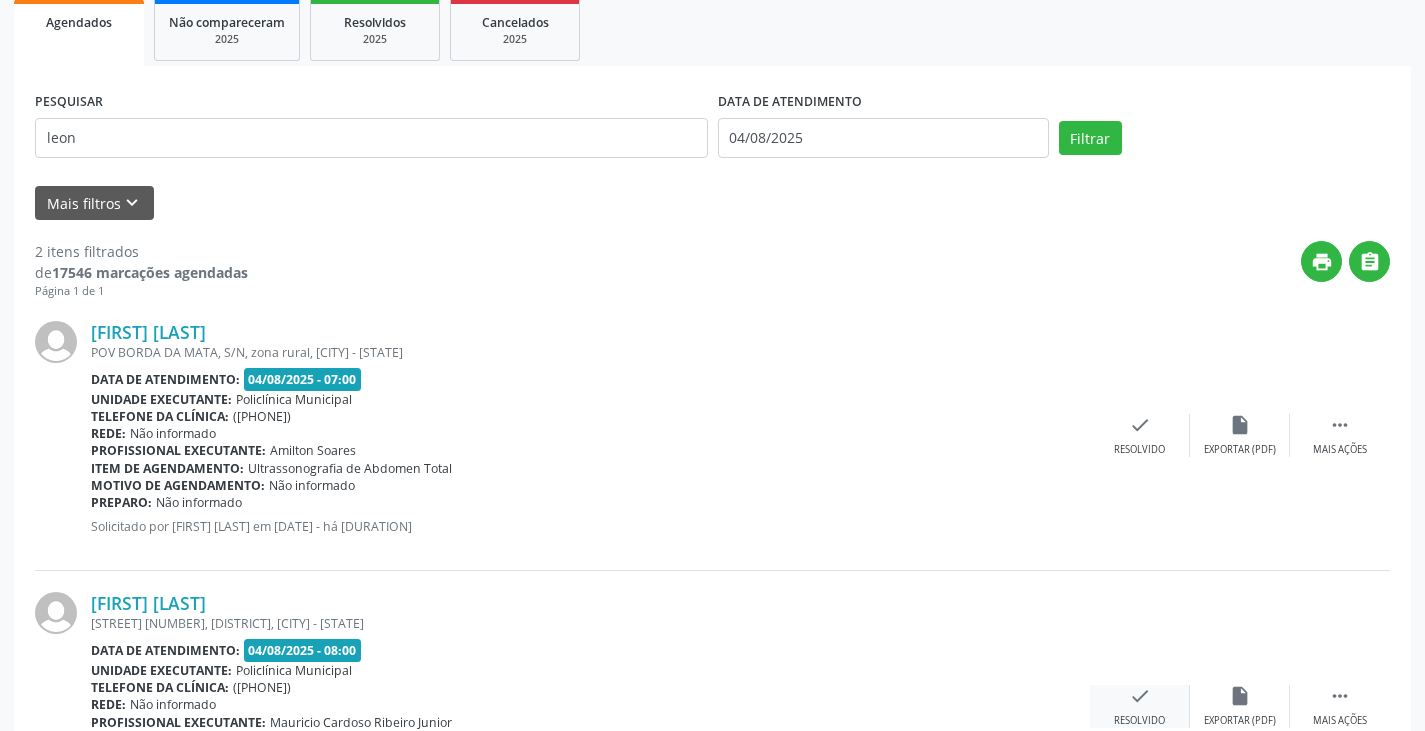 click on "check" at bounding box center (1140, 696) 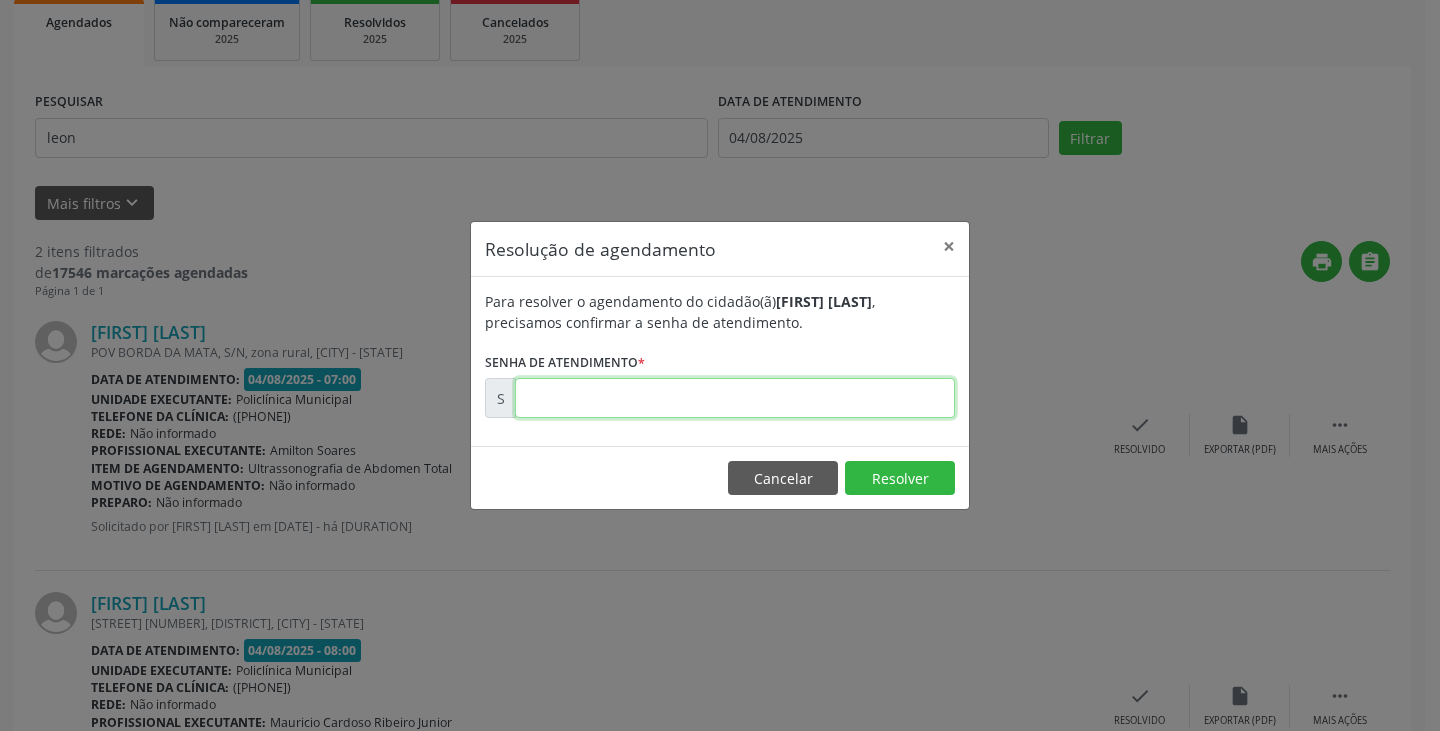 click at bounding box center [735, 398] 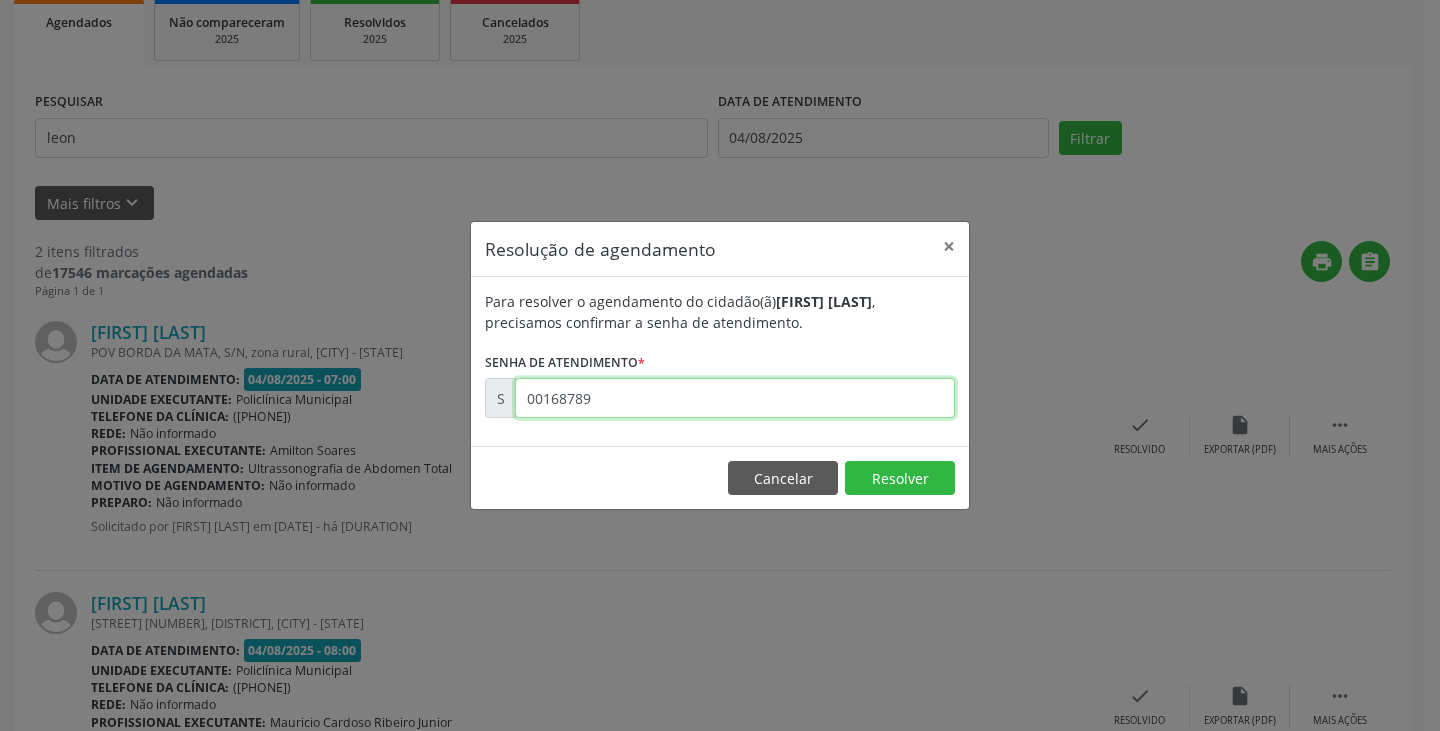 type on "00168789" 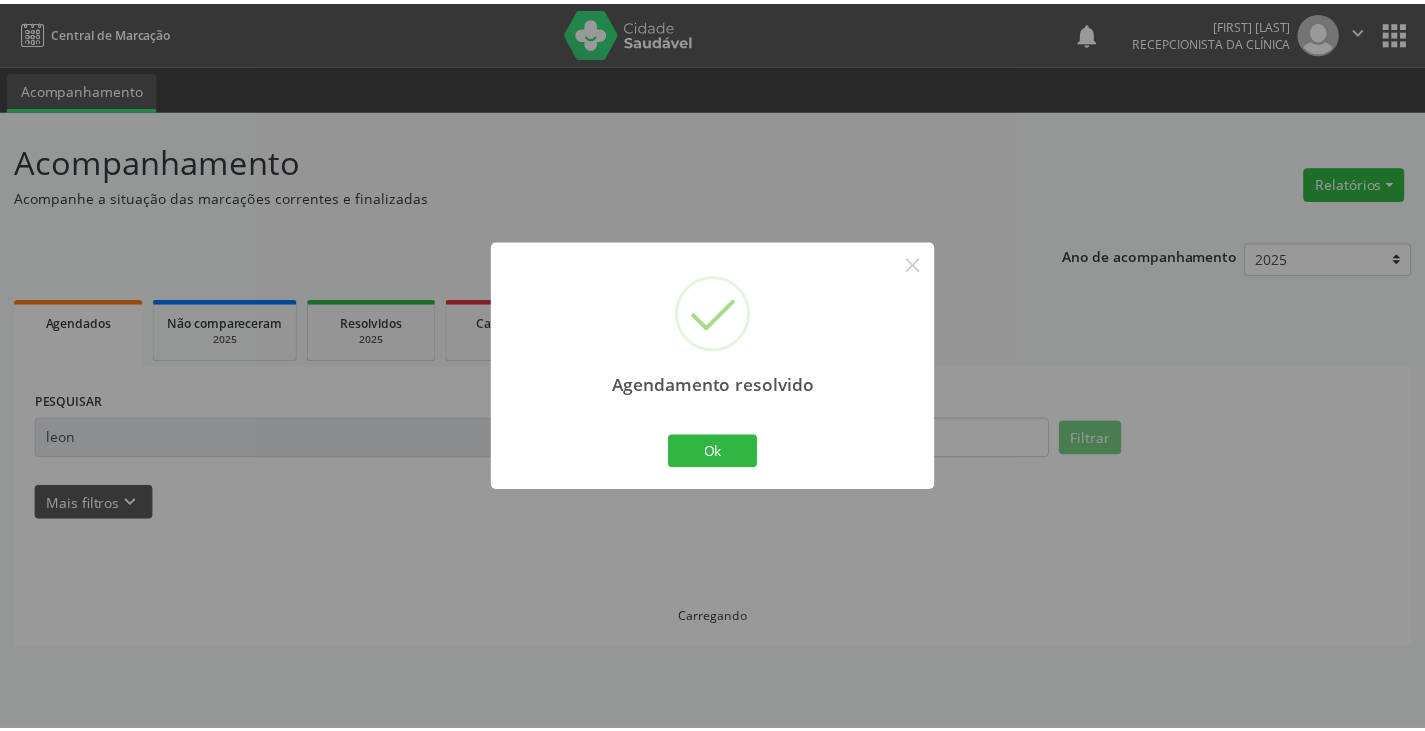 scroll, scrollTop: 0, scrollLeft: 0, axis: both 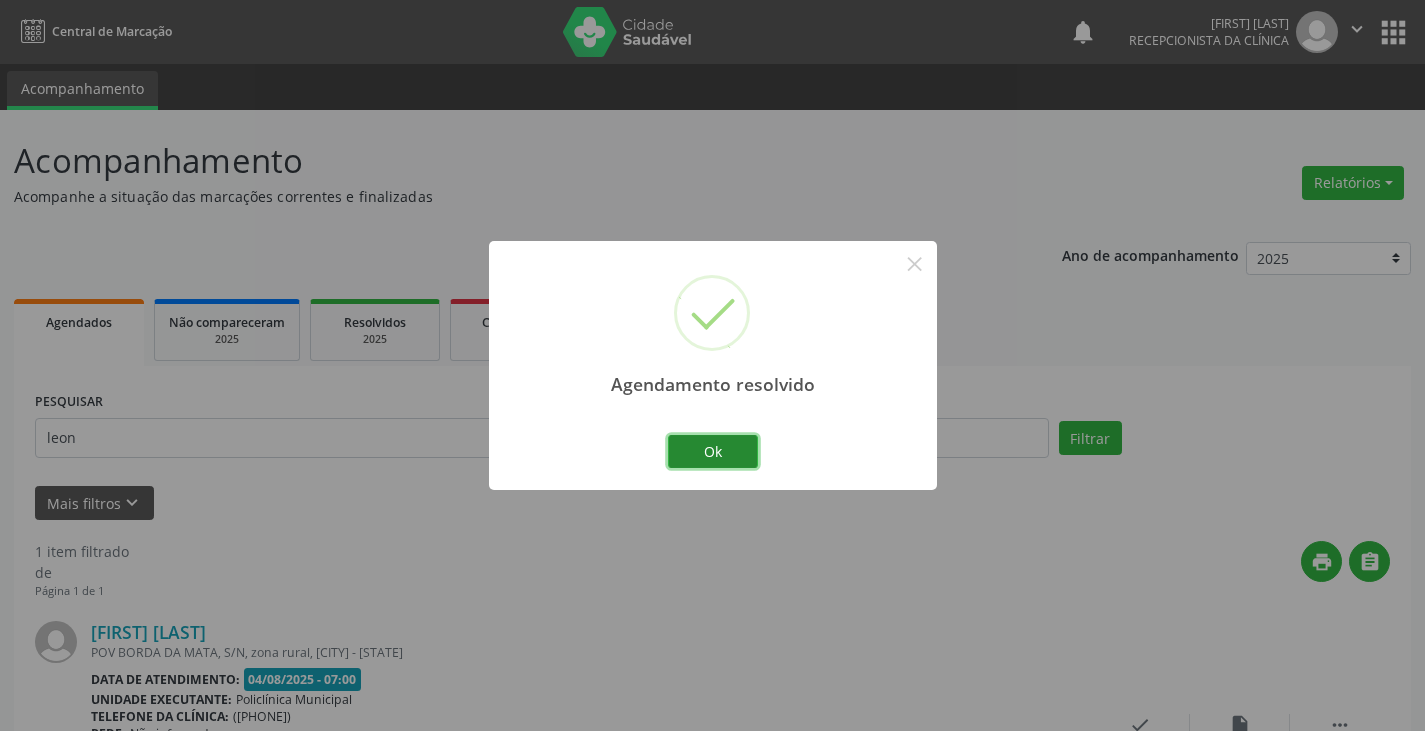 click on "Ok" at bounding box center [713, 452] 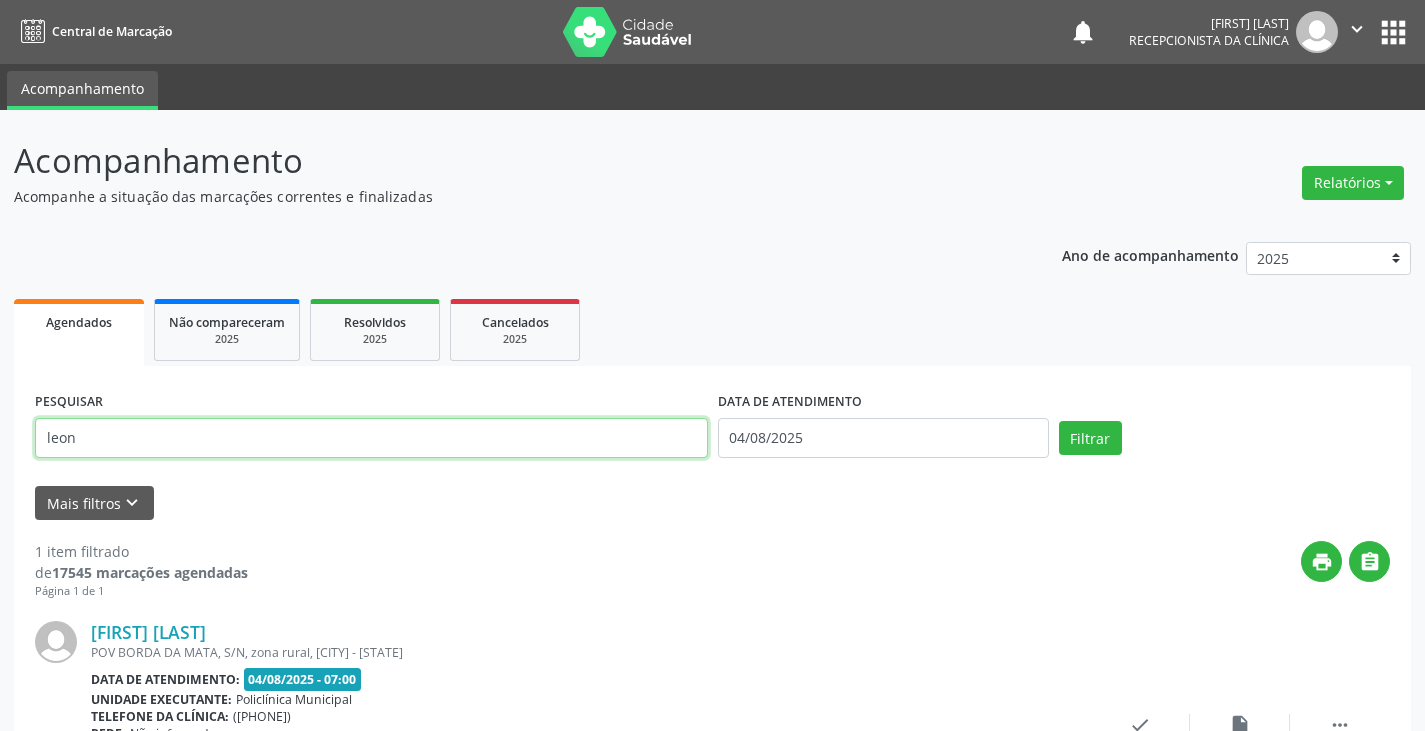 click on "leon" at bounding box center [371, 438] 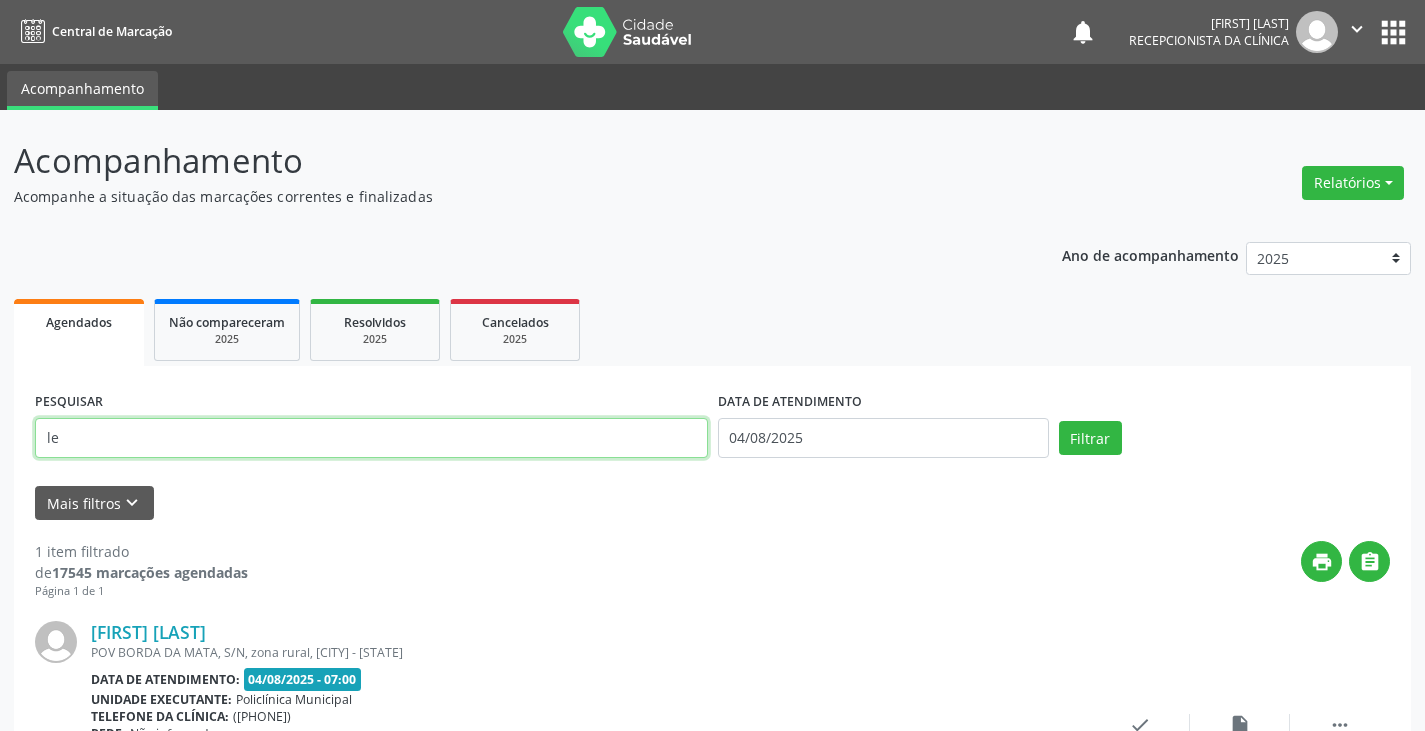 type on "l" 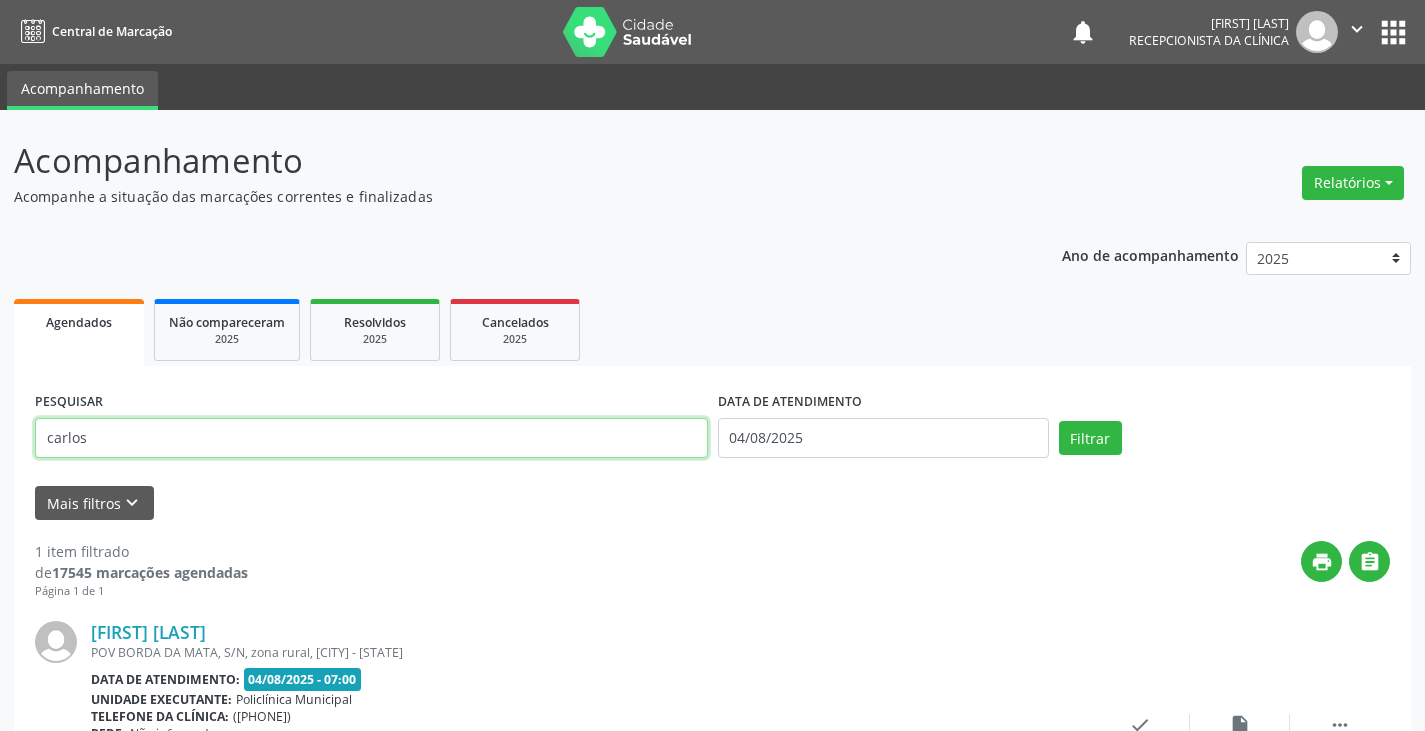 type on "carlos" 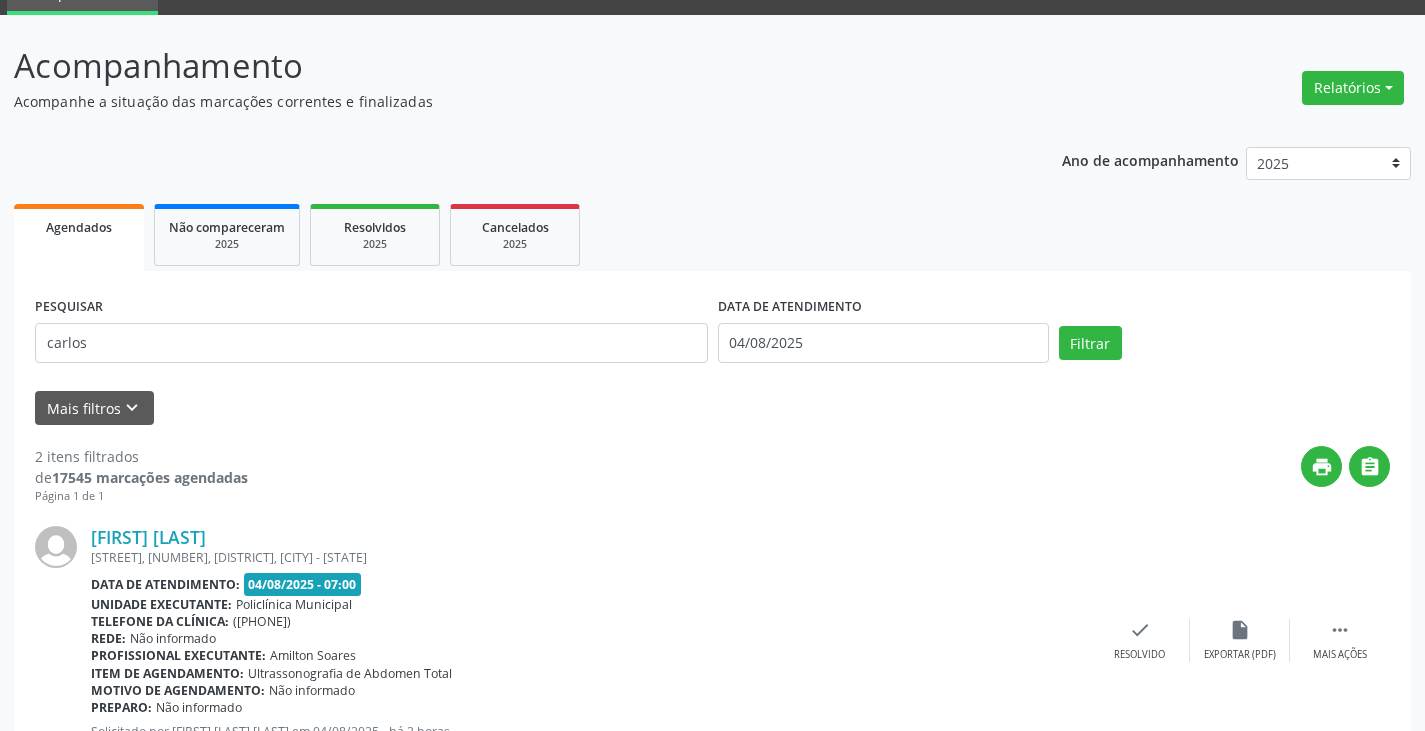 scroll, scrollTop: 200, scrollLeft: 0, axis: vertical 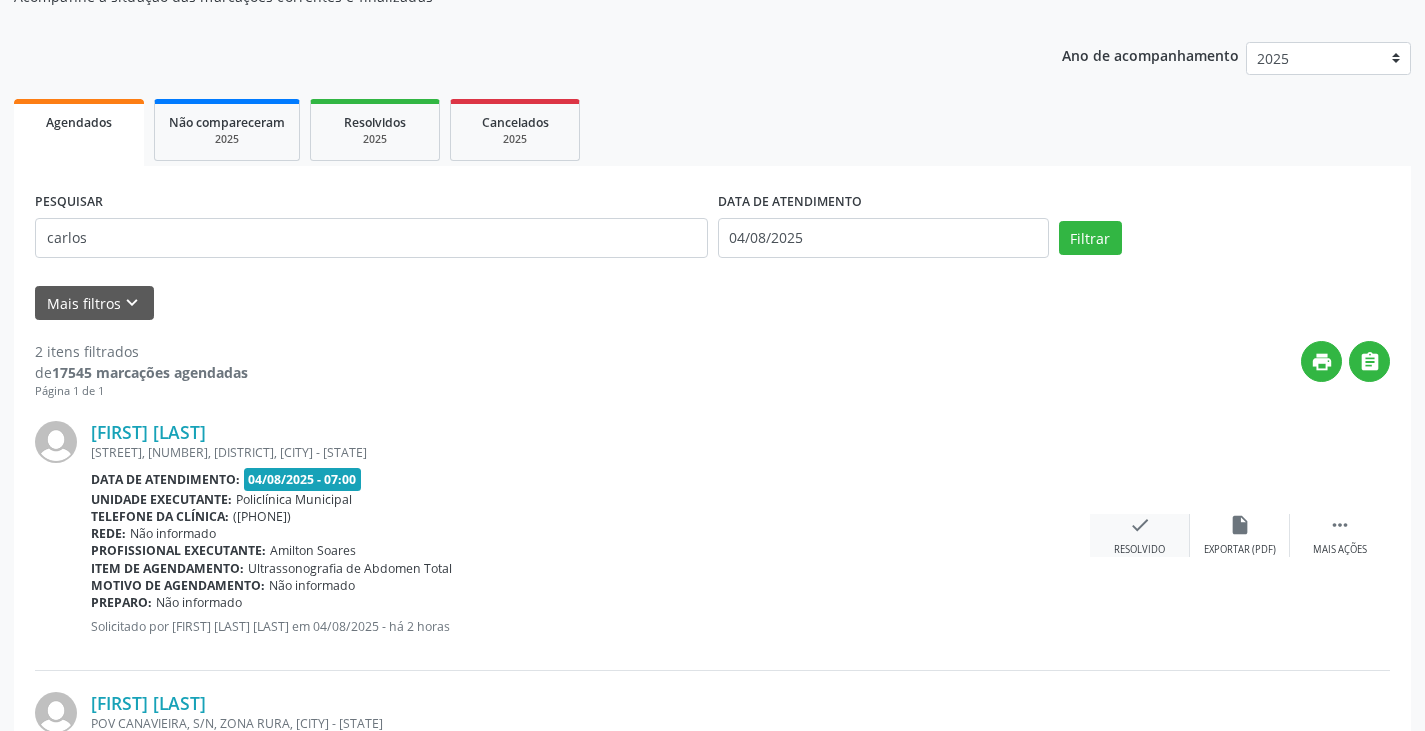 click on "check" at bounding box center [1140, 525] 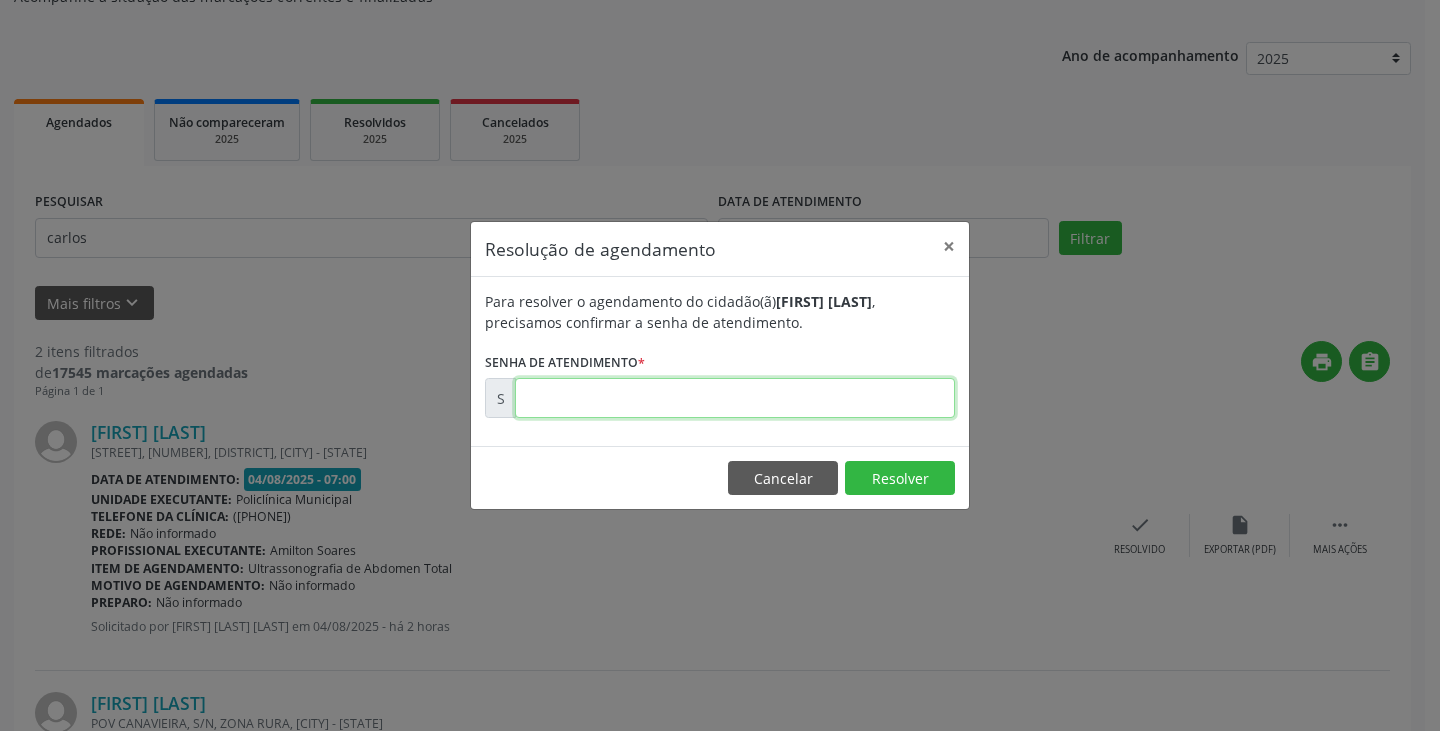 click at bounding box center [735, 398] 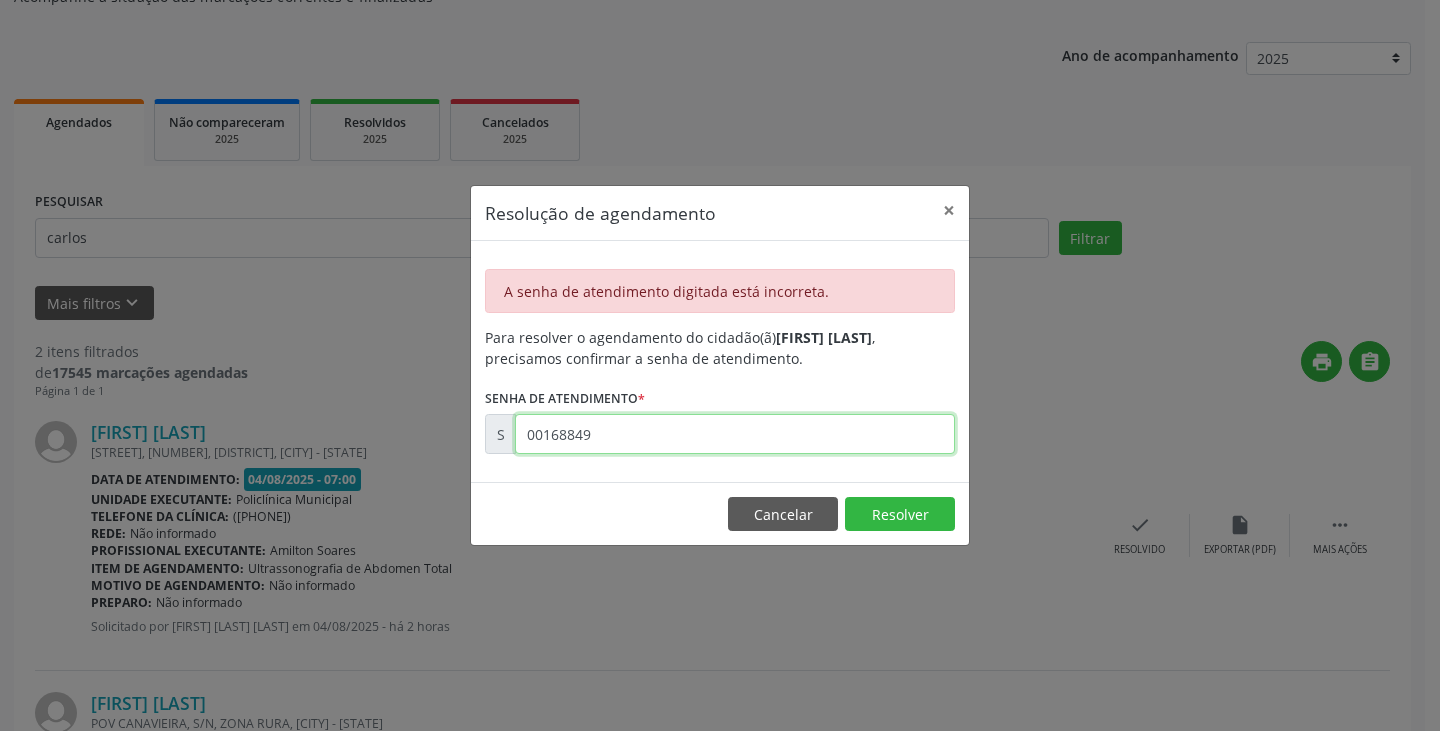 click on "00168849" at bounding box center (735, 434) 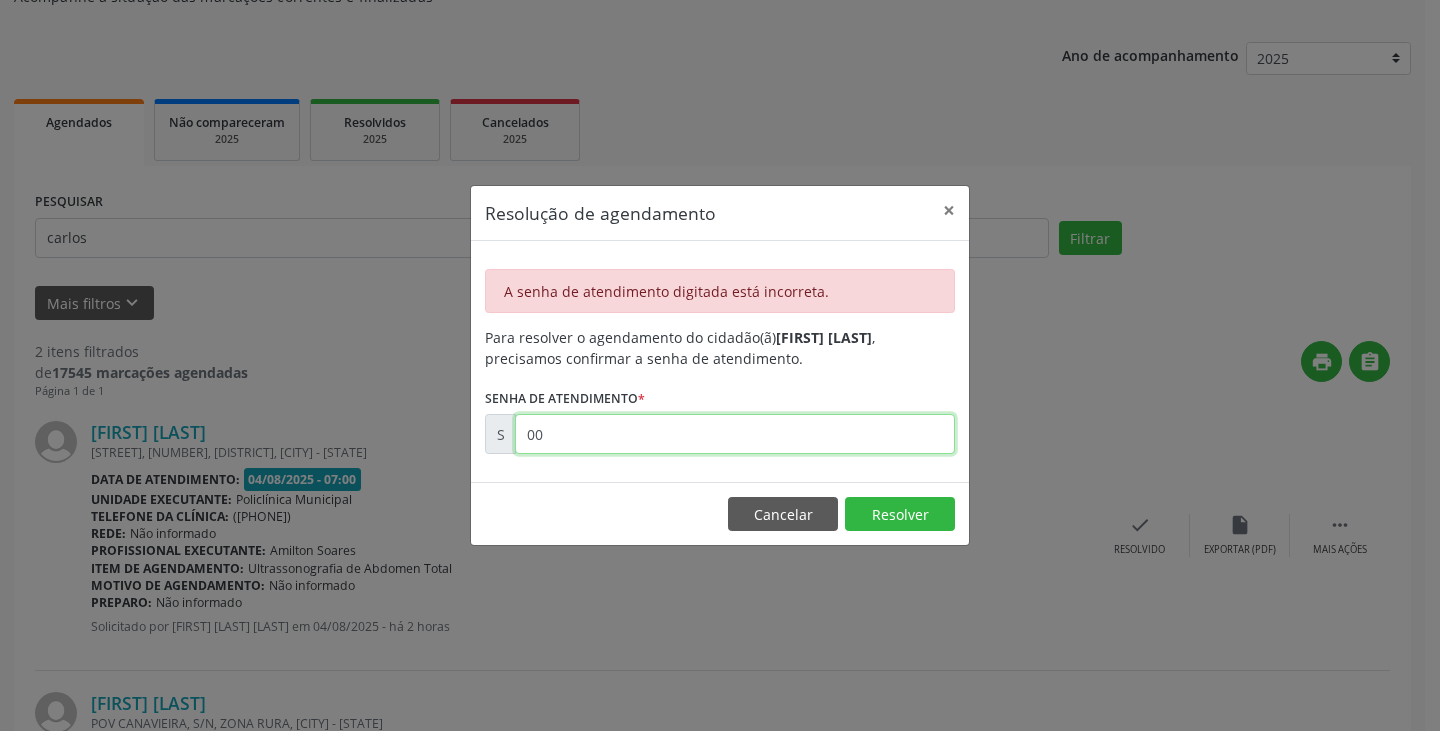 type on "0" 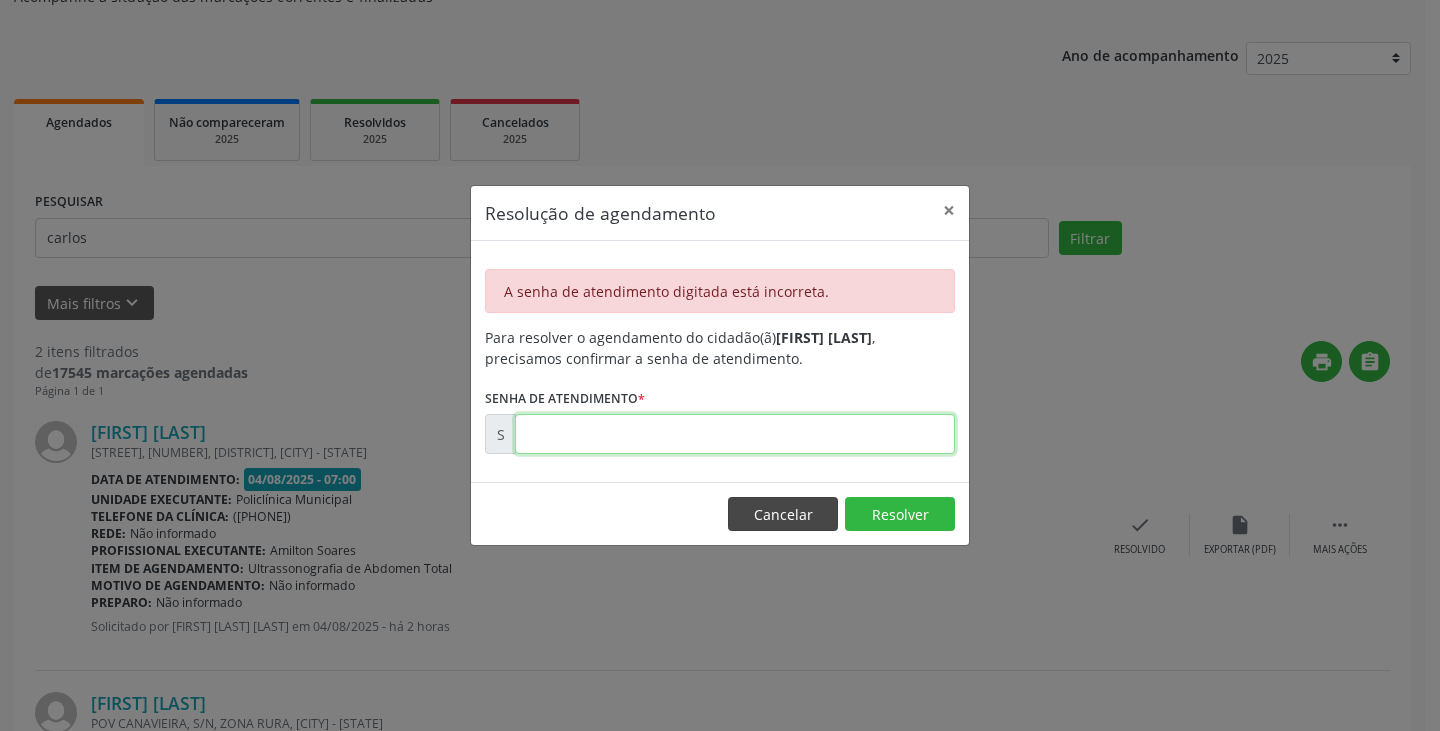 type 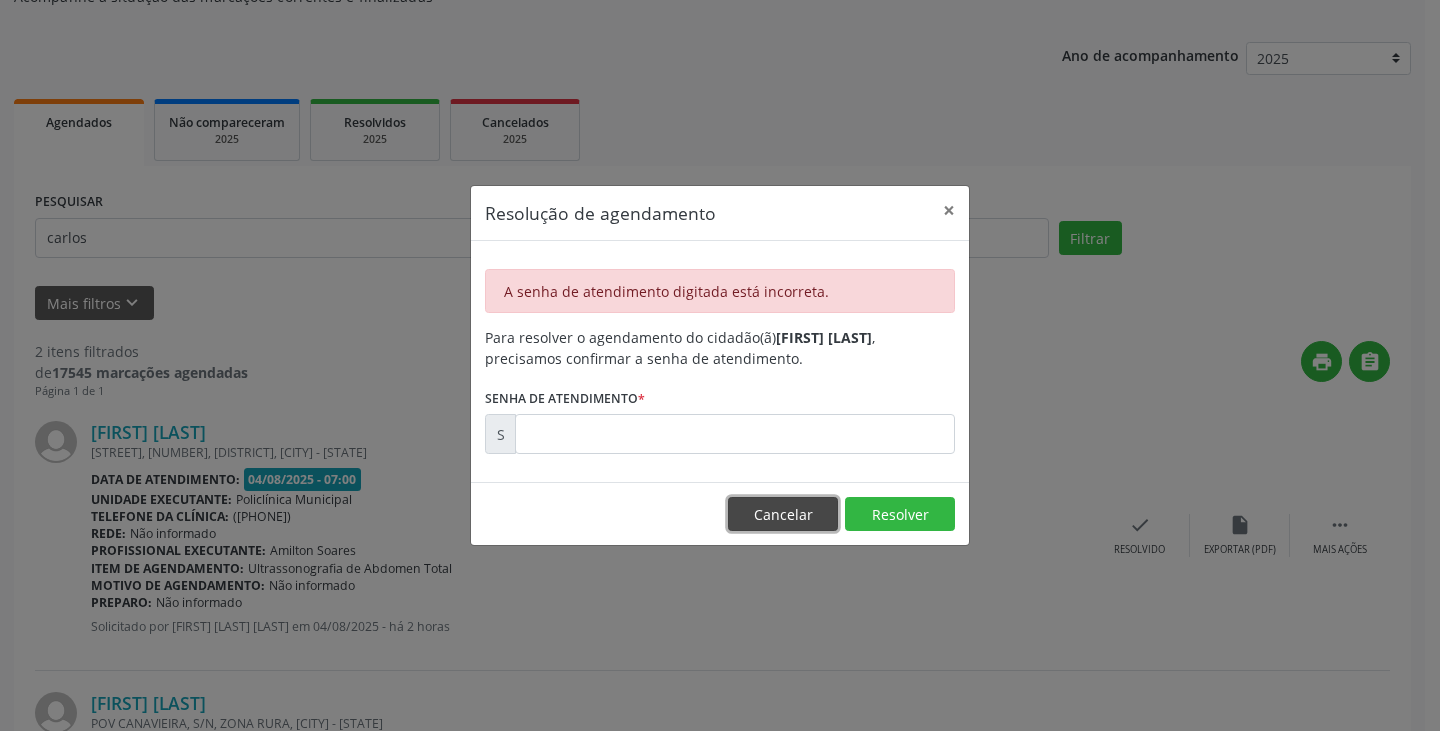 drag, startPoint x: 787, startPoint y: 513, endPoint x: 684, endPoint y: 599, distance: 134.18271 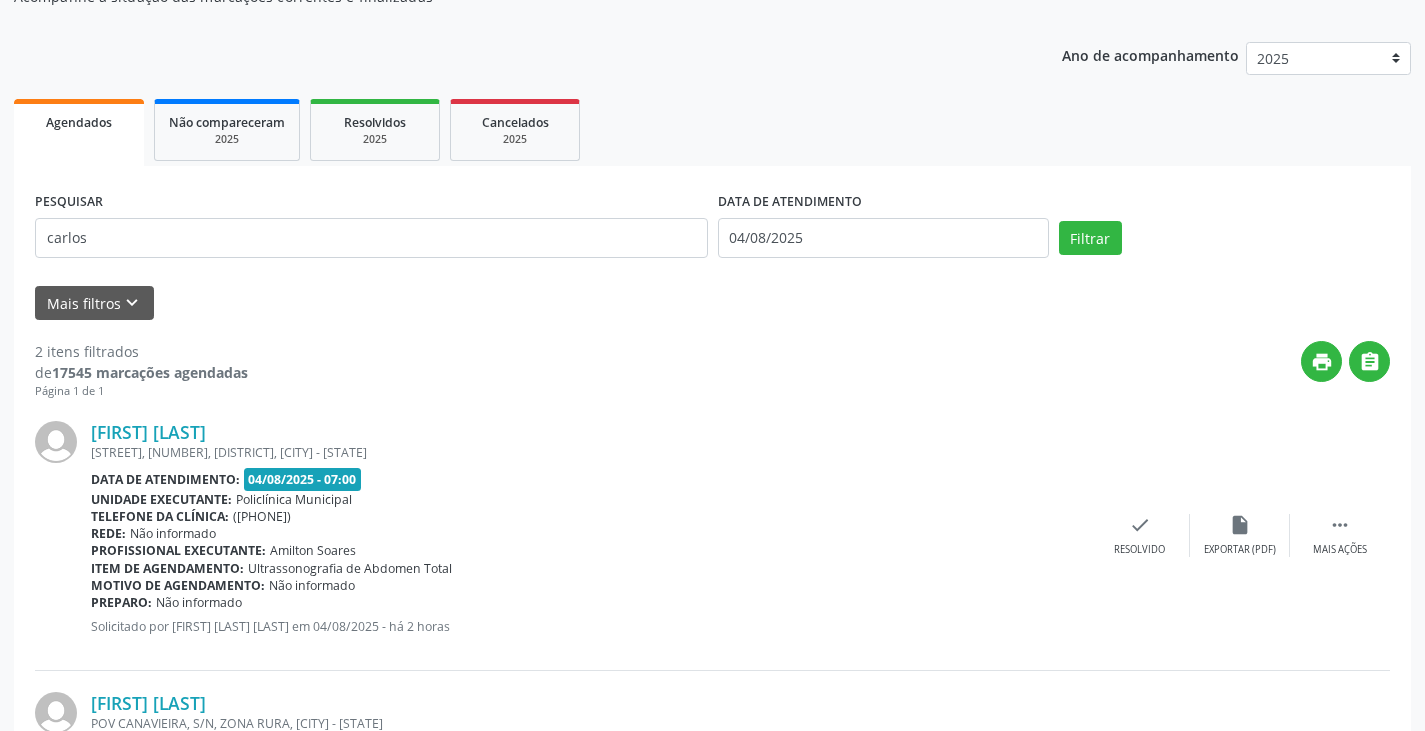 drag, startPoint x: 680, startPoint y: 630, endPoint x: 702, endPoint y: 571, distance: 62.968246 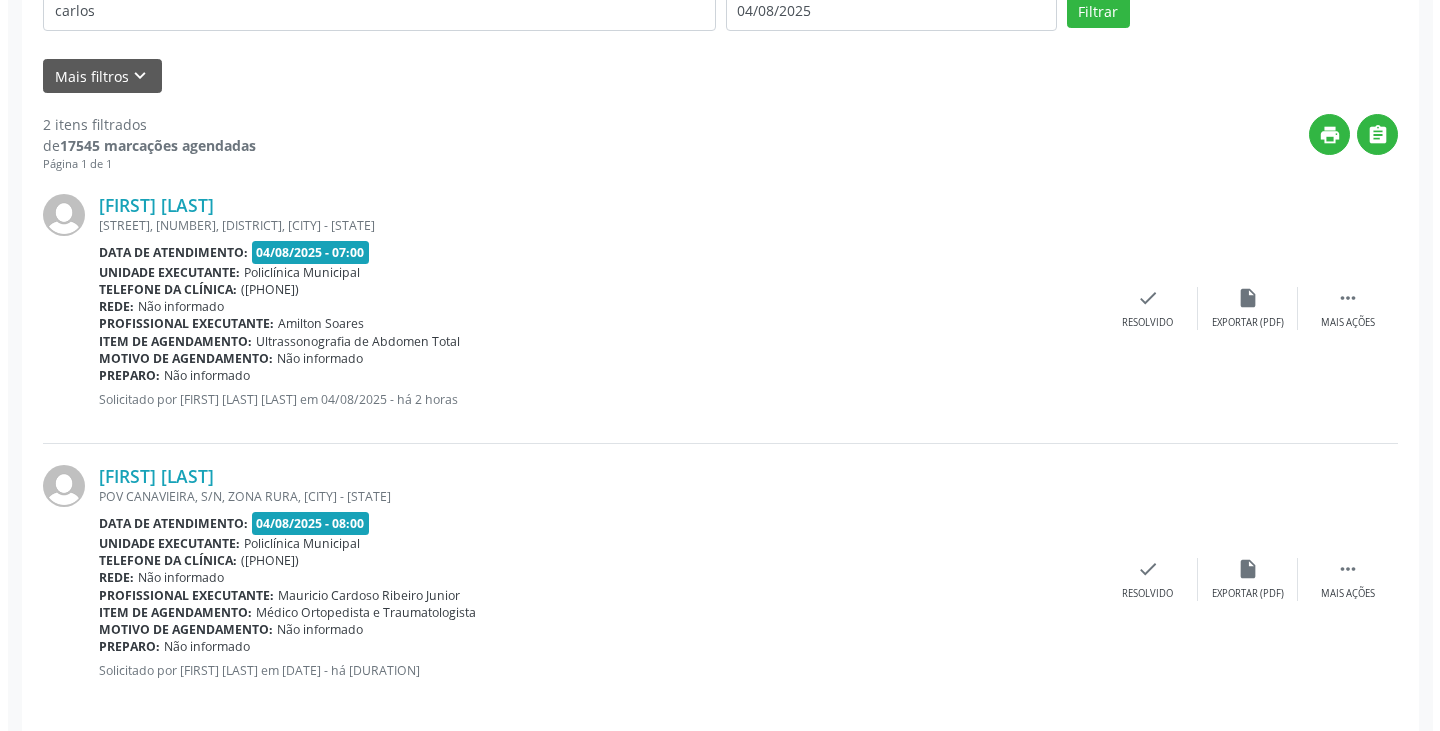 scroll, scrollTop: 445, scrollLeft: 0, axis: vertical 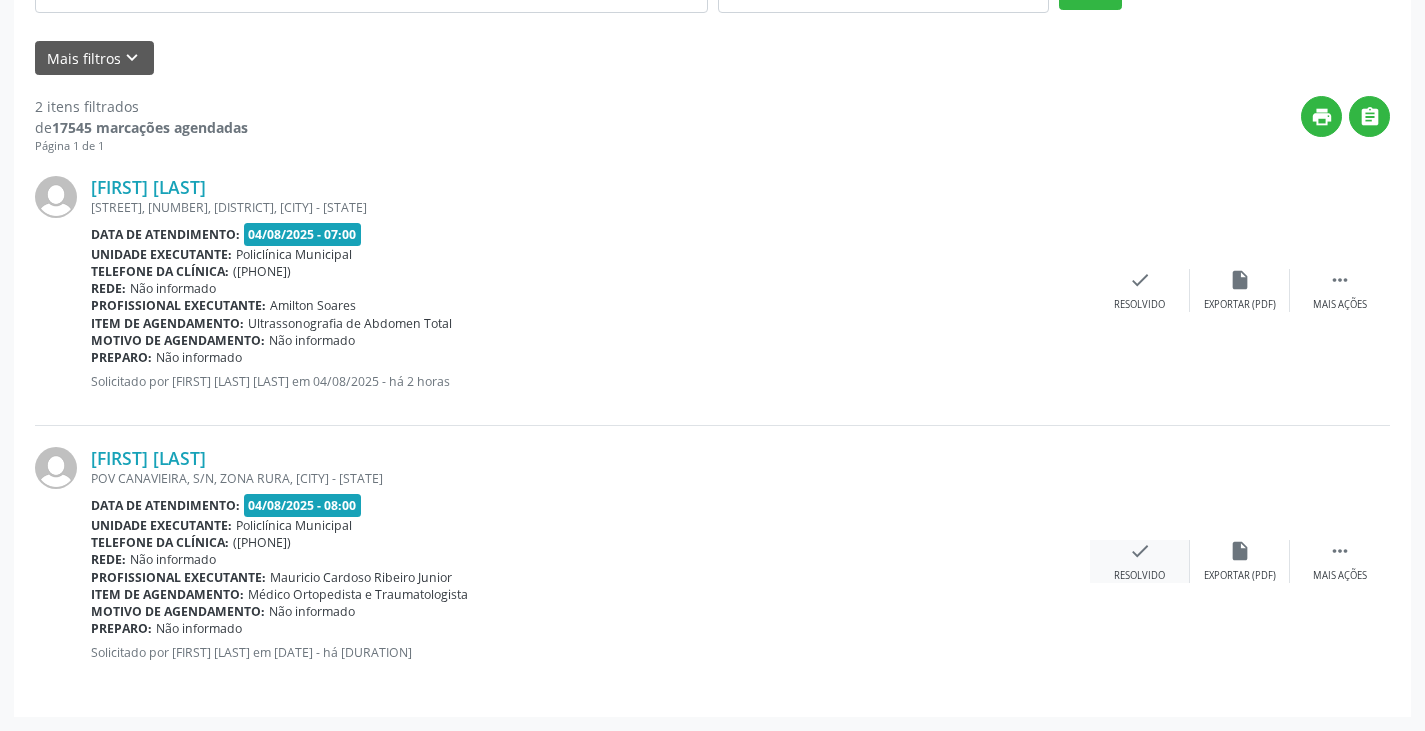 click on "check" at bounding box center [1140, 551] 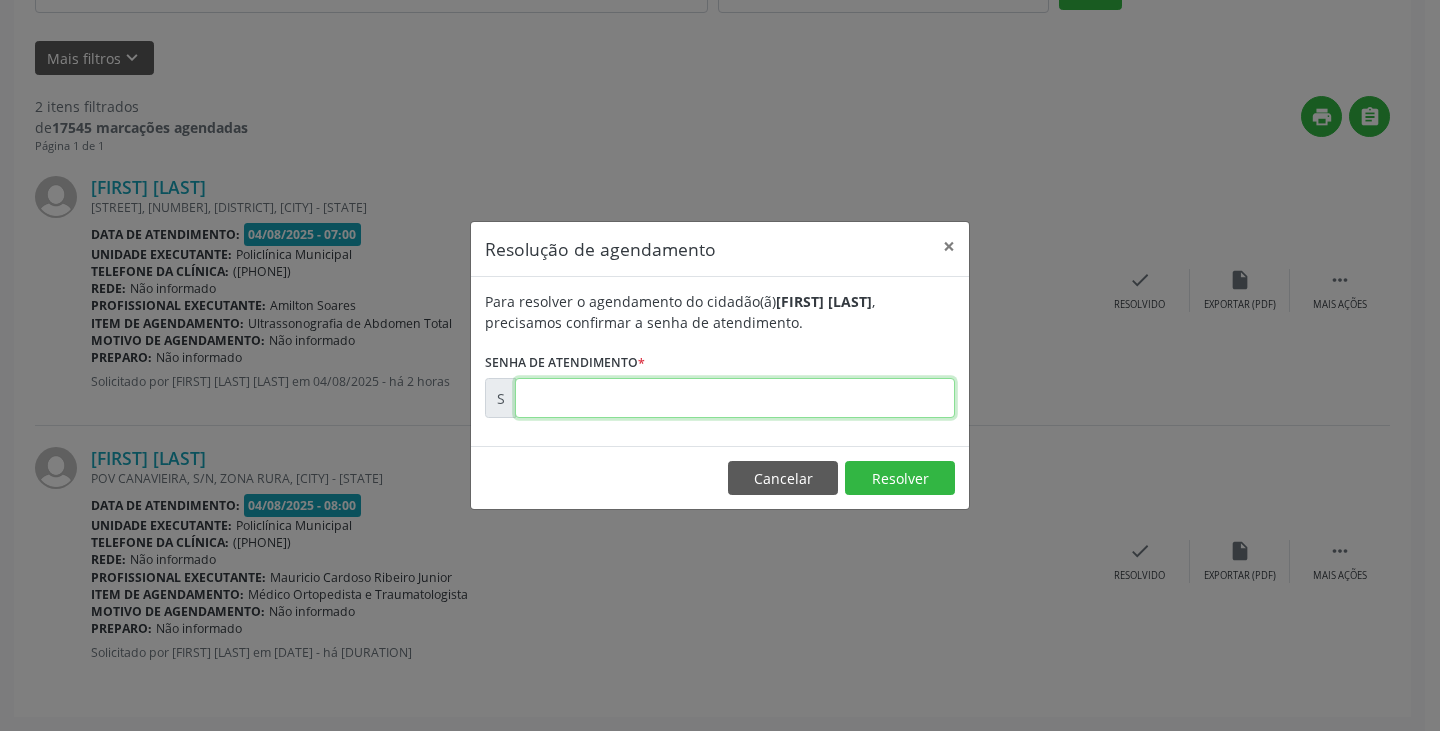 click at bounding box center (735, 398) 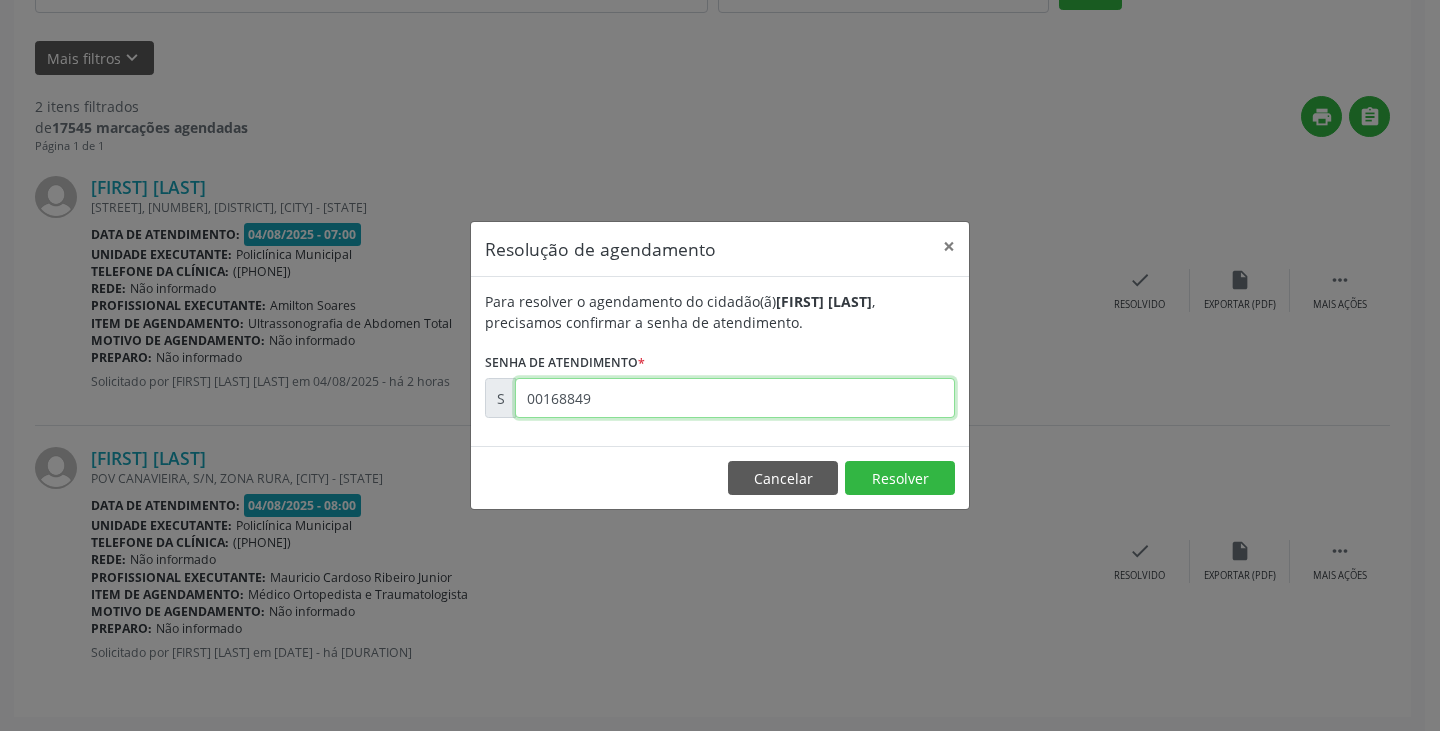 type on "00168849" 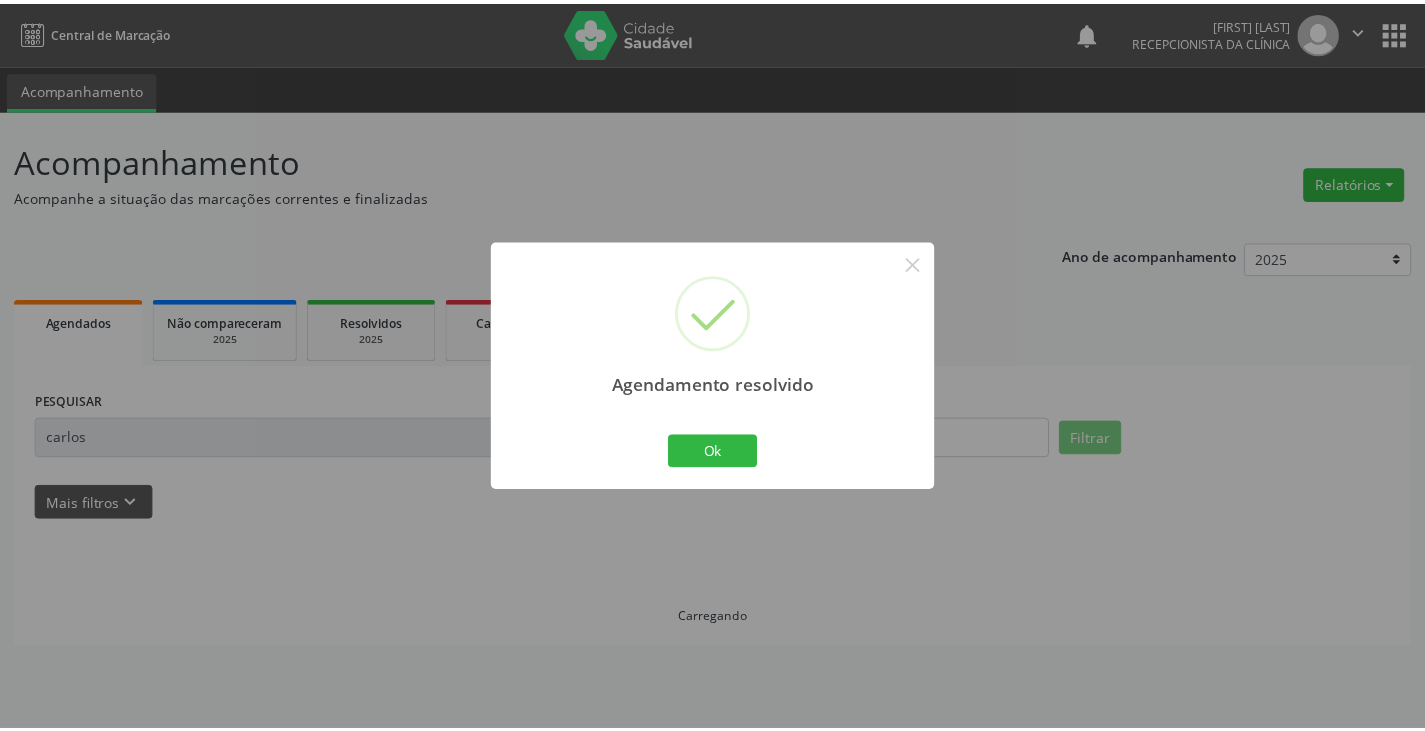 scroll, scrollTop: 0, scrollLeft: 0, axis: both 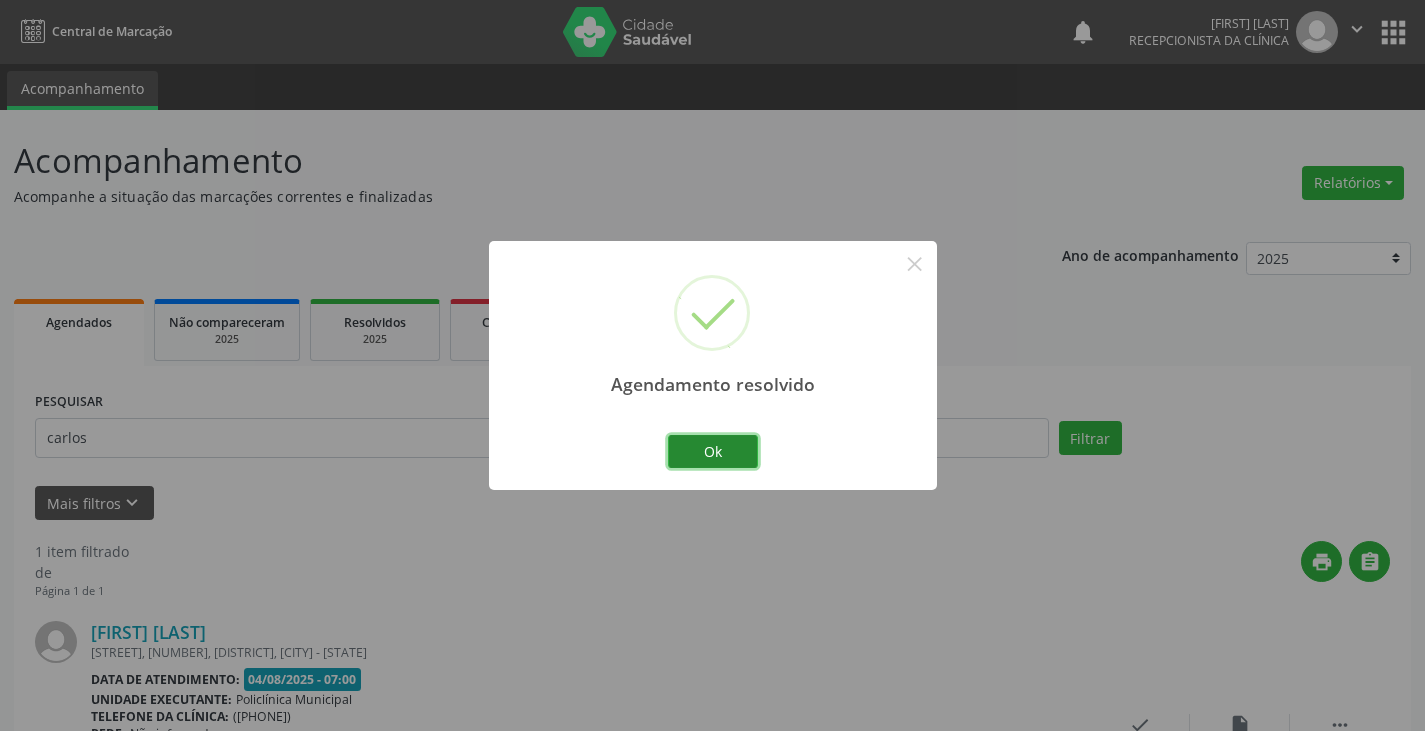 drag, startPoint x: 704, startPoint y: 455, endPoint x: 690, endPoint y: 444, distance: 17.804493 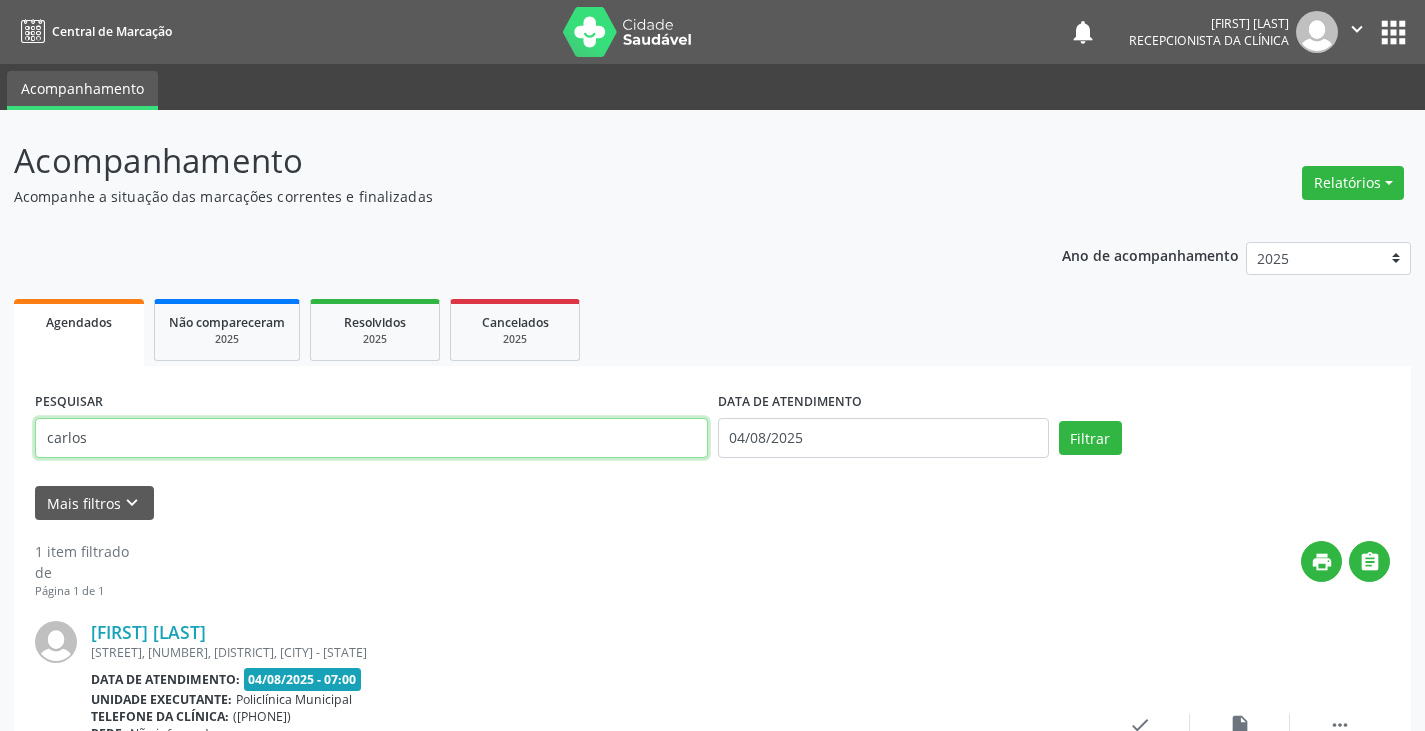 click on "carlos" at bounding box center (371, 438) 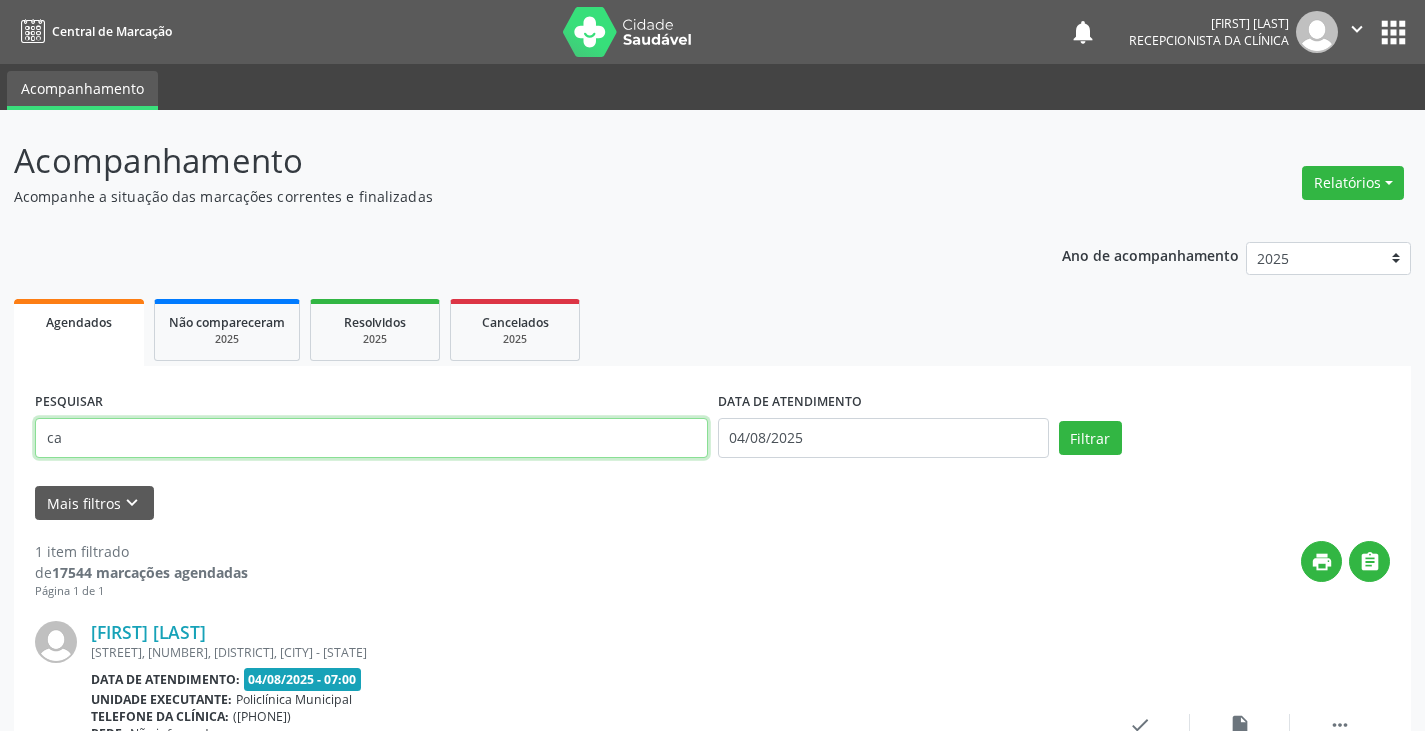 type on "c" 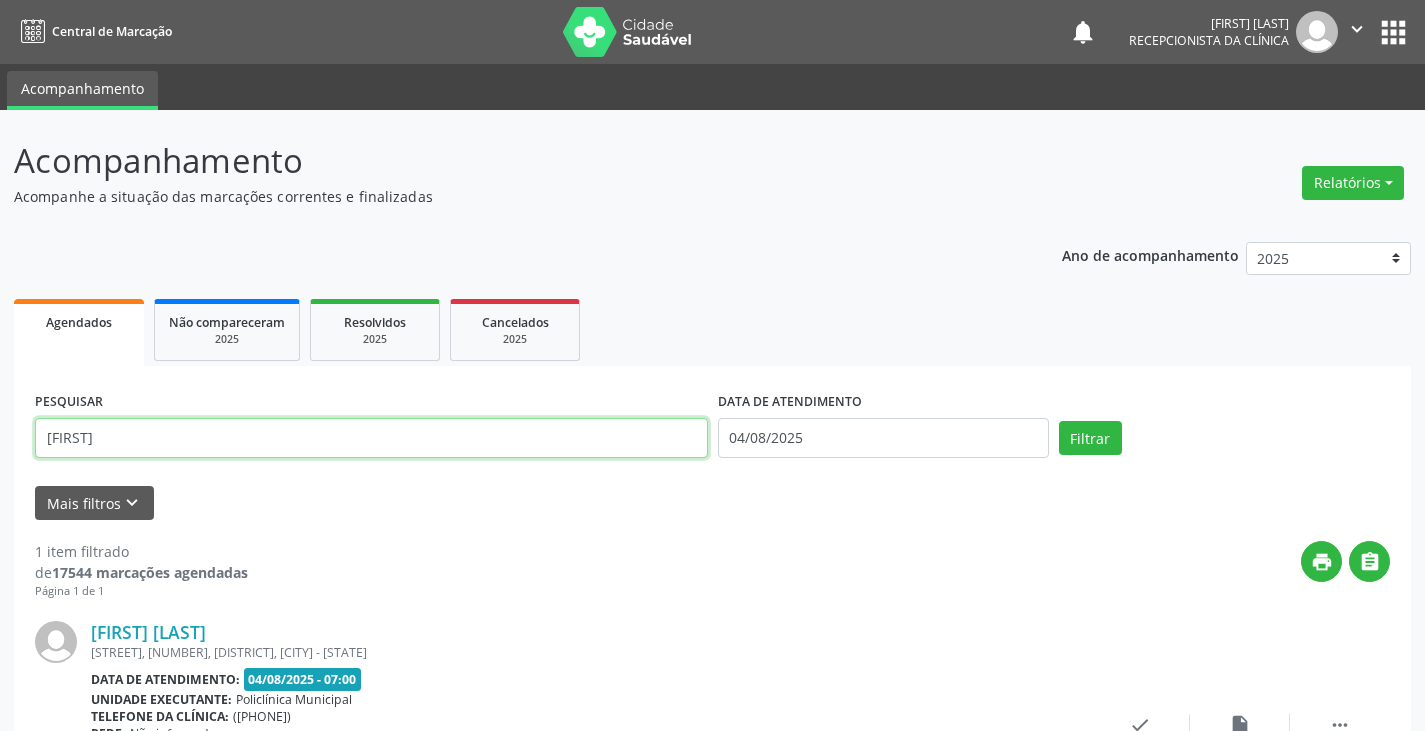 type on "[FIRST]" 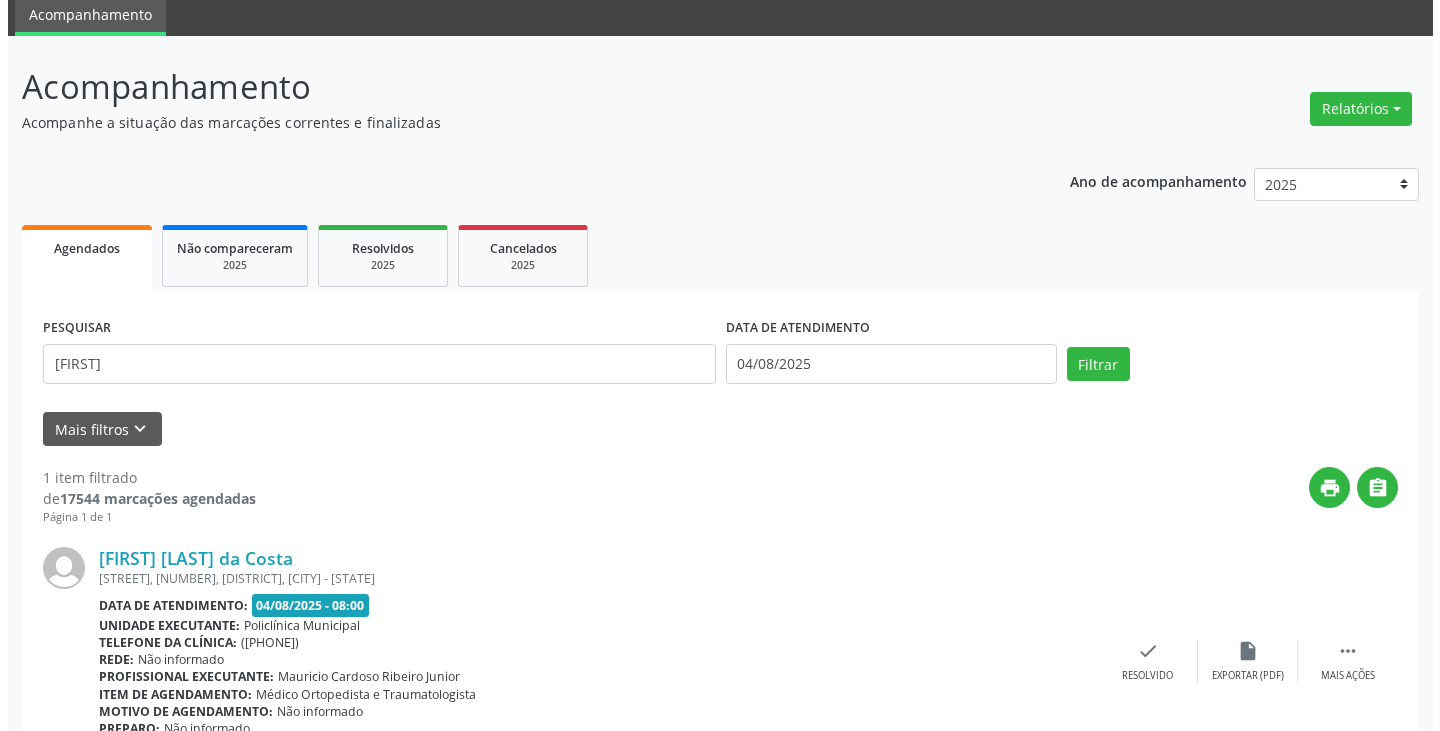 scroll, scrollTop: 174, scrollLeft: 0, axis: vertical 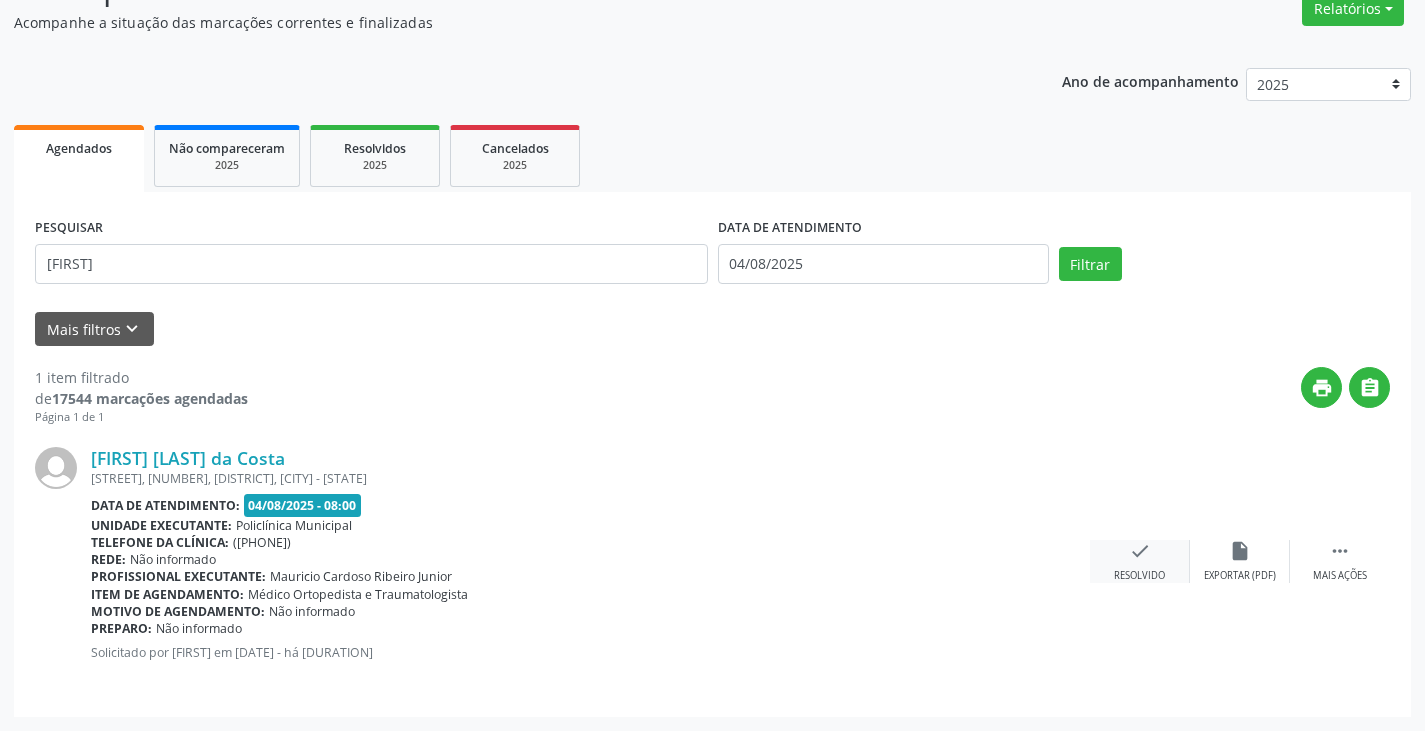 drag, startPoint x: 1149, startPoint y: 562, endPoint x: 1140, endPoint y: 553, distance: 12.727922 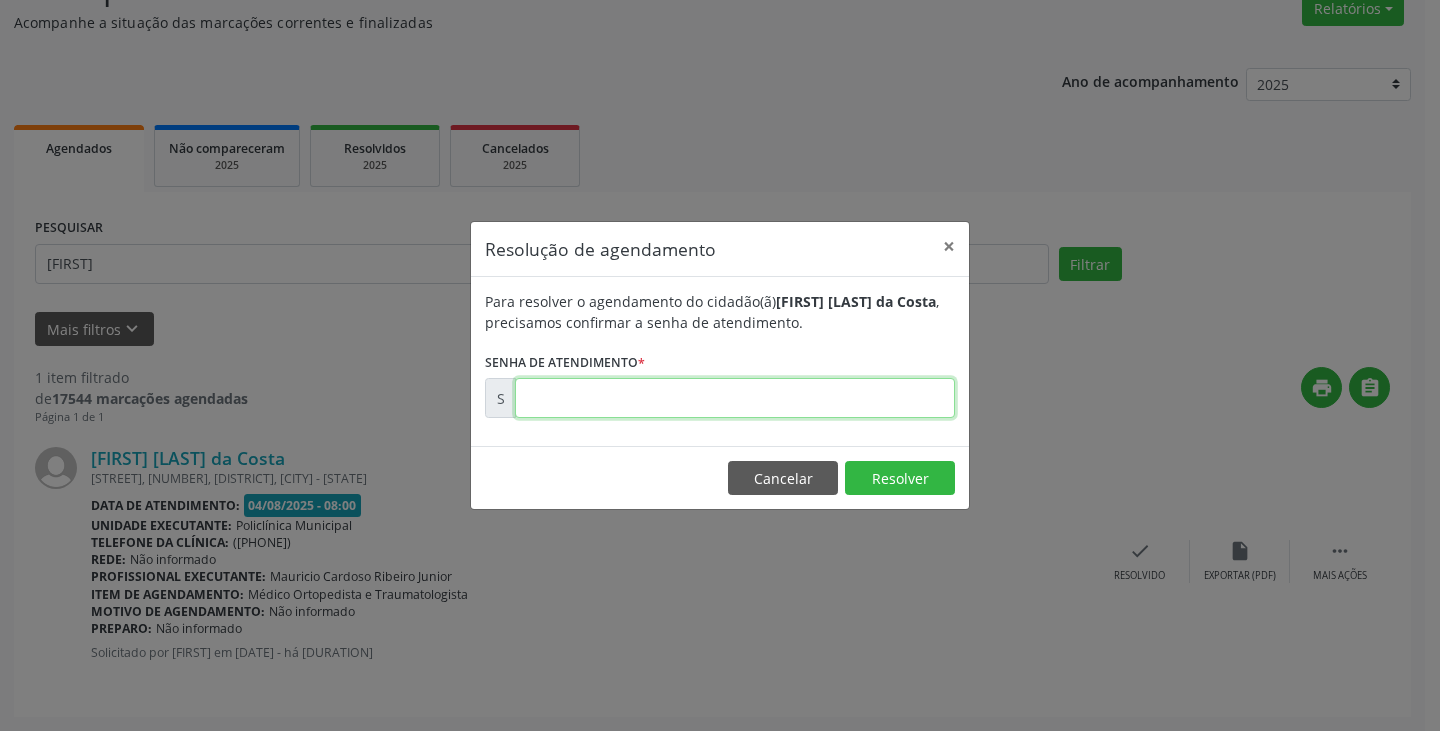 click at bounding box center [735, 398] 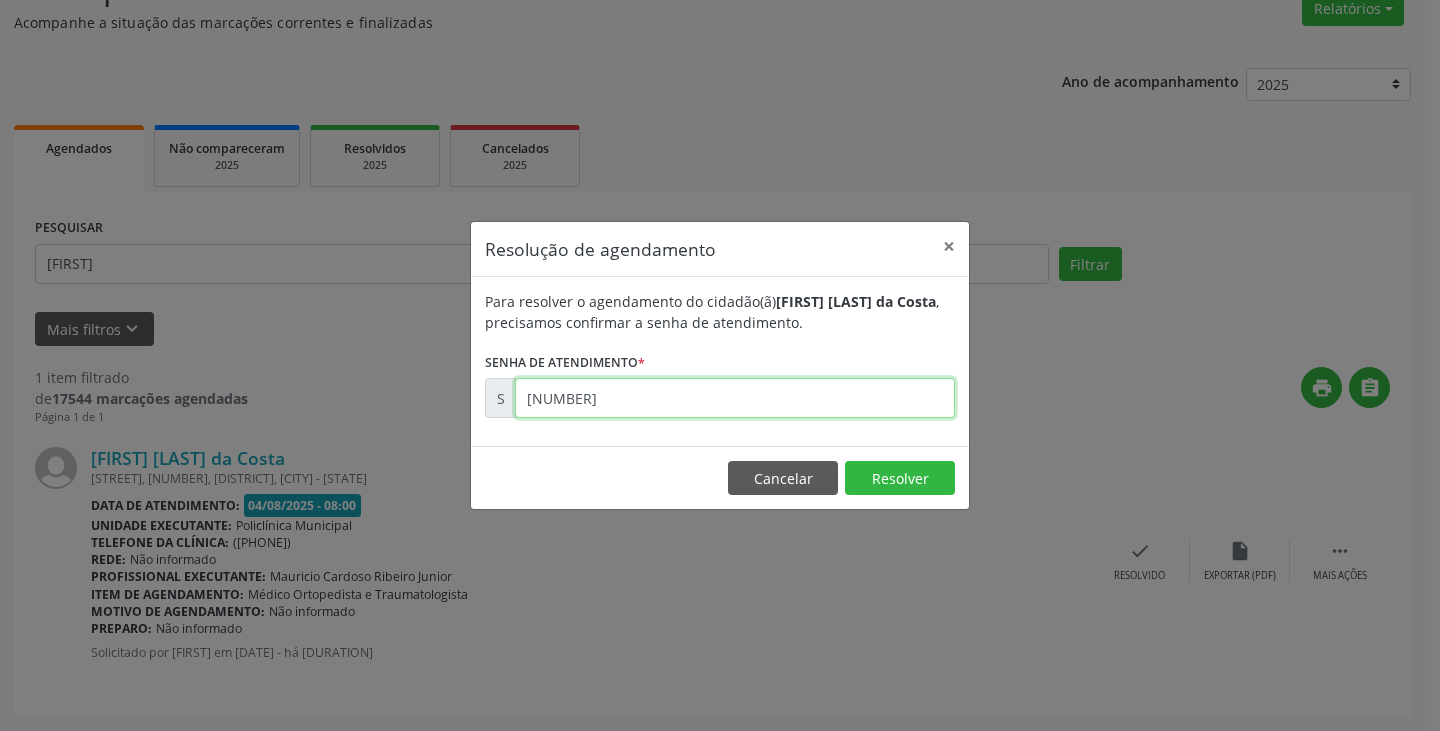 type on "[NUMBER]" 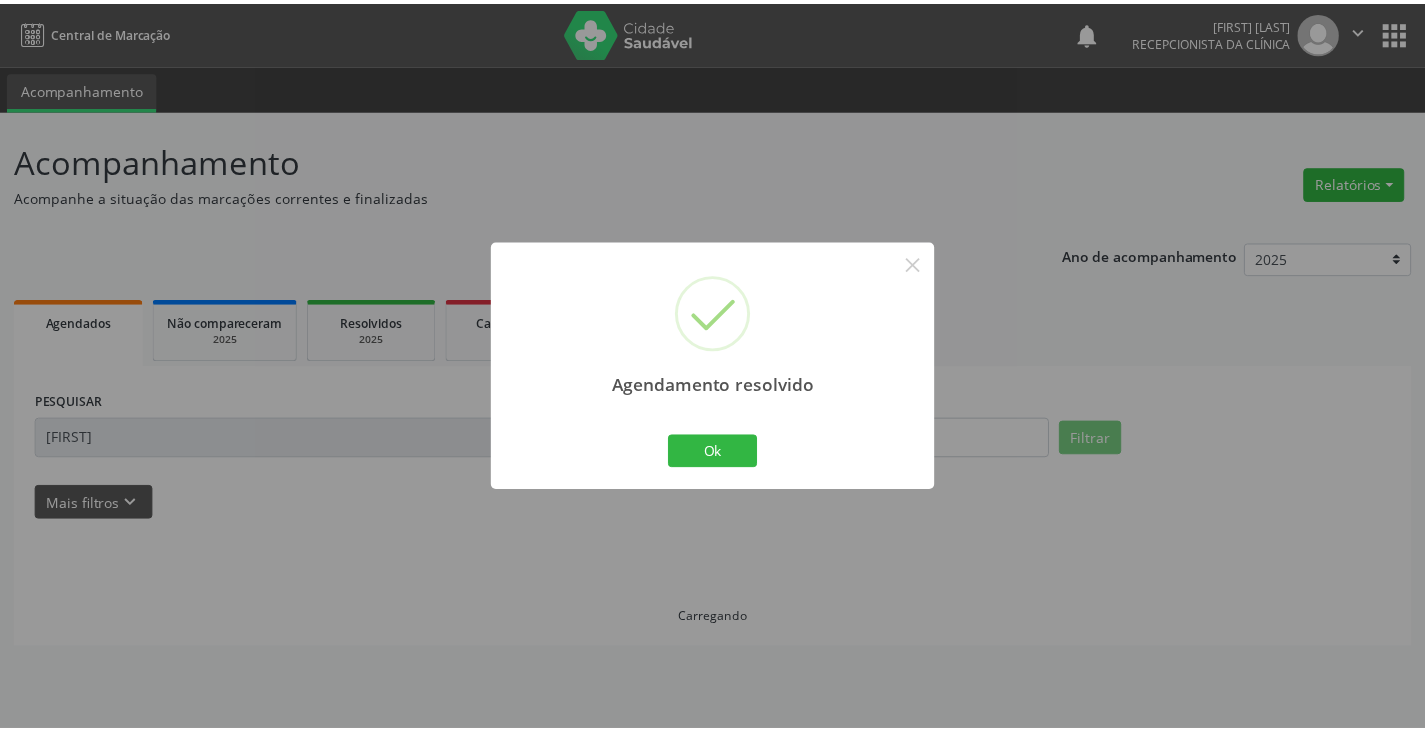 scroll, scrollTop: 0, scrollLeft: 0, axis: both 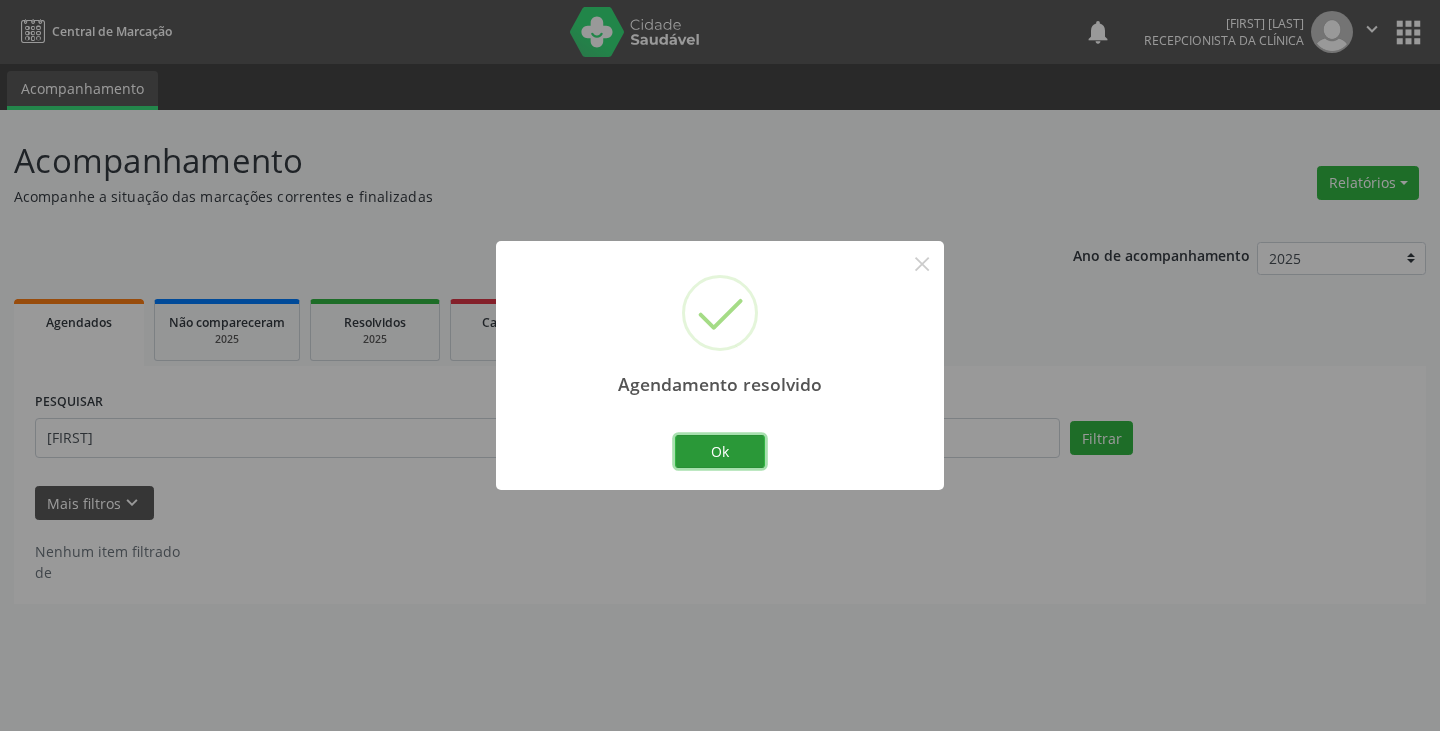 drag, startPoint x: 730, startPoint y: 448, endPoint x: 682, endPoint y: 449, distance: 48.010414 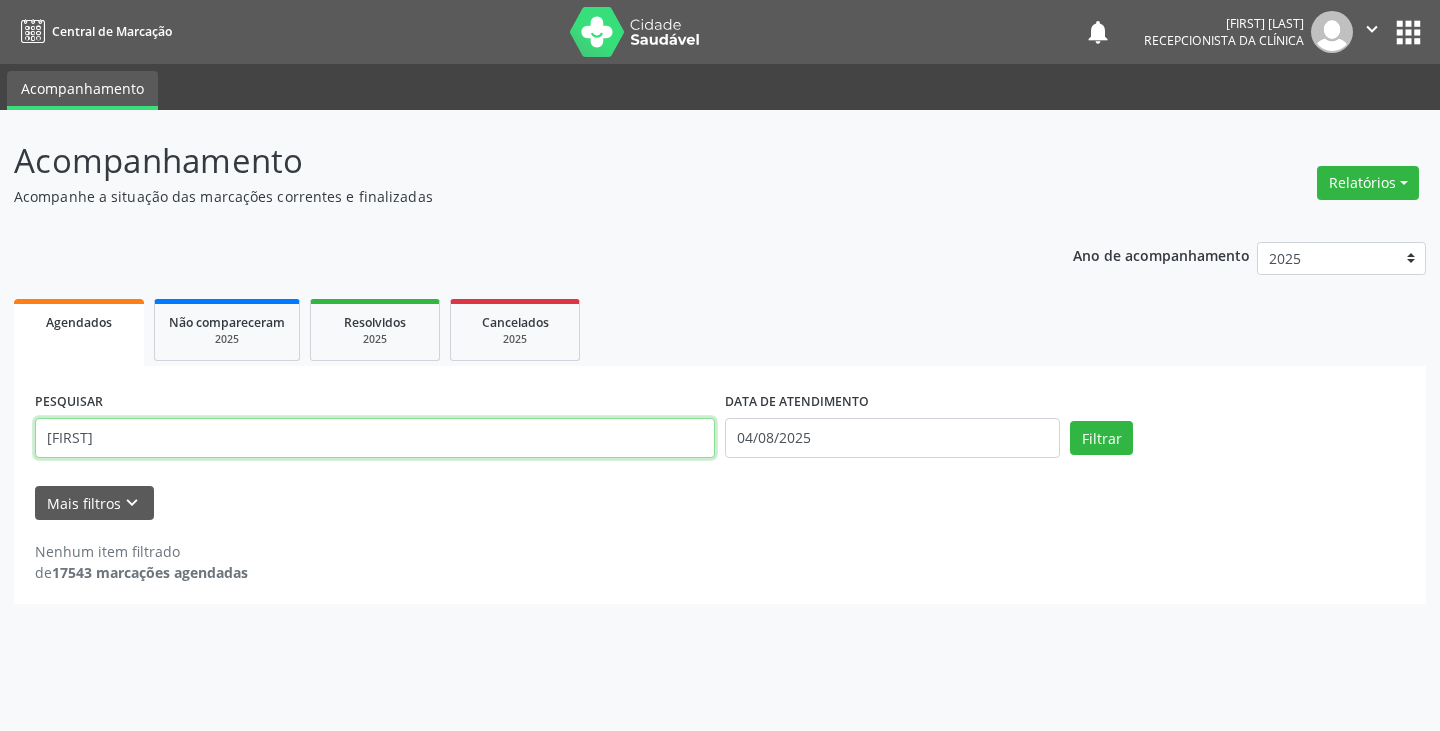 click on "[FIRST]" at bounding box center [375, 438] 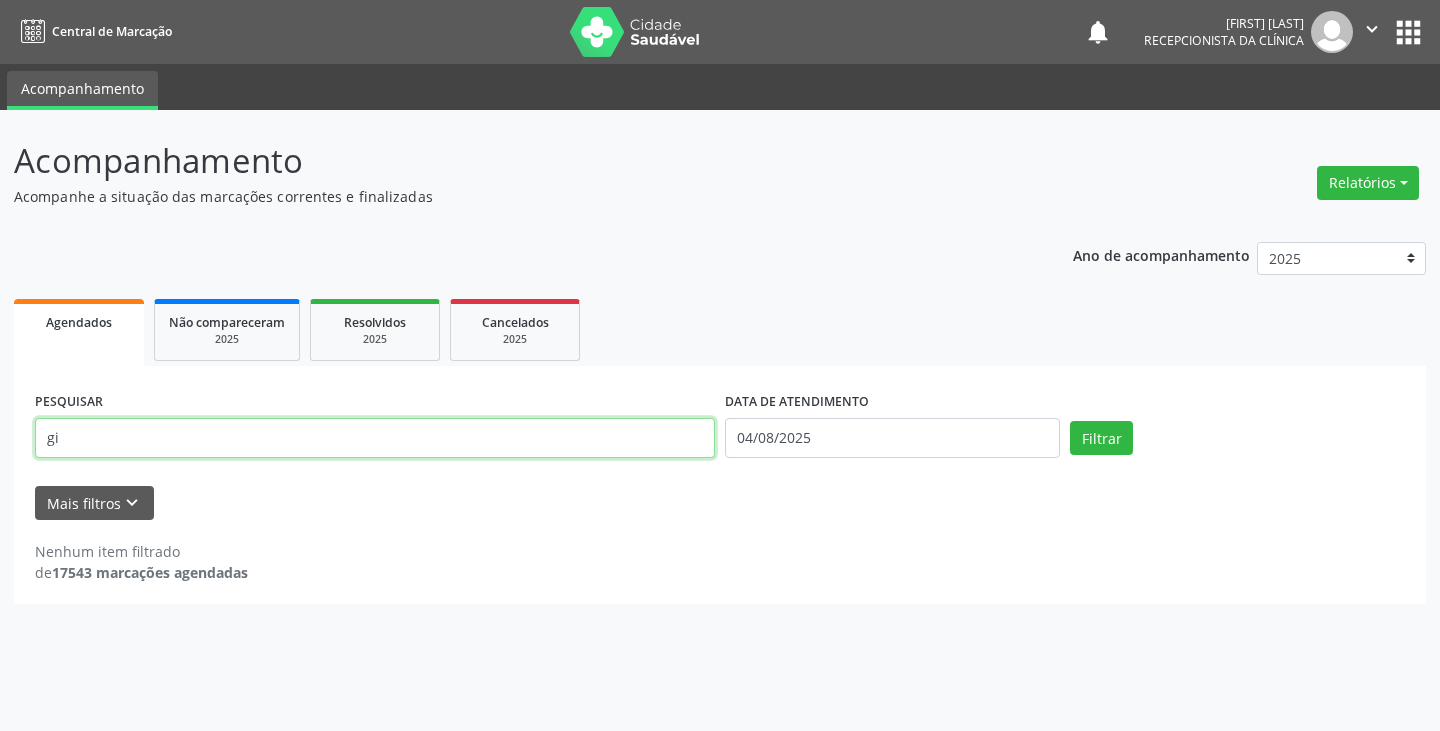 type on "g" 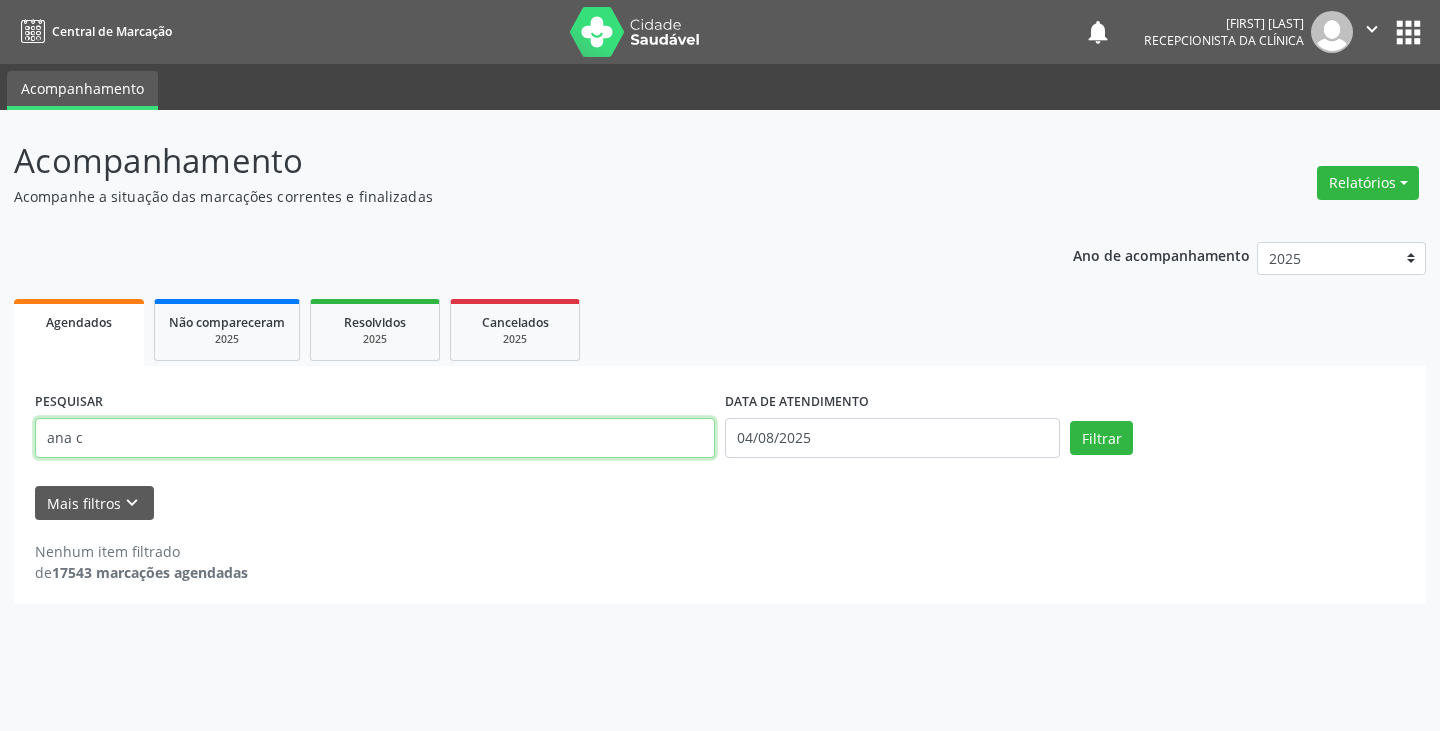 type on "ana c" 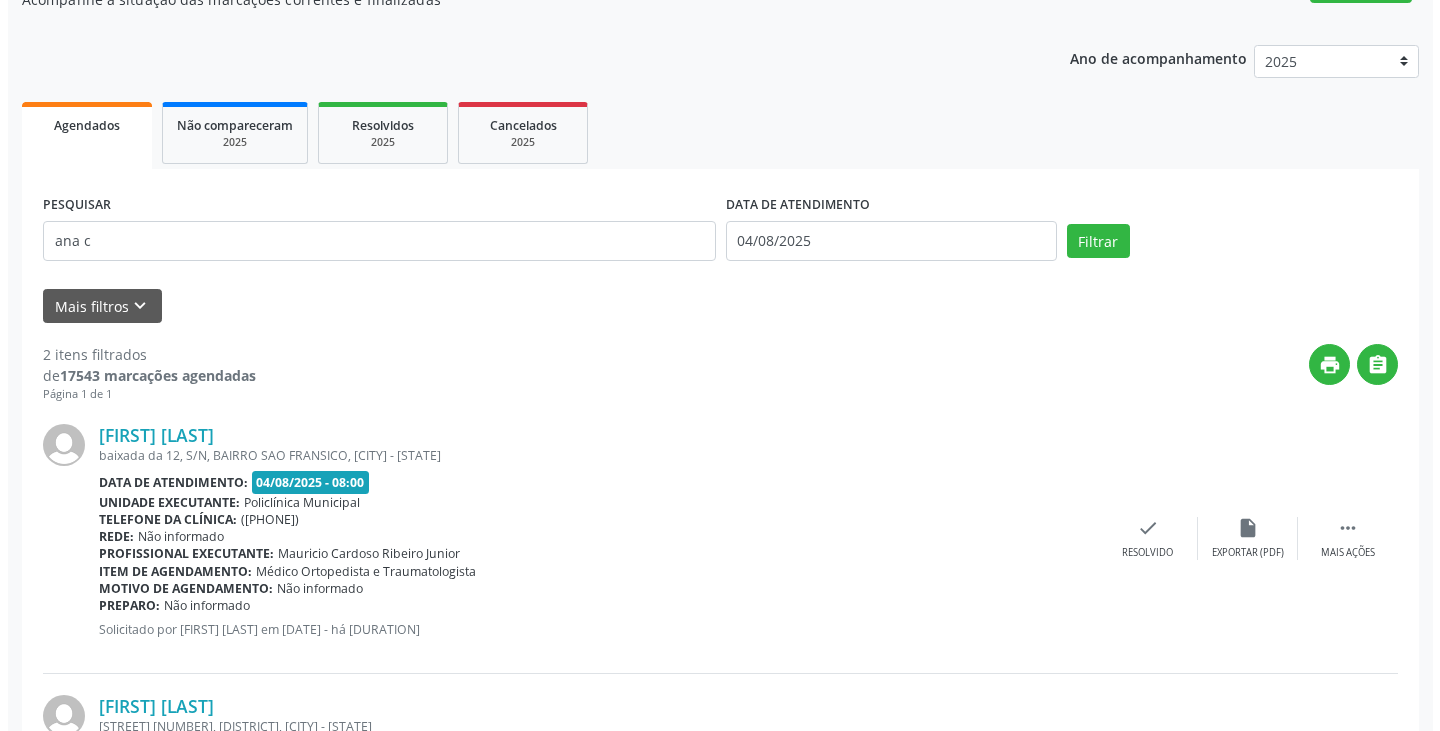 scroll, scrollTop: 200, scrollLeft: 0, axis: vertical 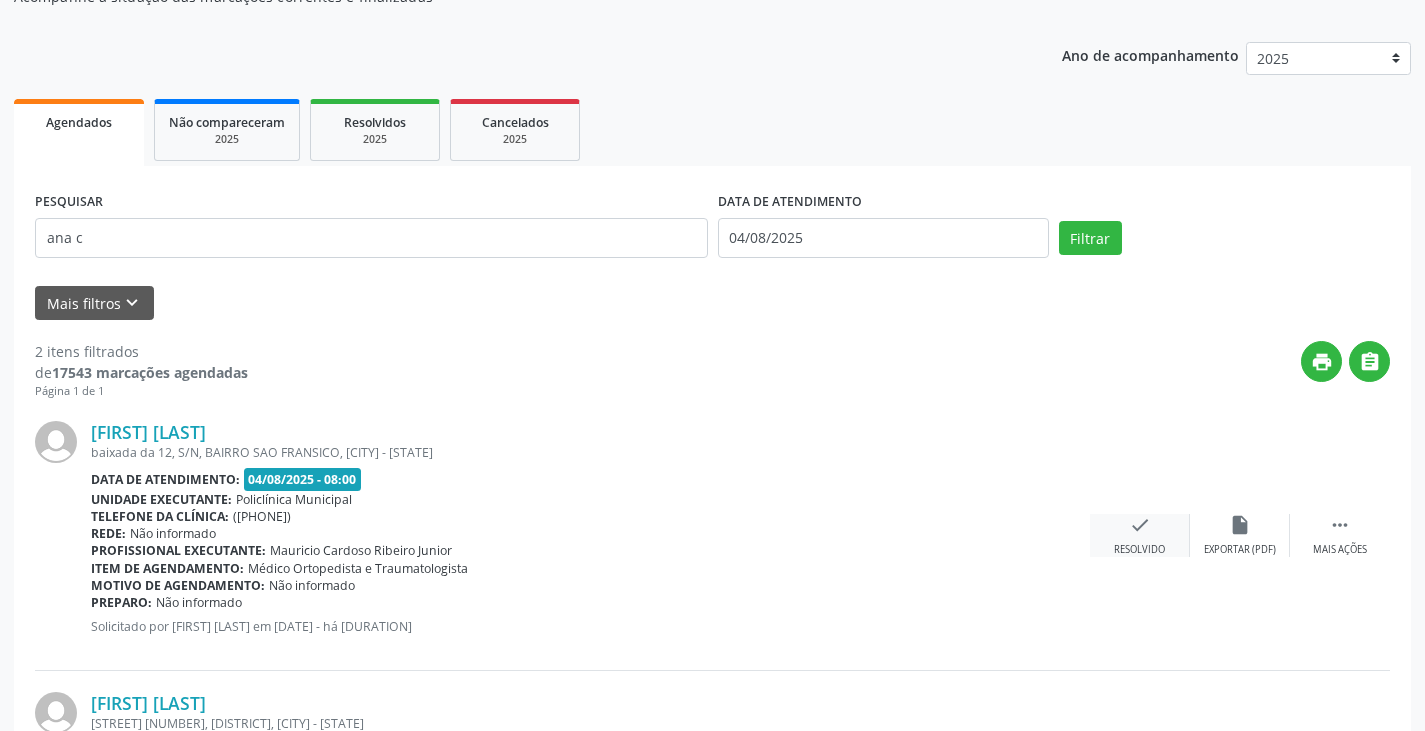 click on "check" at bounding box center (1140, 525) 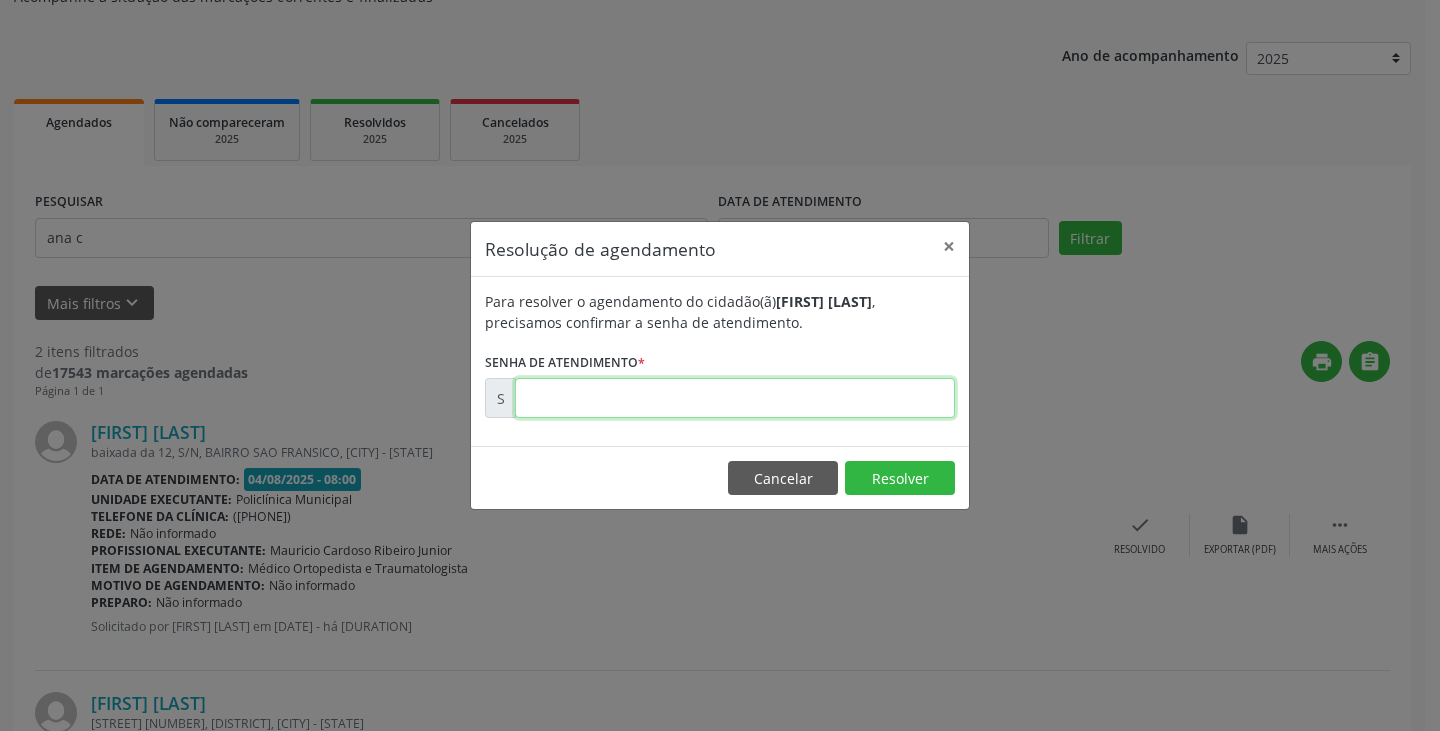 click at bounding box center (735, 398) 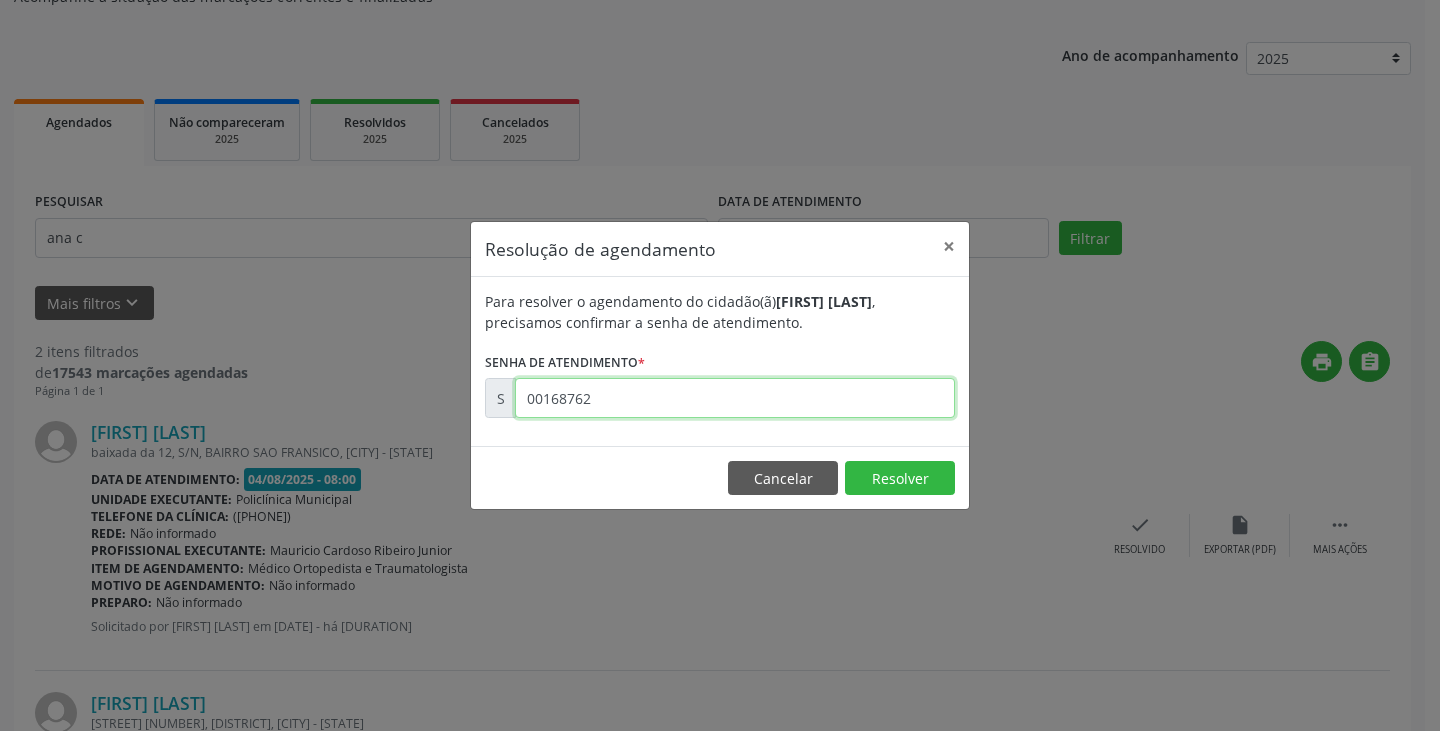 type on "00168762" 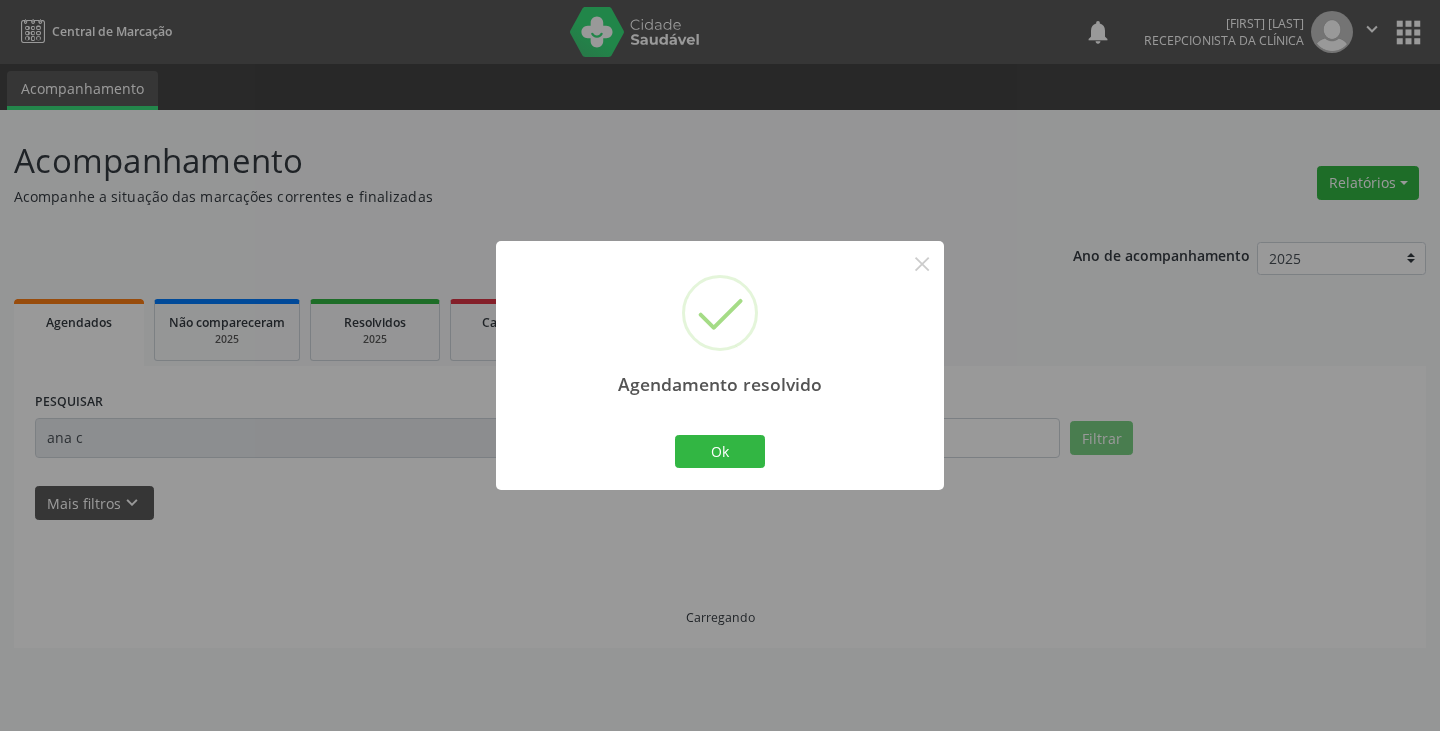 scroll, scrollTop: 0, scrollLeft: 0, axis: both 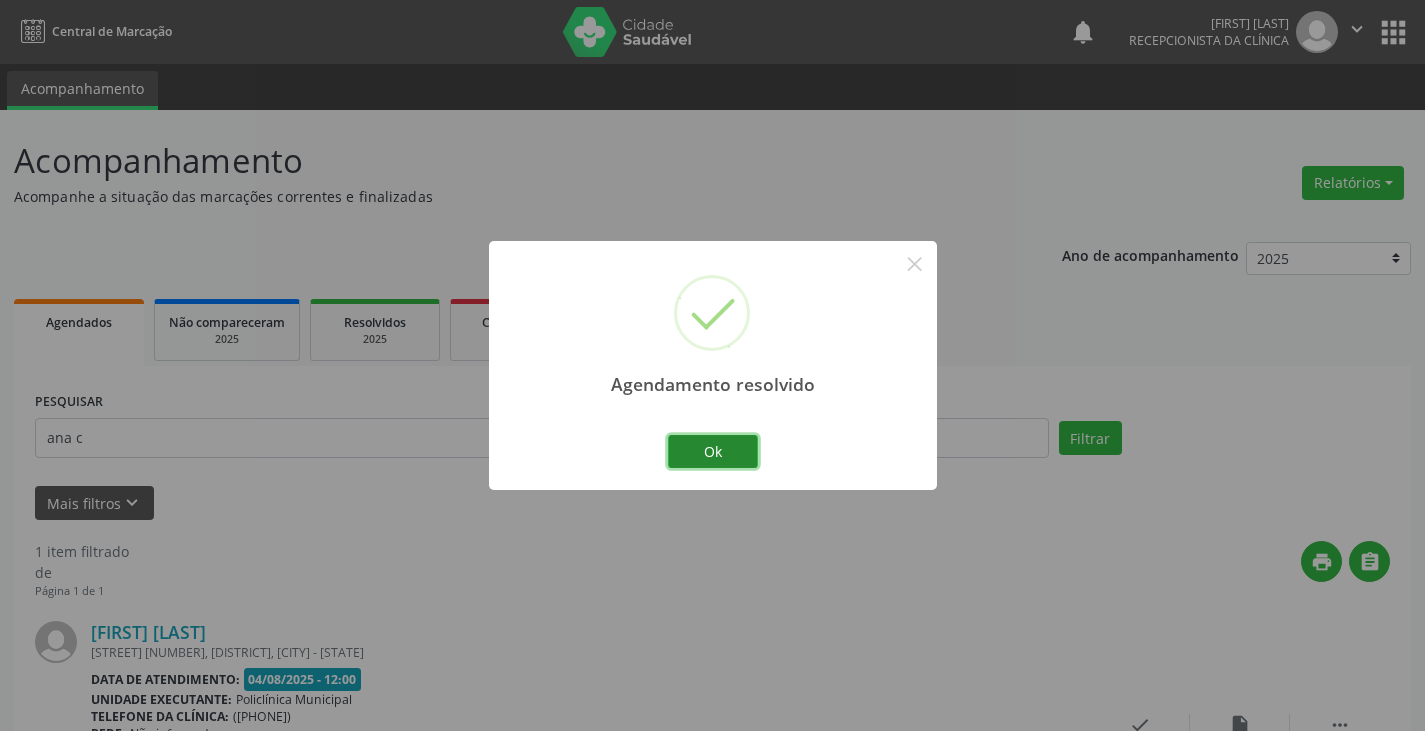 drag, startPoint x: 696, startPoint y: 461, endPoint x: 662, endPoint y: 446, distance: 37.161808 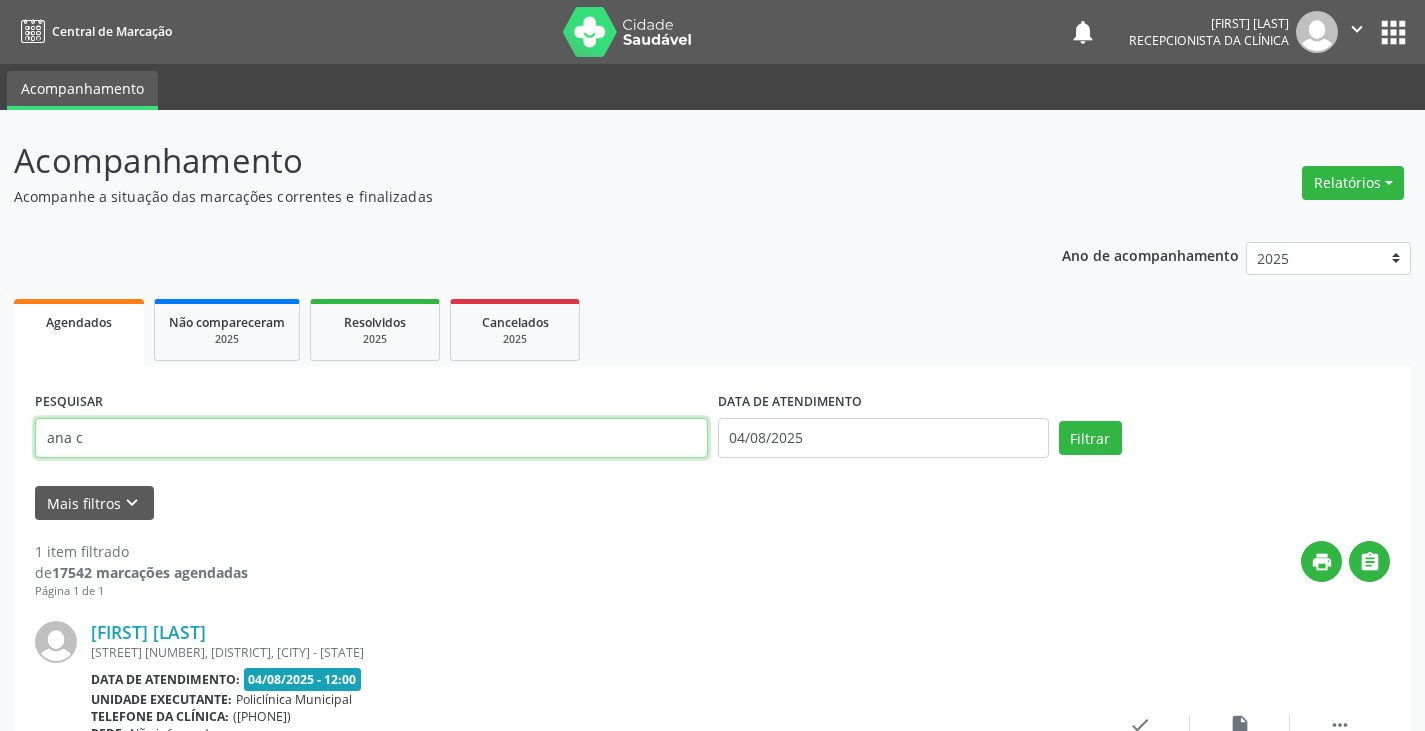 click on "ana c" at bounding box center [371, 438] 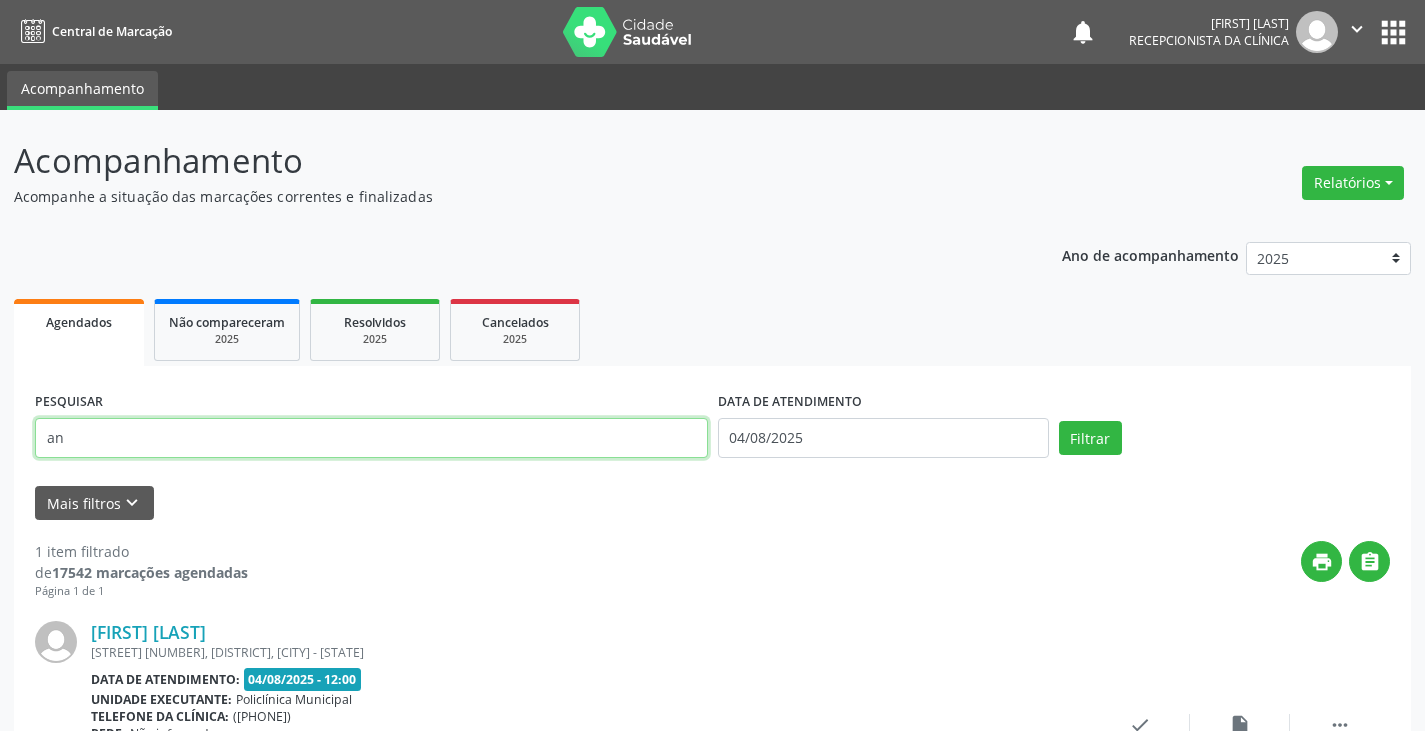 type on "a" 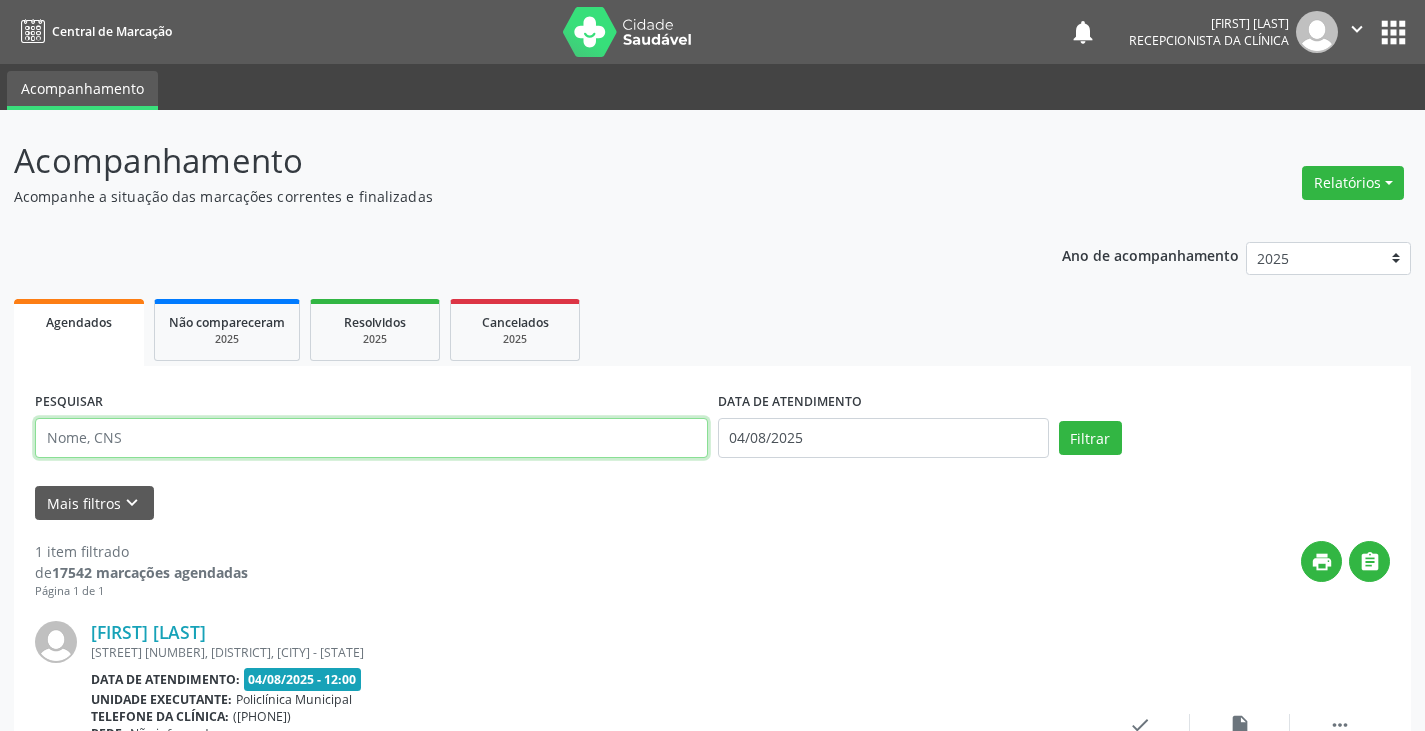 type on "m" 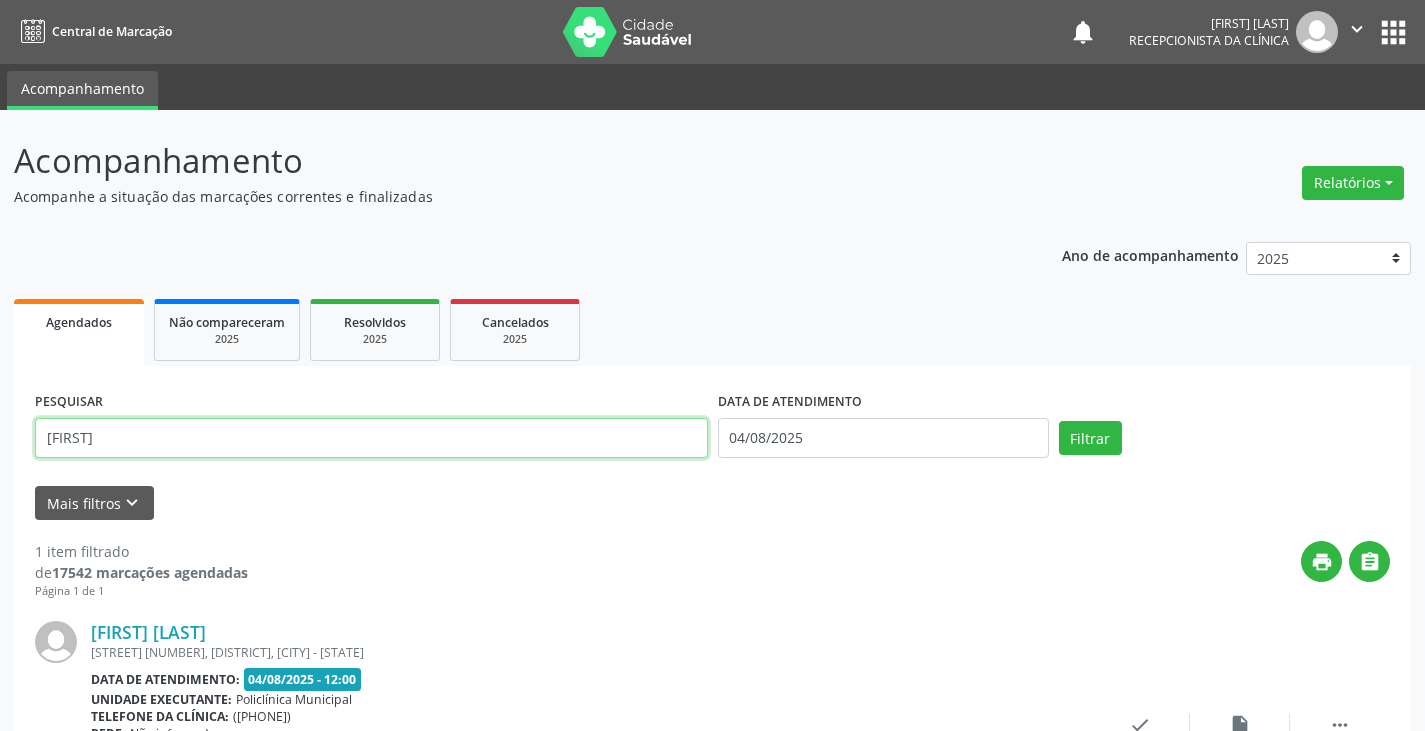 type on "[FIRST]" 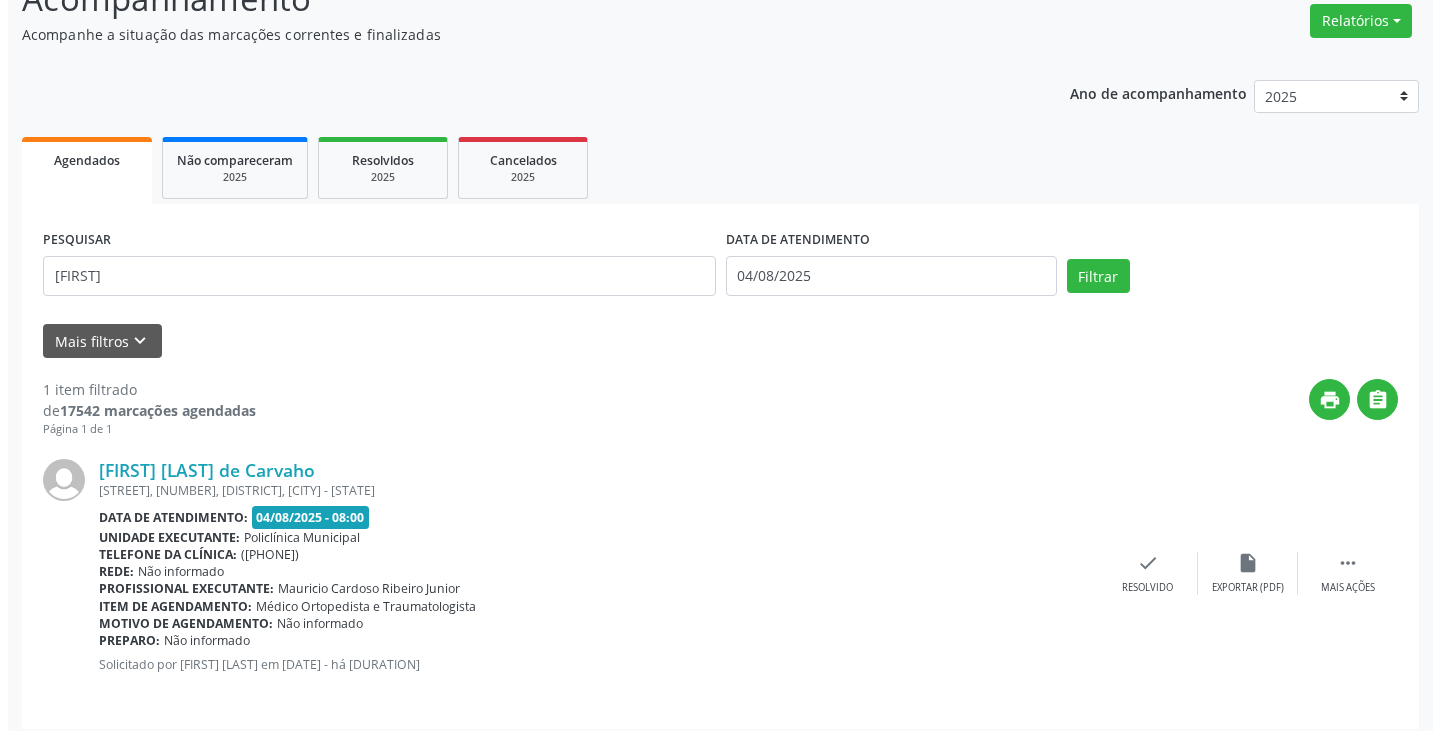 scroll, scrollTop: 174, scrollLeft: 0, axis: vertical 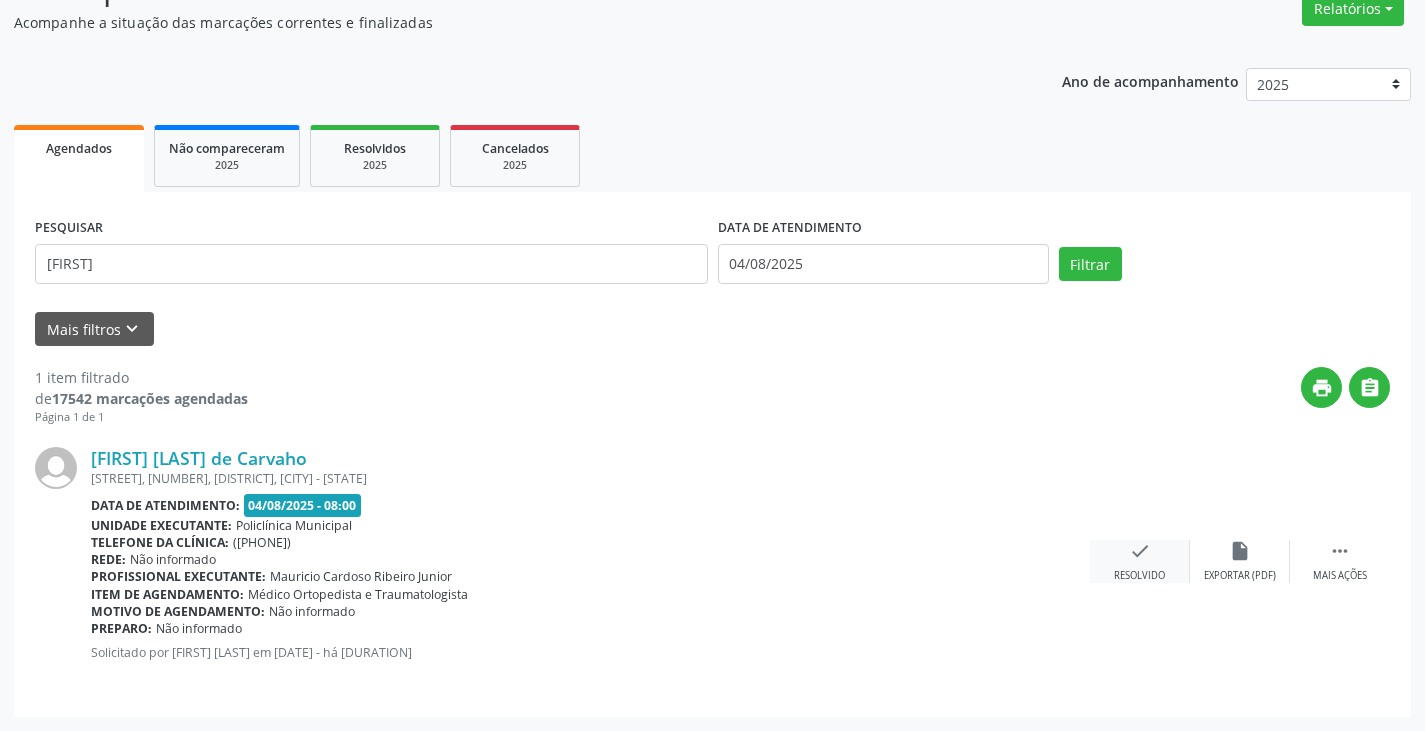 click on "check
Resolvido" at bounding box center [1140, 561] 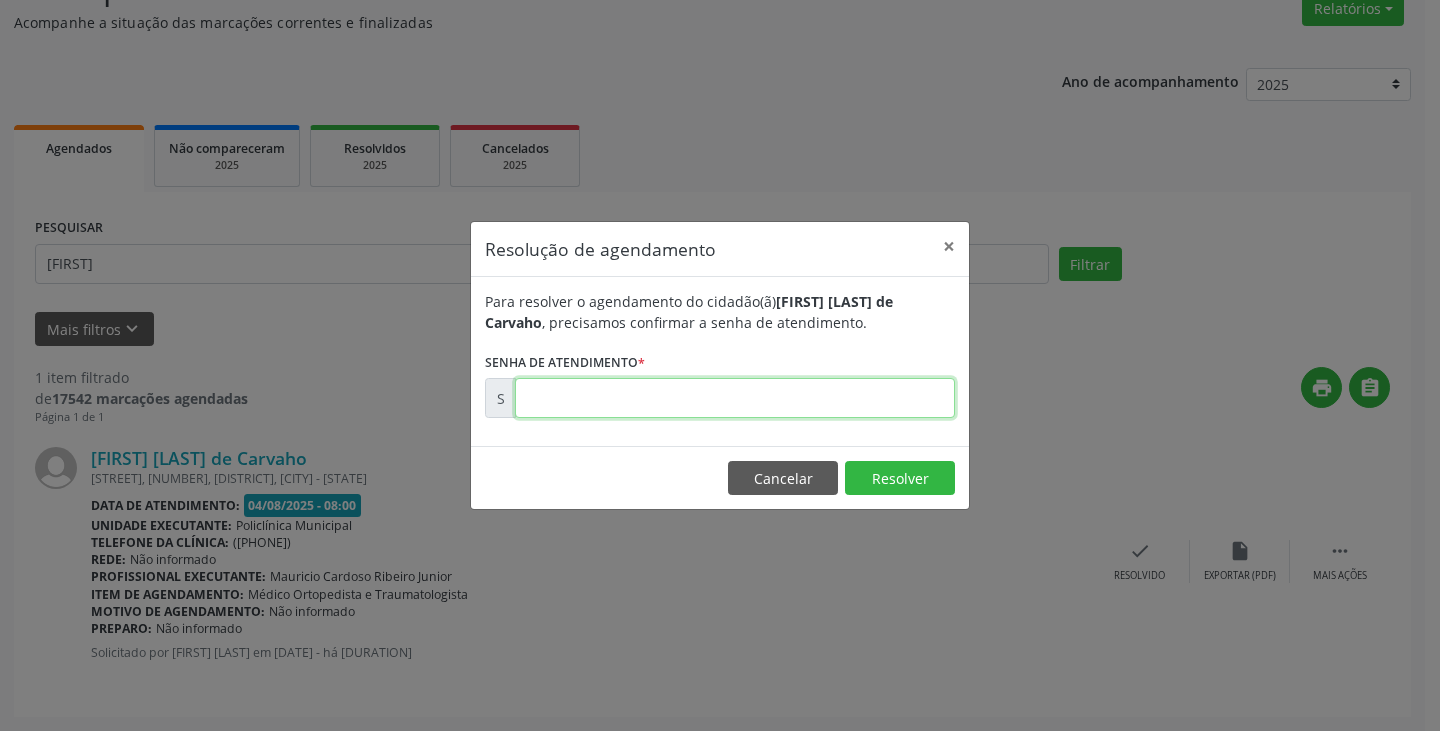 click at bounding box center [735, 398] 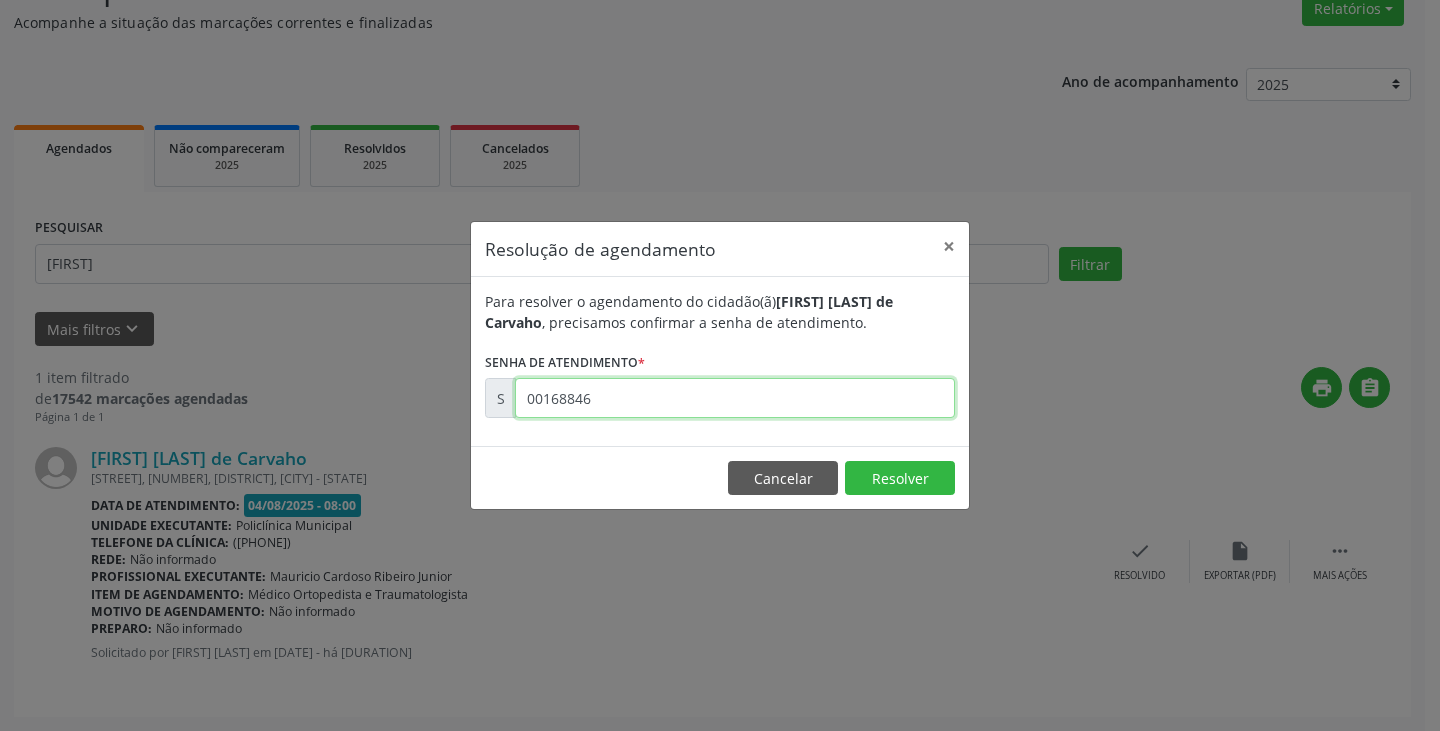 type on "00168846" 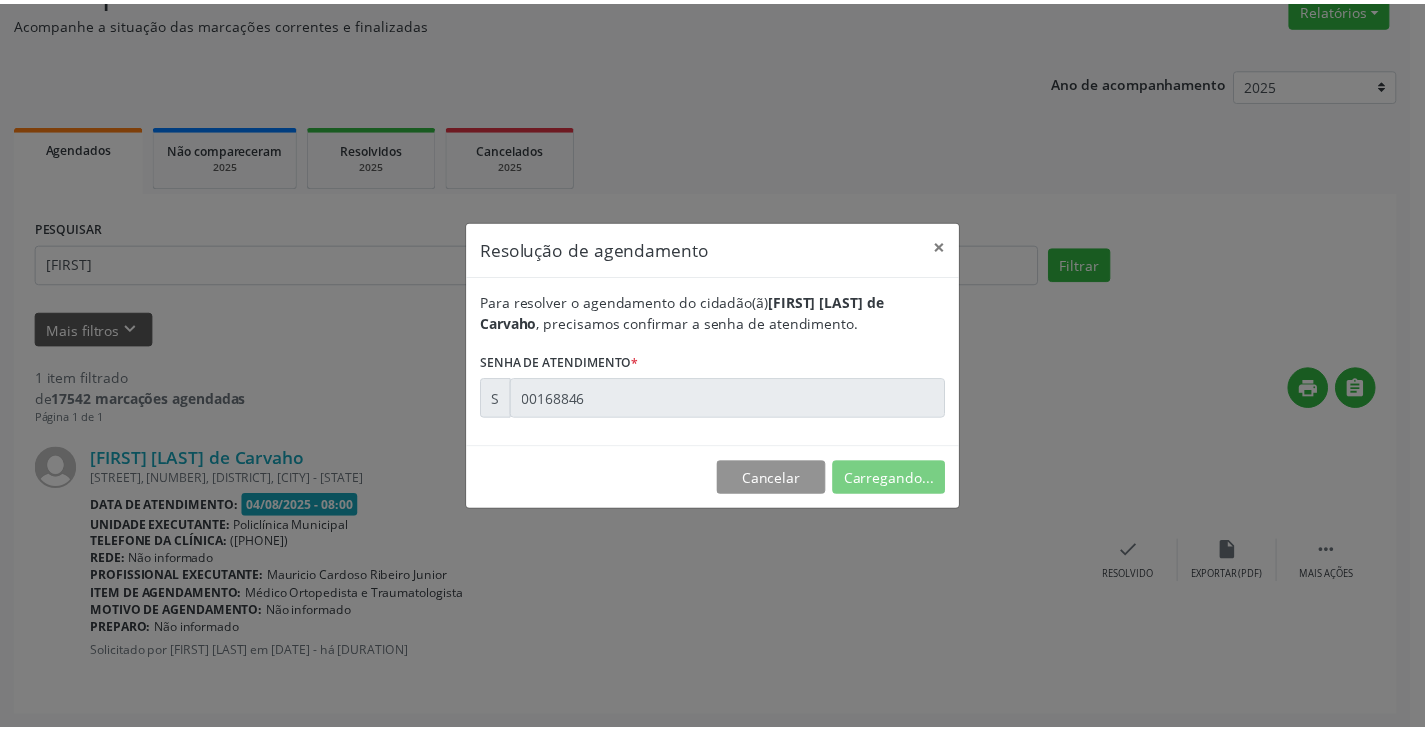 scroll, scrollTop: 0, scrollLeft: 0, axis: both 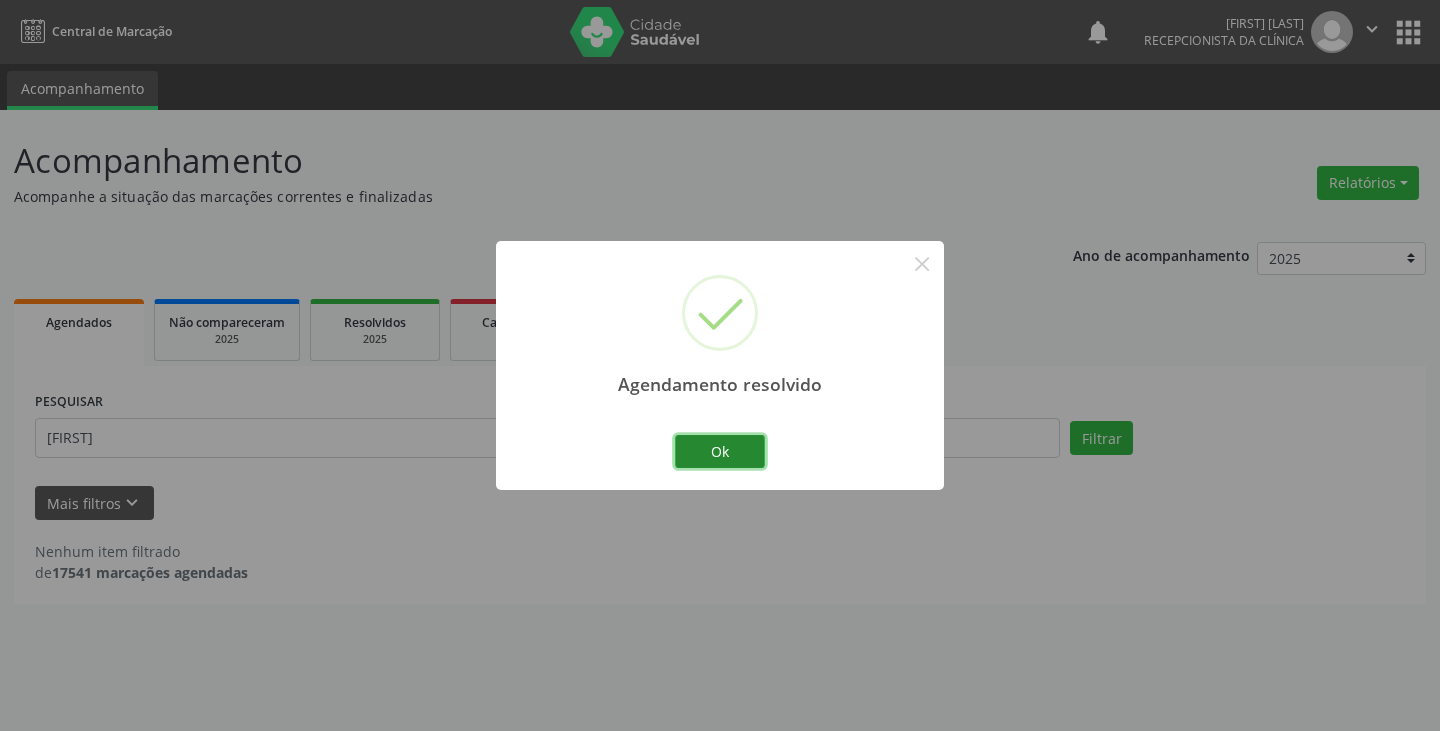 click on "Ok" at bounding box center (720, 452) 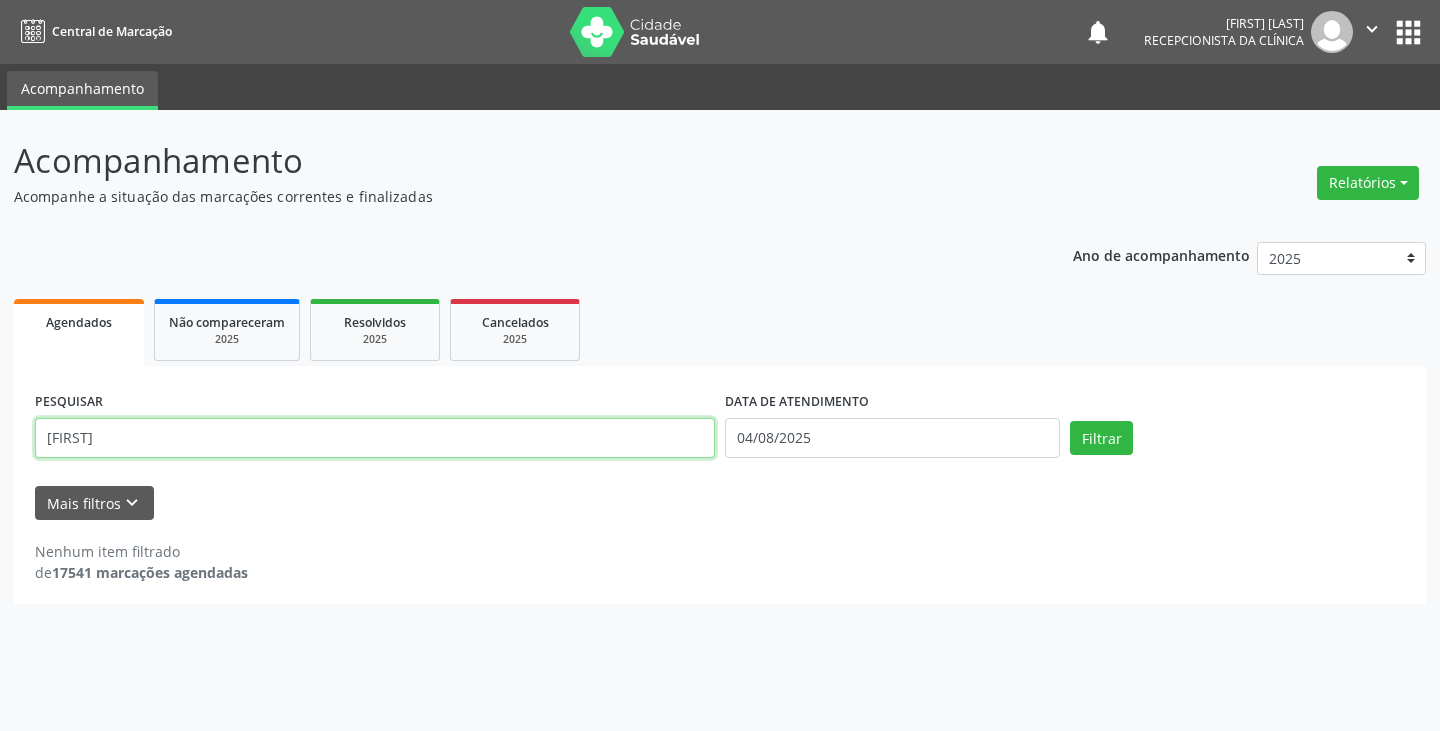 click on "[FIRST]" at bounding box center [375, 438] 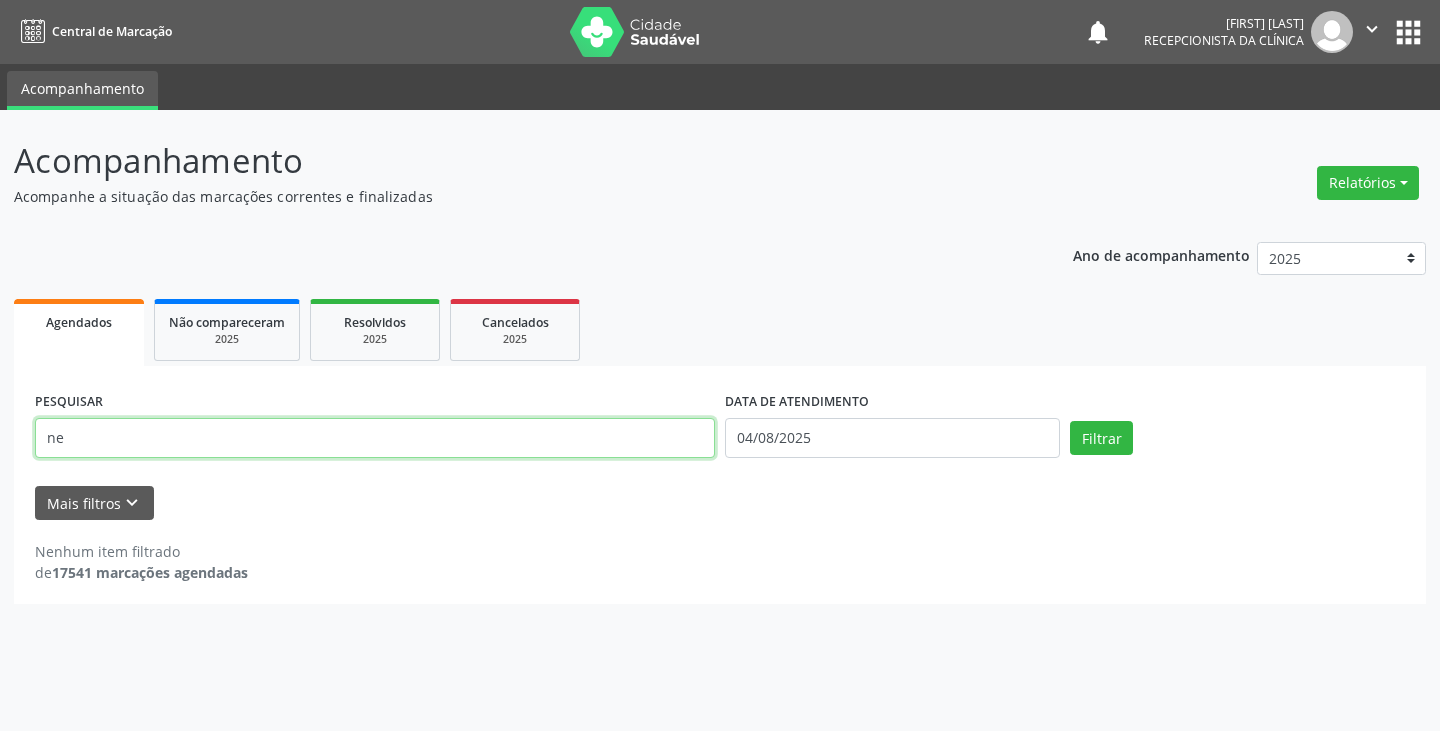 type on "n" 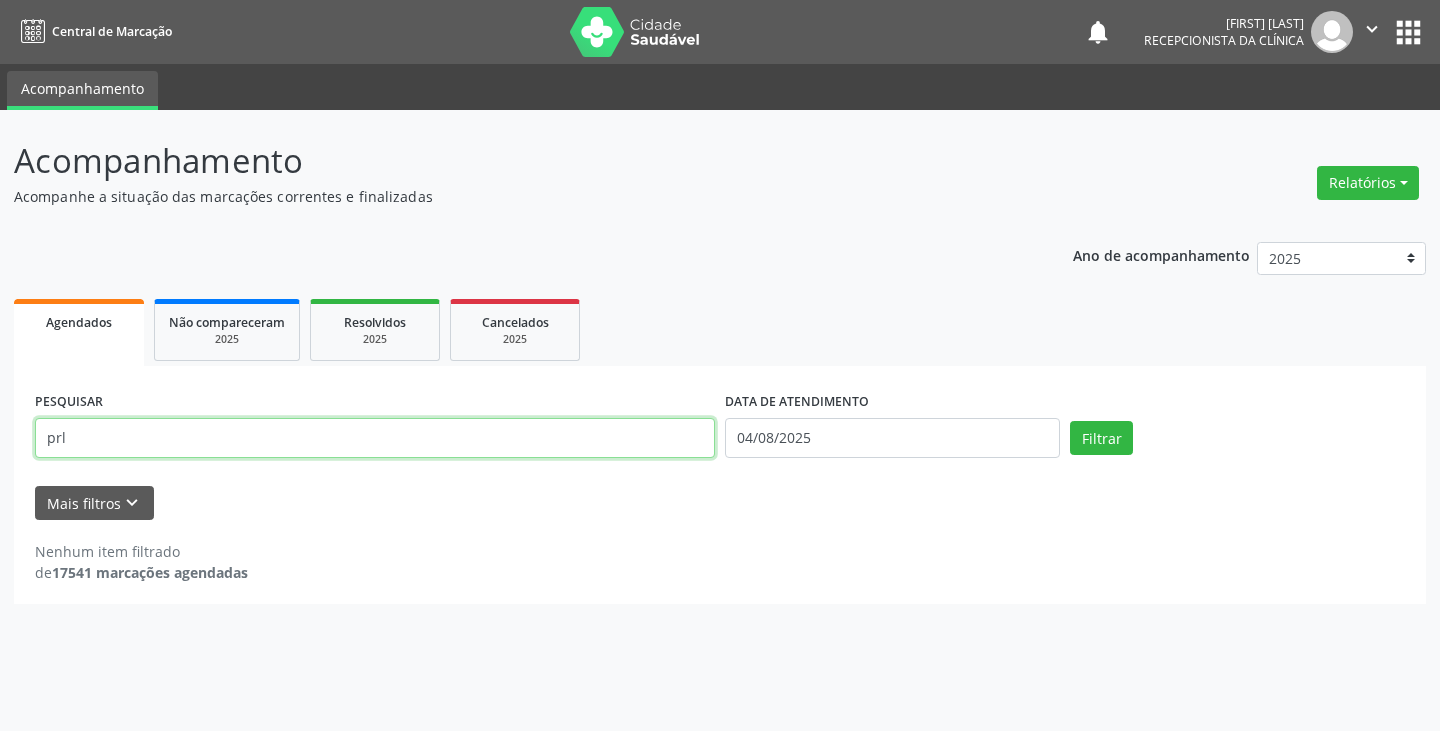click on "Filtrar" at bounding box center (1101, 438) 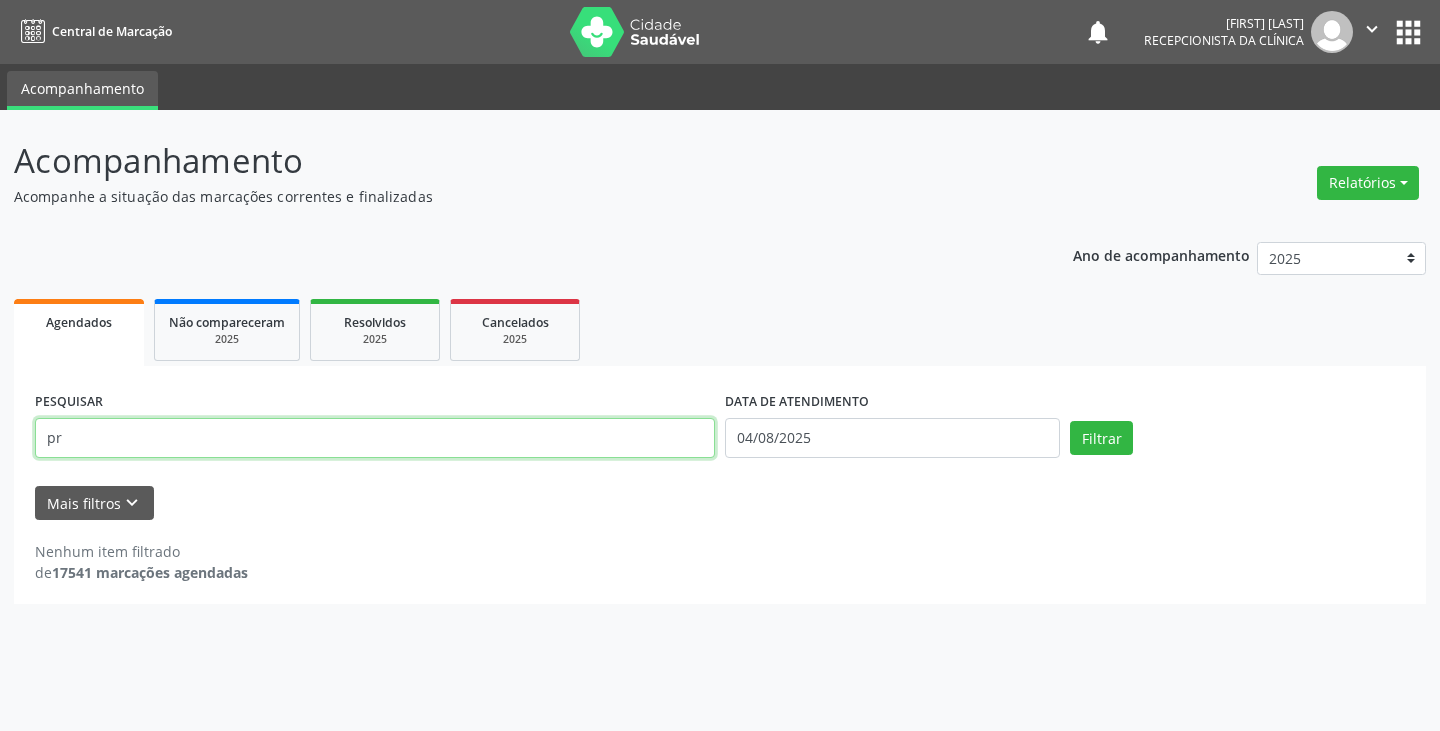 type on "p" 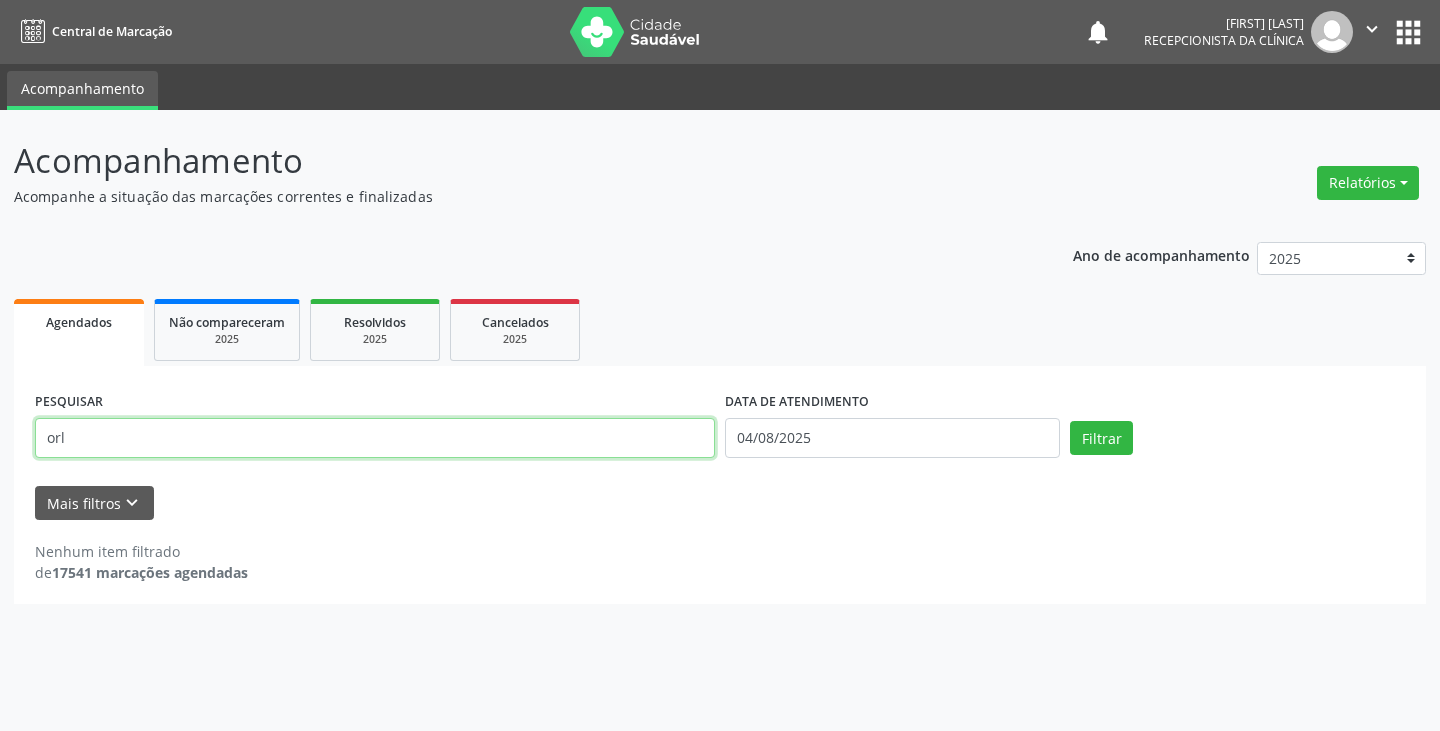 type on "orl" 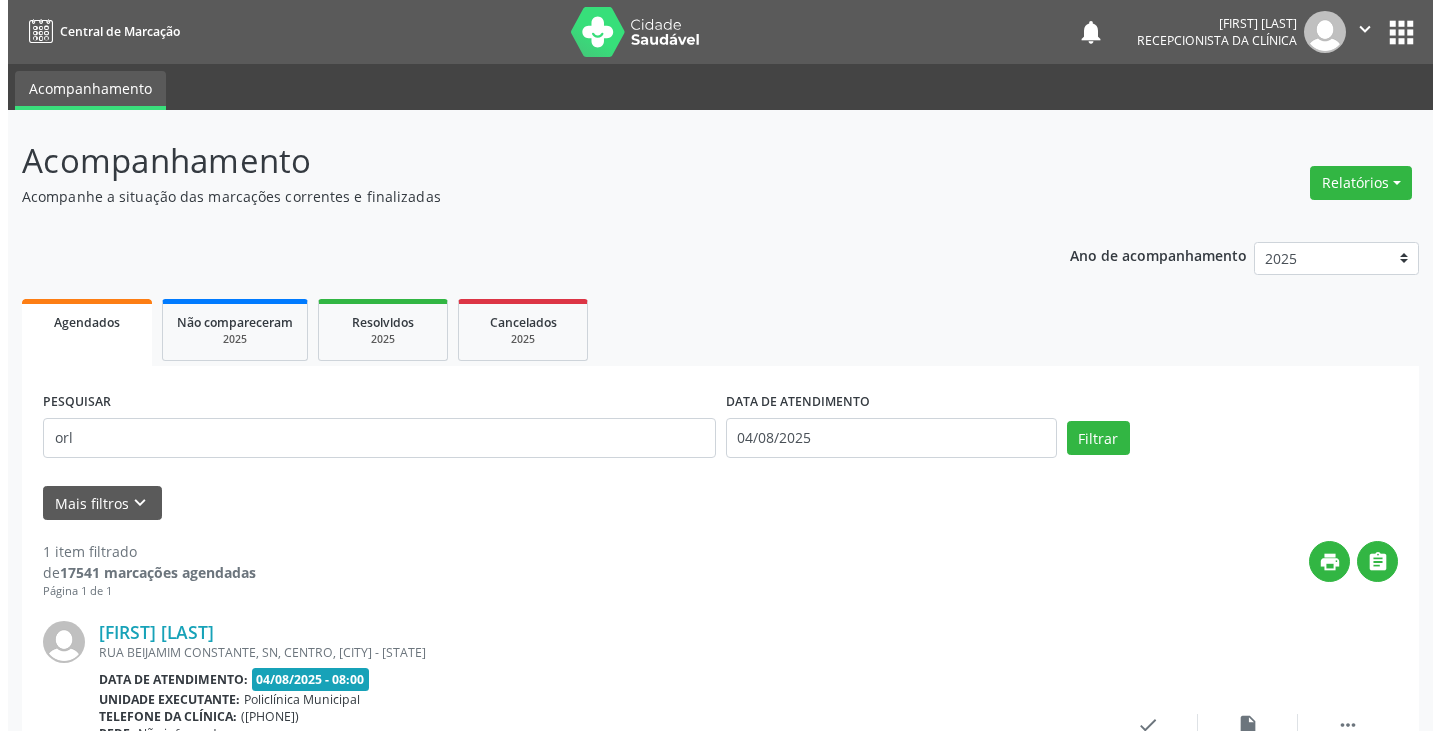 scroll, scrollTop: 174, scrollLeft: 0, axis: vertical 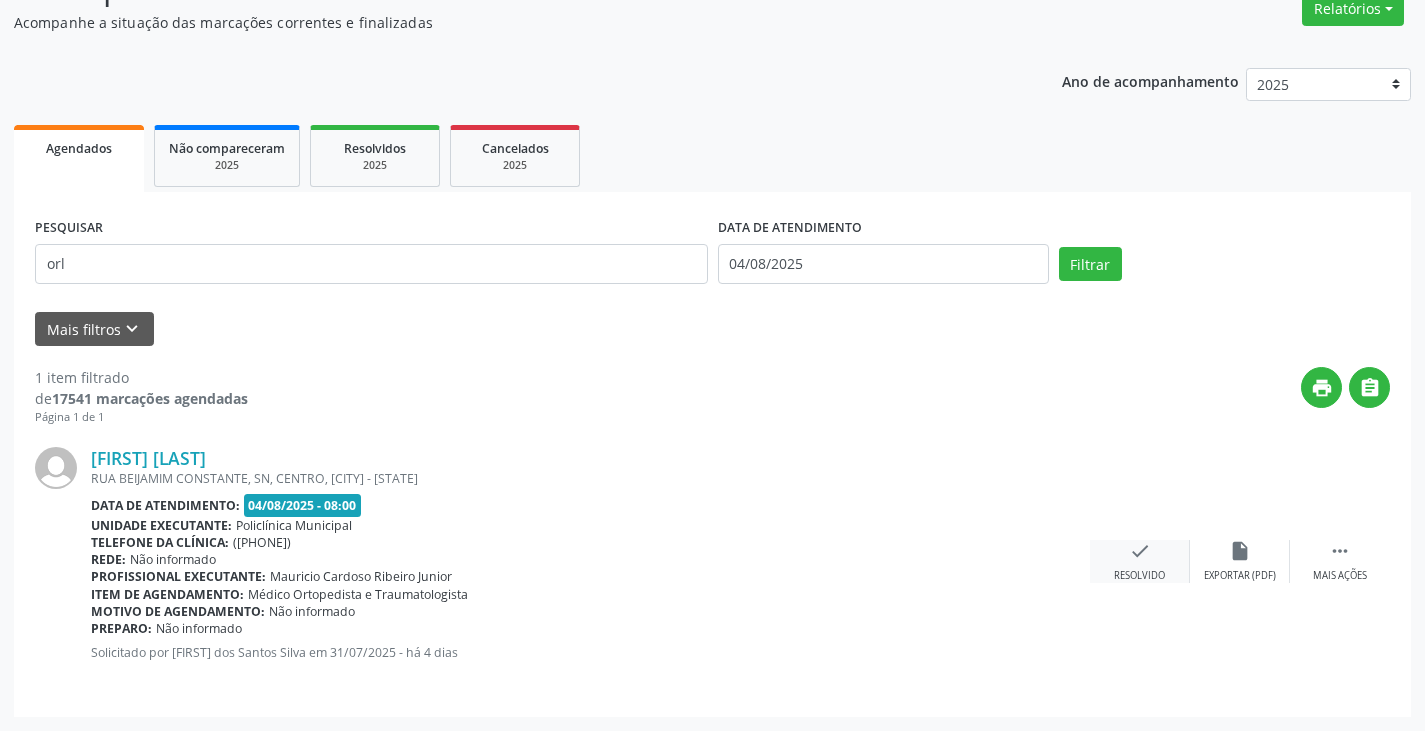 click on "Resolvido" at bounding box center [1139, 576] 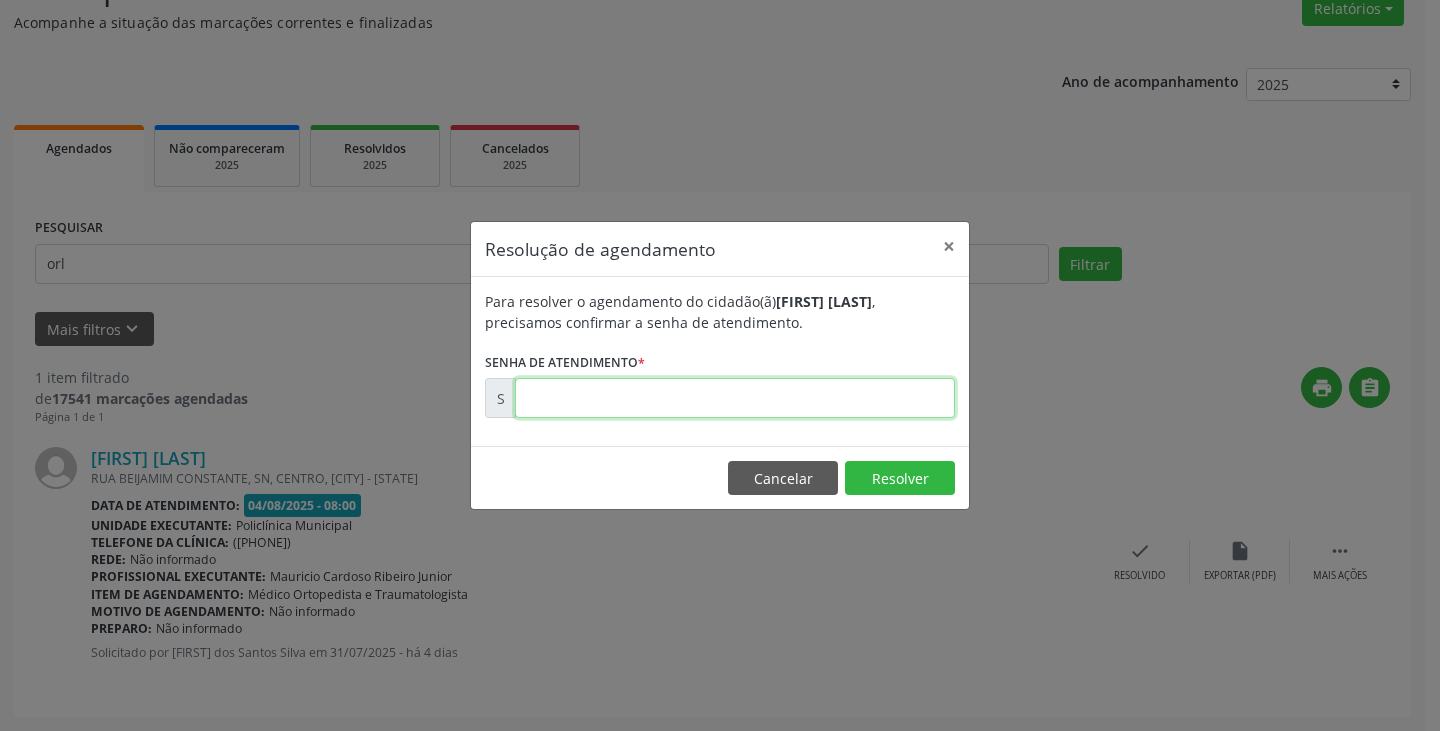click at bounding box center [735, 398] 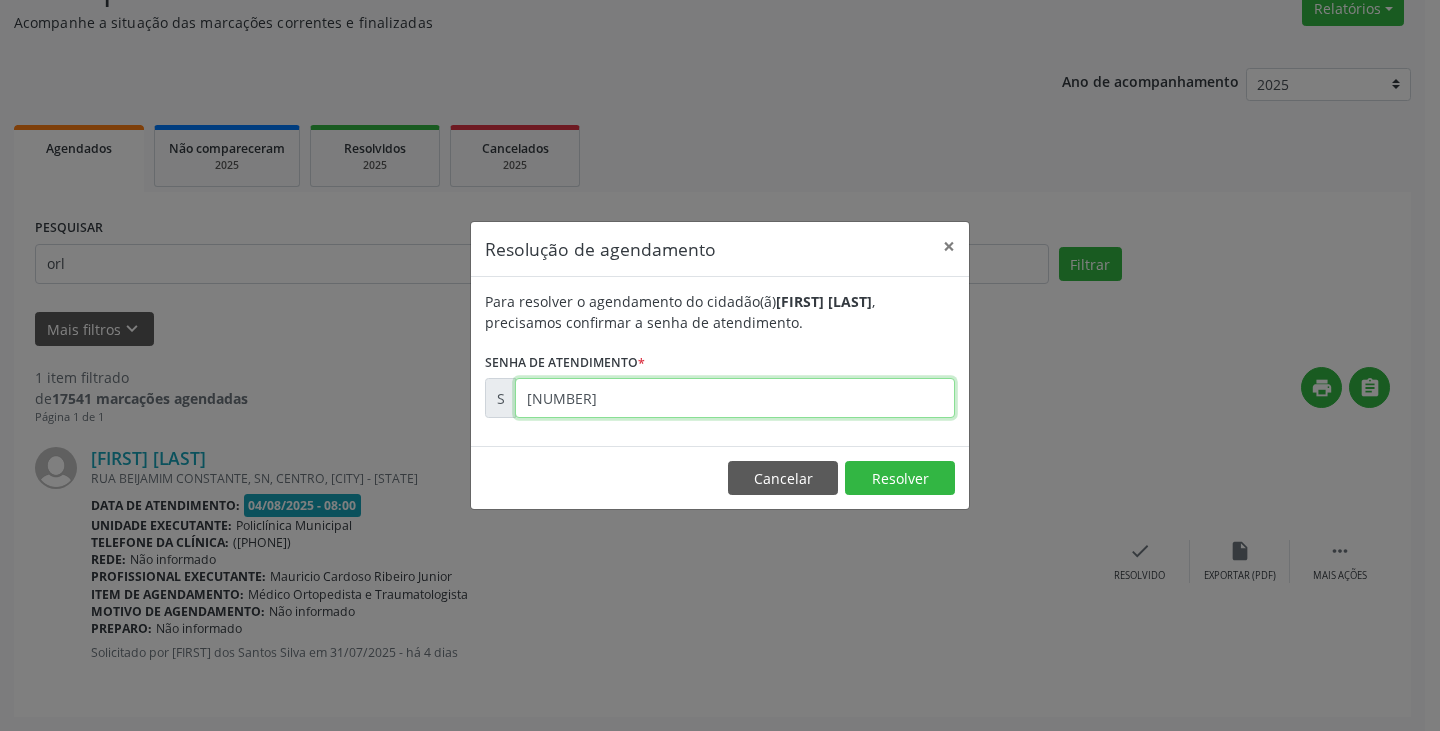 type on "[NUMBER]" 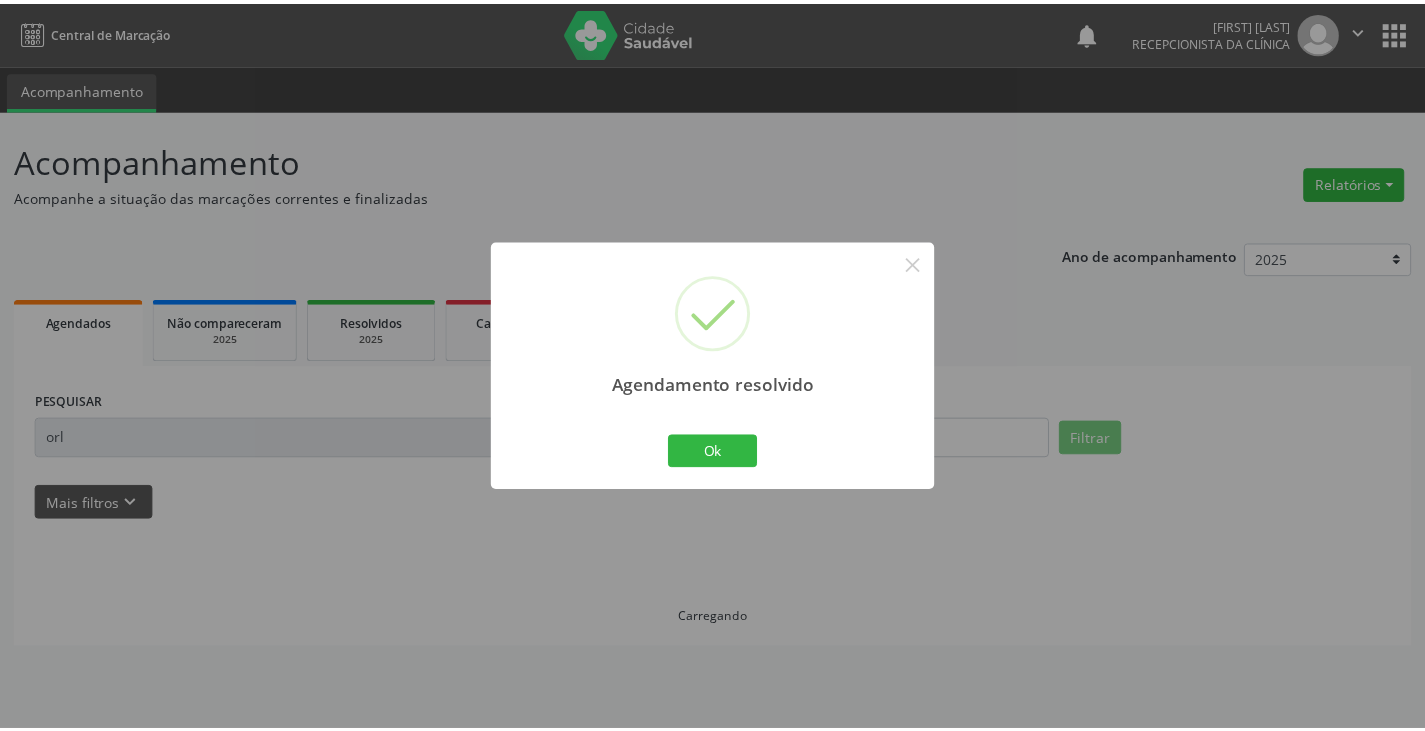 scroll, scrollTop: 0, scrollLeft: 0, axis: both 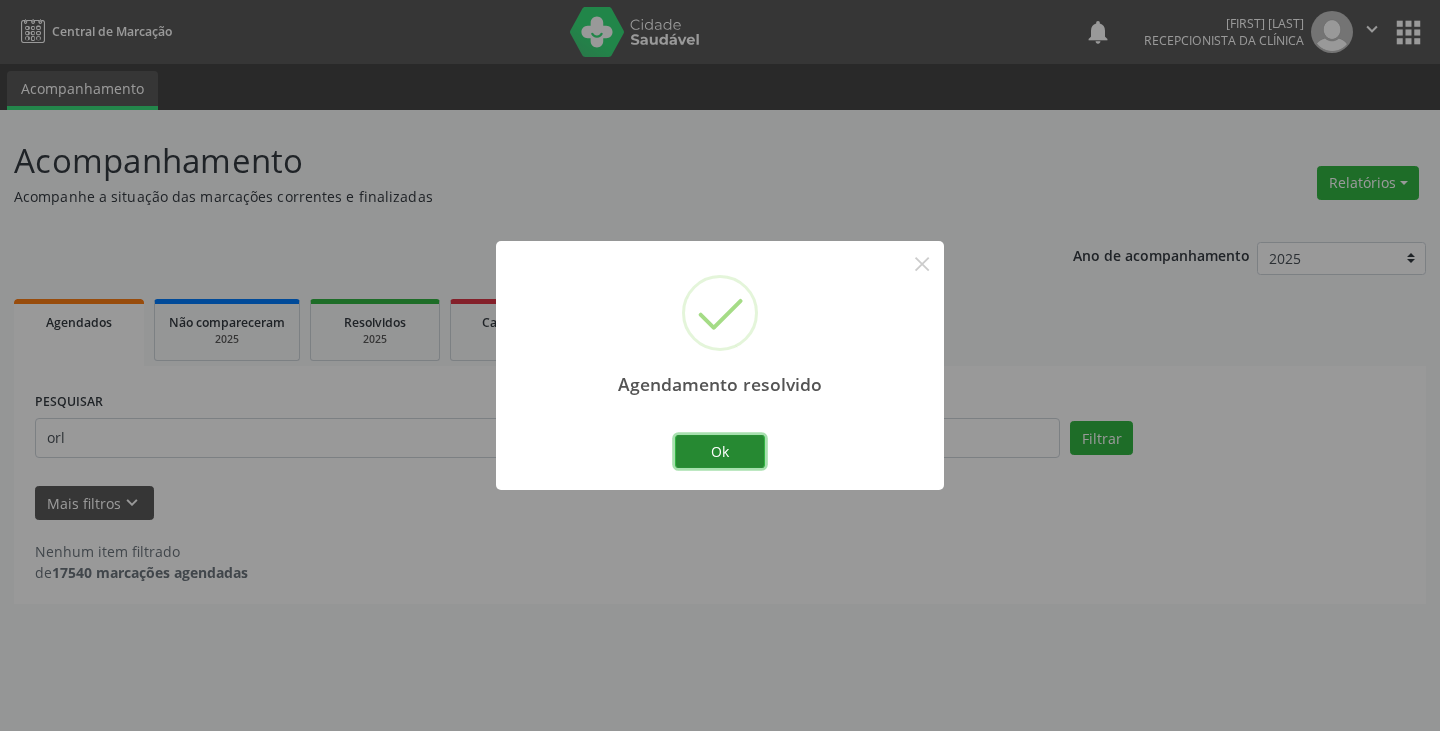 click on "Ok" at bounding box center [720, 452] 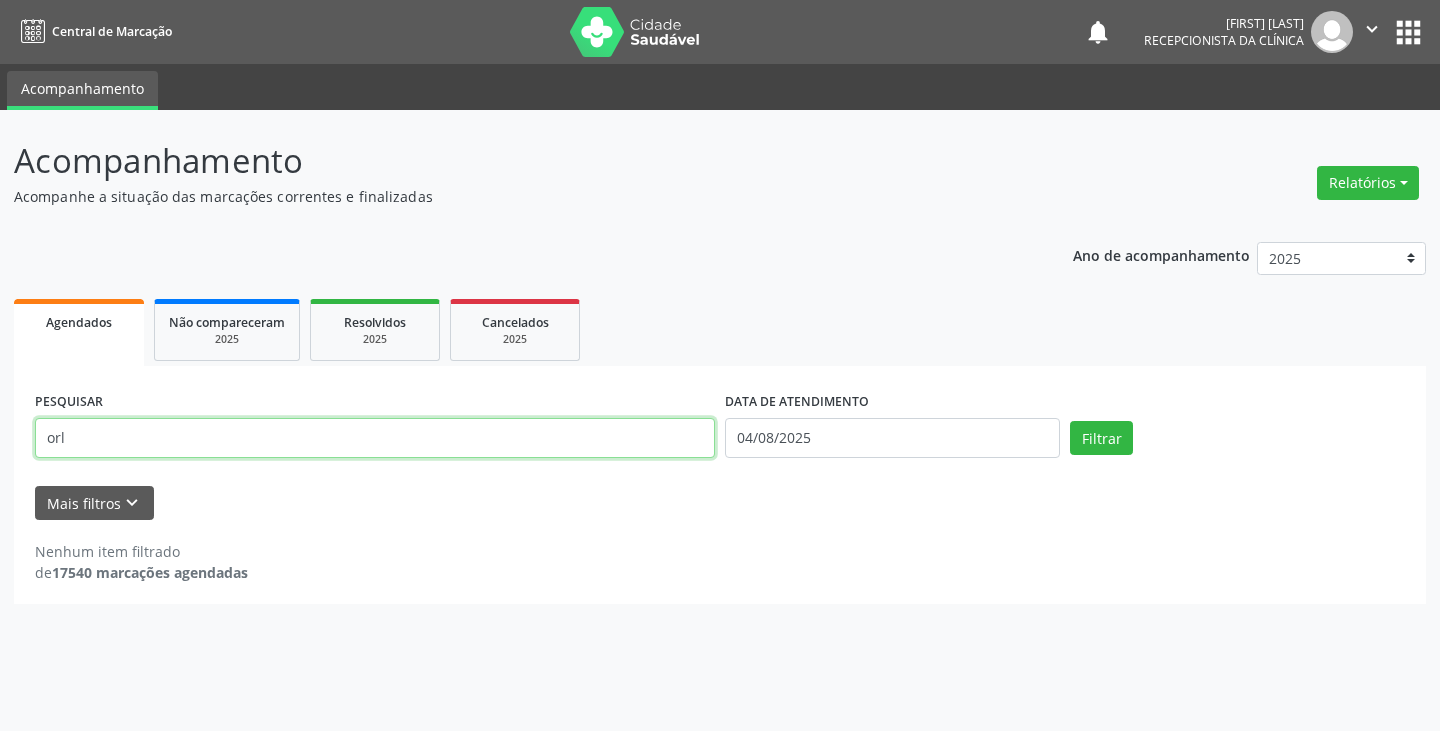 click on "orl" at bounding box center [375, 438] 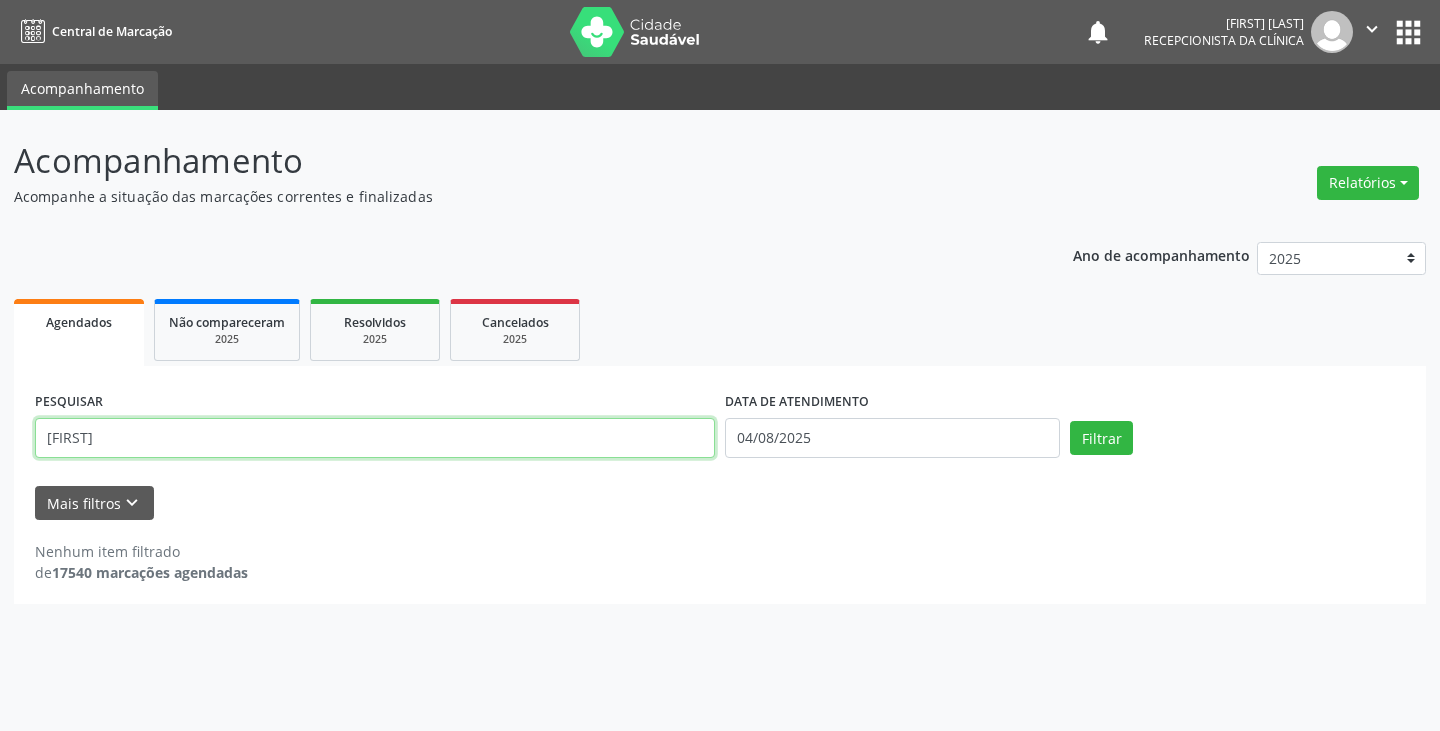 type on "[FIRST]" 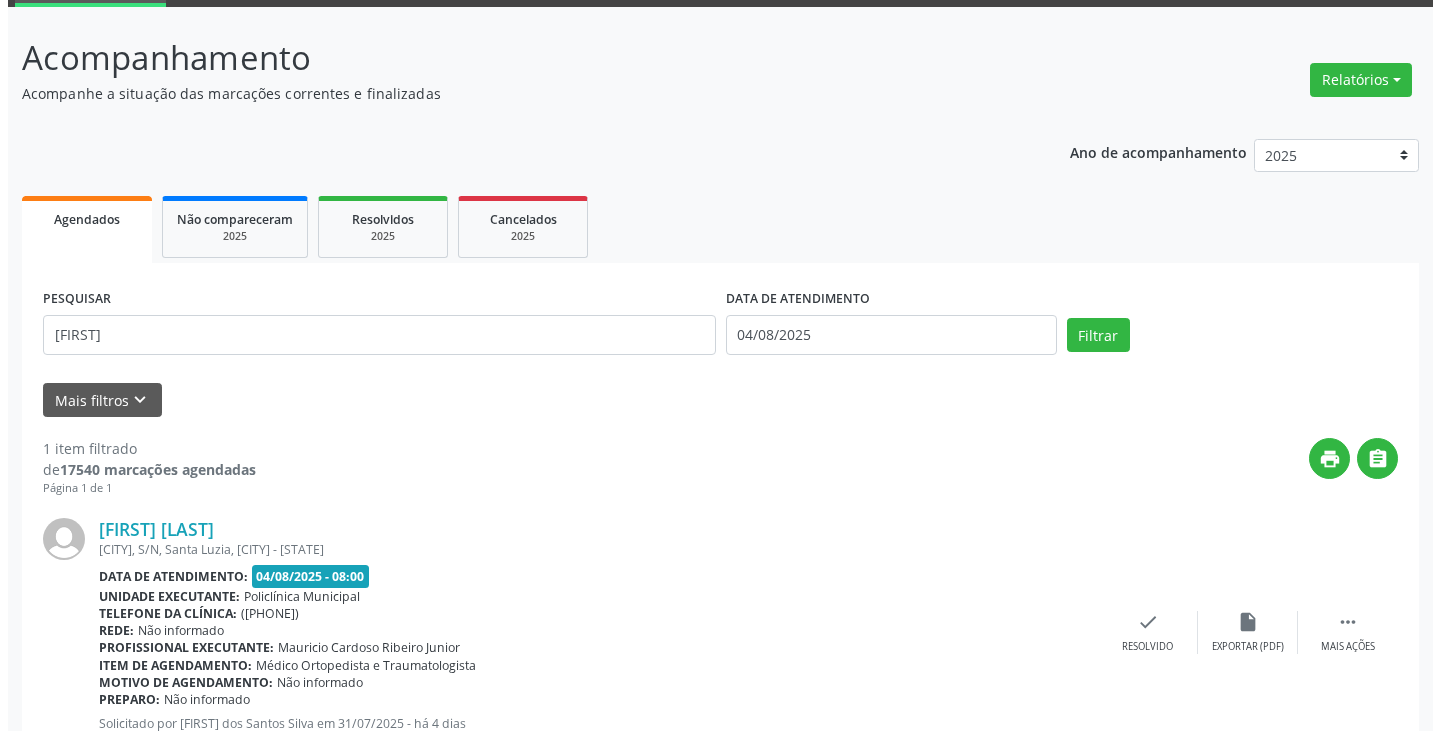 scroll, scrollTop: 174, scrollLeft: 0, axis: vertical 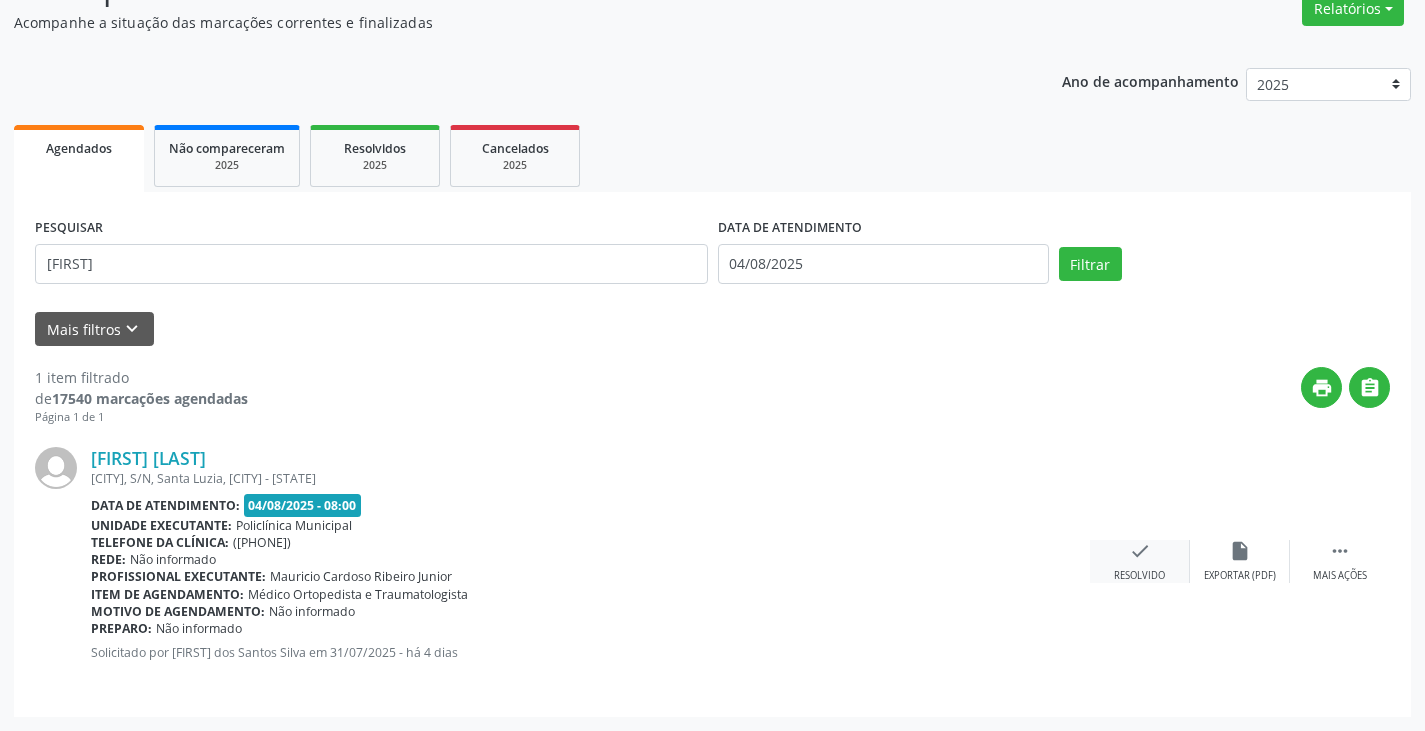 click on "check" at bounding box center (1140, 551) 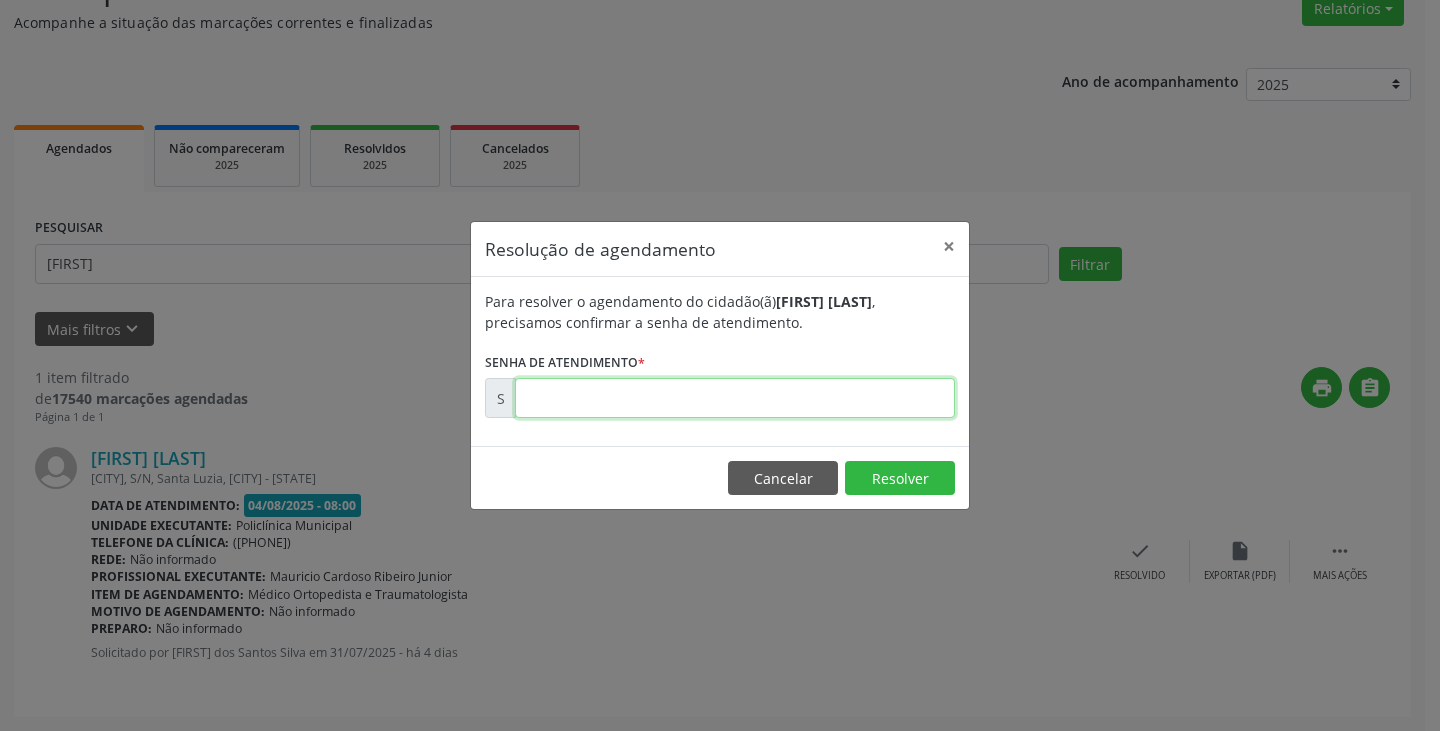 click at bounding box center (735, 398) 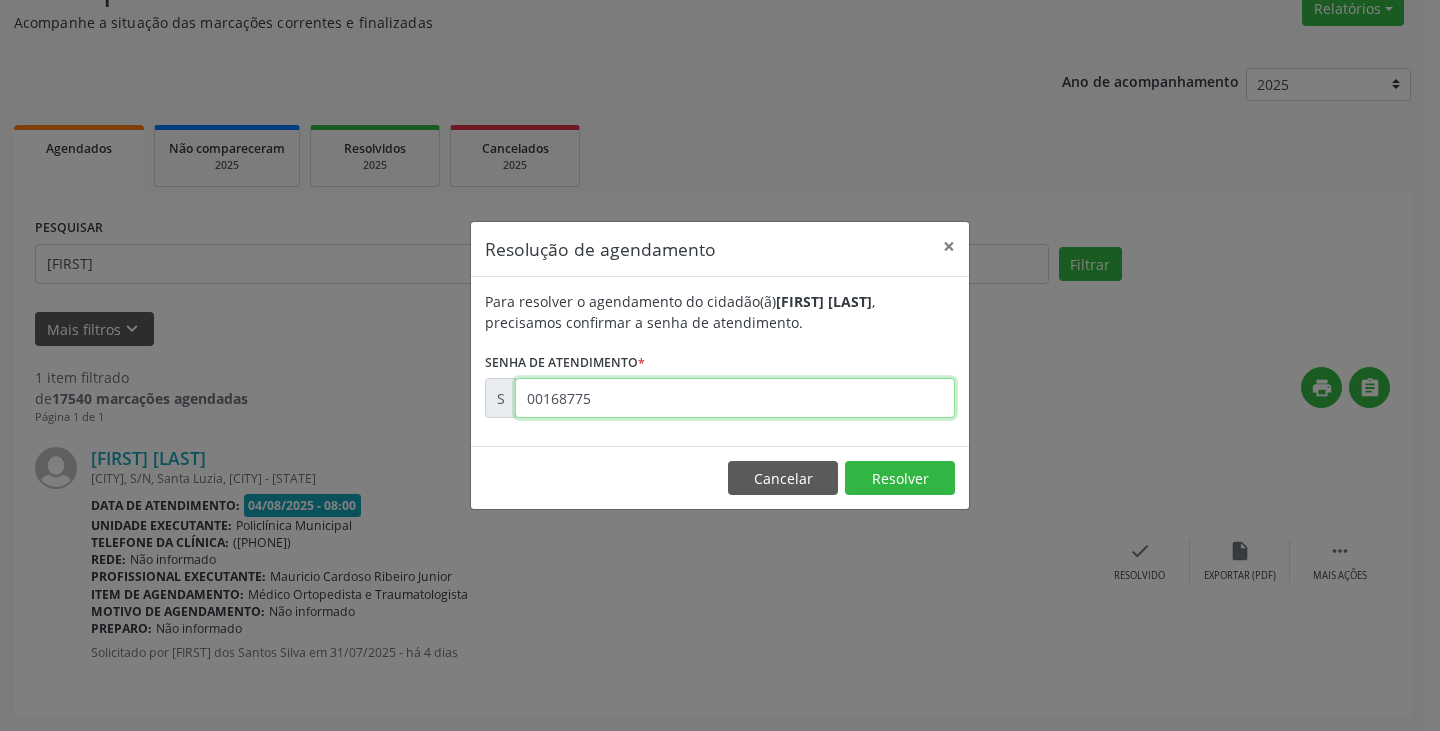 type on "00168775" 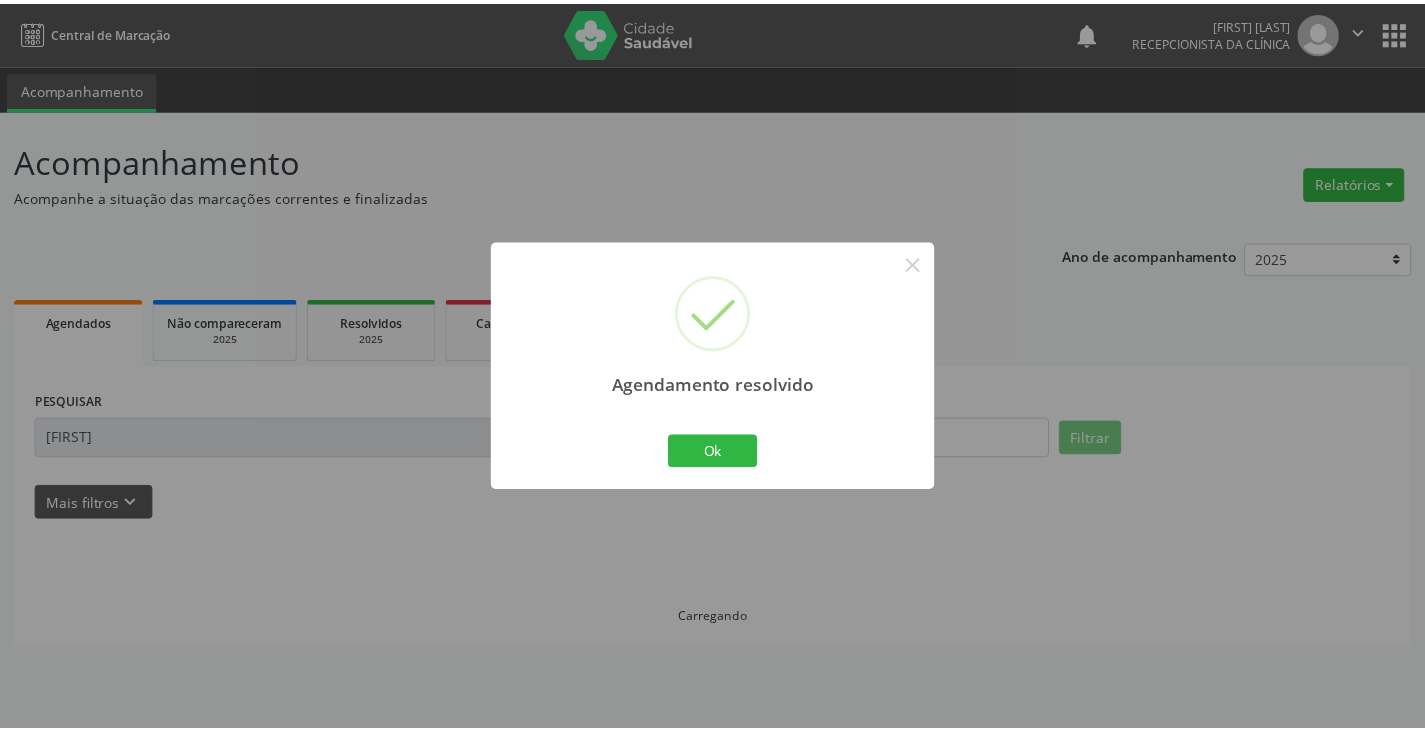 scroll, scrollTop: 0, scrollLeft: 0, axis: both 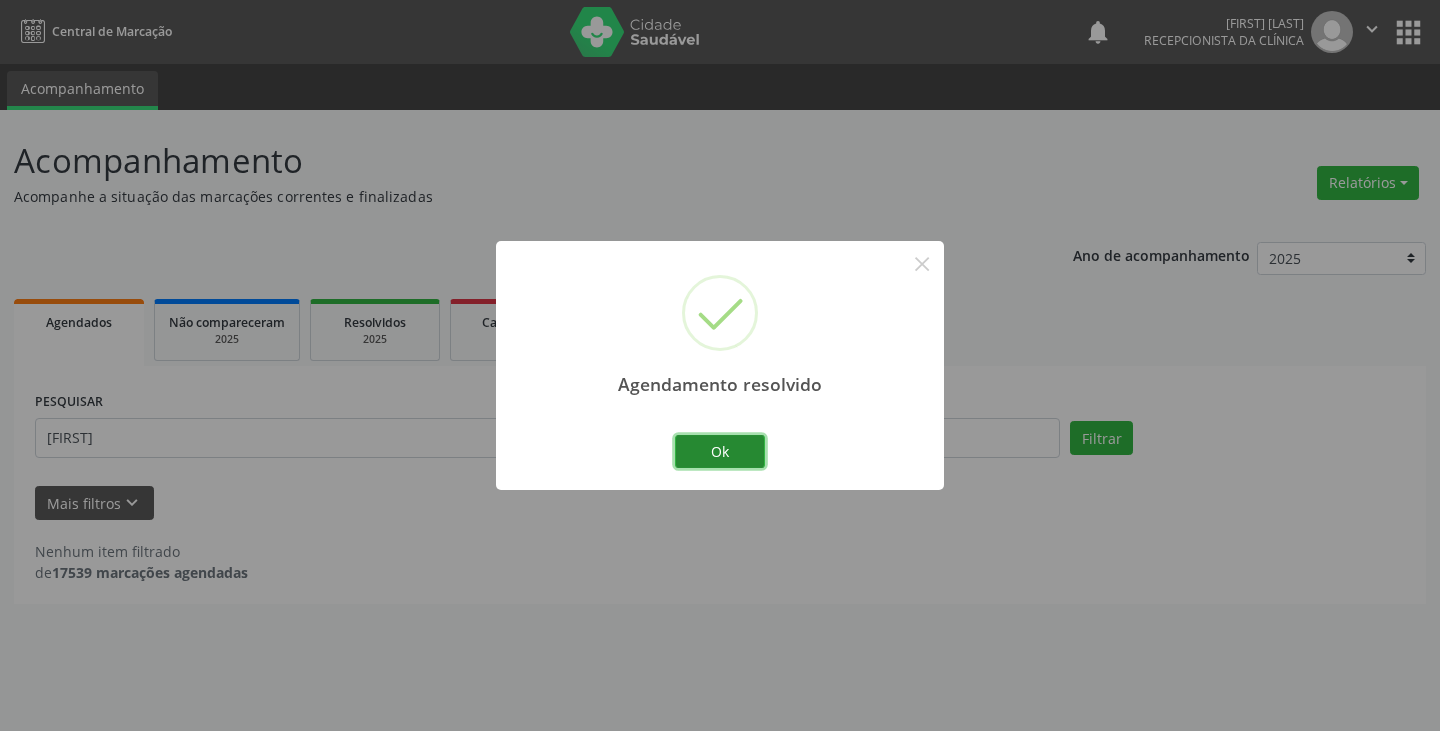 click on "Ok" at bounding box center (720, 452) 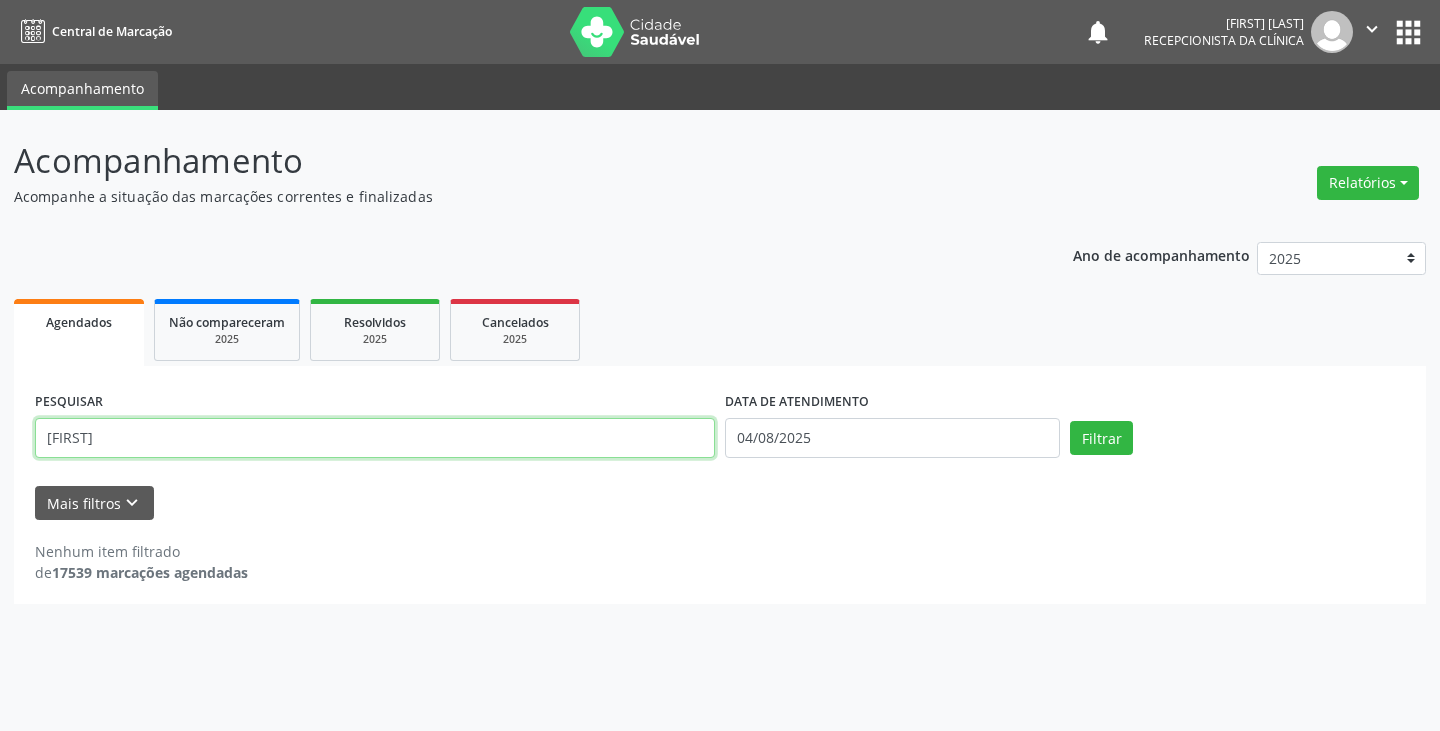 click on "[FIRST]" at bounding box center (375, 438) 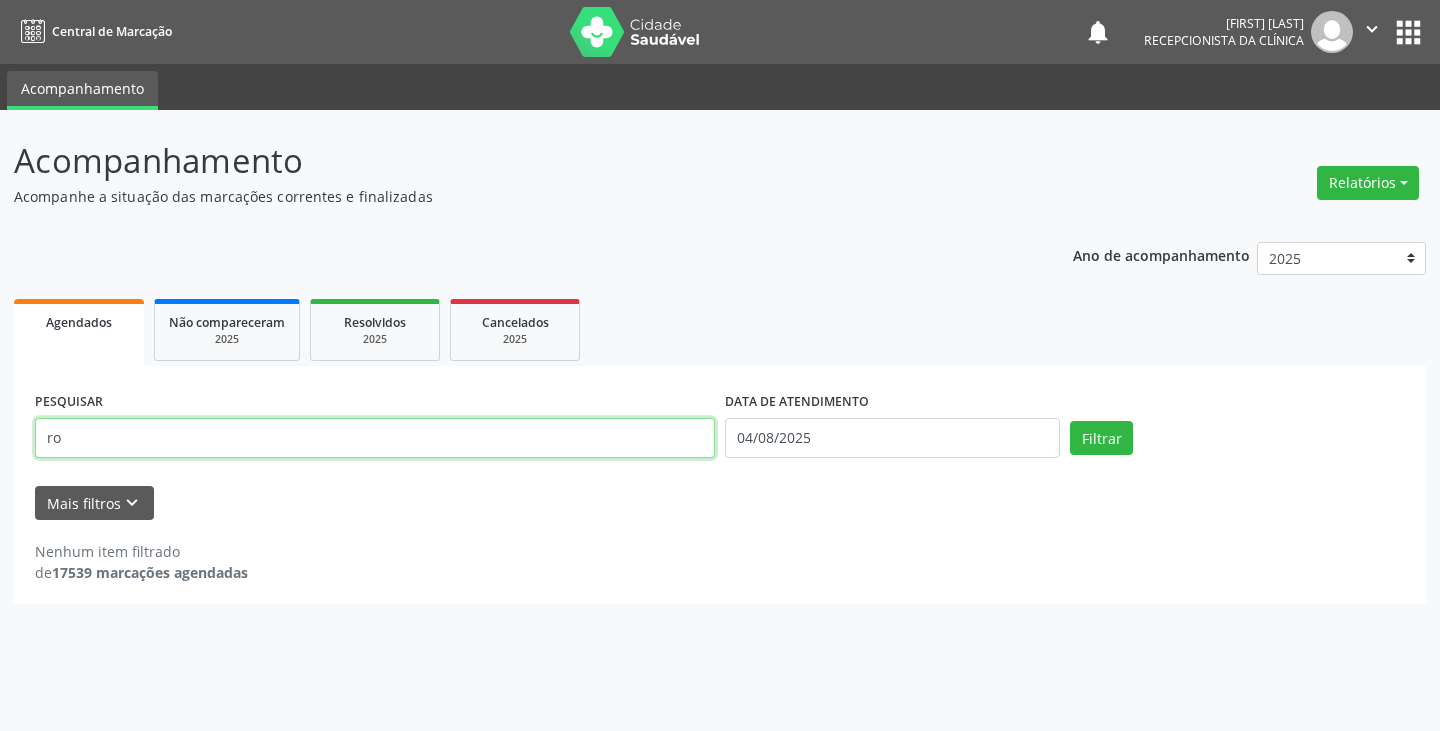 type on "r" 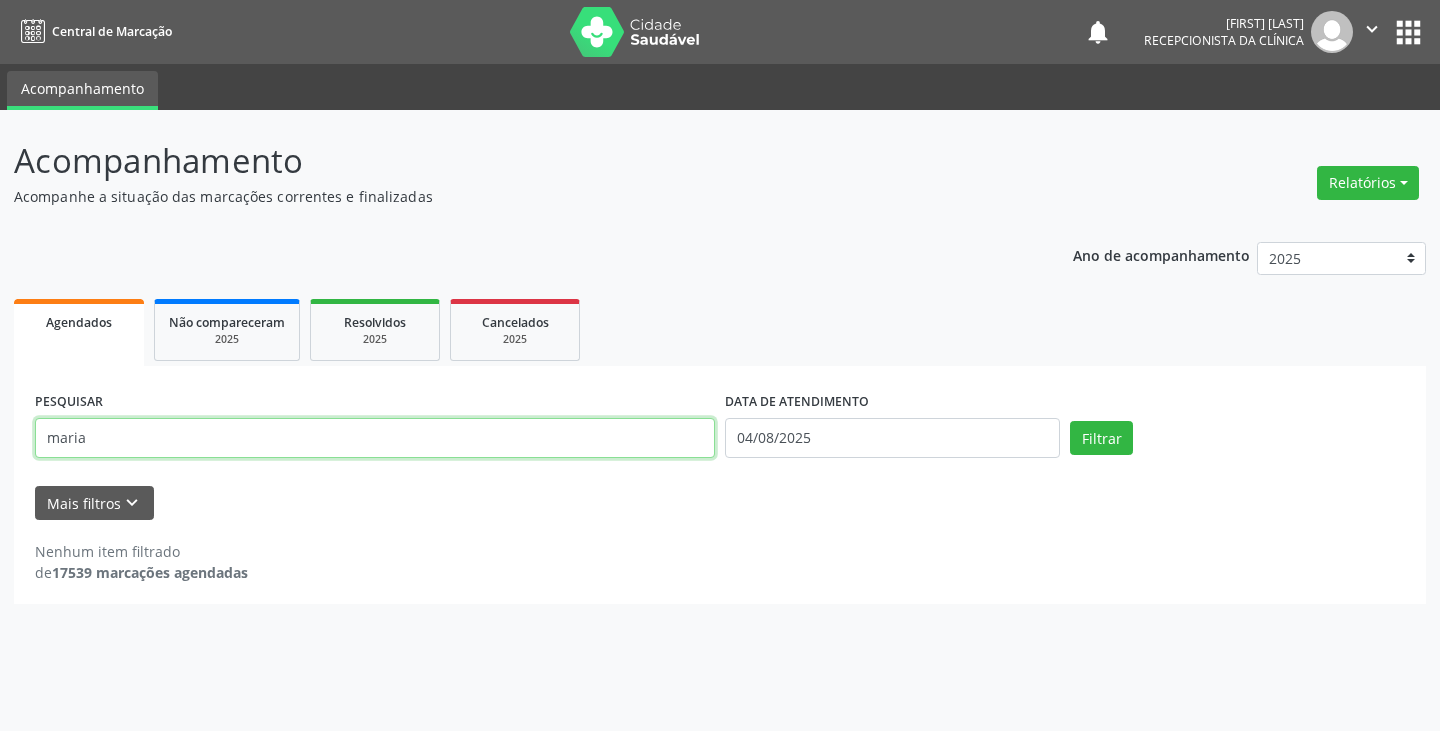 click on "Filtrar" at bounding box center [1101, 438] 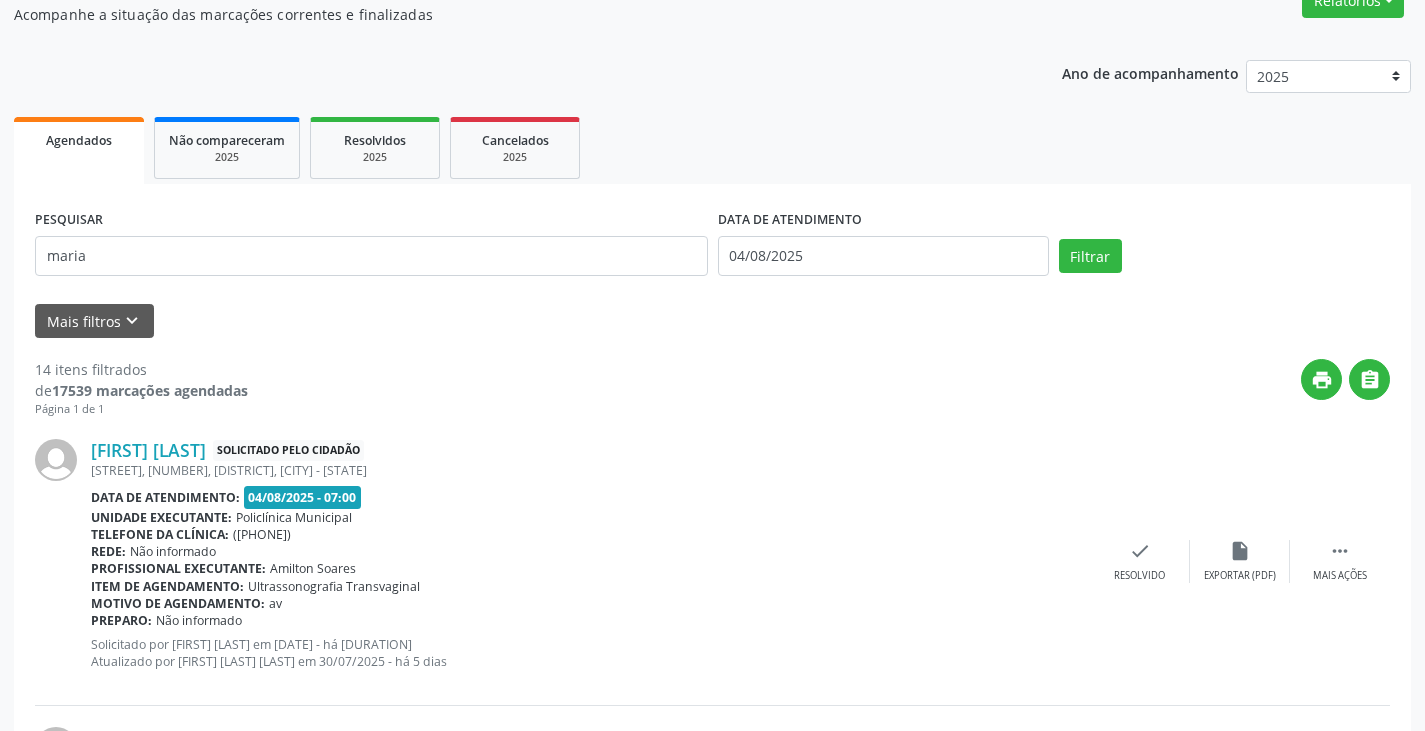 scroll, scrollTop: 200, scrollLeft: 0, axis: vertical 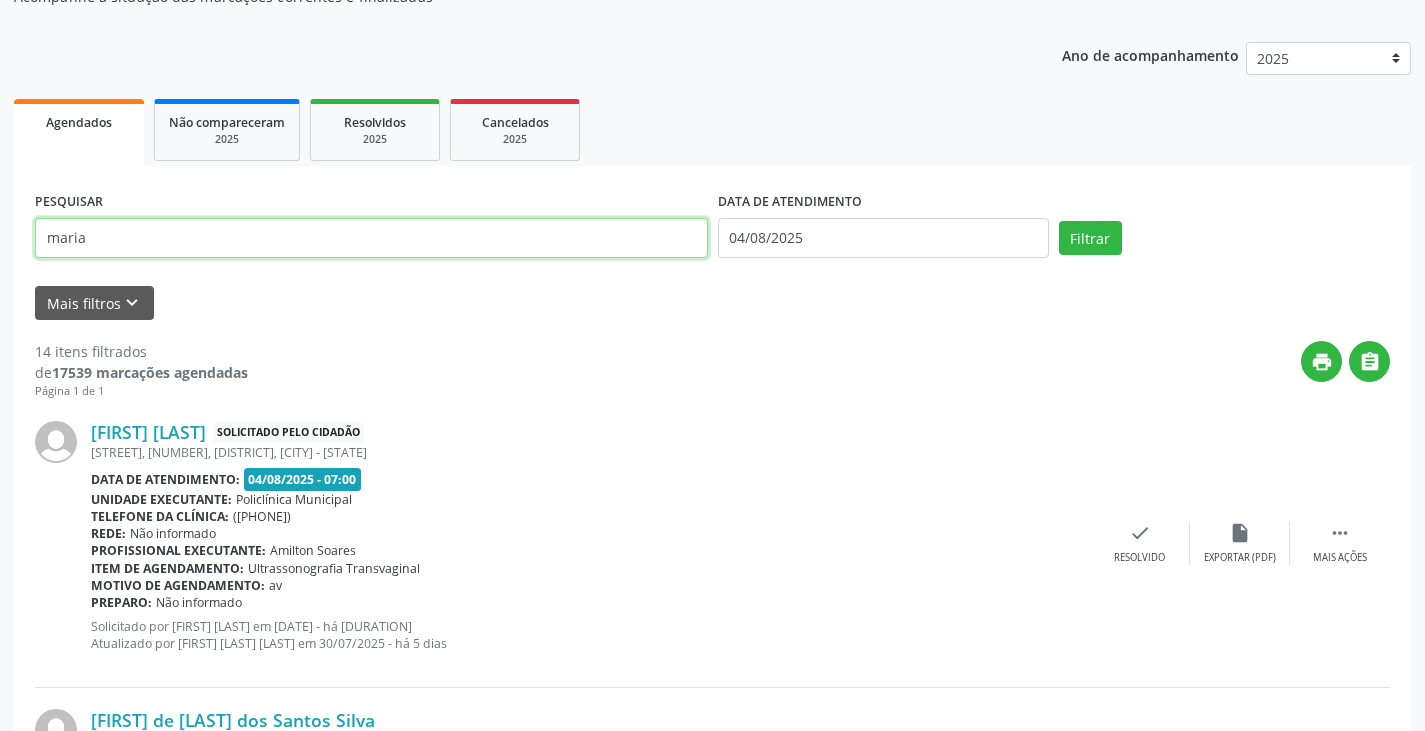 click on "maria" at bounding box center (371, 238) 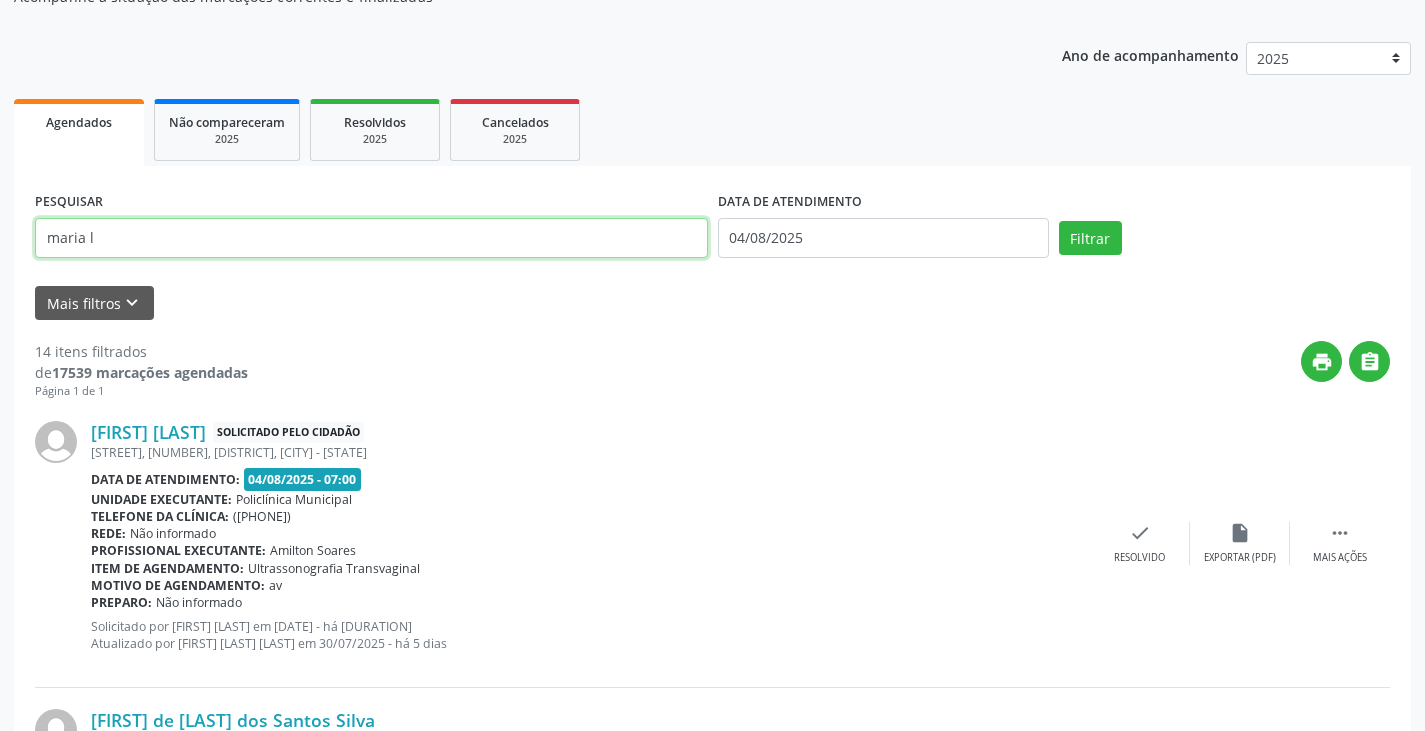 type on "maria l" 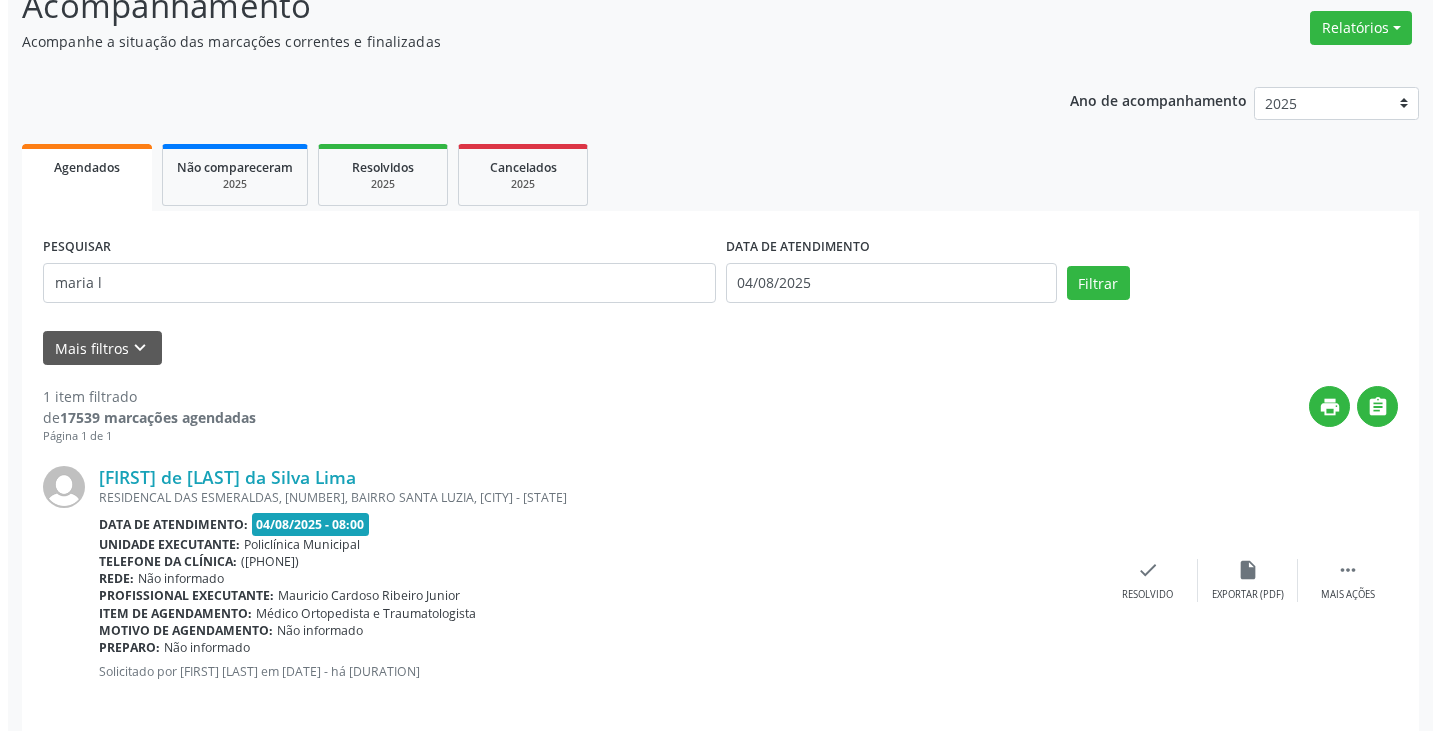 scroll, scrollTop: 174, scrollLeft: 0, axis: vertical 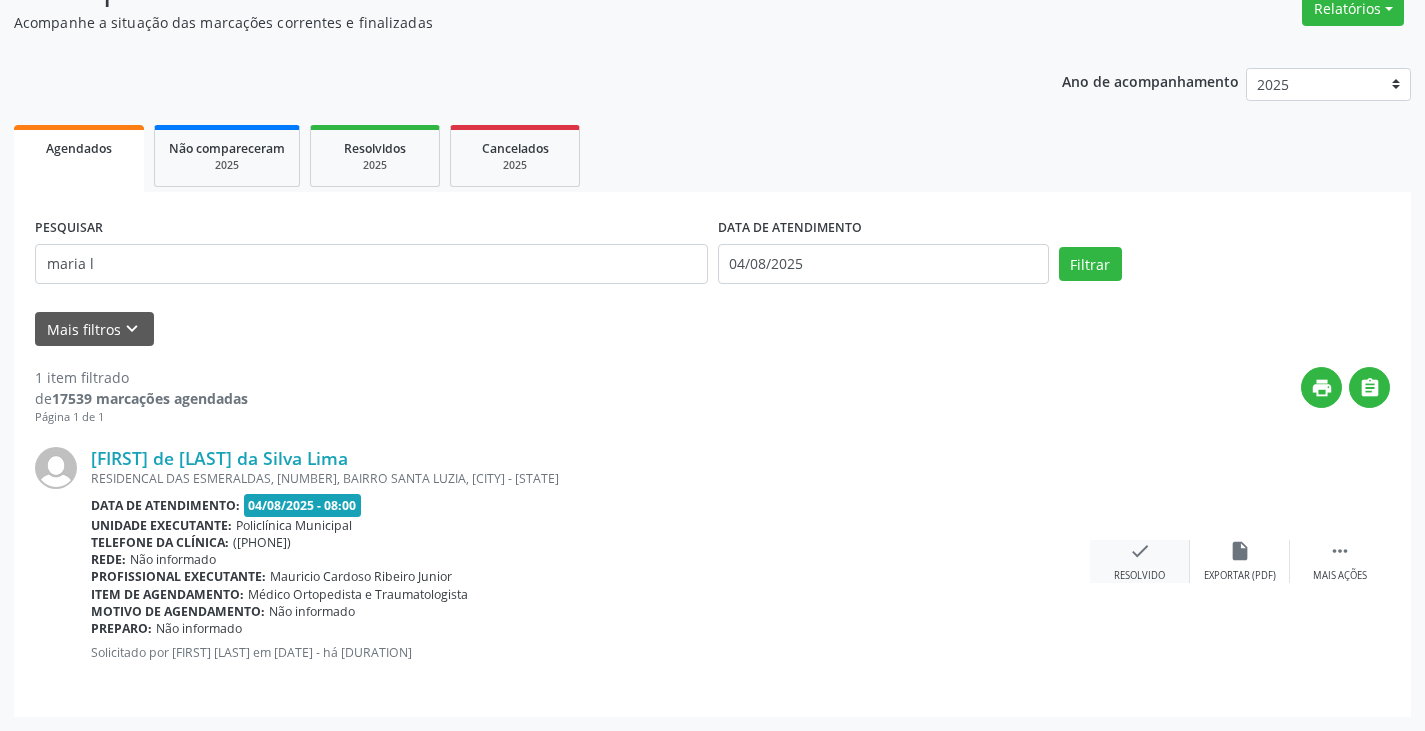 click on "check" at bounding box center [1140, 551] 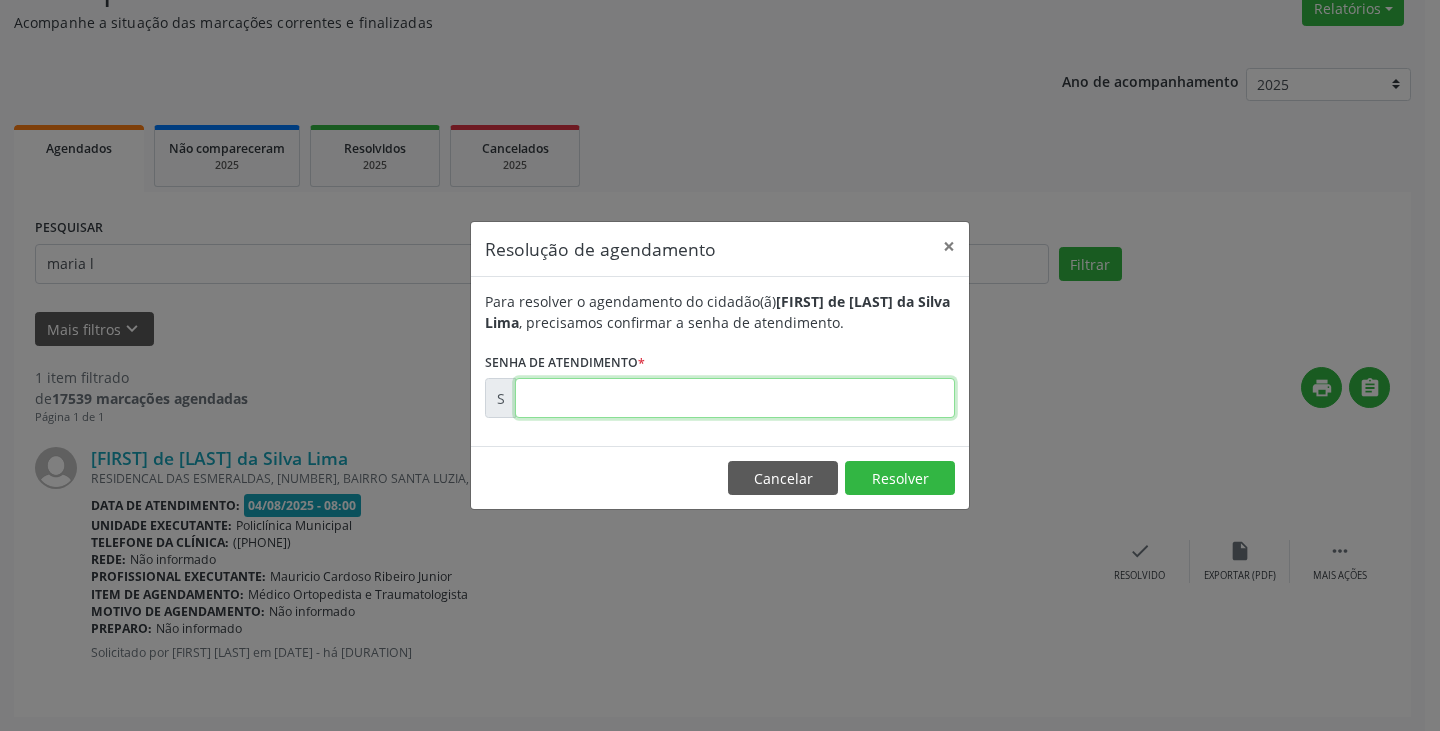 click at bounding box center (735, 398) 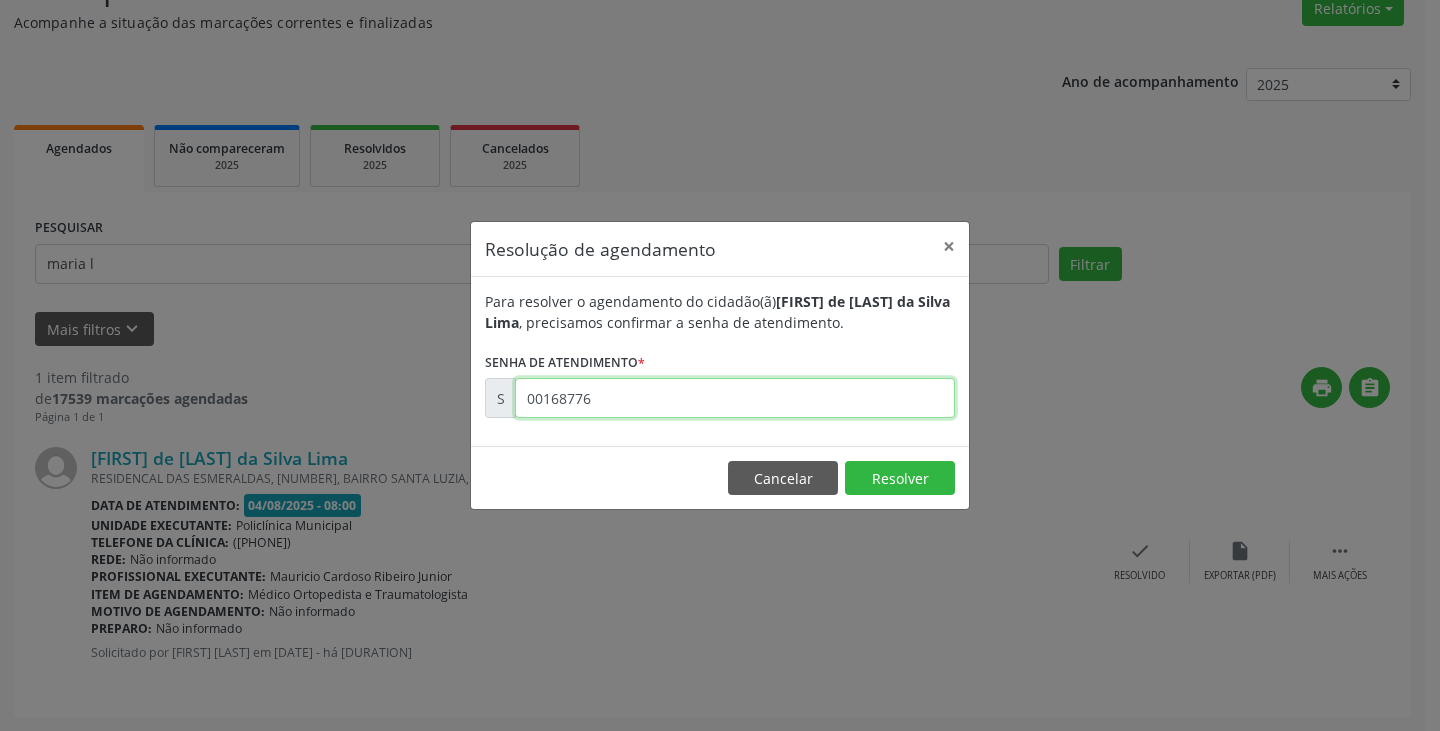 type on "00168776" 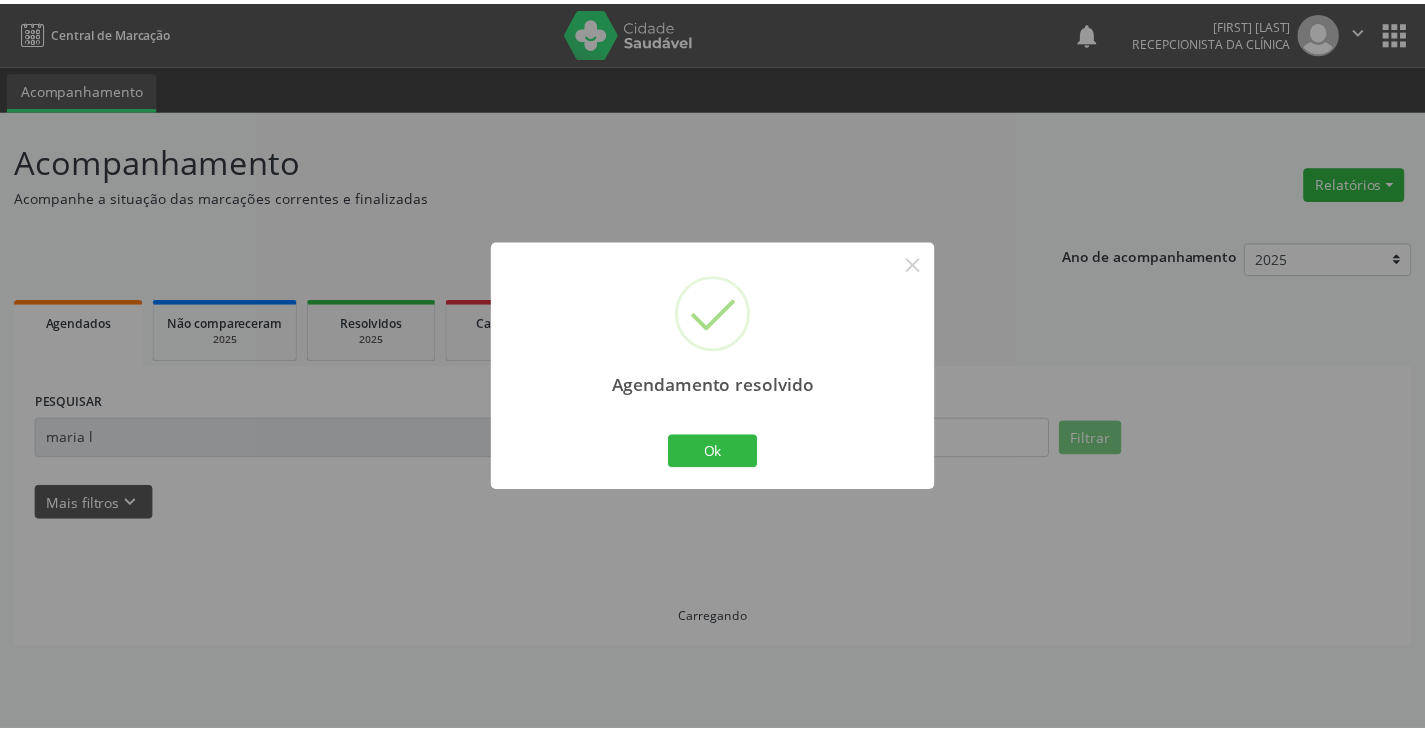 scroll, scrollTop: 0, scrollLeft: 0, axis: both 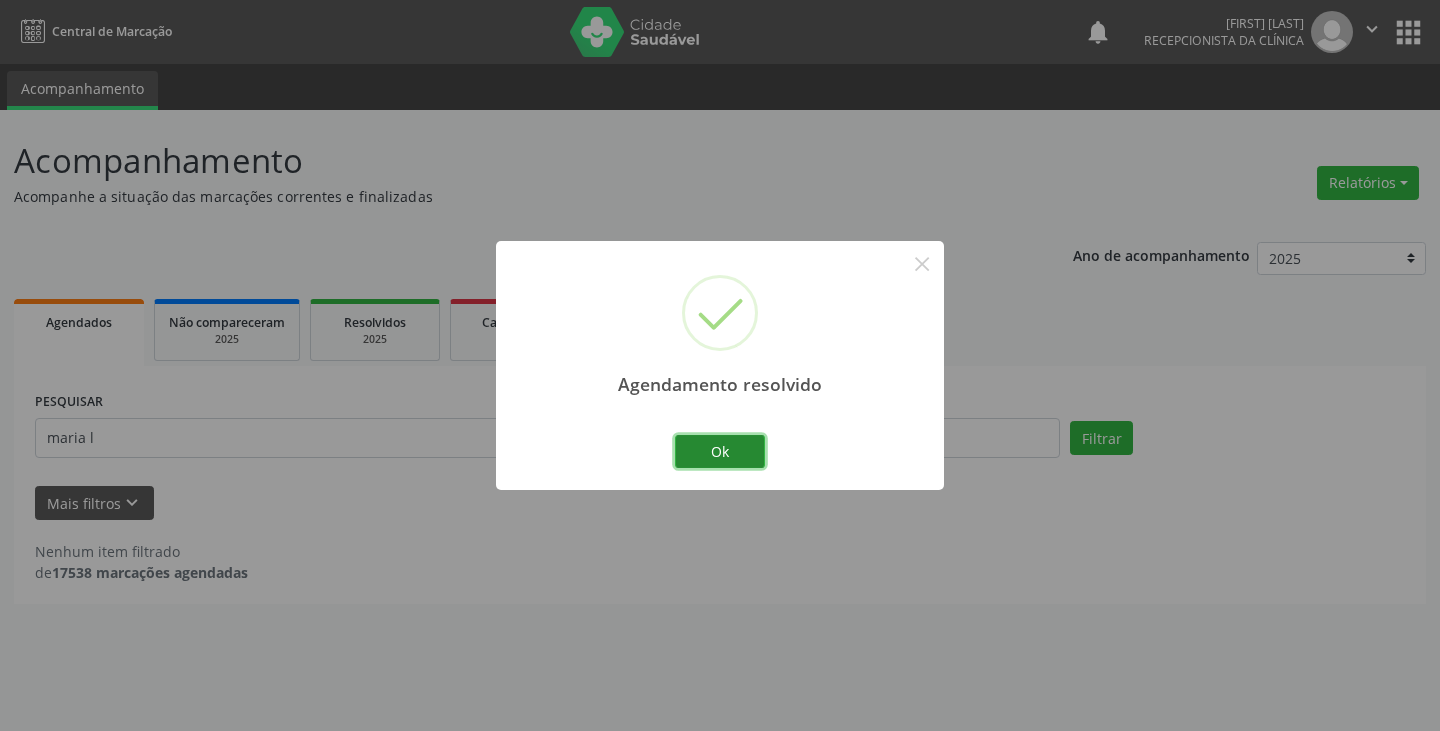 click on "Ok" at bounding box center [720, 452] 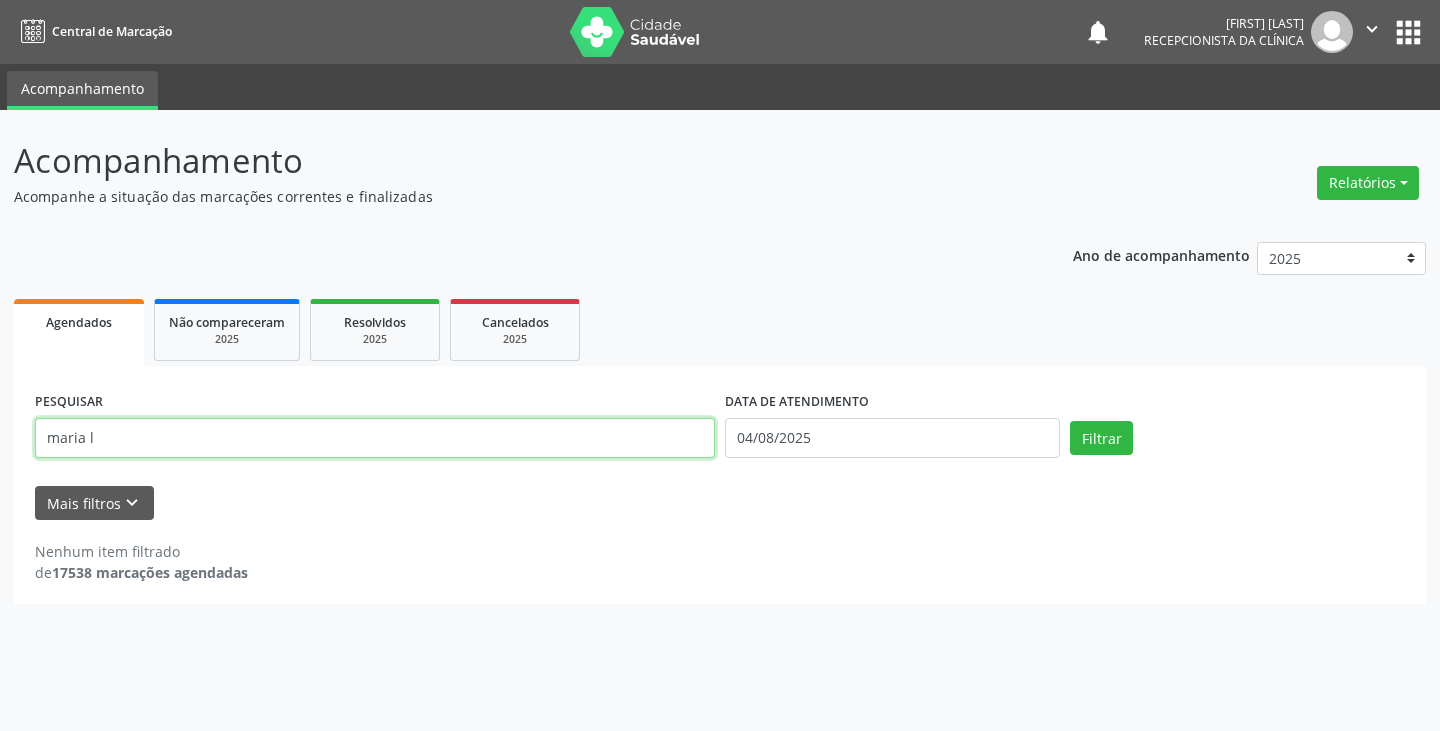 click on "maria l" at bounding box center [375, 438] 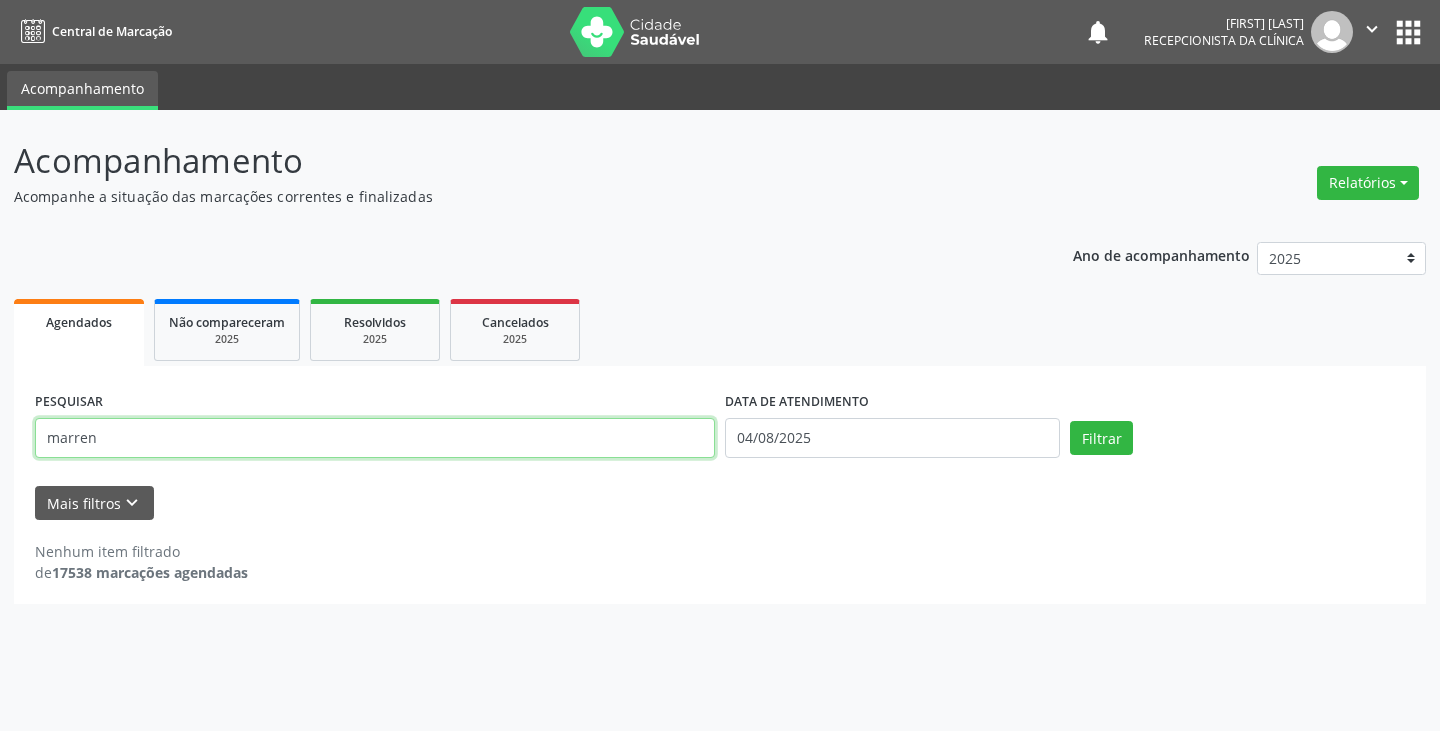 click on "Filtrar" at bounding box center [1101, 438] 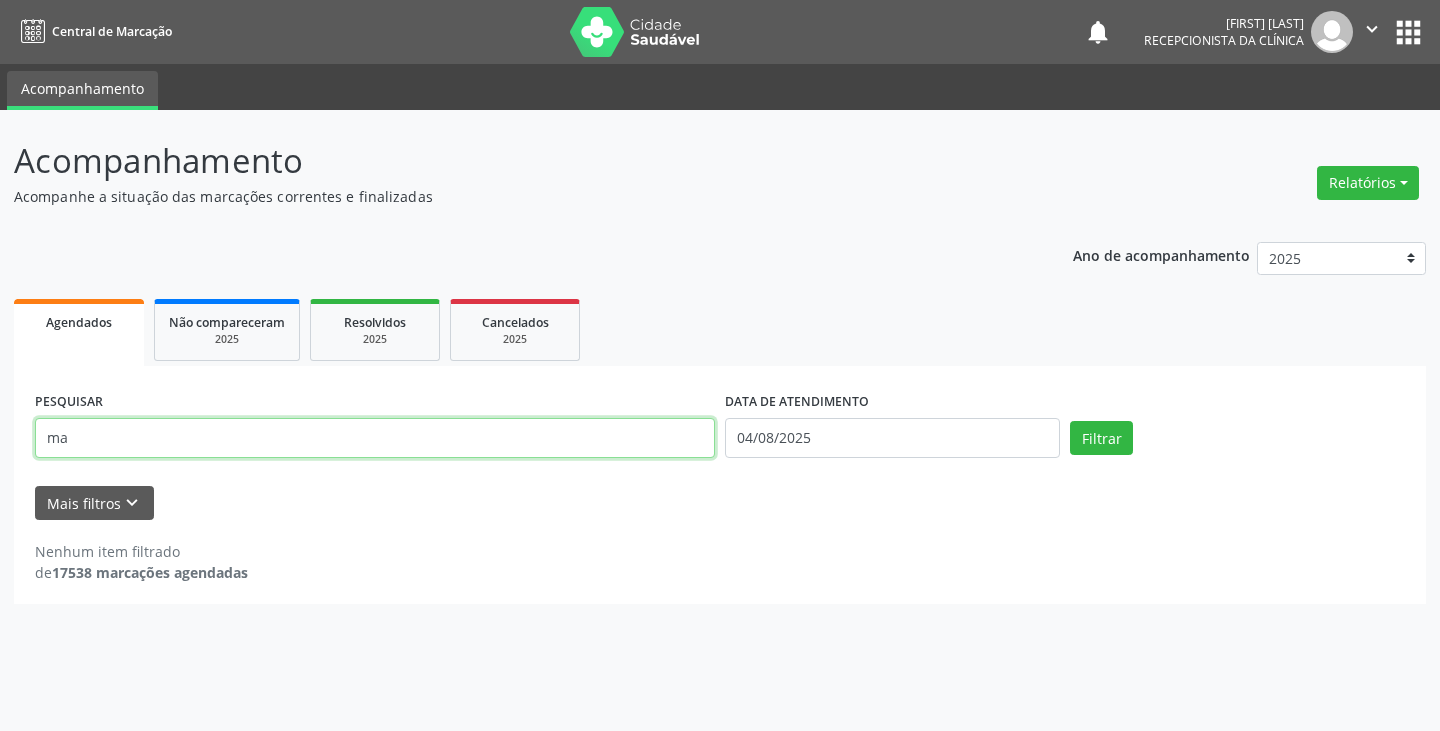 type on "m" 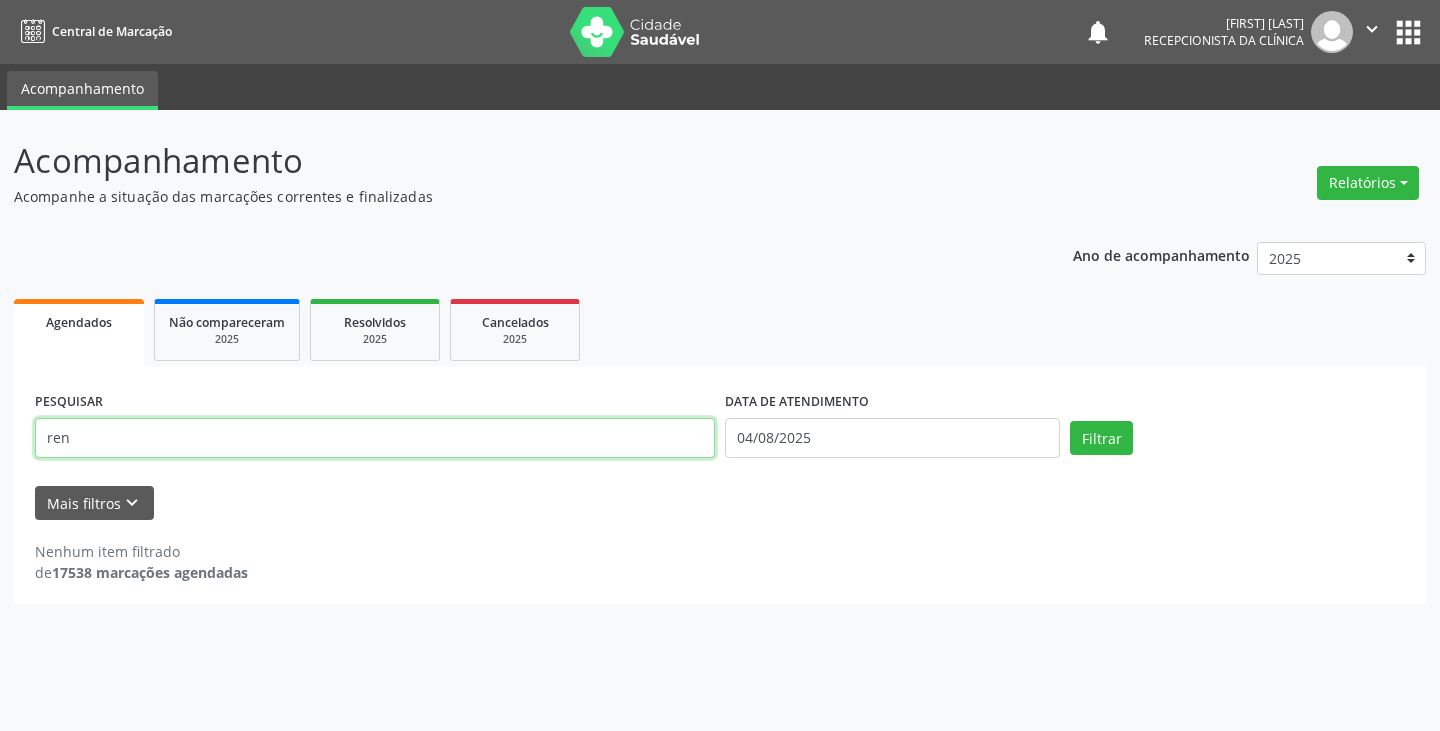 type on "ren" 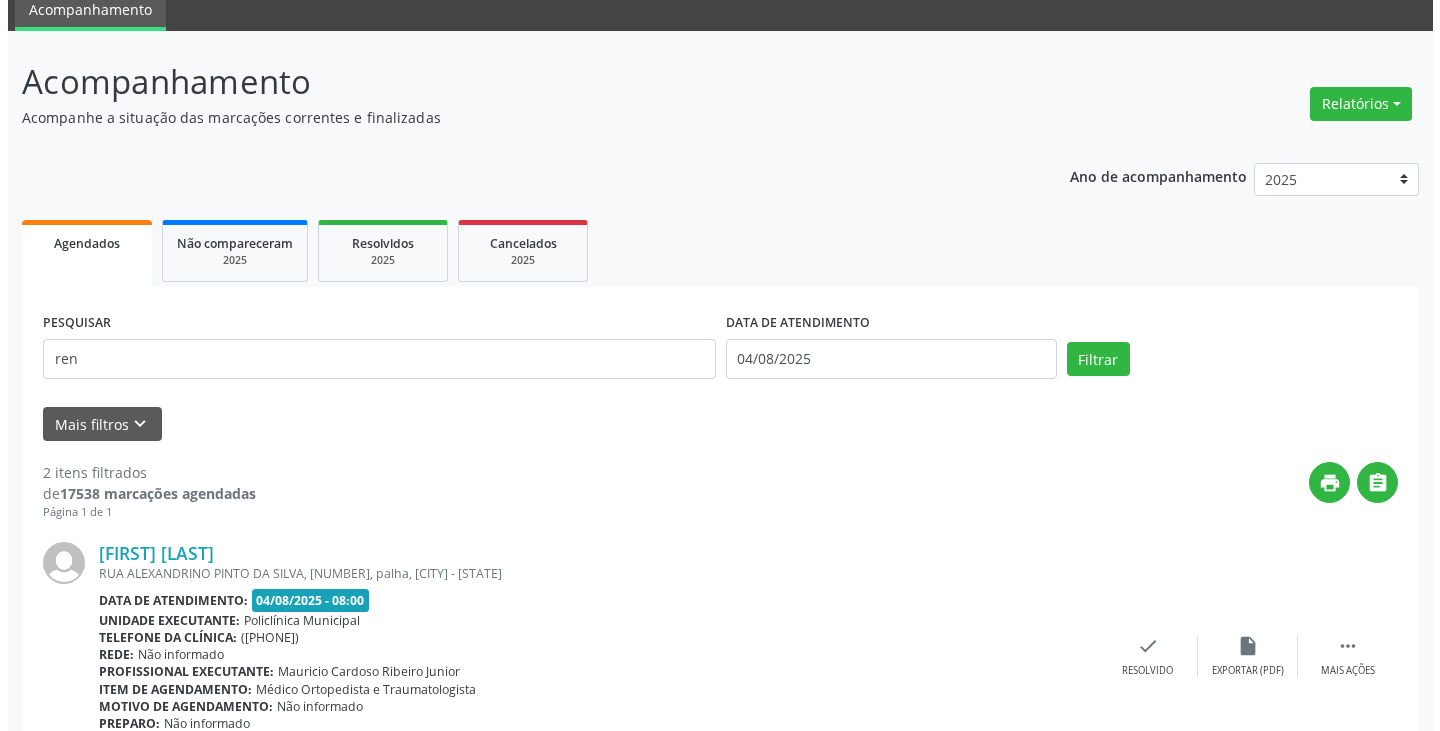 scroll, scrollTop: 200, scrollLeft: 0, axis: vertical 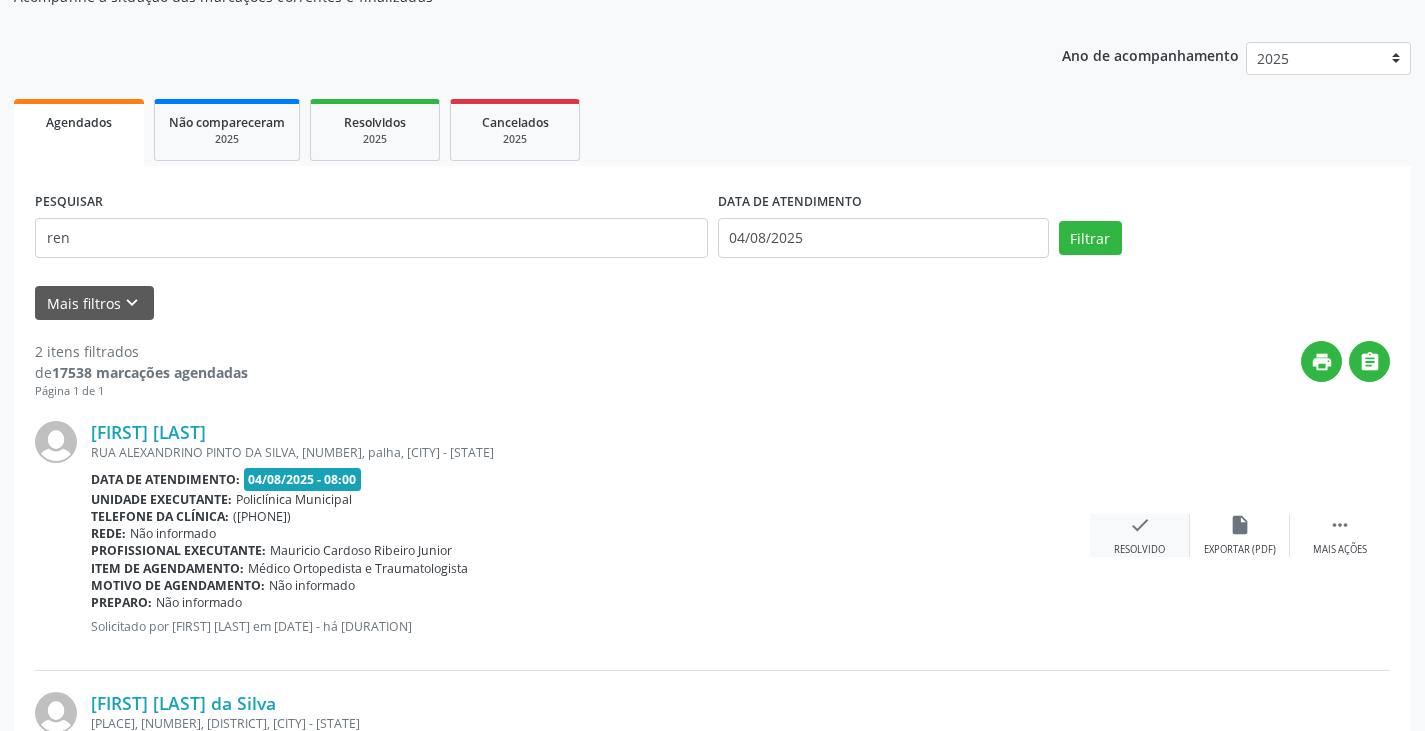 click on "check
Resolvido" at bounding box center [1140, 535] 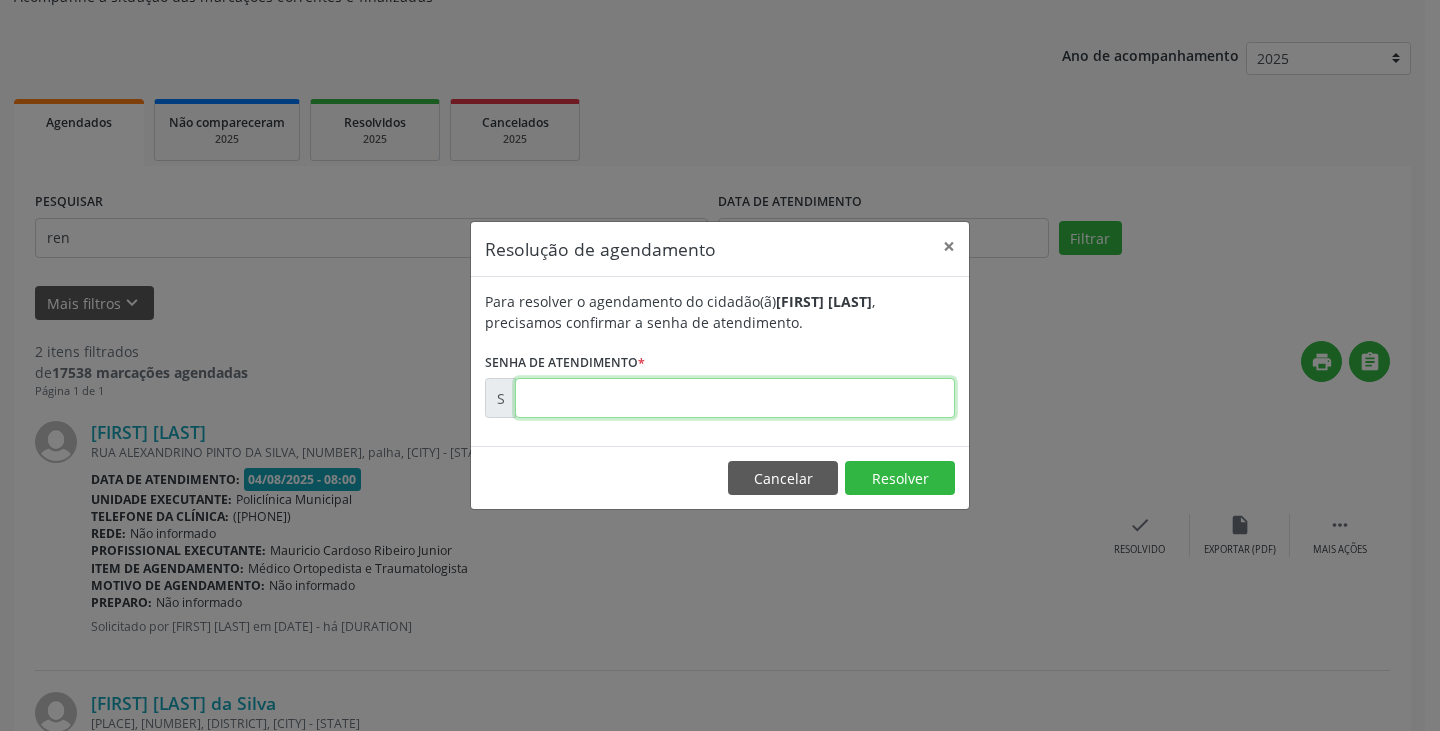 click at bounding box center [735, 398] 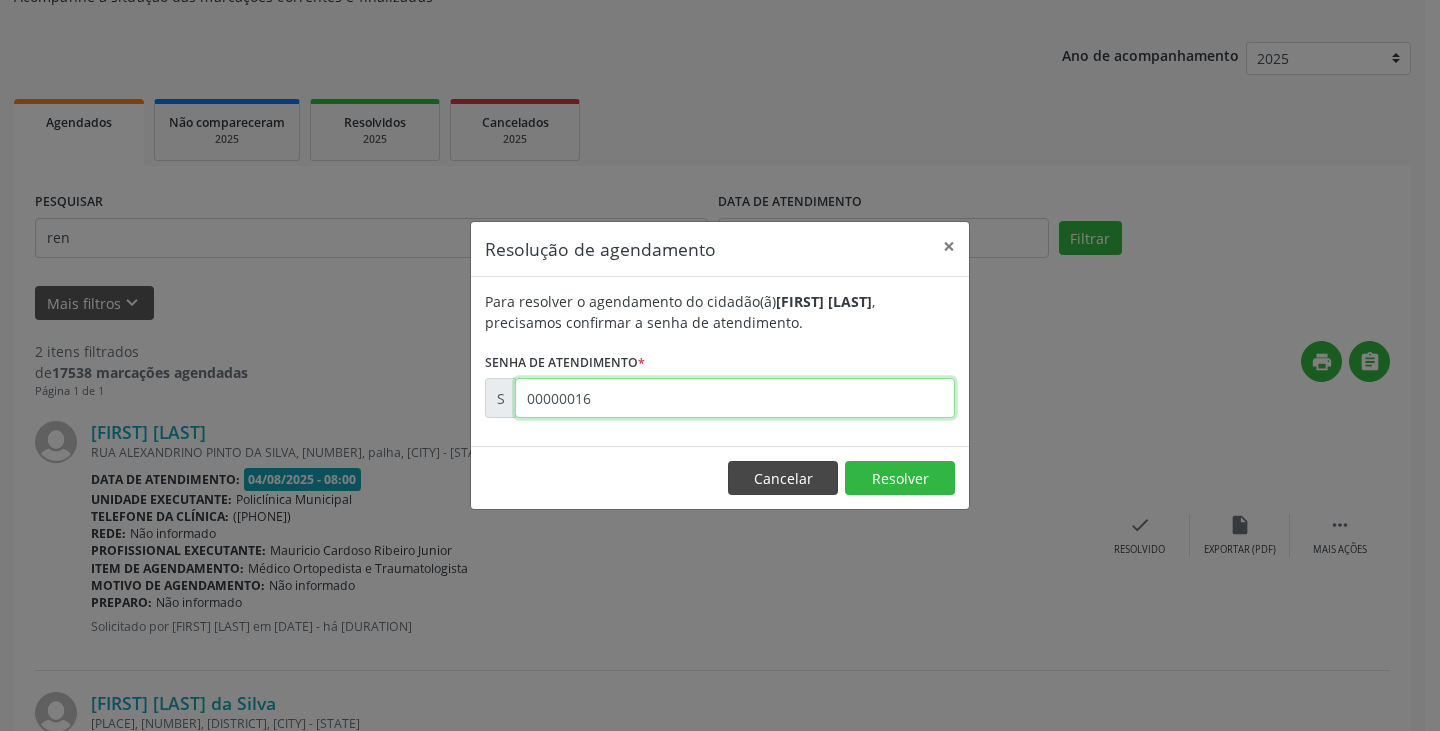 type on "00000016" 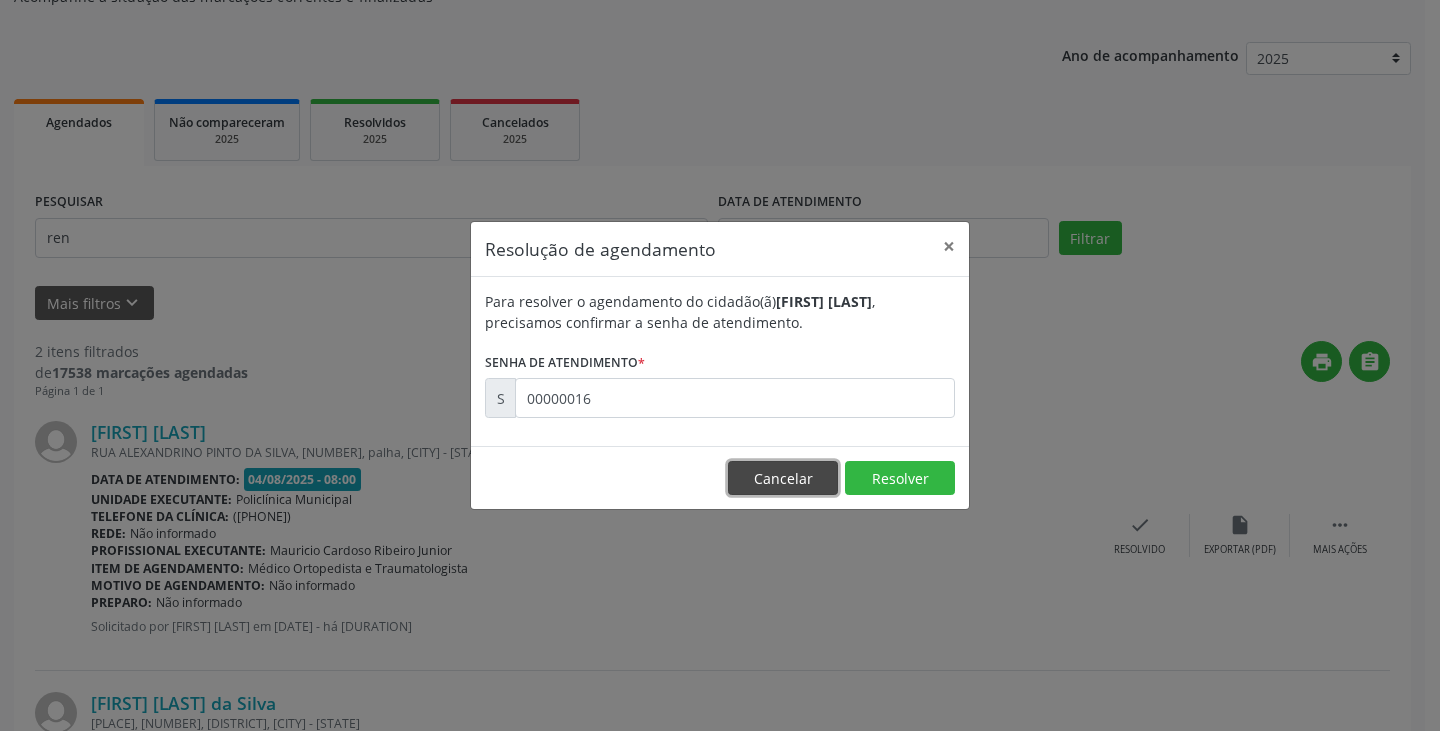 drag, startPoint x: 757, startPoint y: 476, endPoint x: 1337, endPoint y: 557, distance: 585.6287 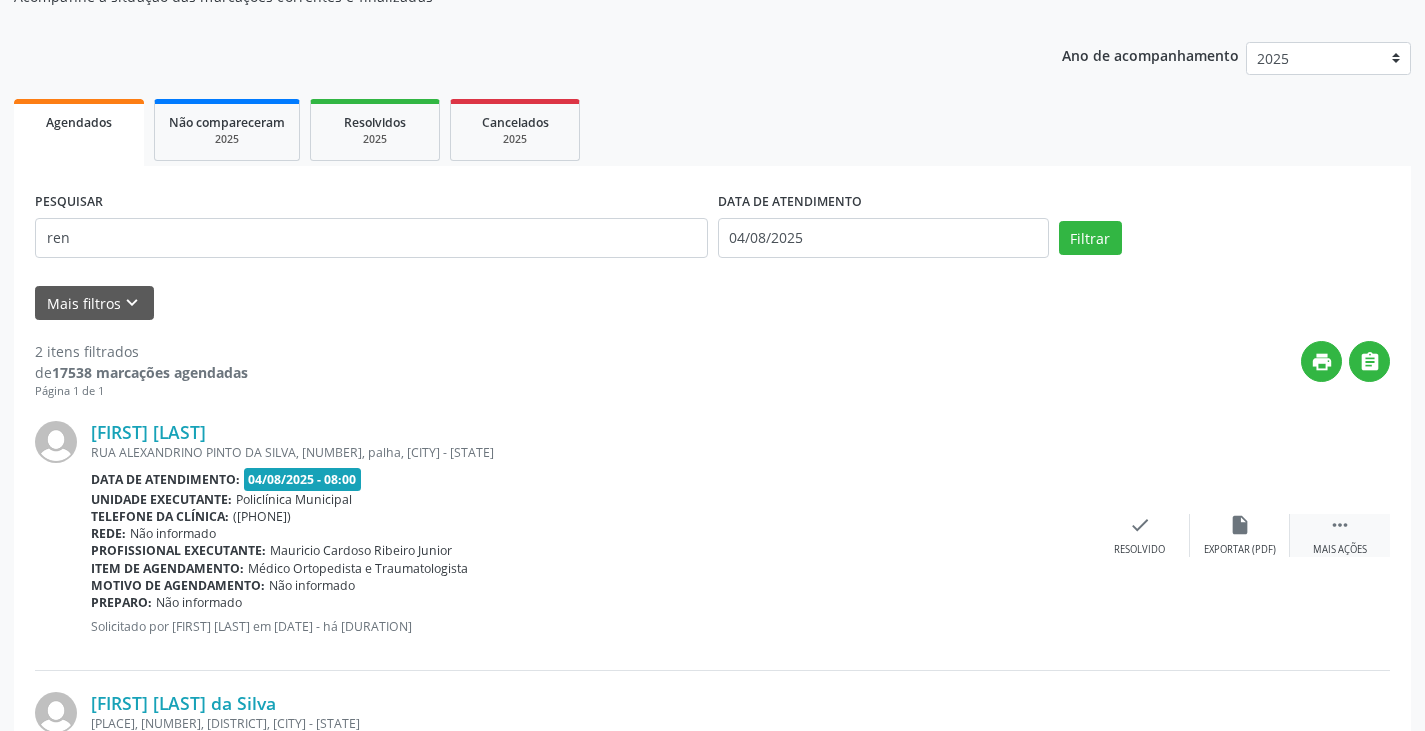 click on "
Mais ações" at bounding box center (1340, 535) 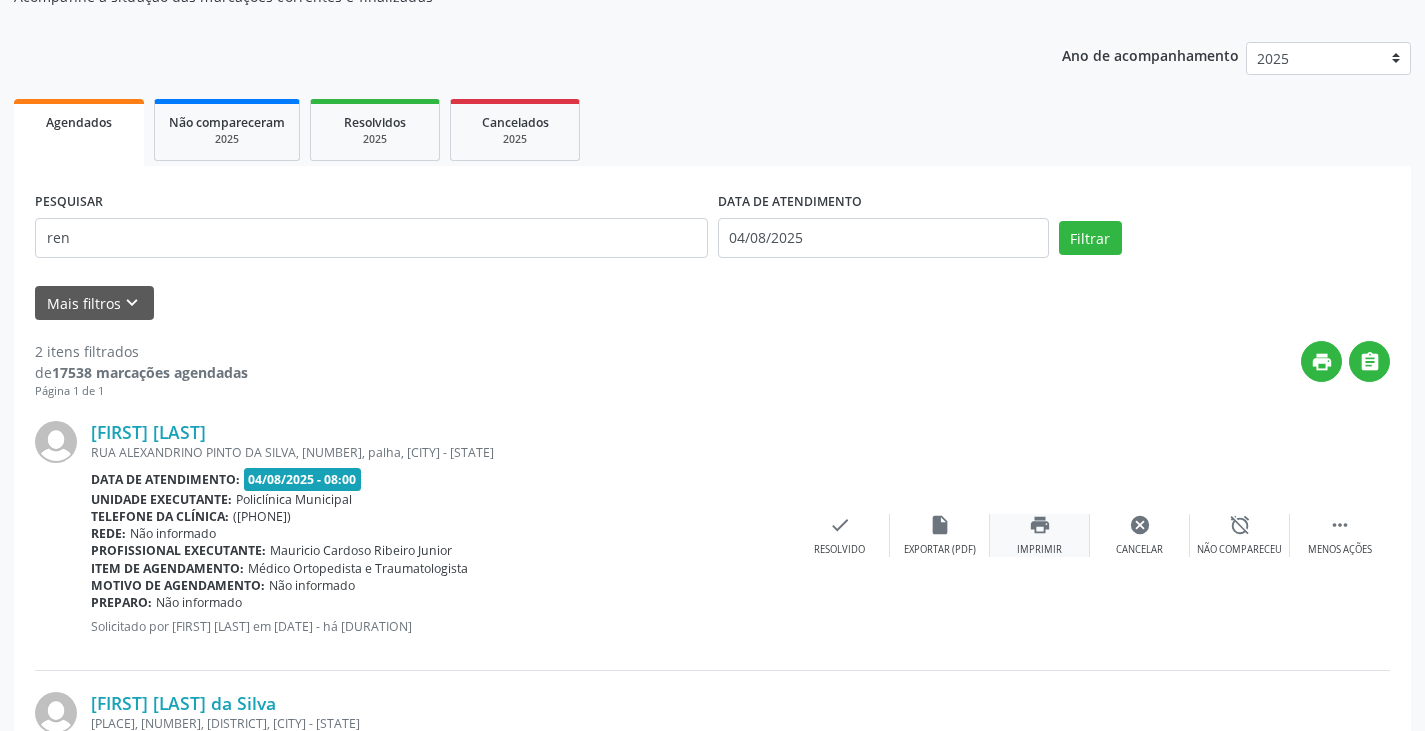 click on "Imprimir" at bounding box center [1039, 550] 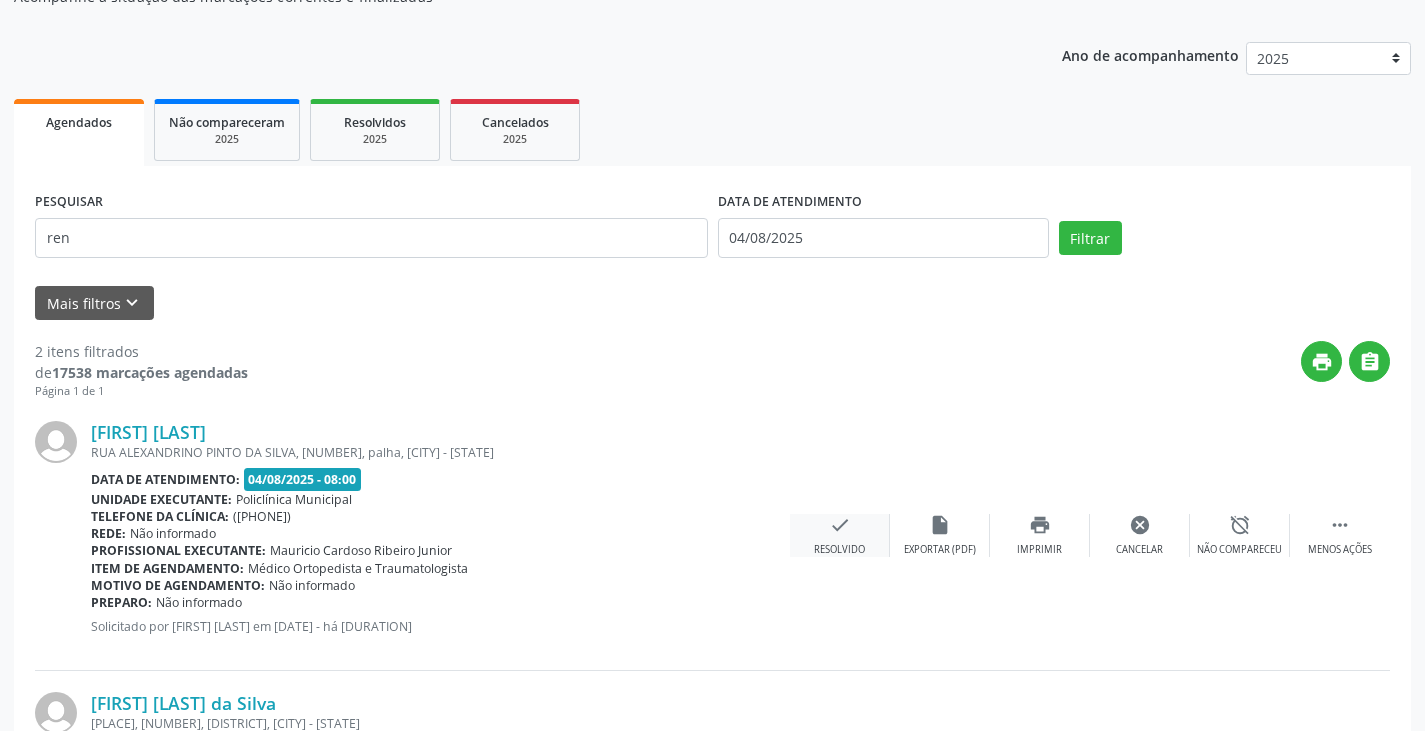 click on "check
Resolvido" at bounding box center [840, 535] 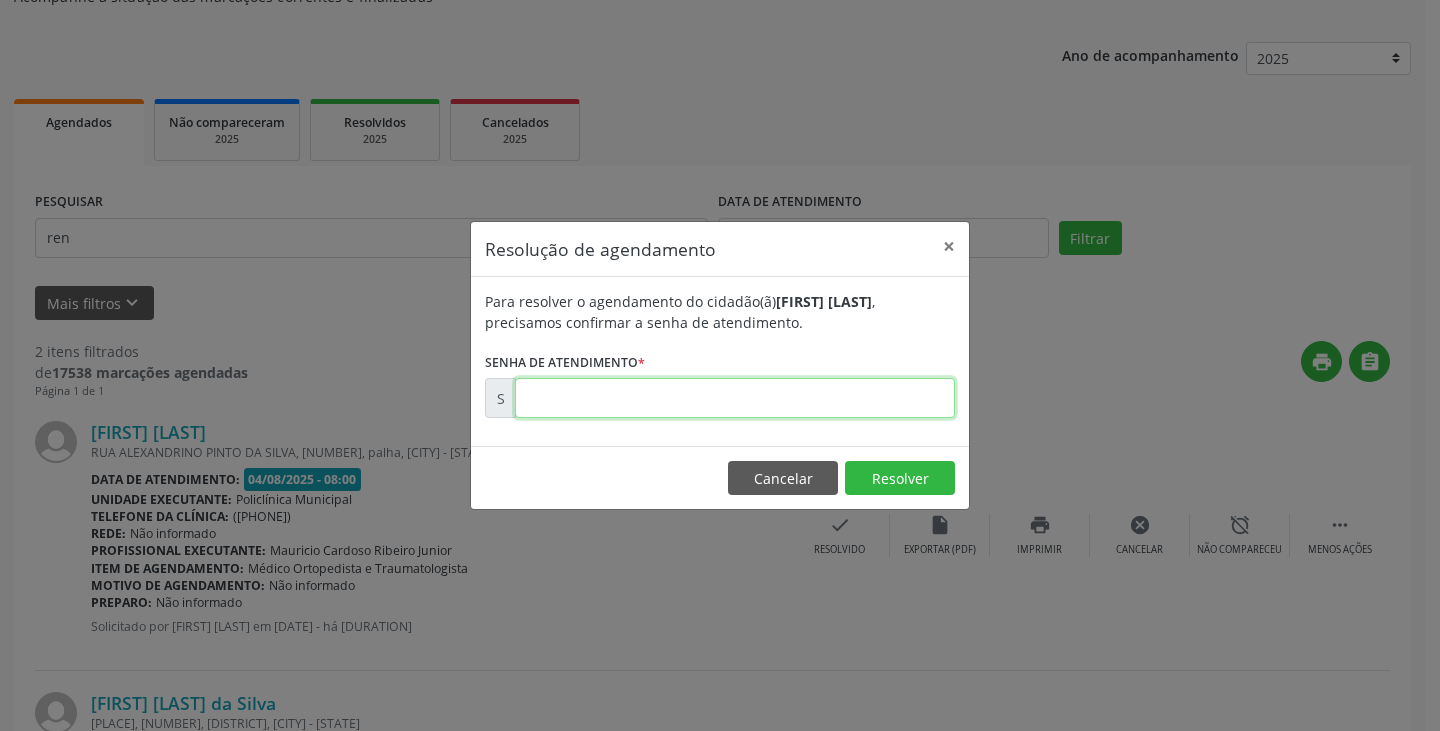click at bounding box center (735, 398) 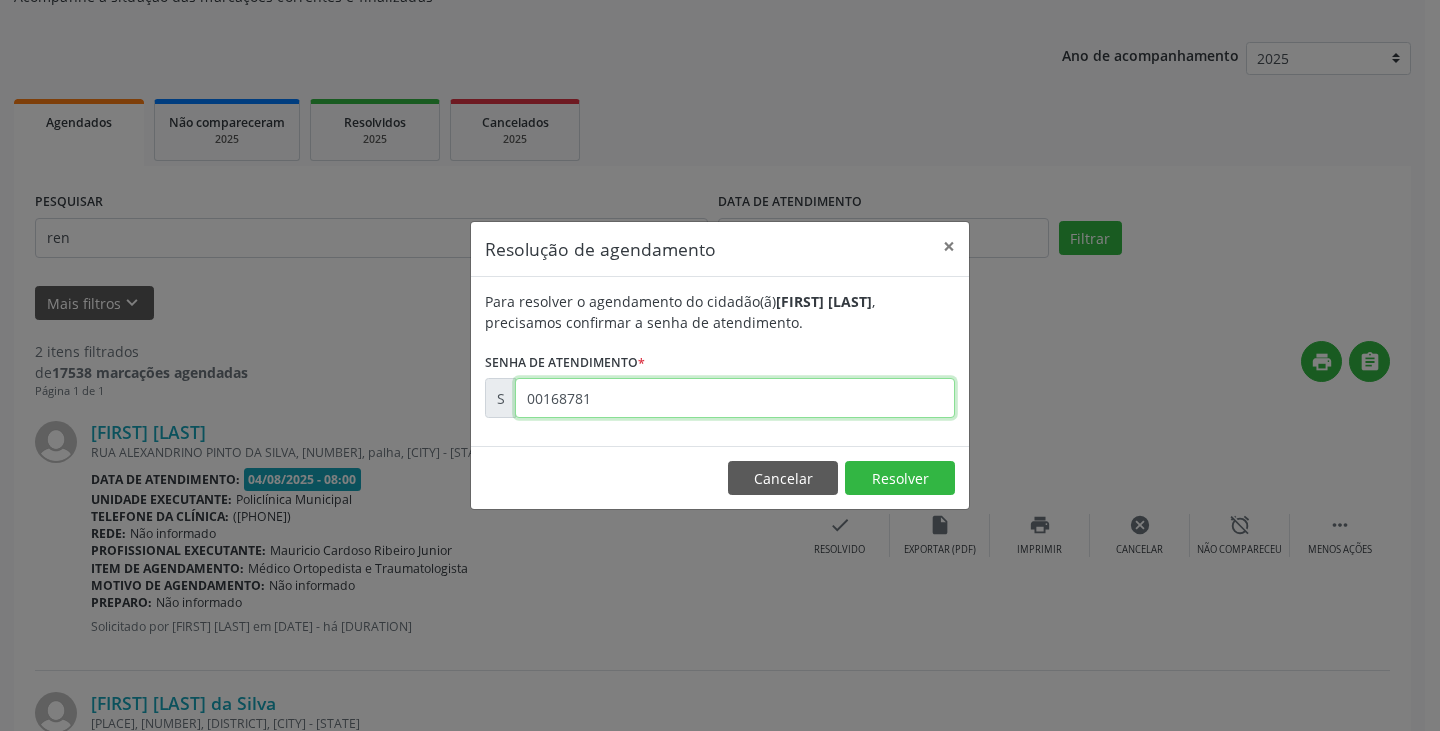 type on "00168781" 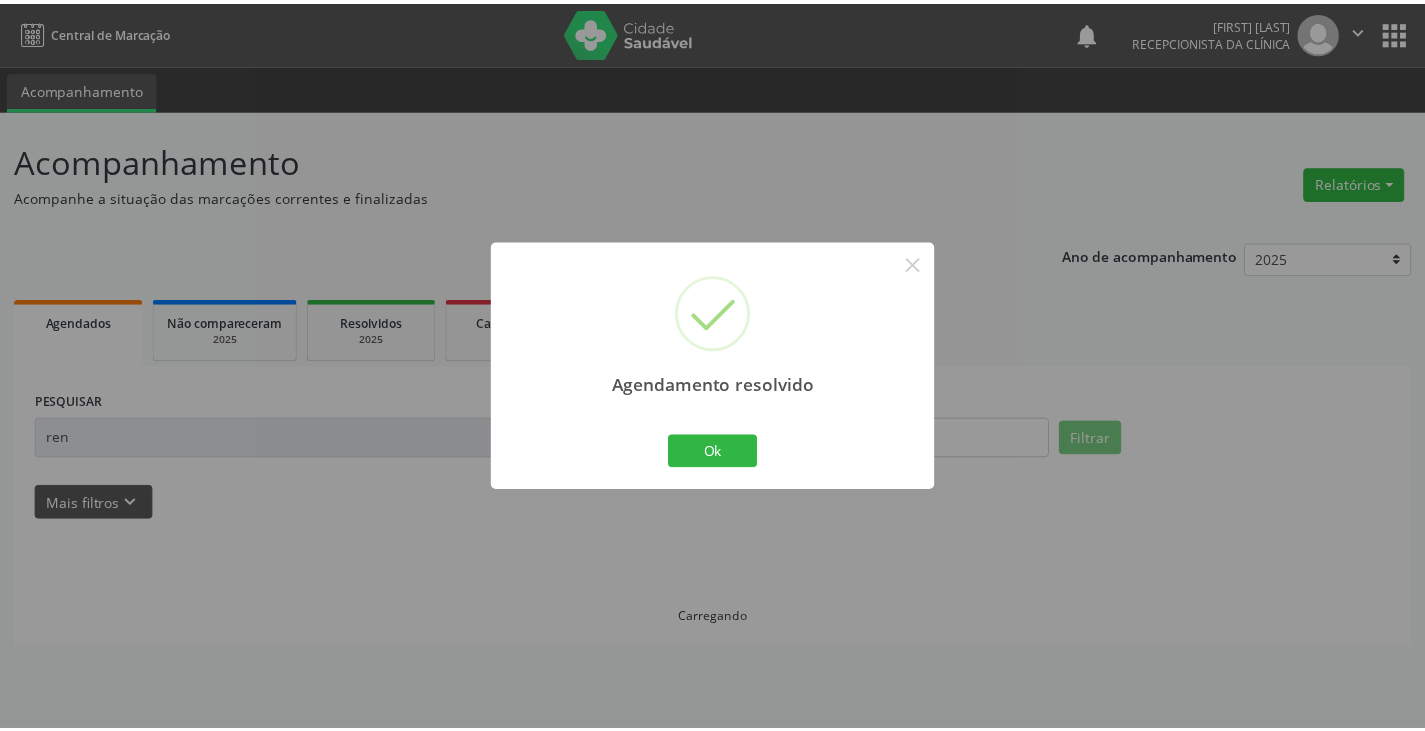 scroll, scrollTop: 0, scrollLeft: 0, axis: both 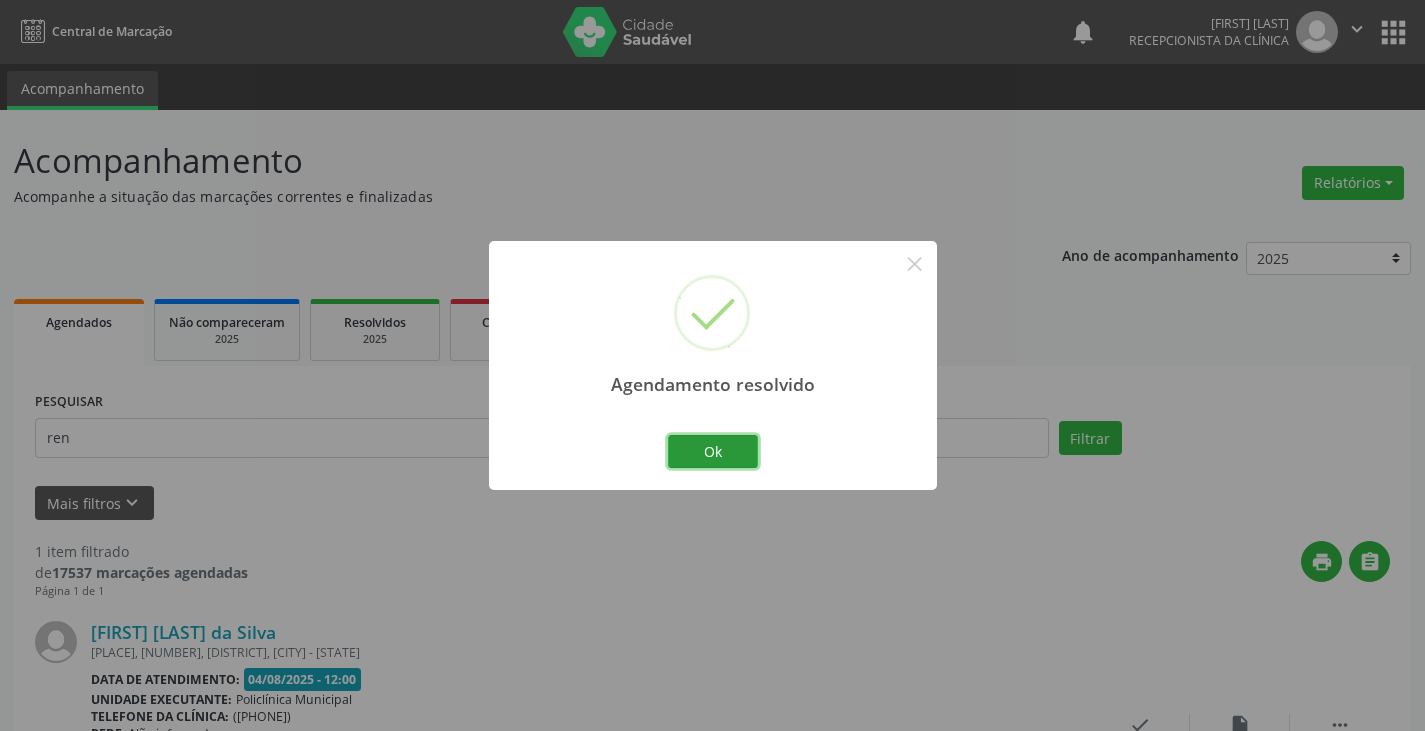 drag, startPoint x: 700, startPoint y: 448, endPoint x: 684, endPoint y: 449, distance: 16.03122 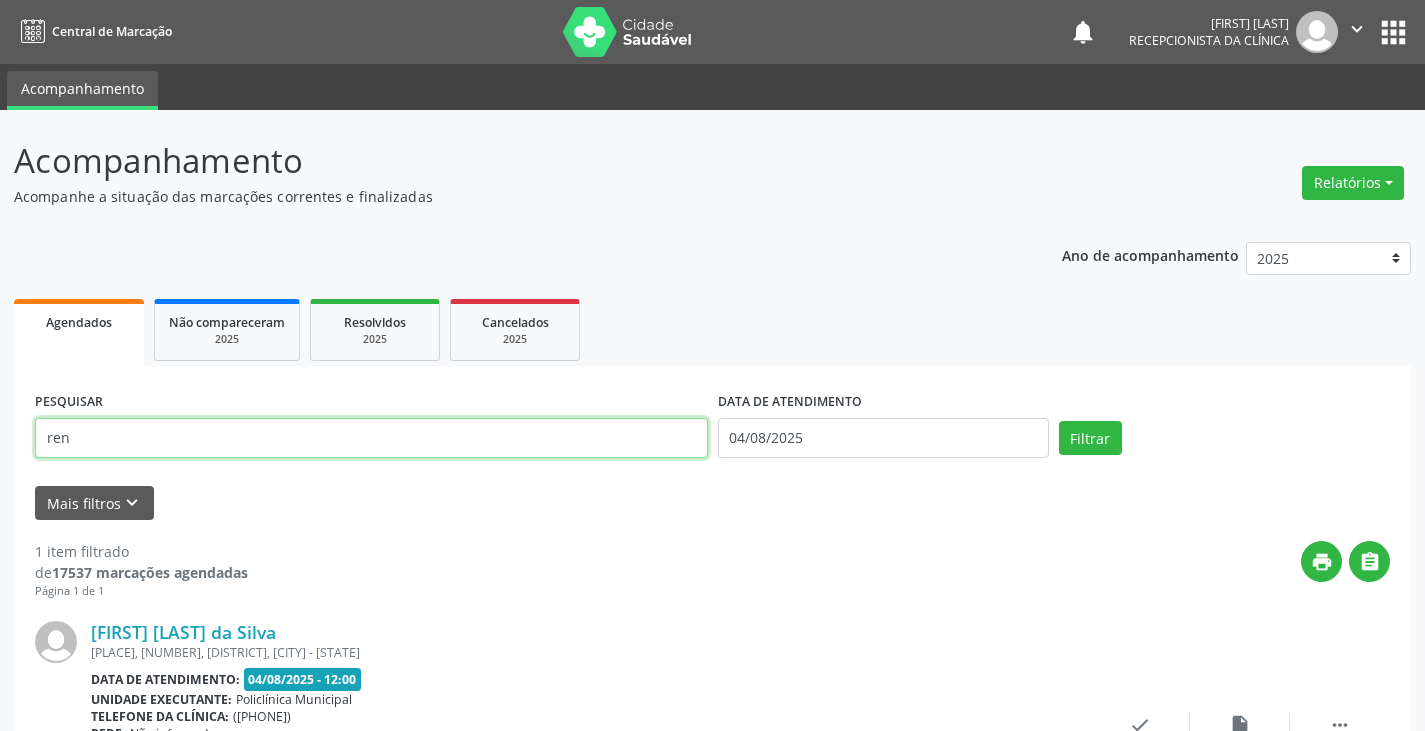 click on "ren" at bounding box center [371, 438] 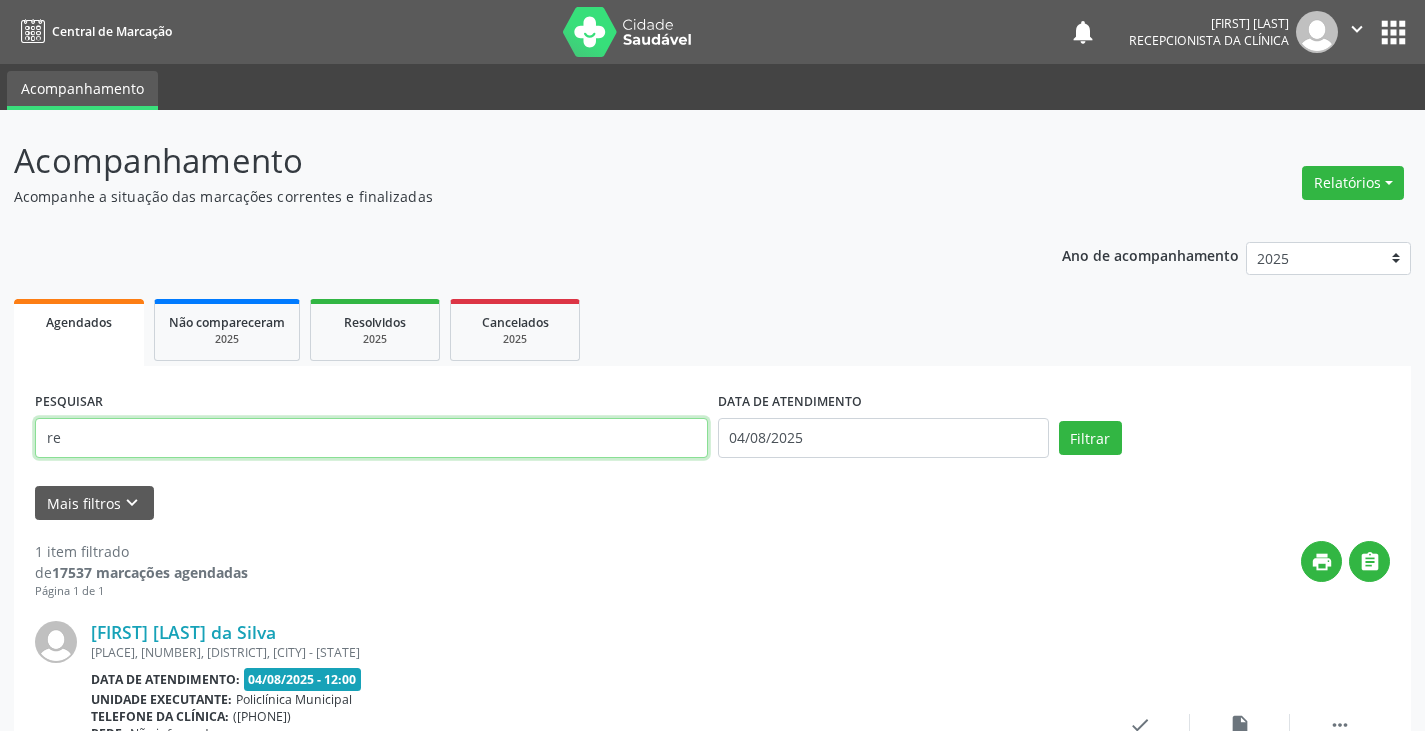 type on "r" 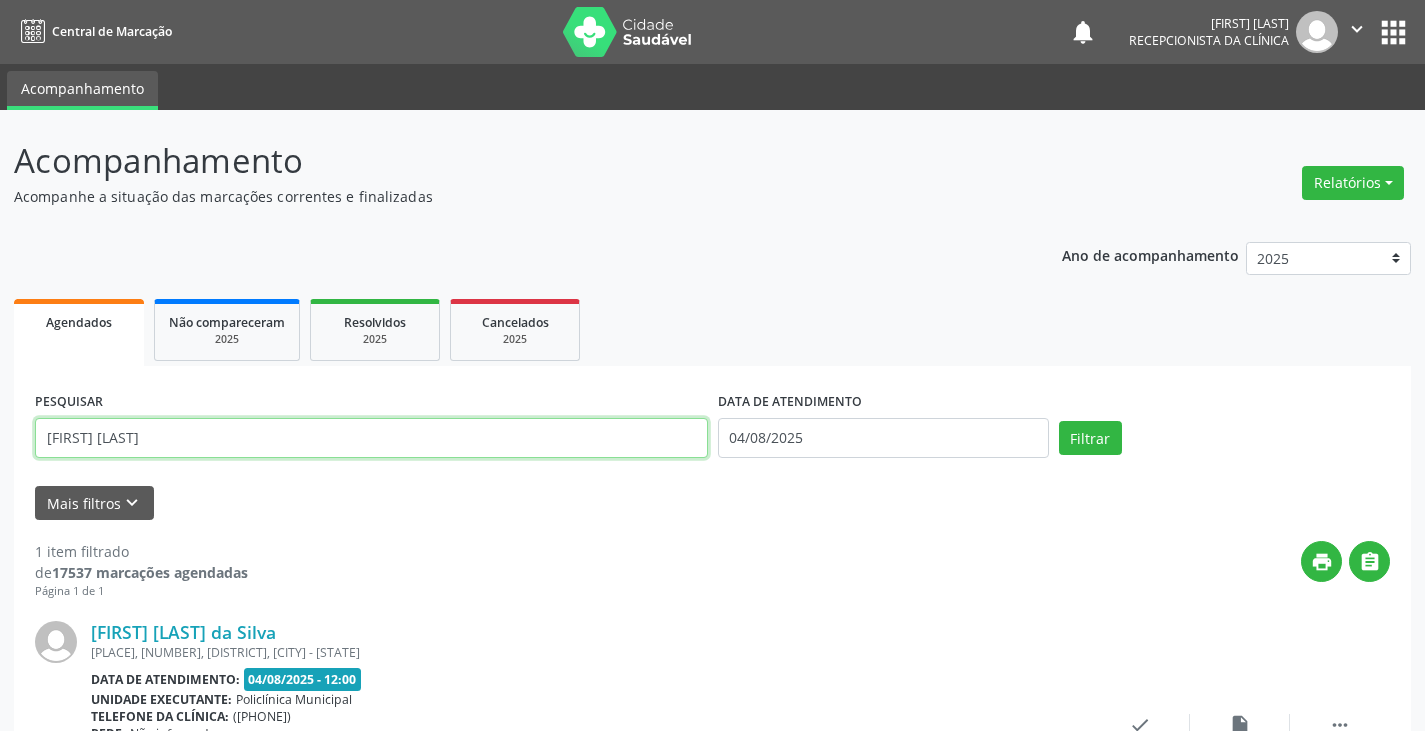 type on "[FIRST] [LAST]" 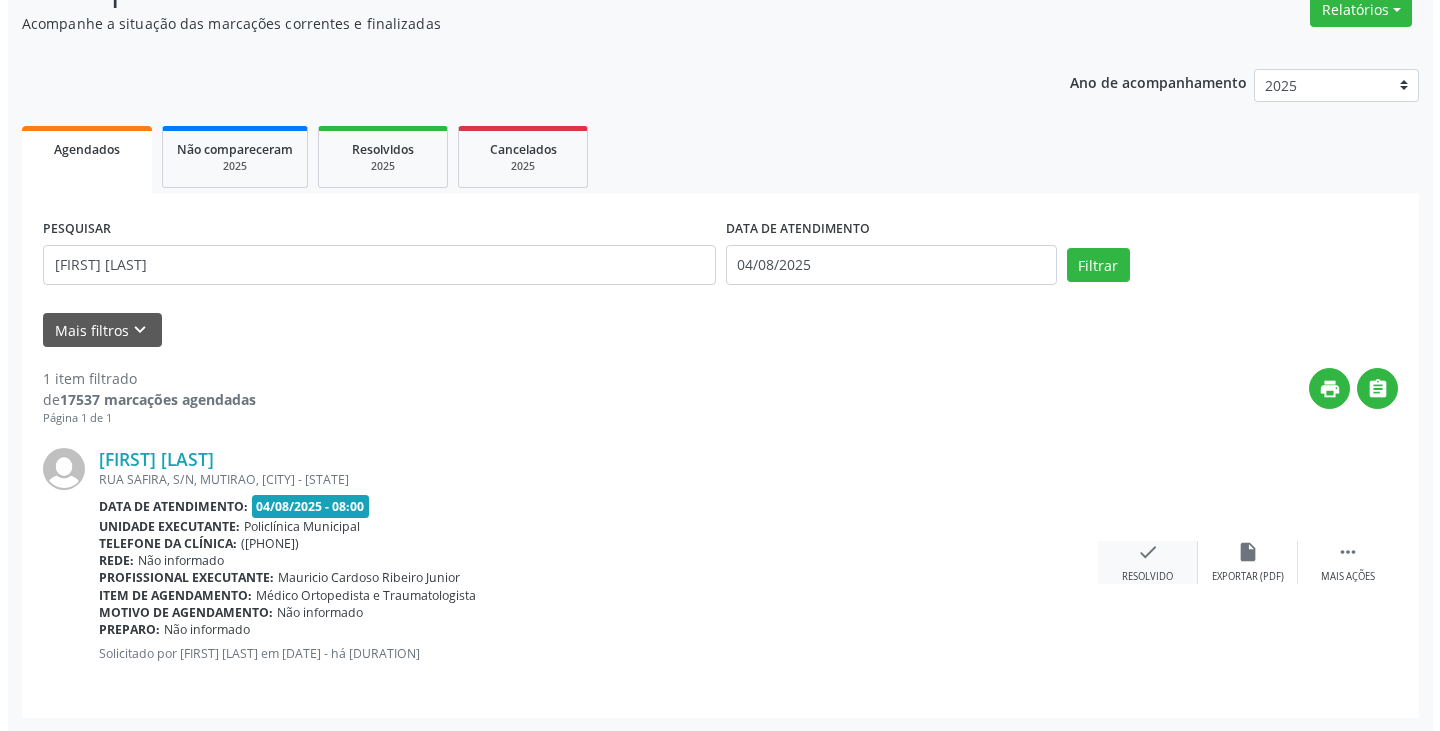 scroll, scrollTop: 174, scrollLeft: 0, axis: vertical 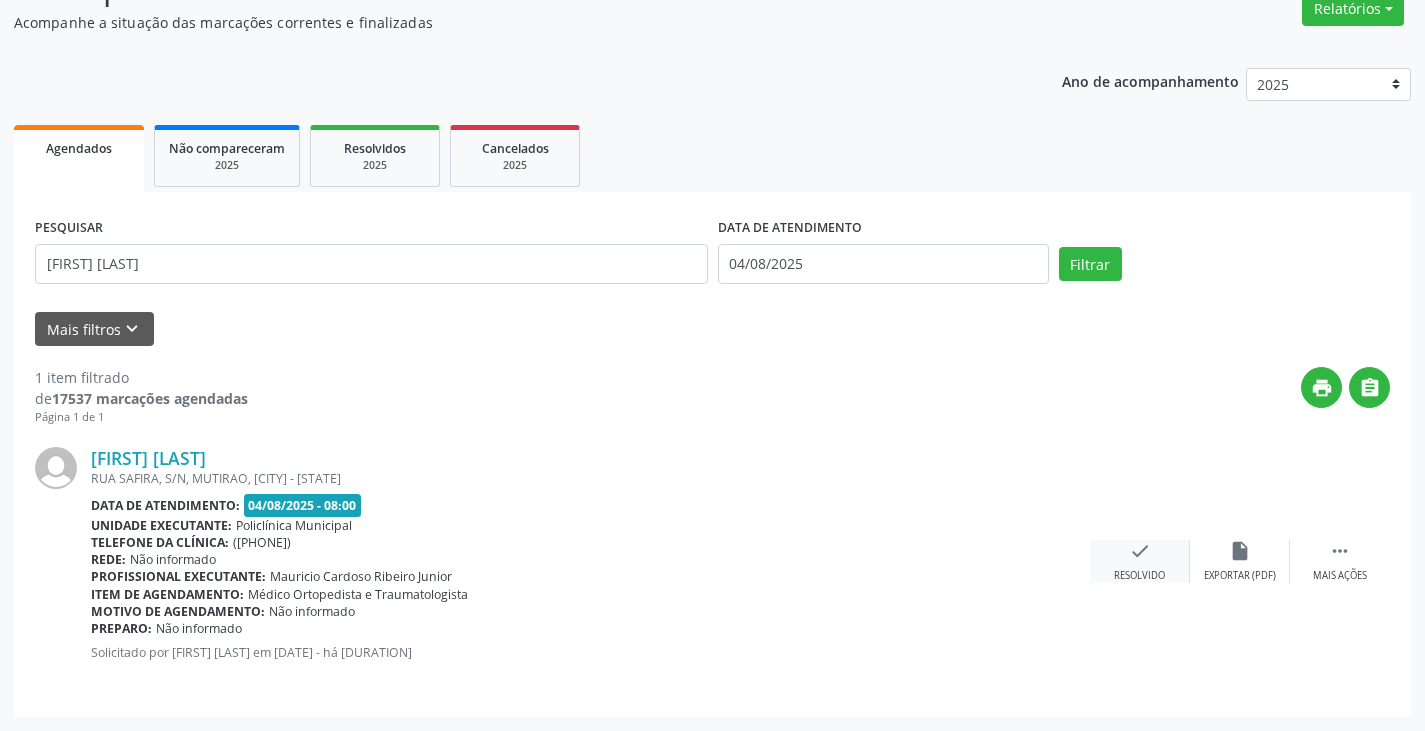 click on "check" at bounding box center [1140, 551] 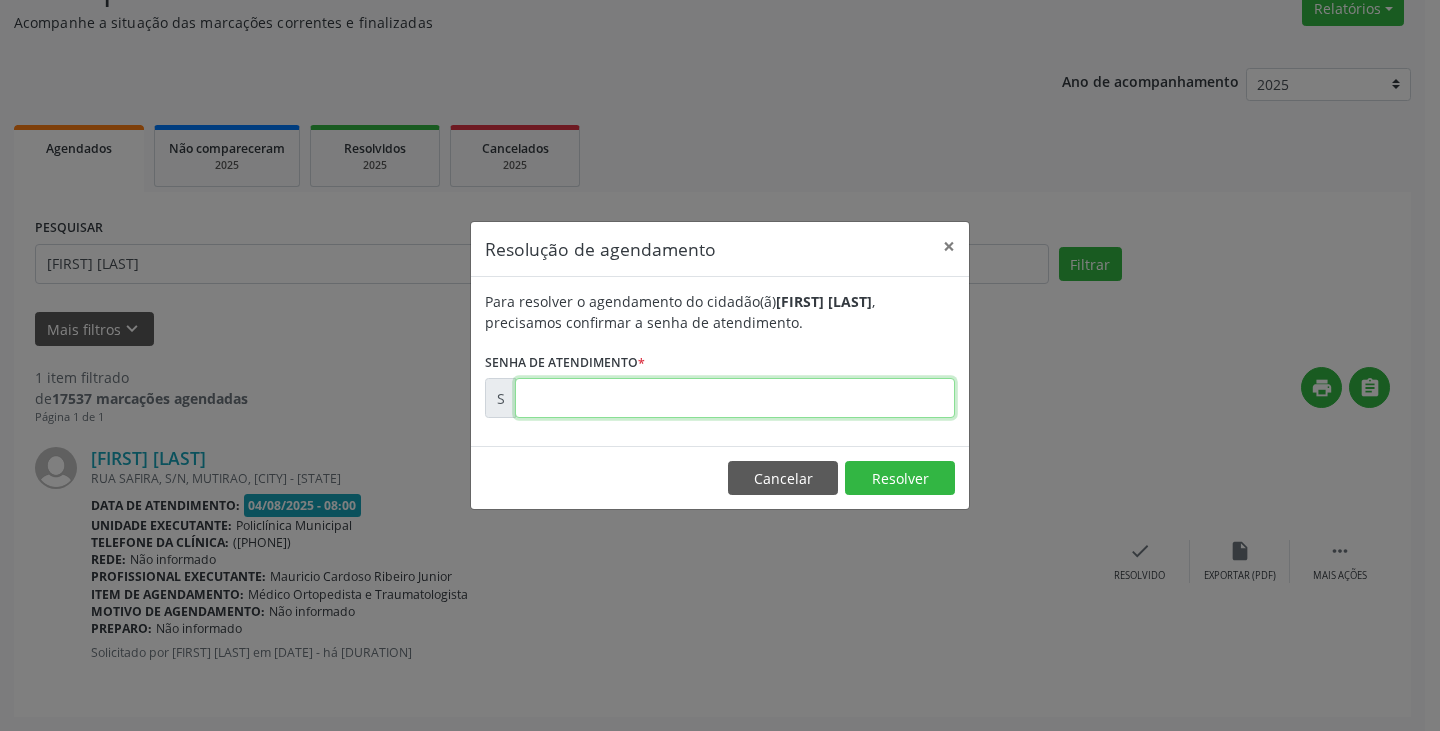 click at bounding box center (735, 398) 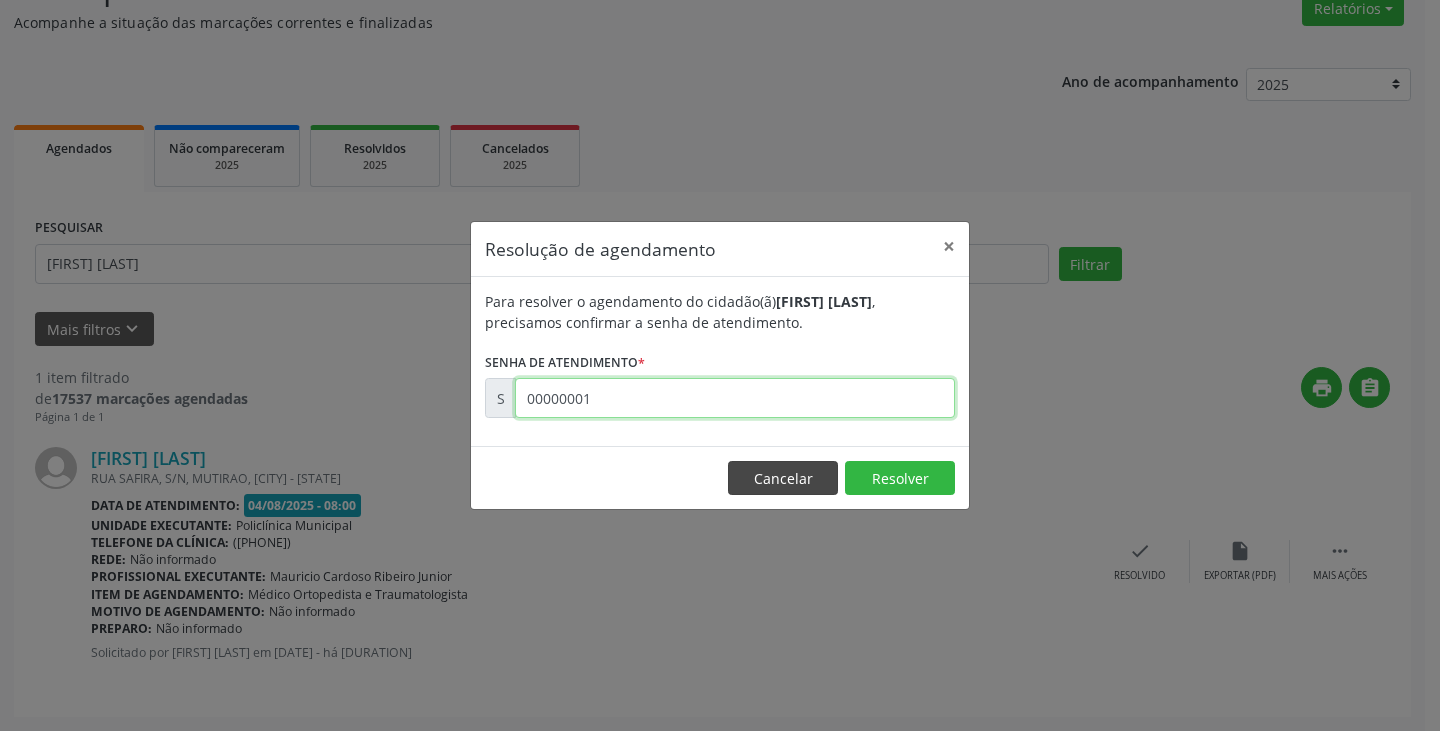 type on "00000001" 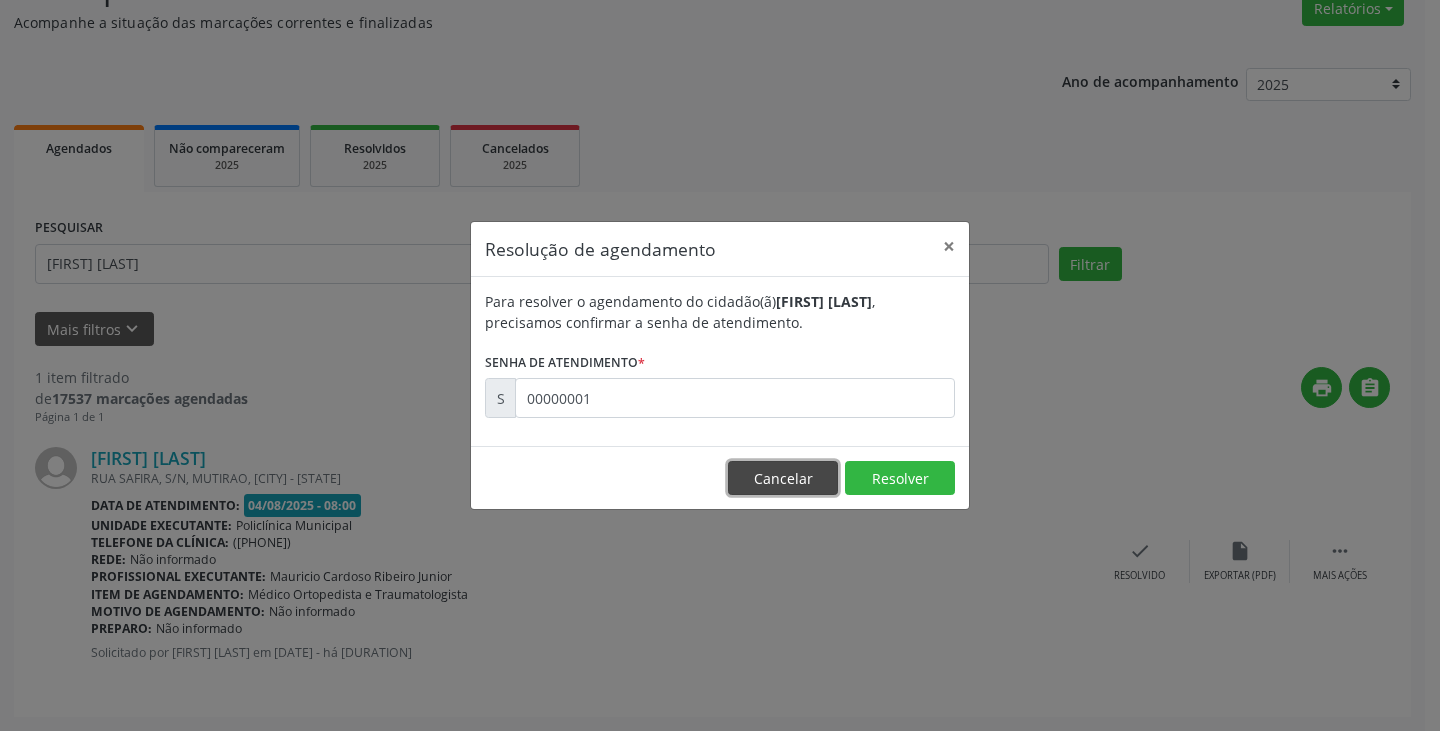 drag, startPoint x: 759, startPoint y: 472, endPoint x: 1243, endPoint y: 614, distance: 504.40063 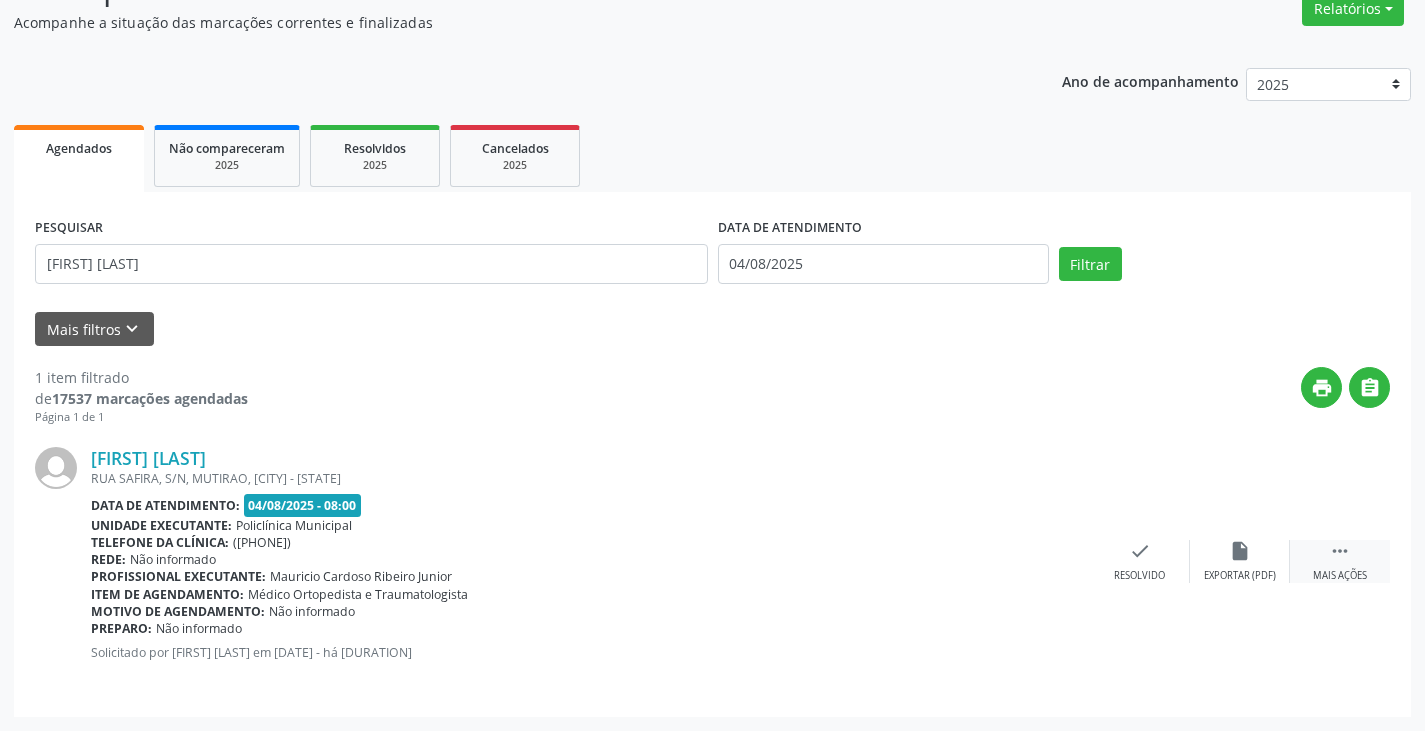 click on "
Mais ações" at bounding box center (1340, 561) 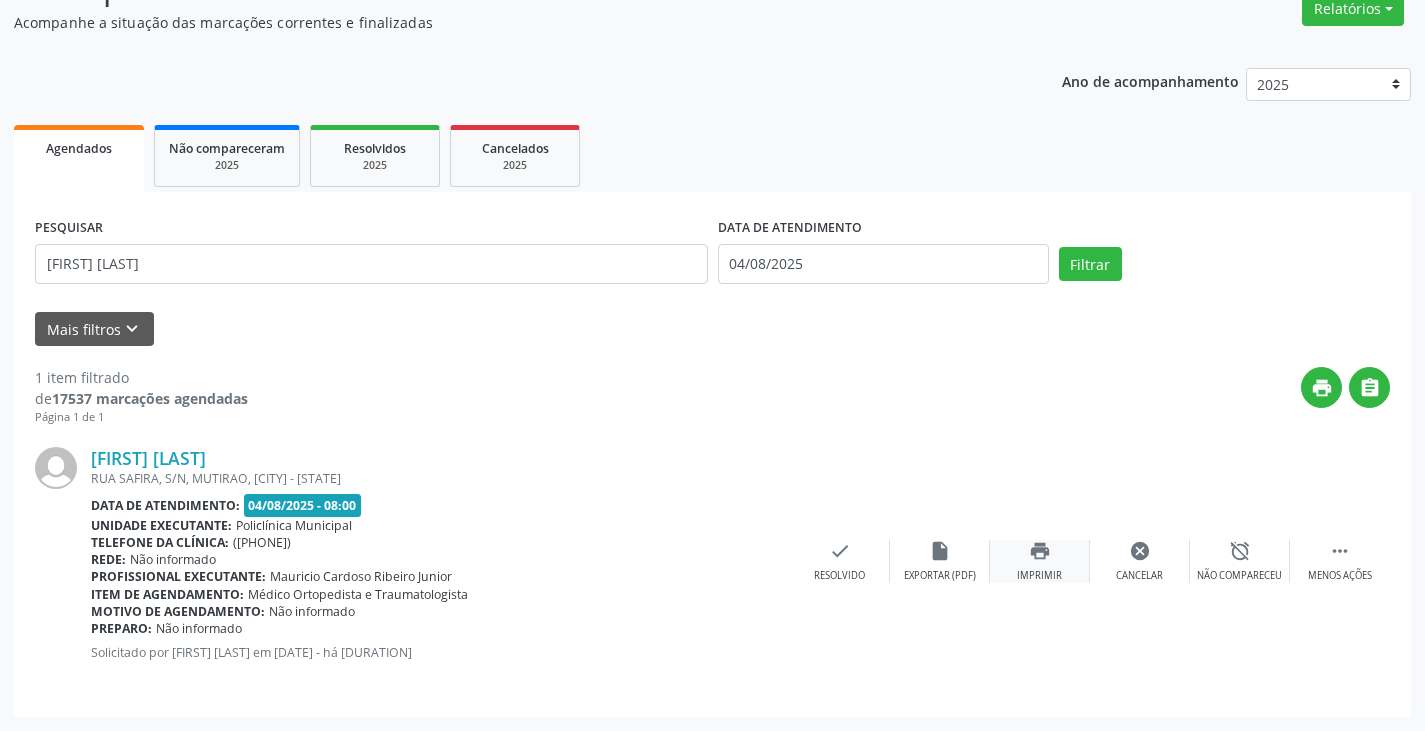 click on "print" at bounding box center (1040, 551) 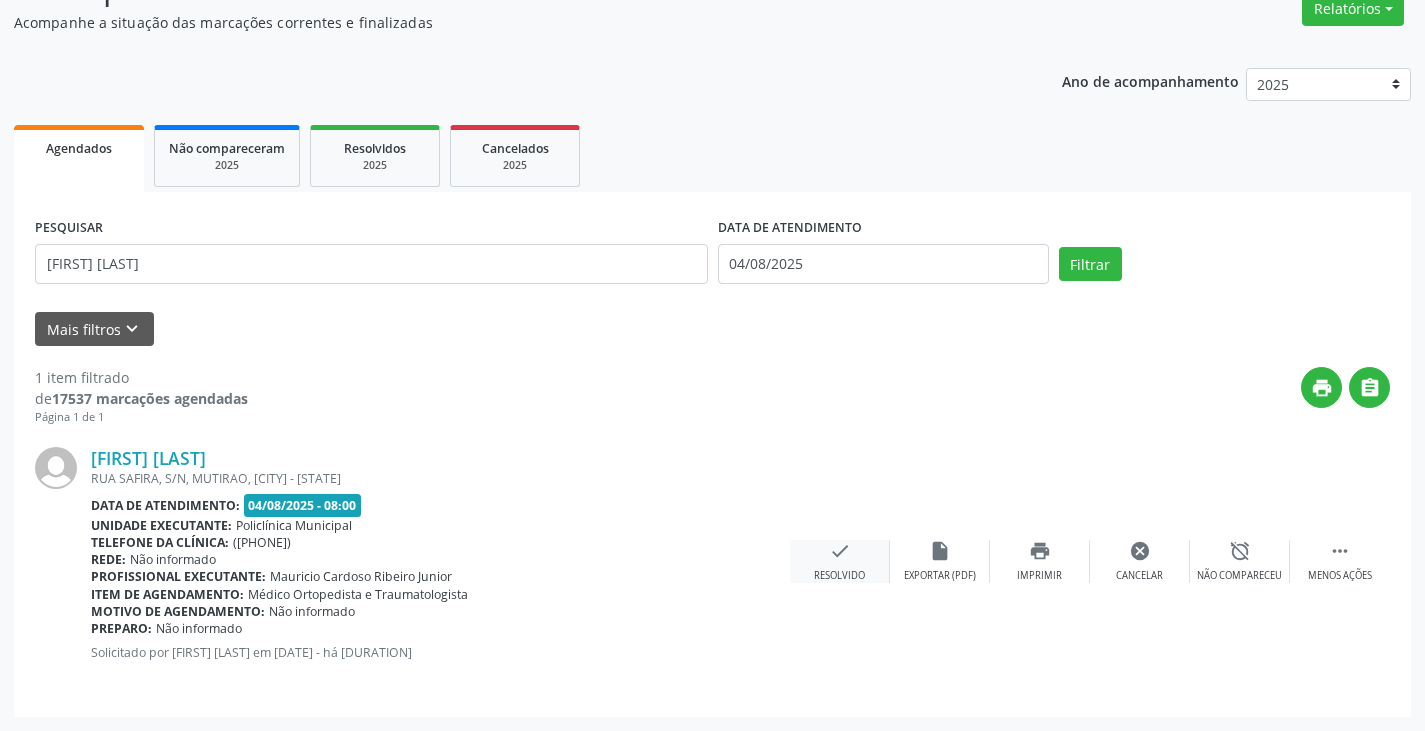 click on "Resolvido" at bounding box center [839, 576] 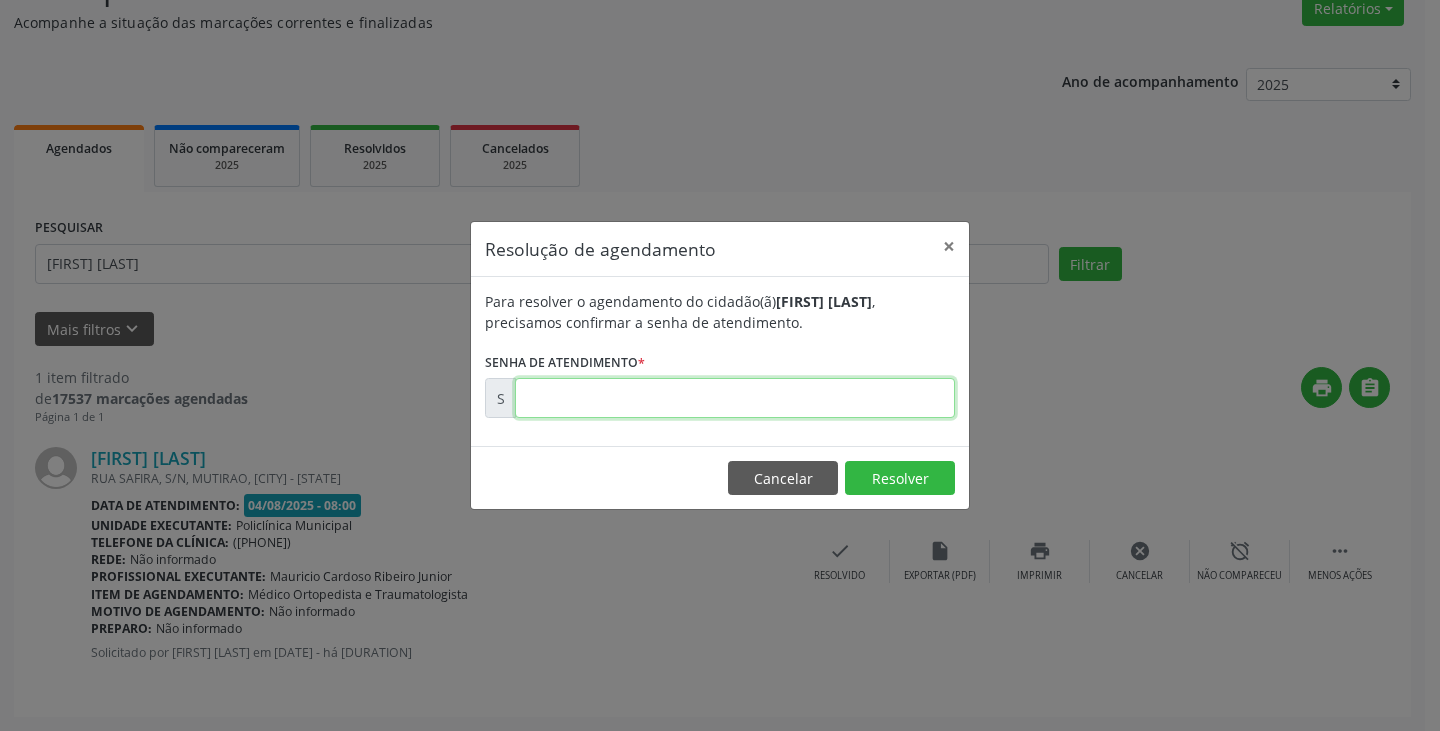 click at bounding box center [735, 398] 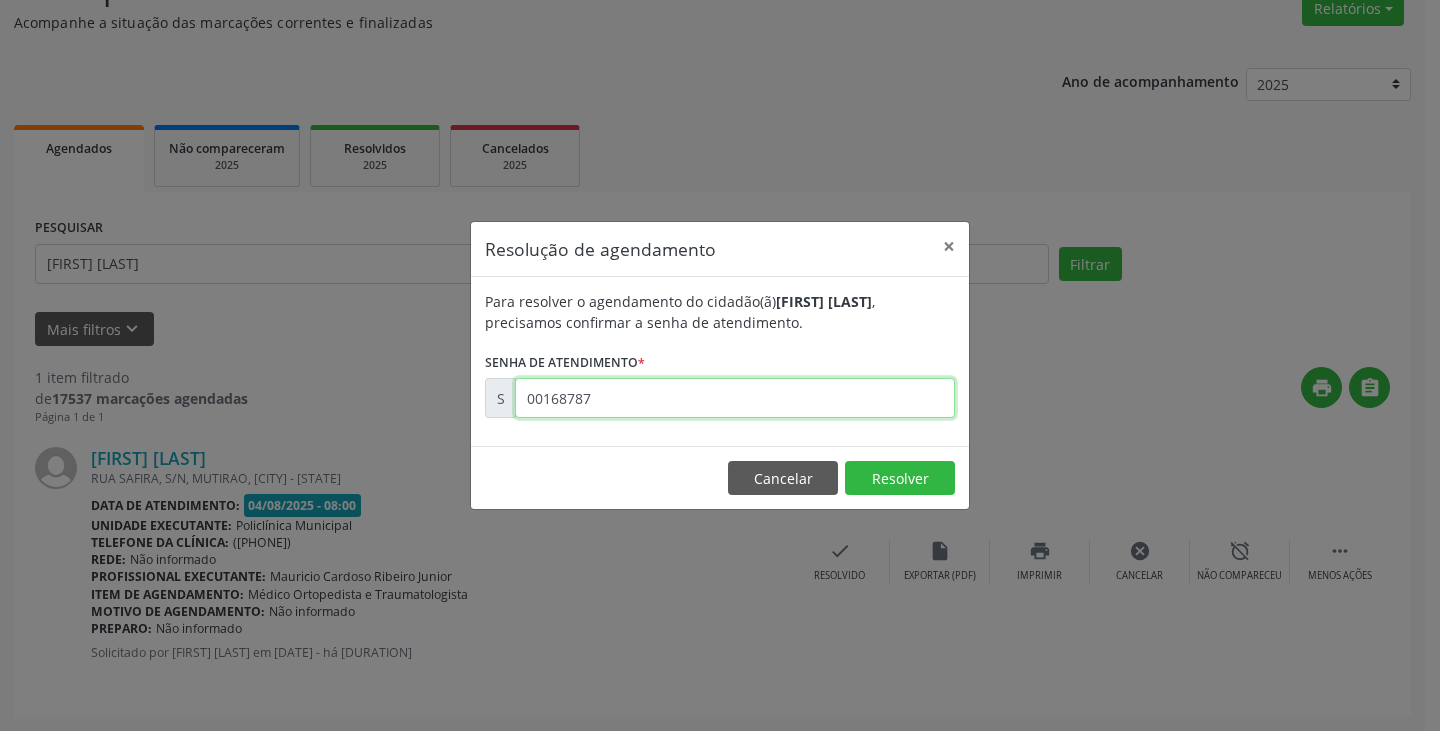 type on "00168787" 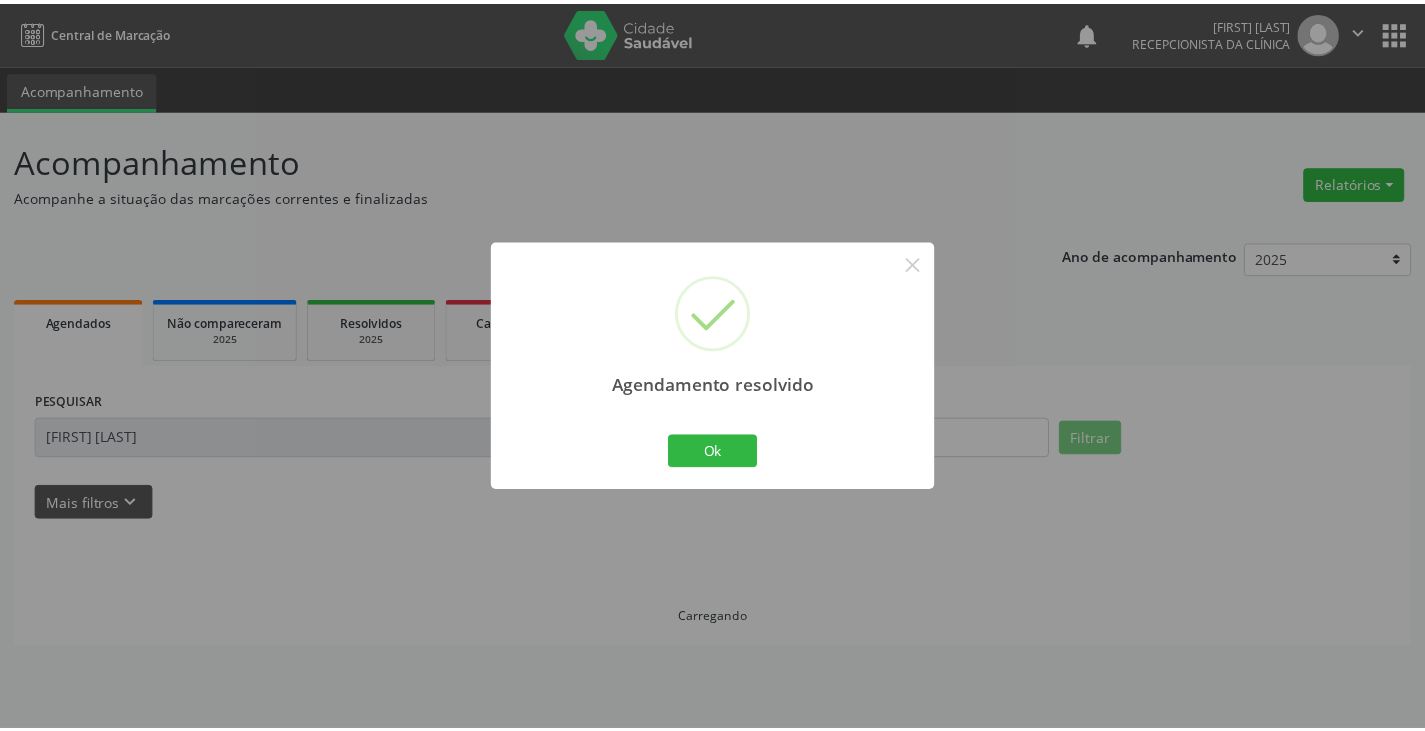 scroll, scrollTop: 0, scrollLeft: 0, axis: both 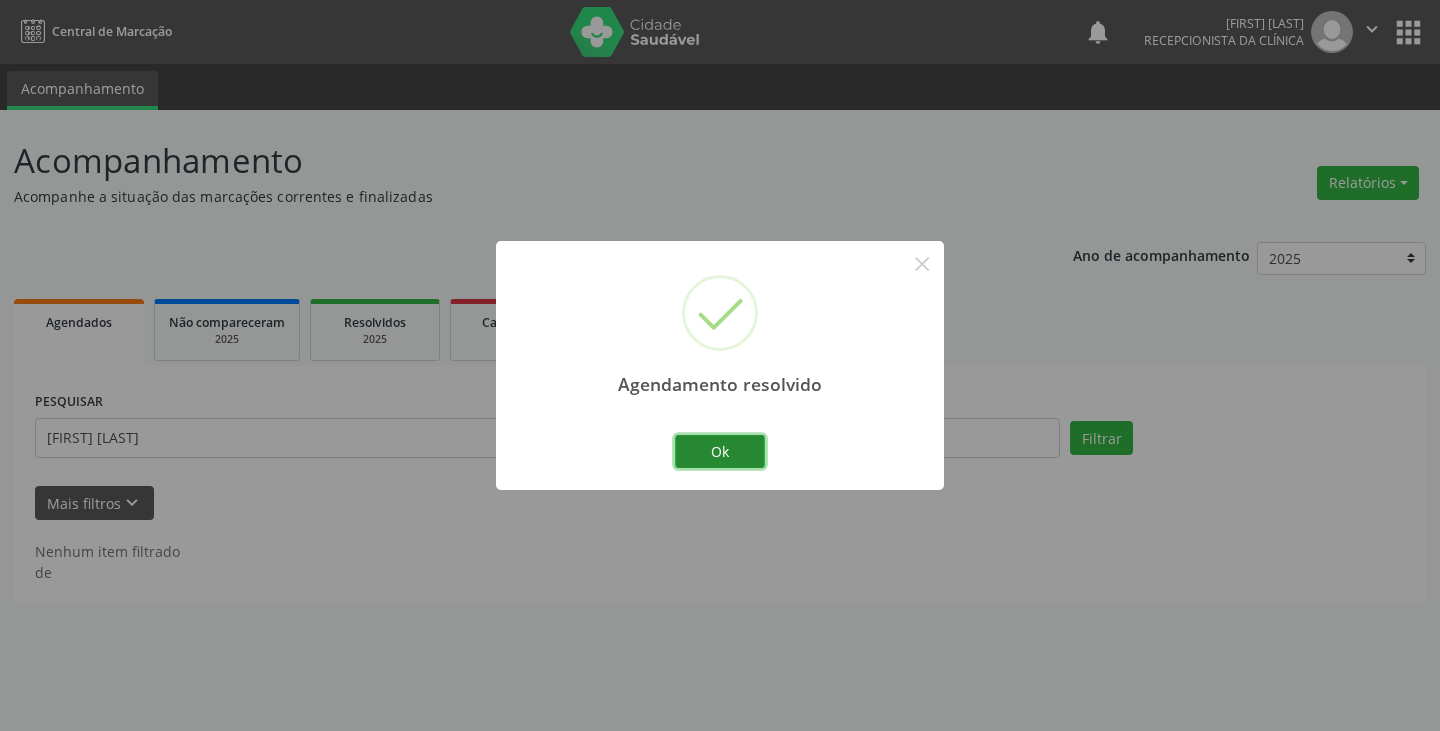 click on "Ok" at bounding box center (720, 452) 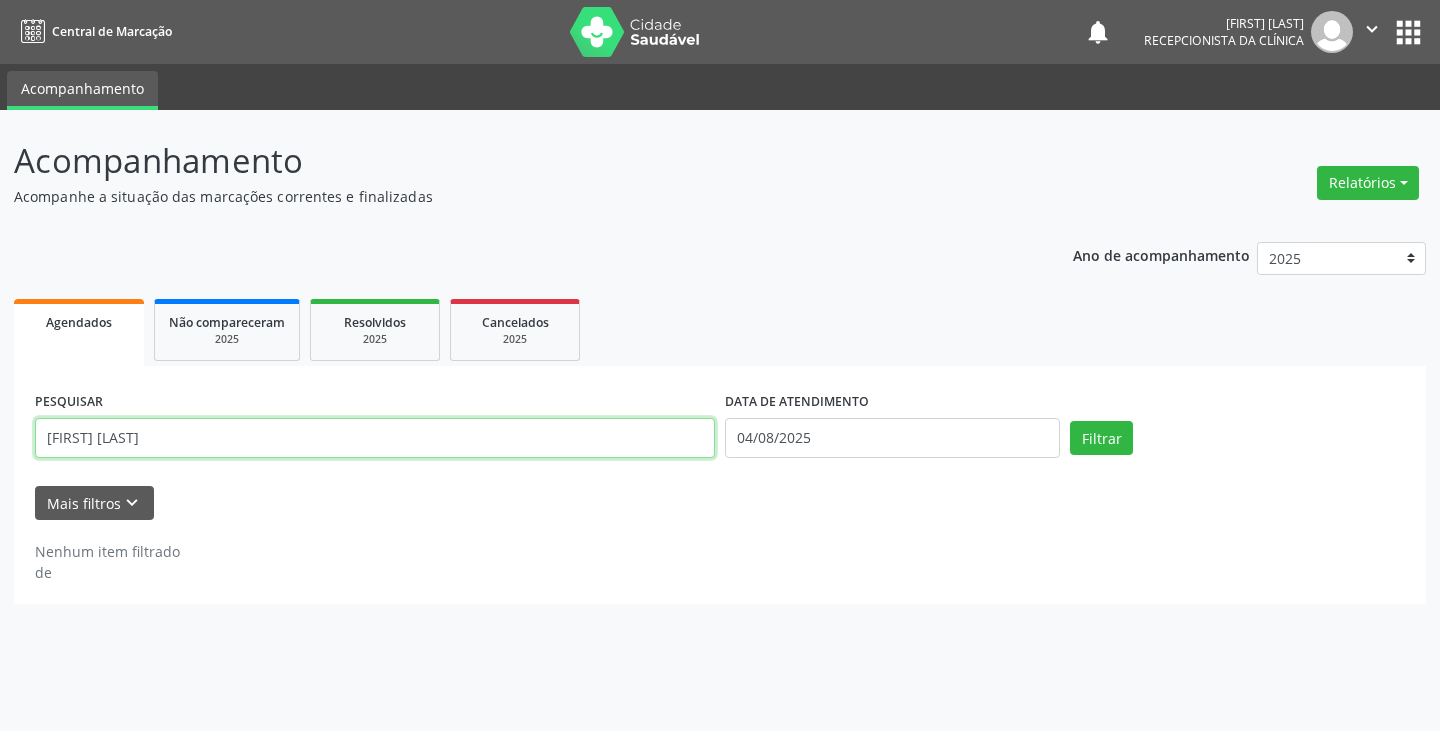 click on "[FIRST] [LAST]" at bounding box center [375, 438] 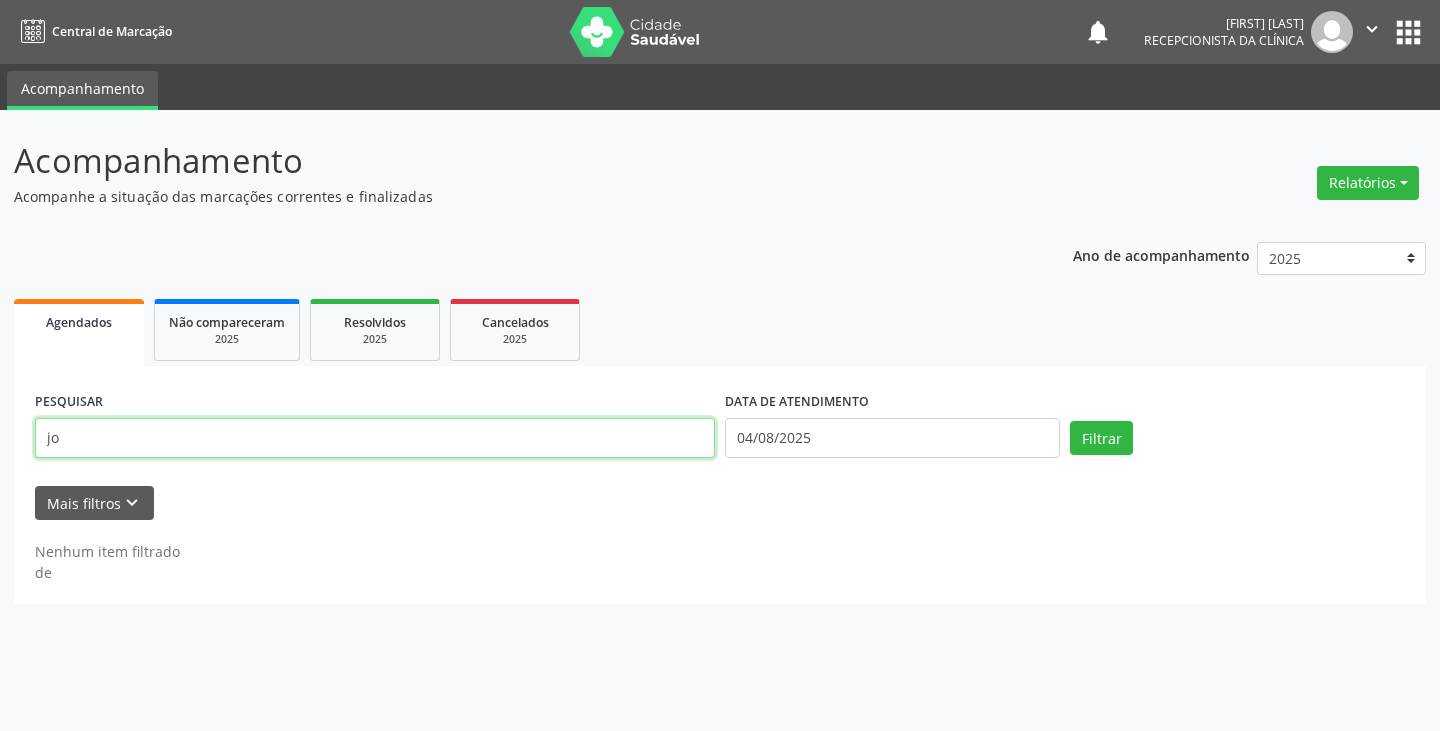 type on "j" 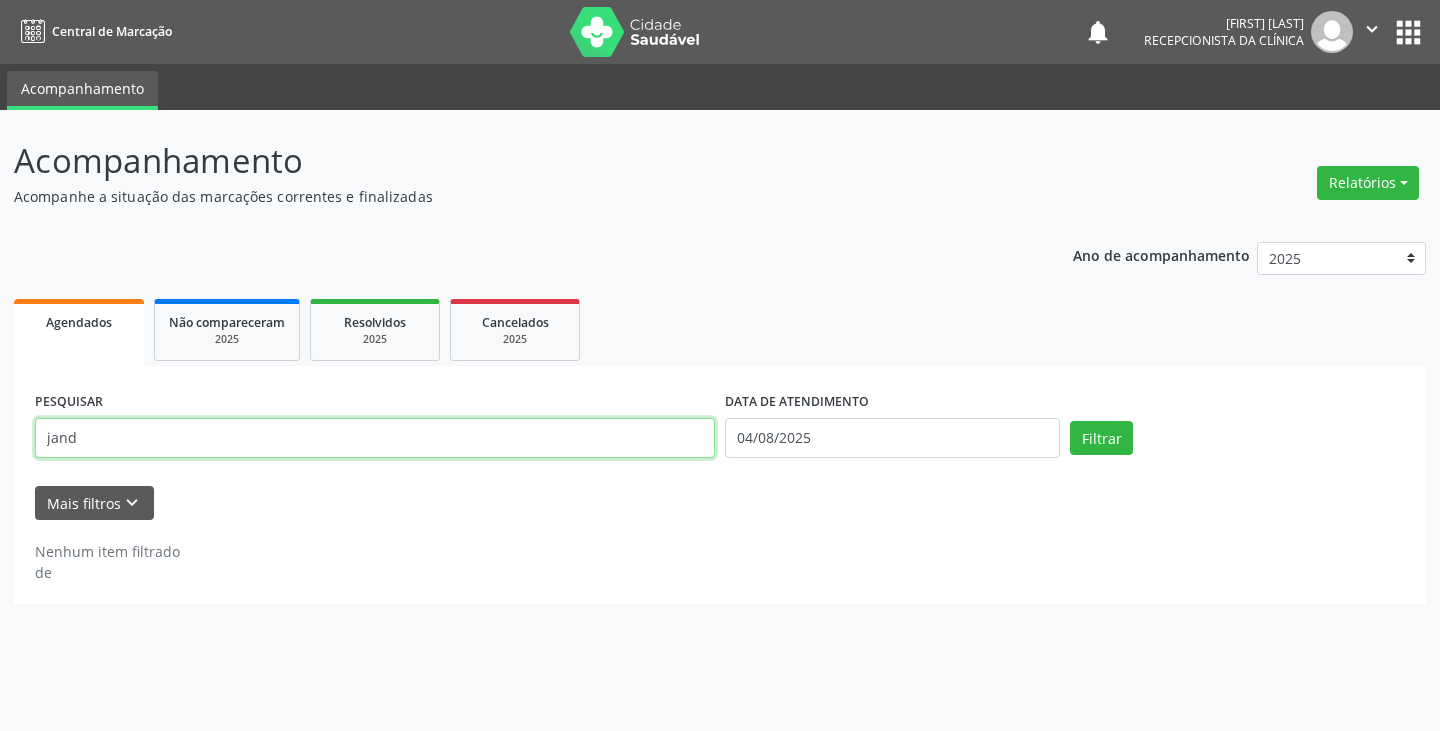 type on "jand" 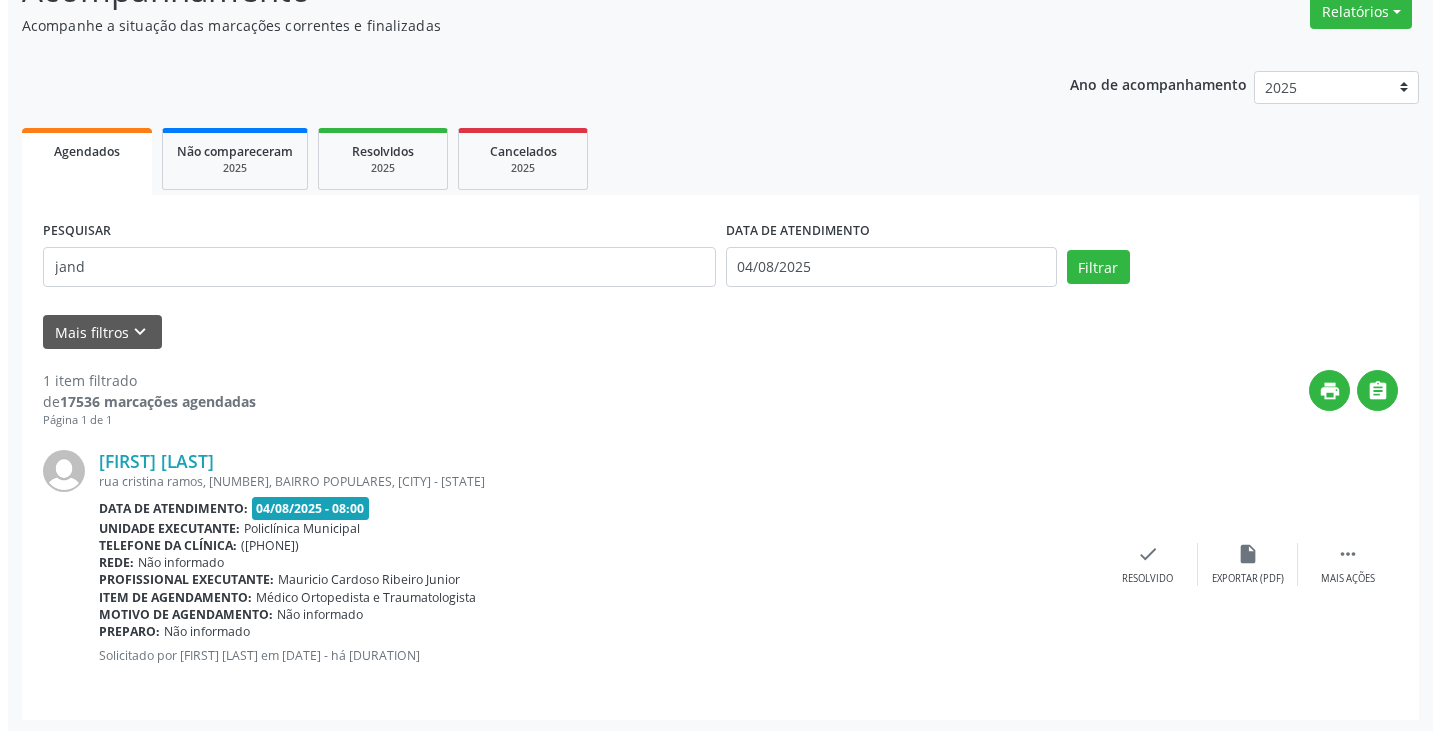 scroll, scrollTop: 174, scrollLeft: 0, axis: vertical 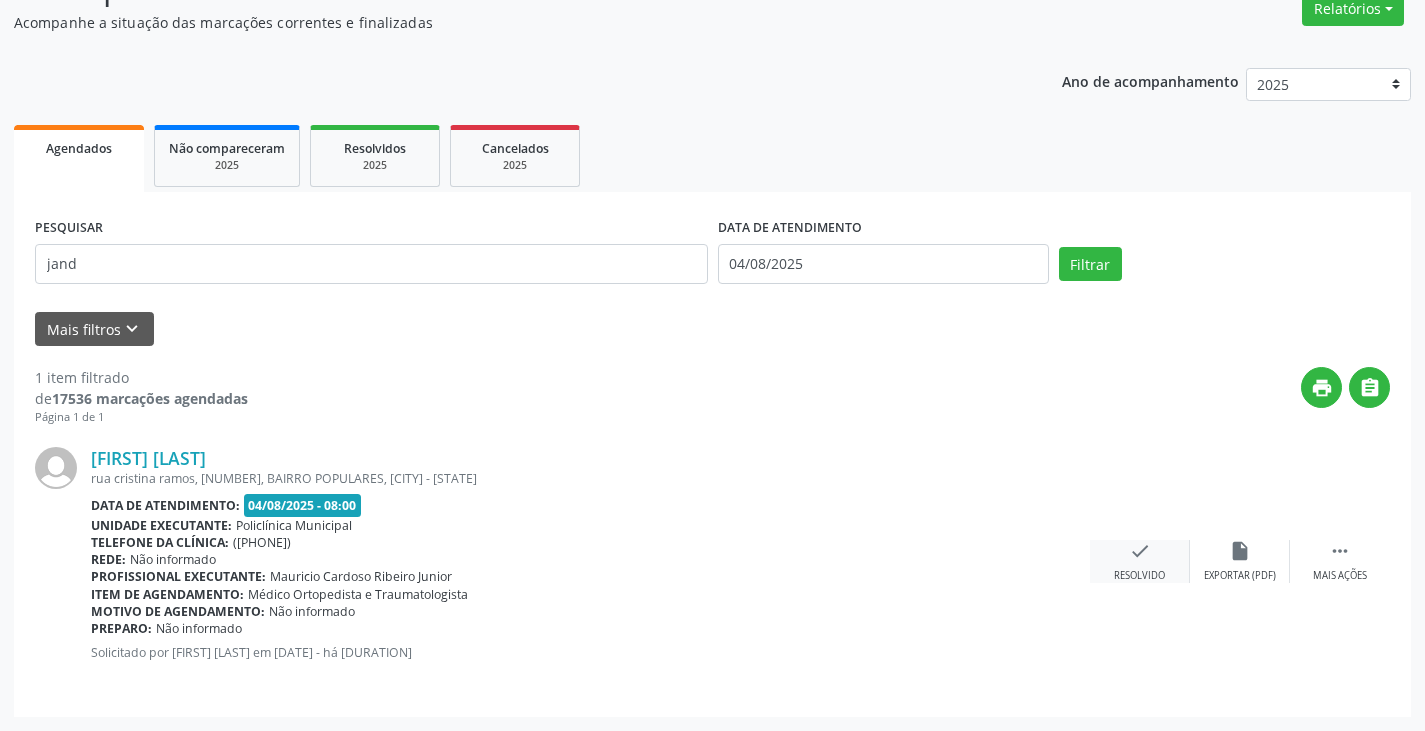 click on "check" at bounding box center [1140, 551] 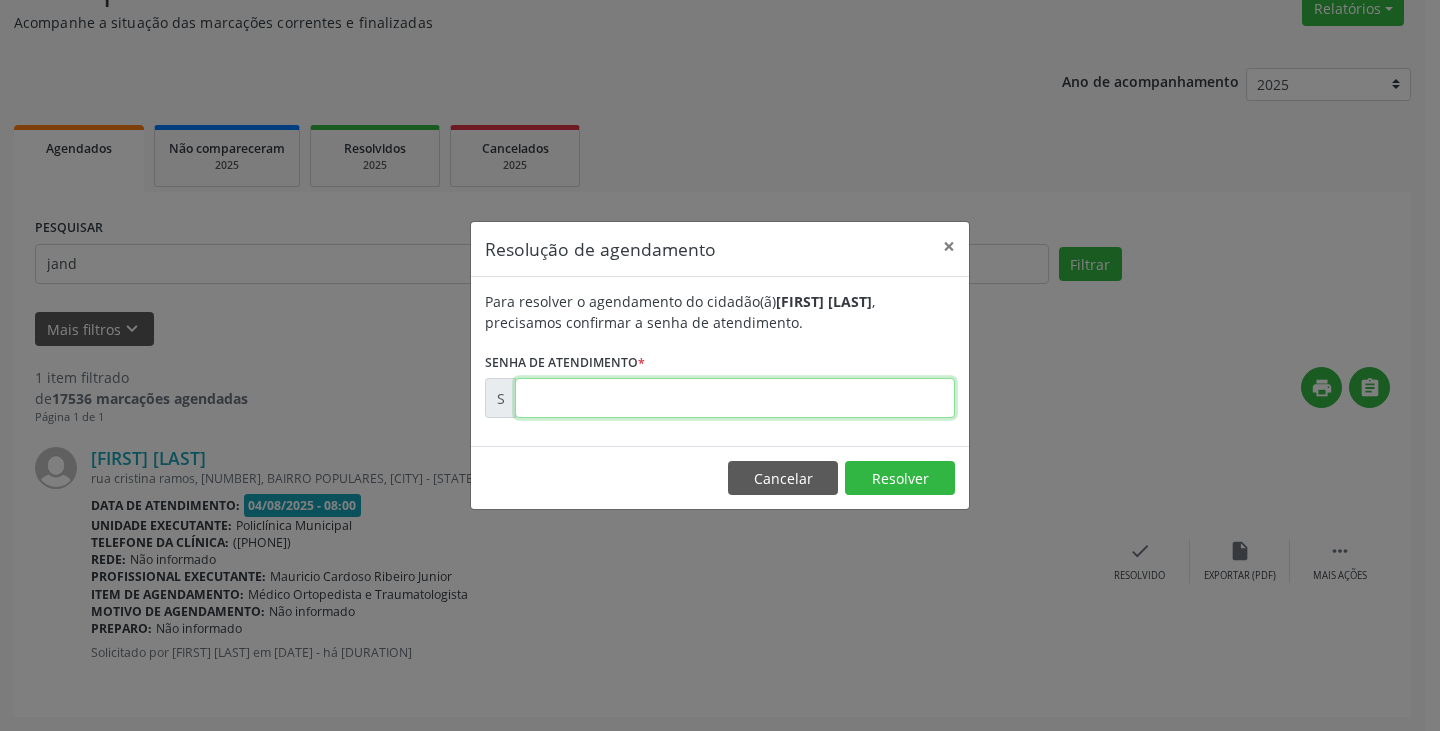 click at bounding box center [735, 398] 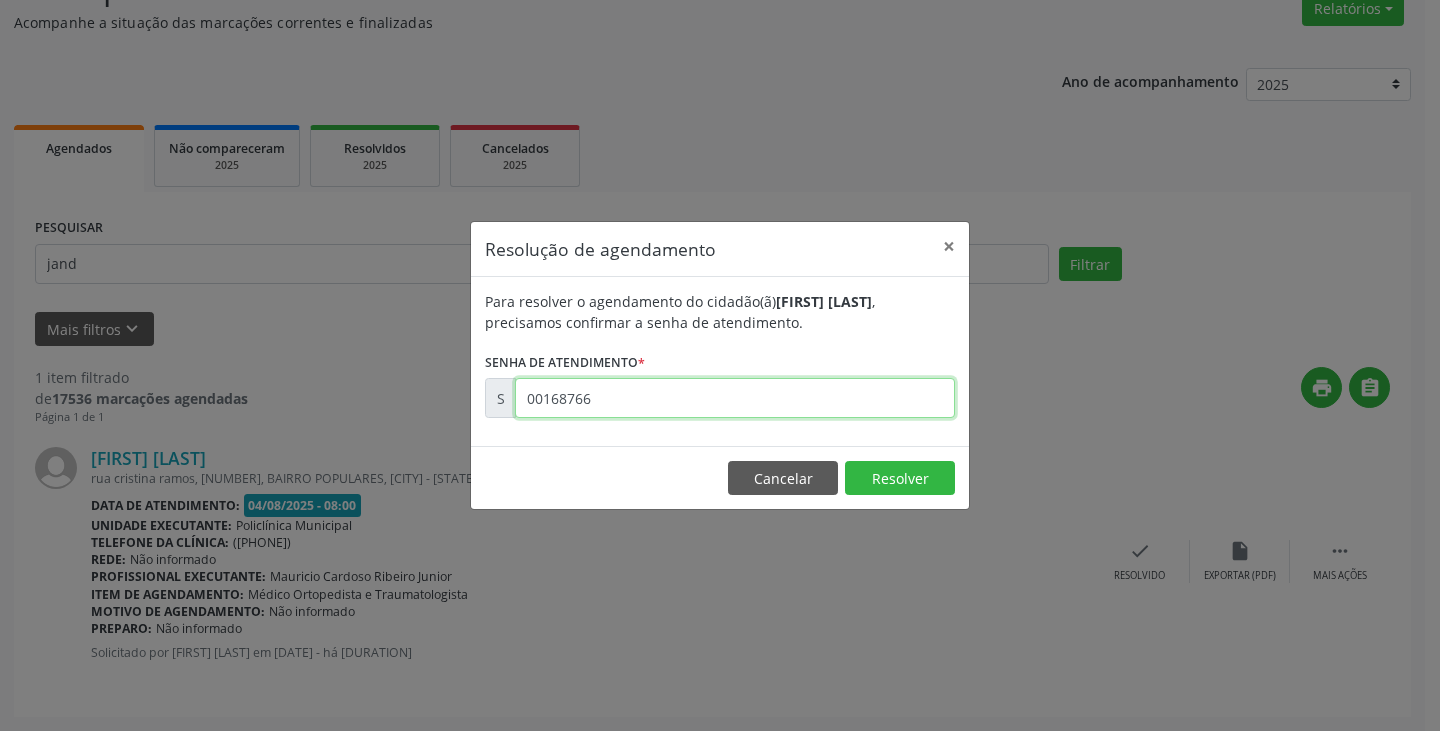 type on "00168766" 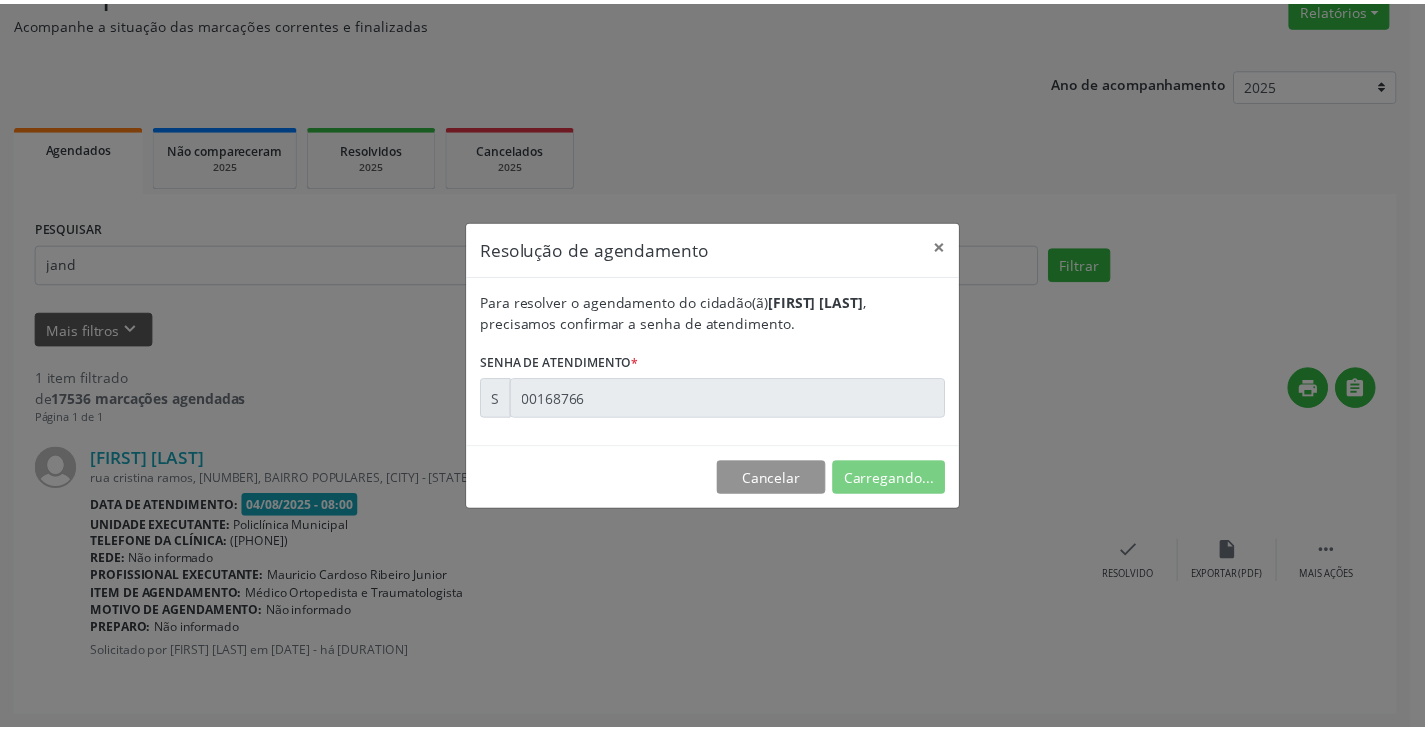 scroll, scrollTop: 0, scrollLeft: 0, axis: both 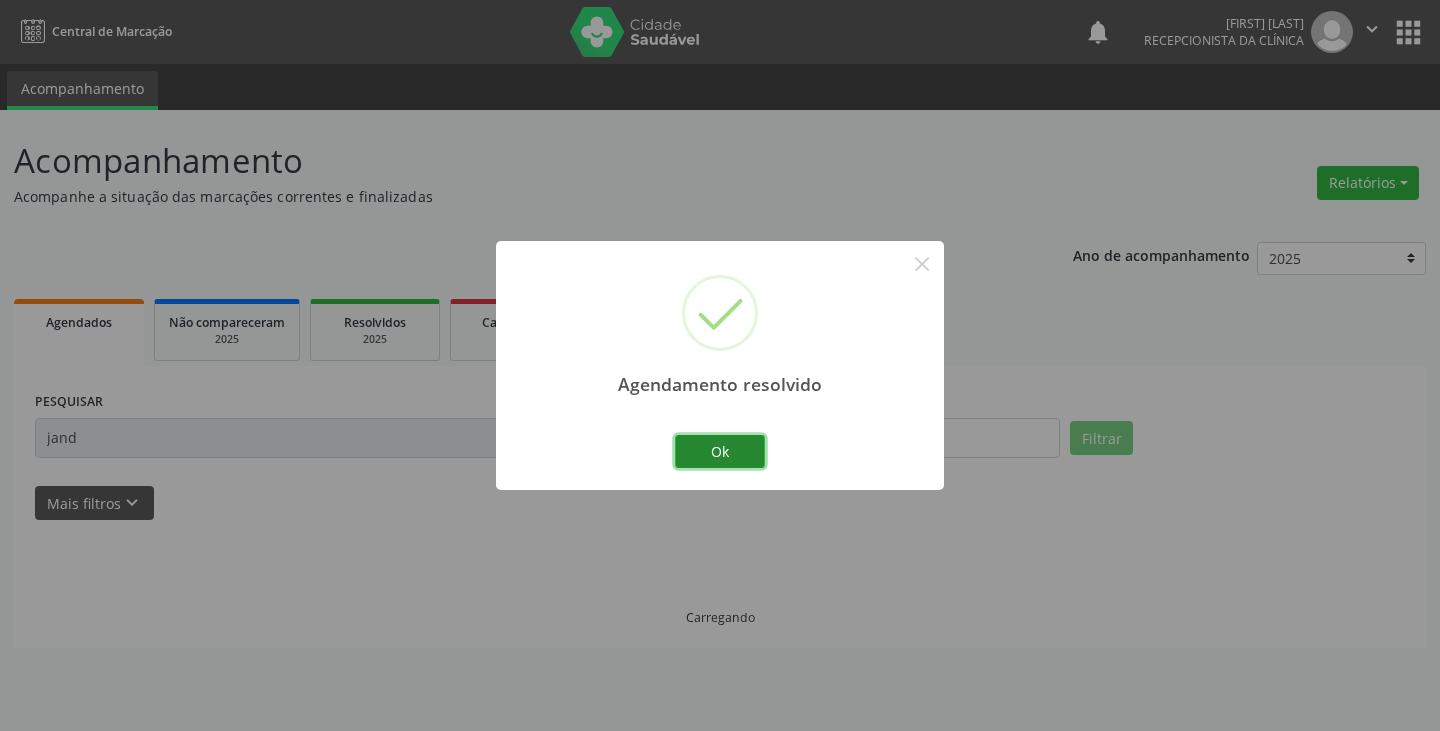 click on "Ok" at bounding box center (720, 452) 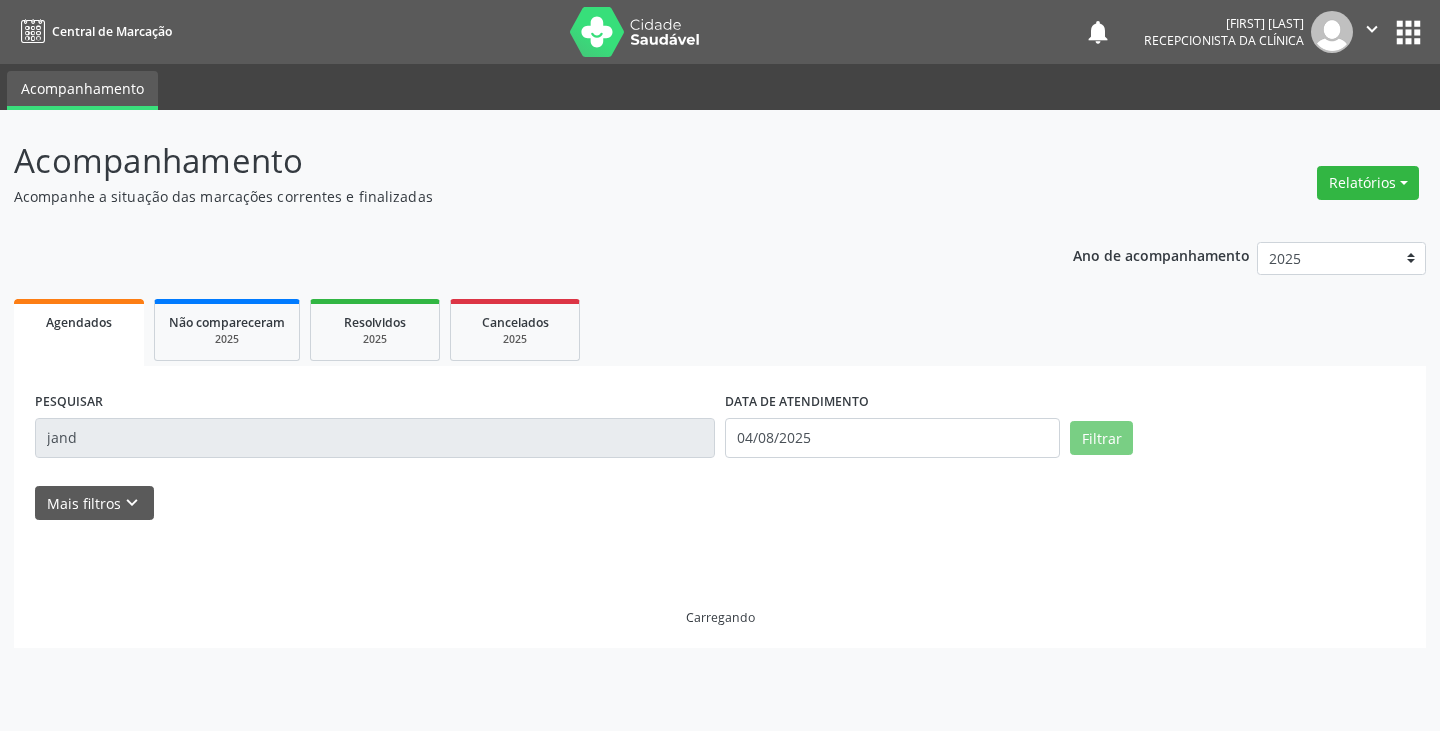 click on "jand" at bounding box center (375, 438) 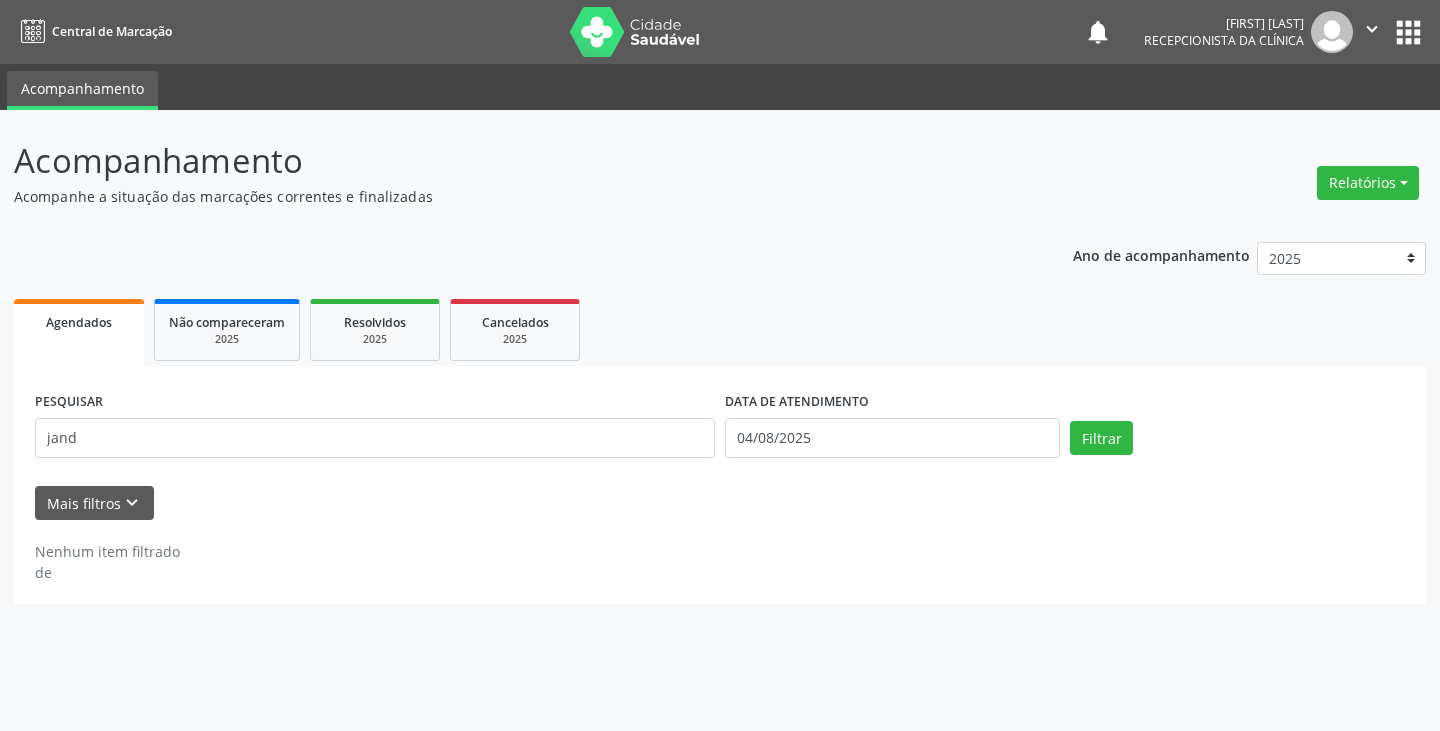 click on "PESQUISAR
[NAME]" at bounding box center (375, 429) 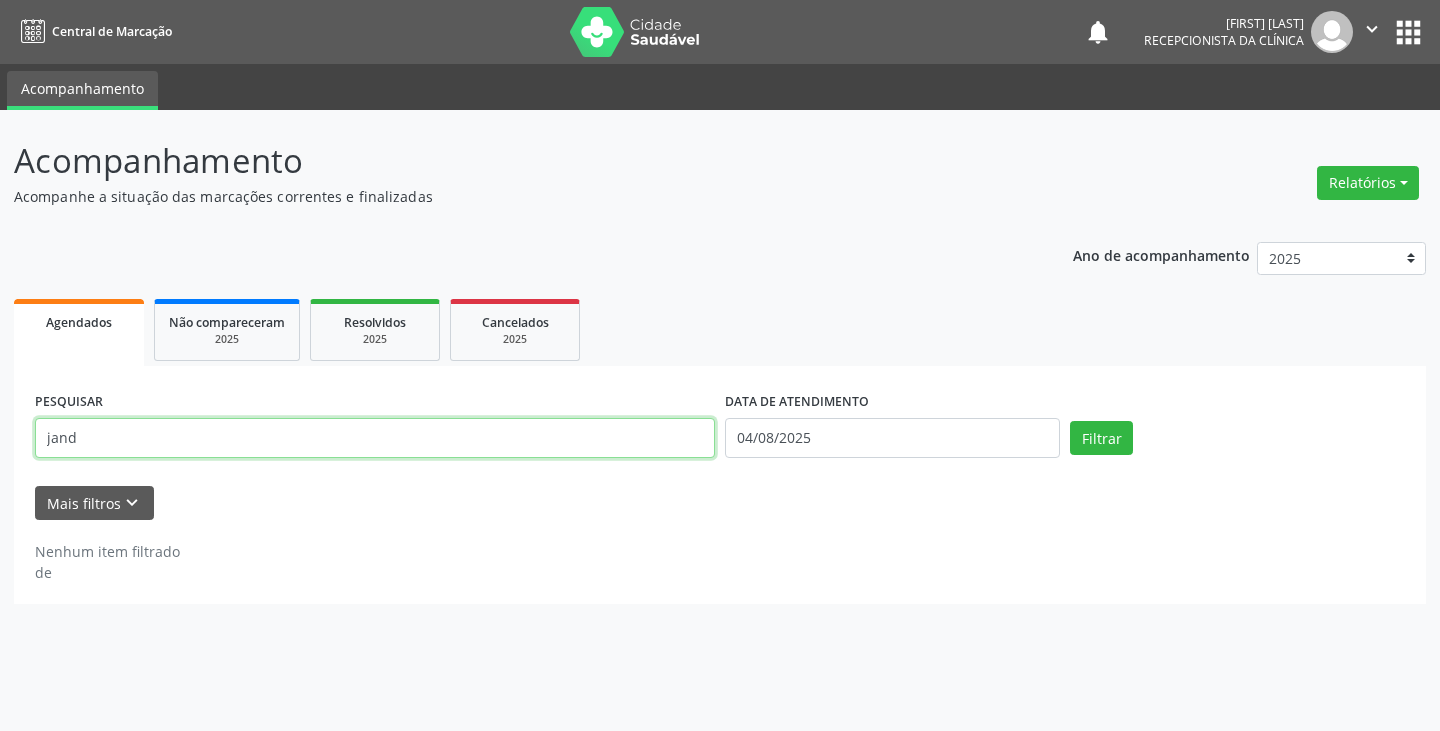 click on "jand" at bounding box center [375, 438] 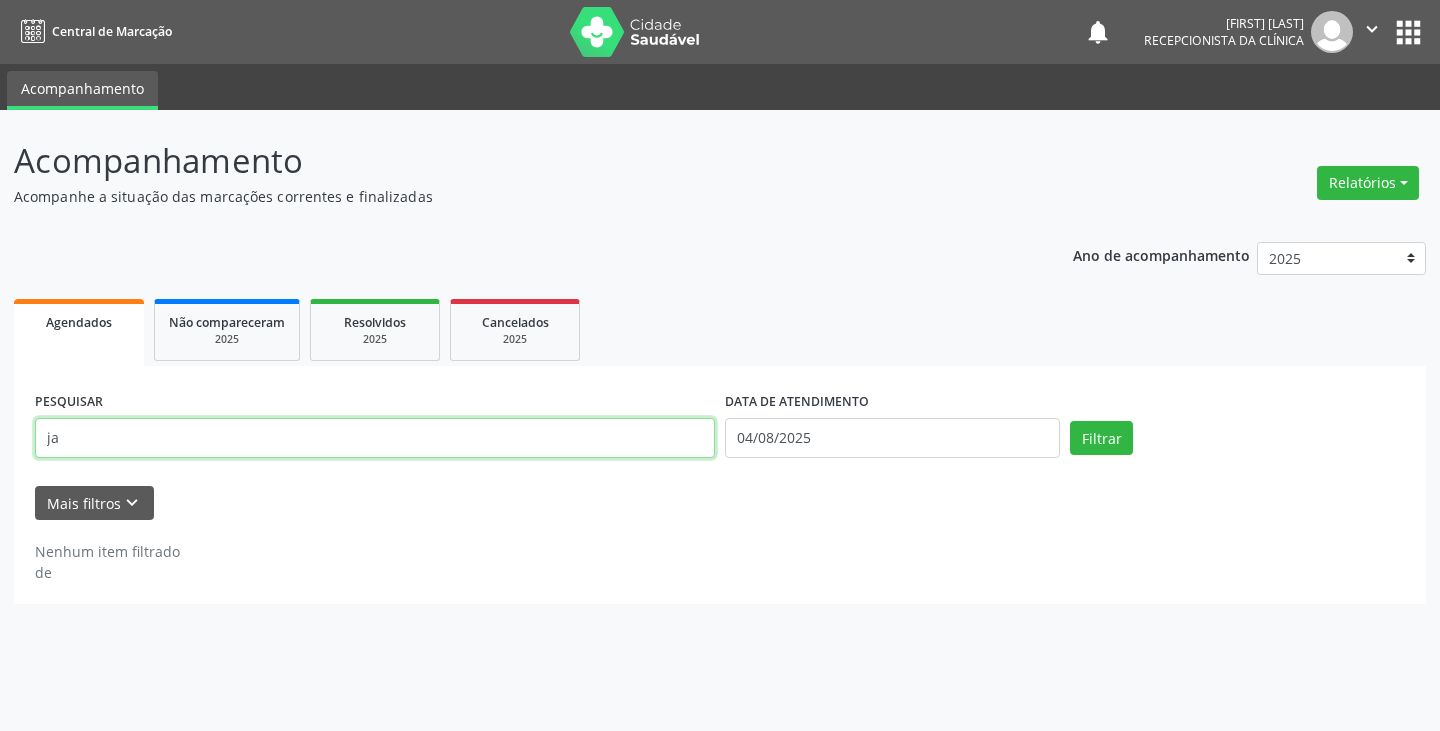 type on "j" 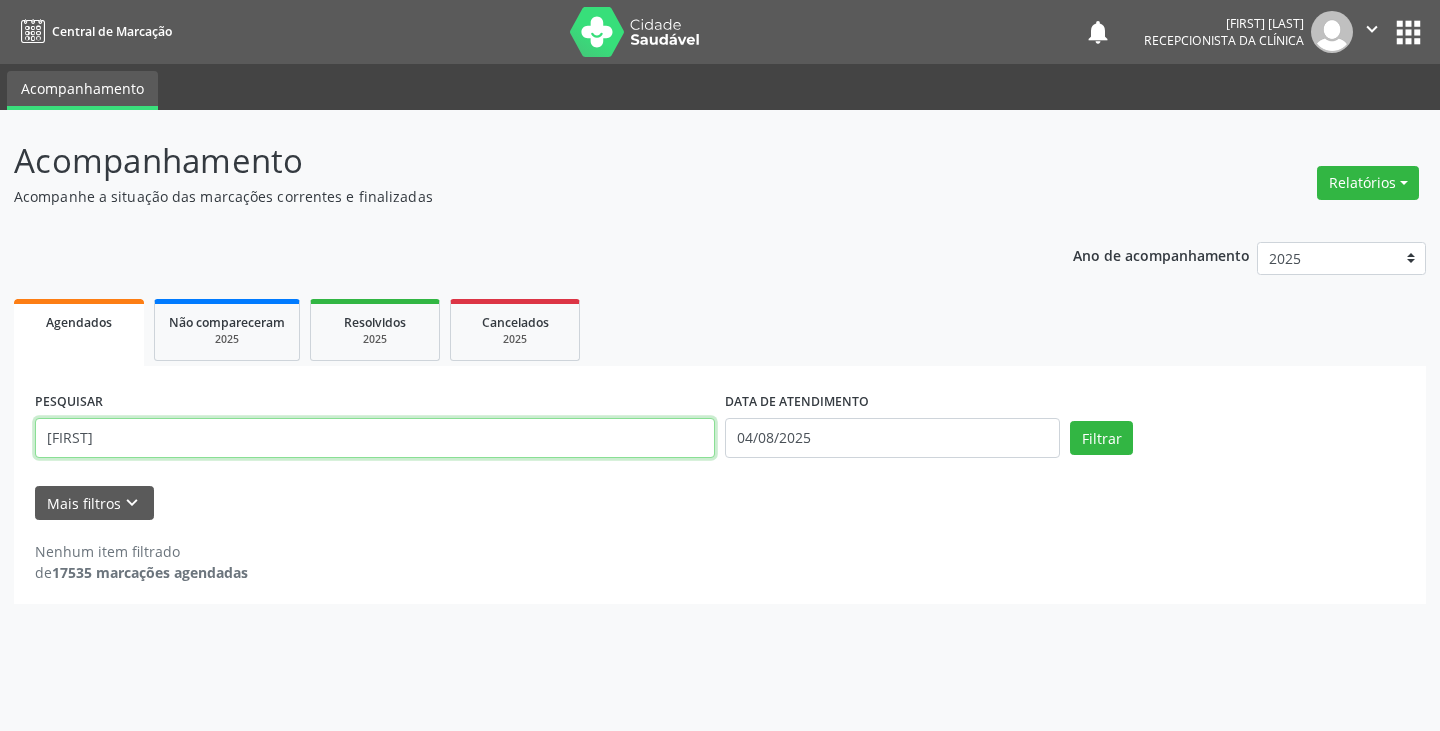 type on "[FIRST]" 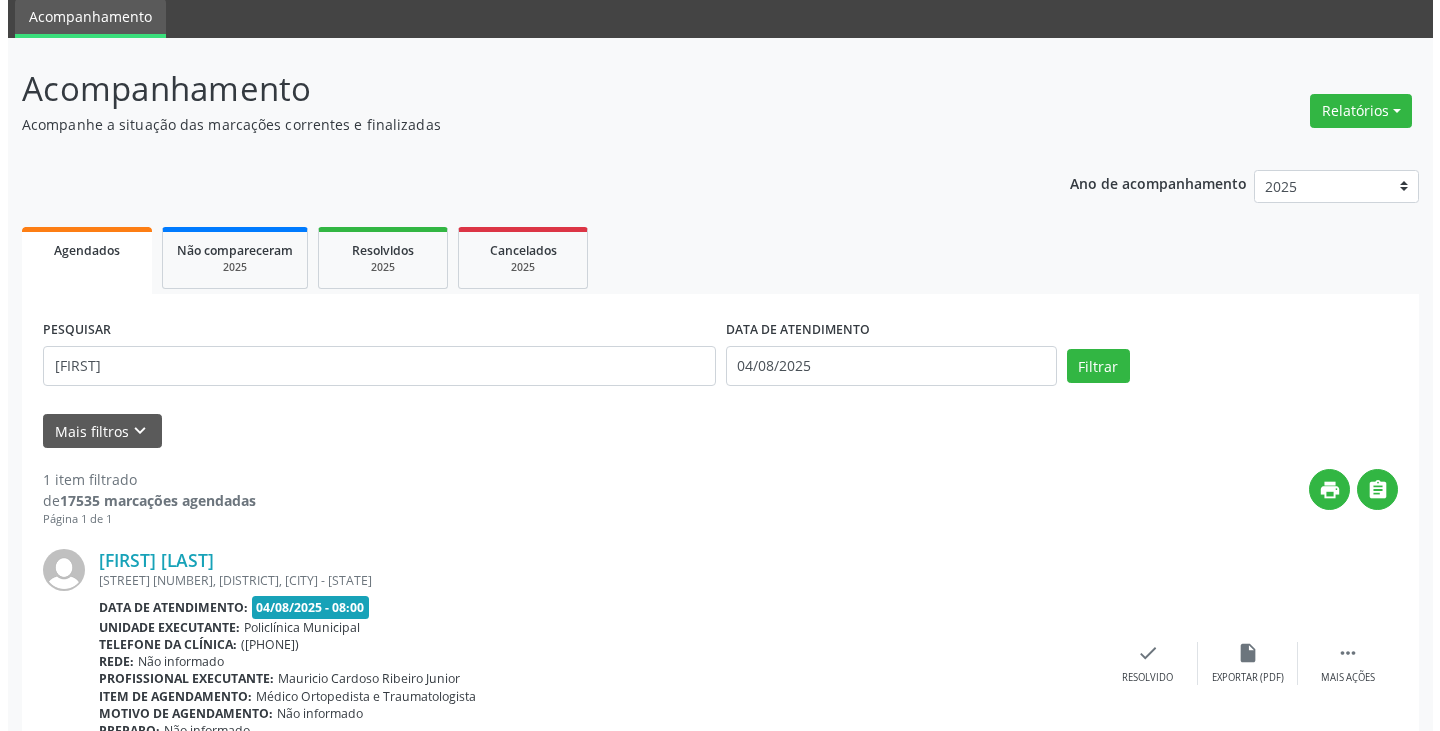 scroll, scrollTop: 174, scrollLeft: 0, axis: vertical 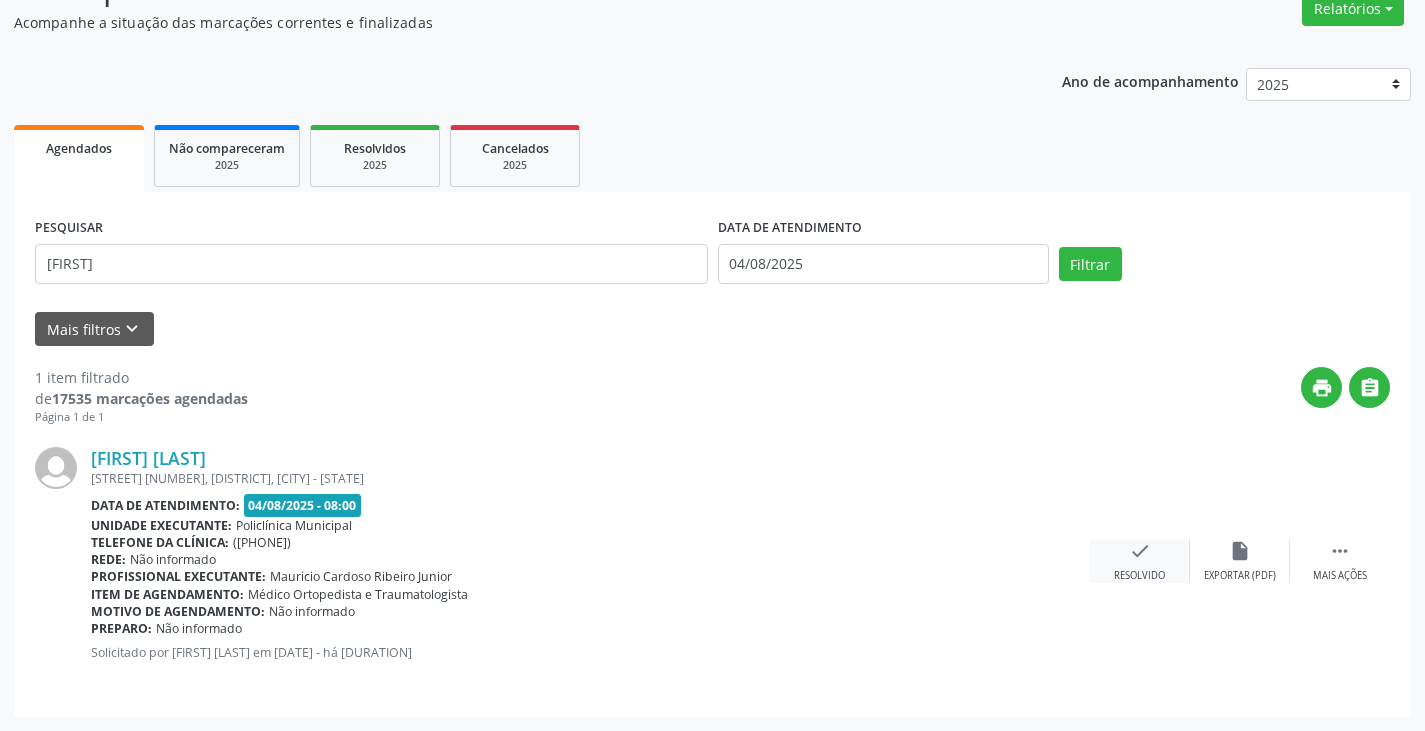 click on "check" at bounding box center (1140, 551) 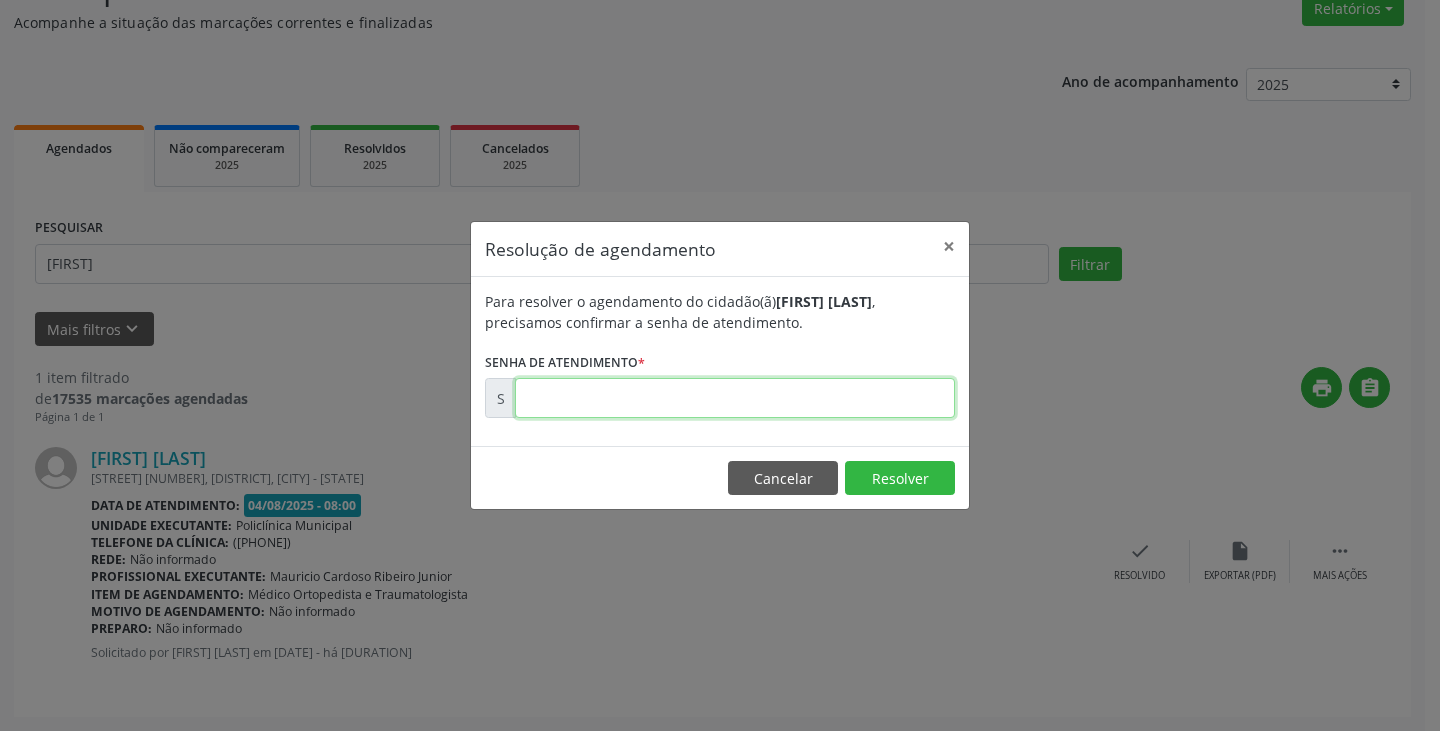 click at bounding box center (735, 398) 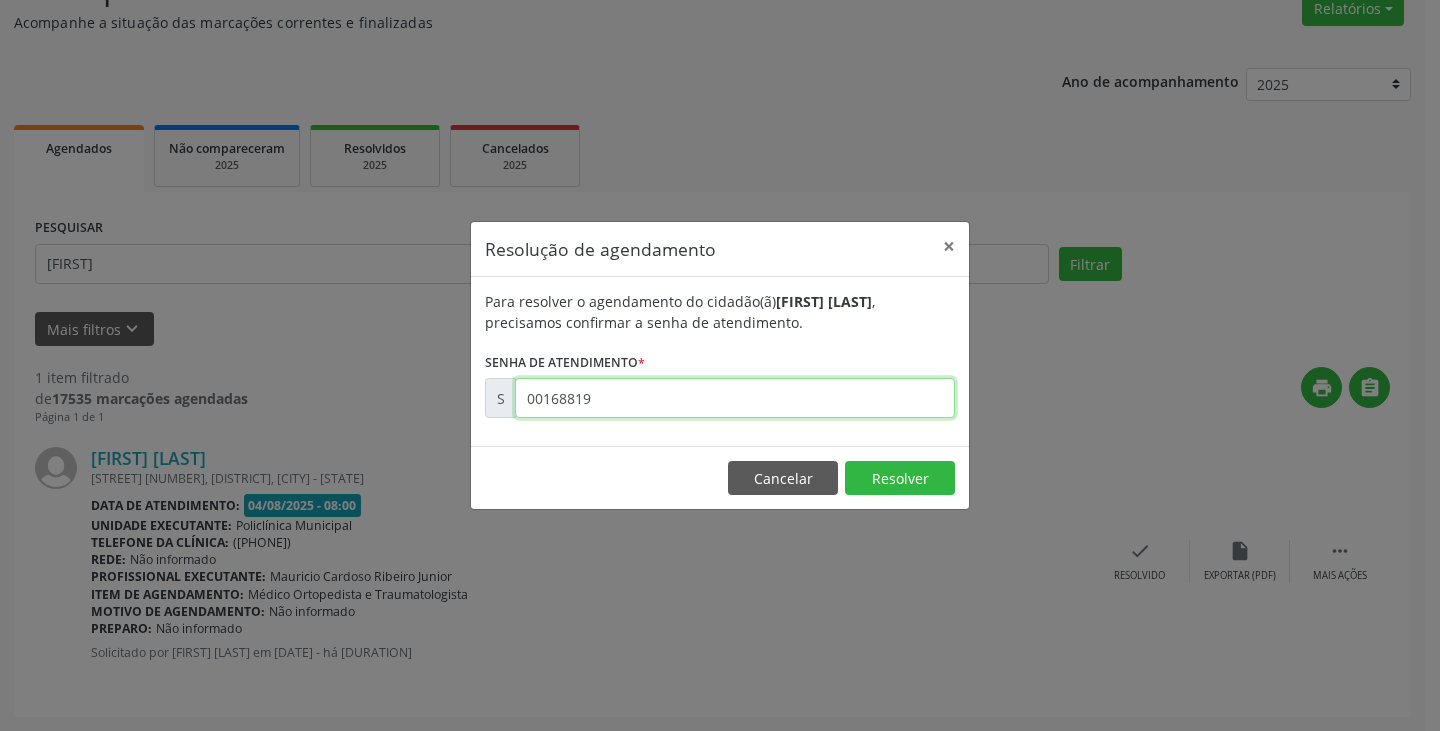 type on "00168819" 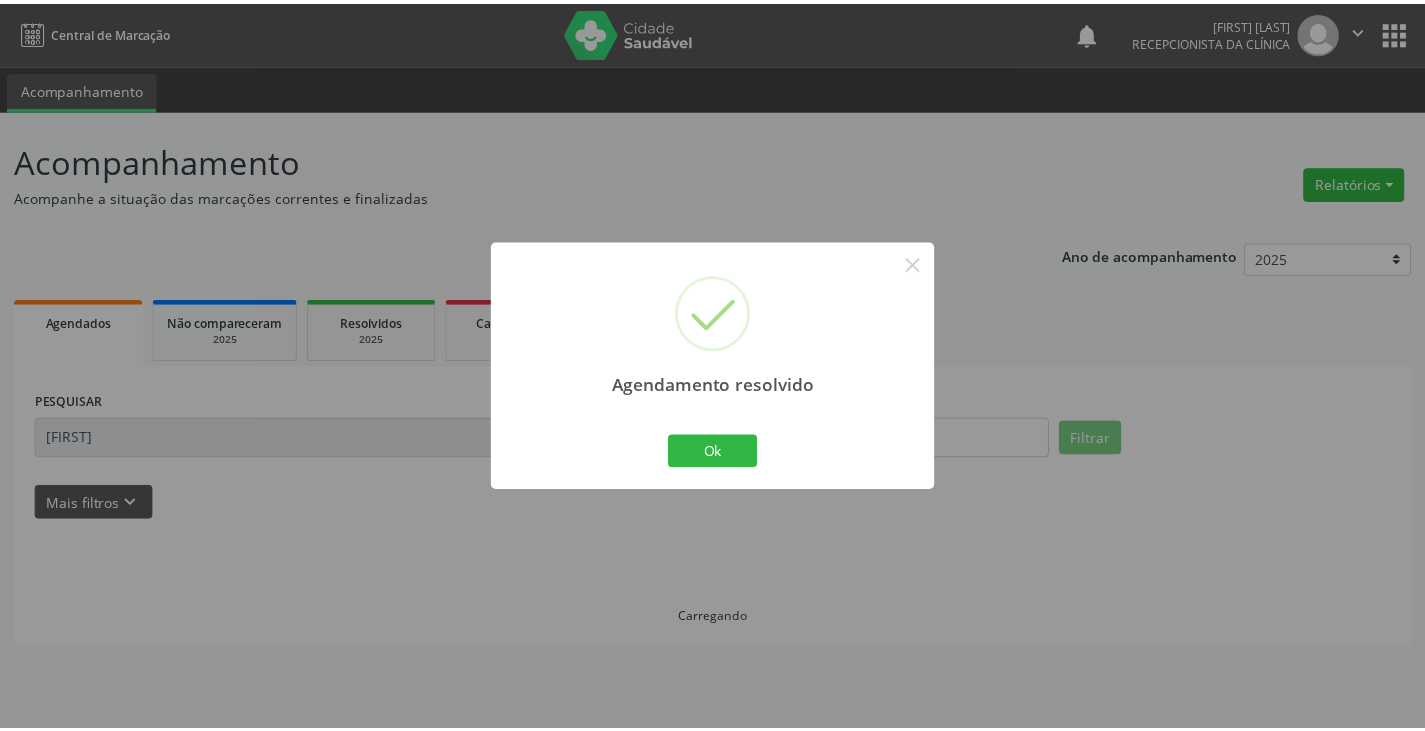 scroll, scrollTop: 0, scrollLeft: 0, axis: both 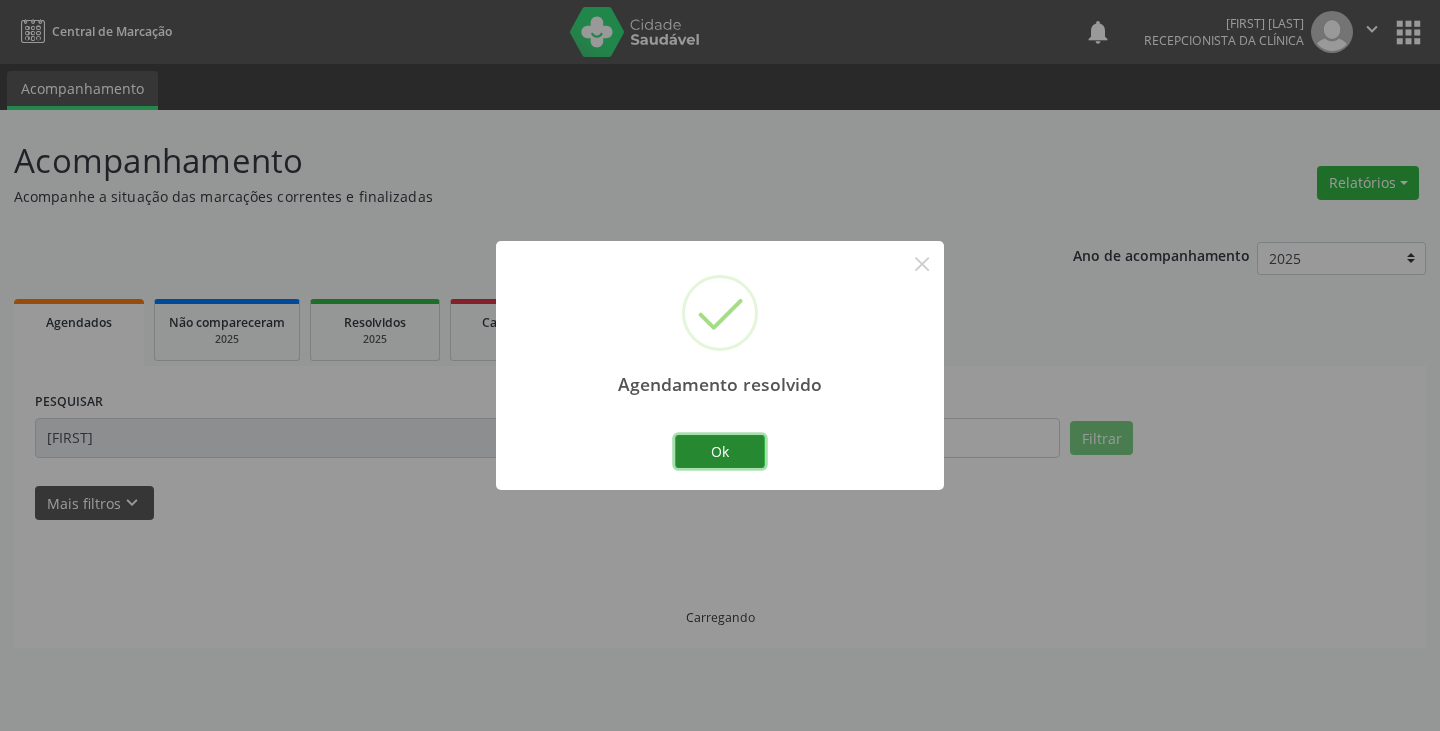 click on "Ok" at bounding box center [720, 452] 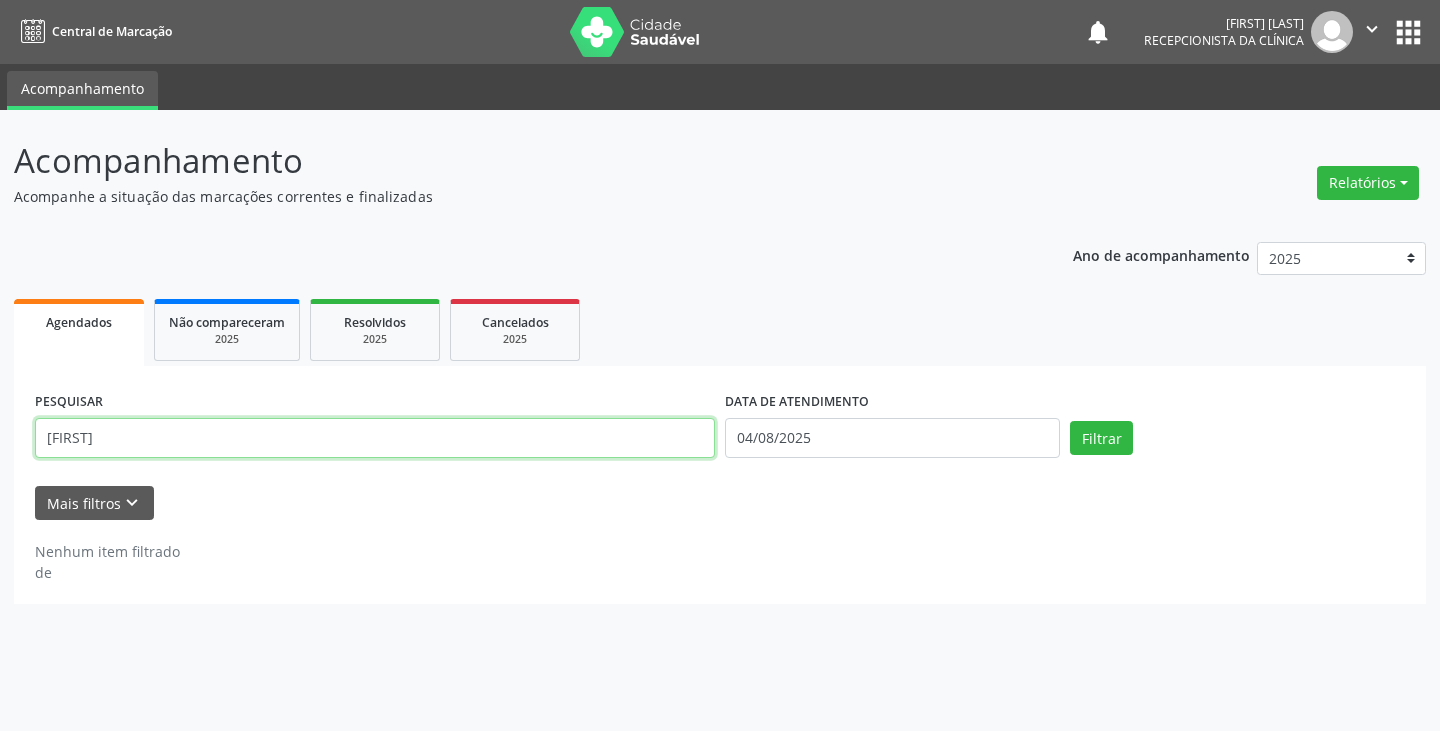 click on "[FIRST]" at bounding box center (375, 438) 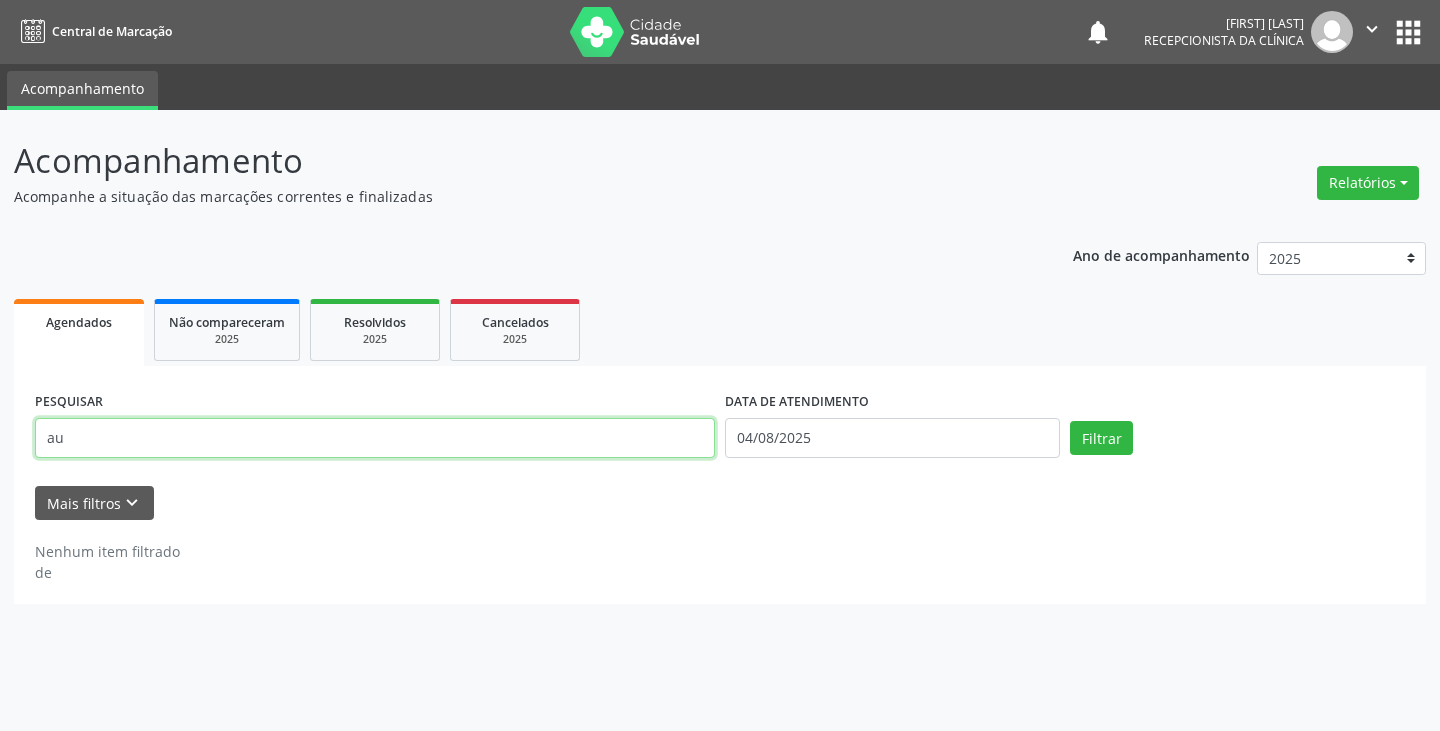 type on "a" 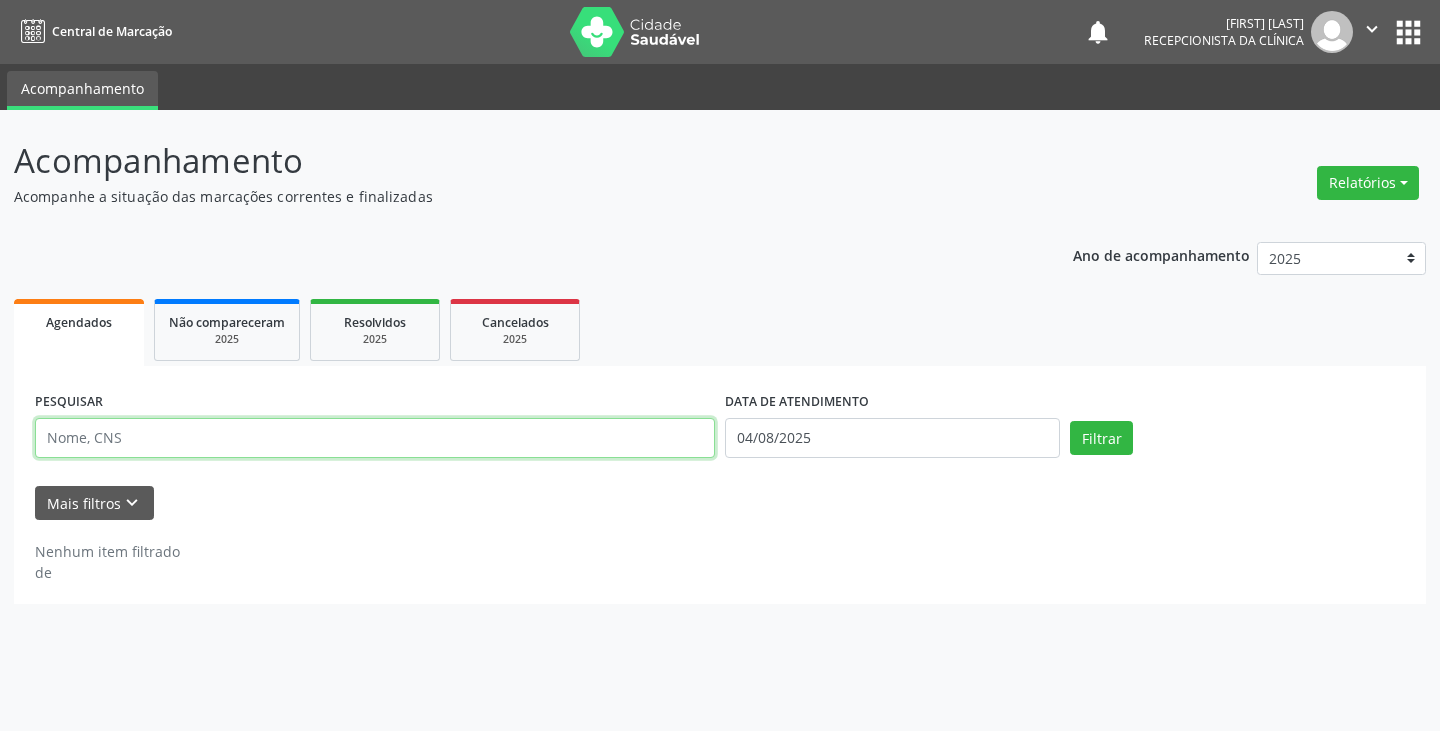 type on "ç" 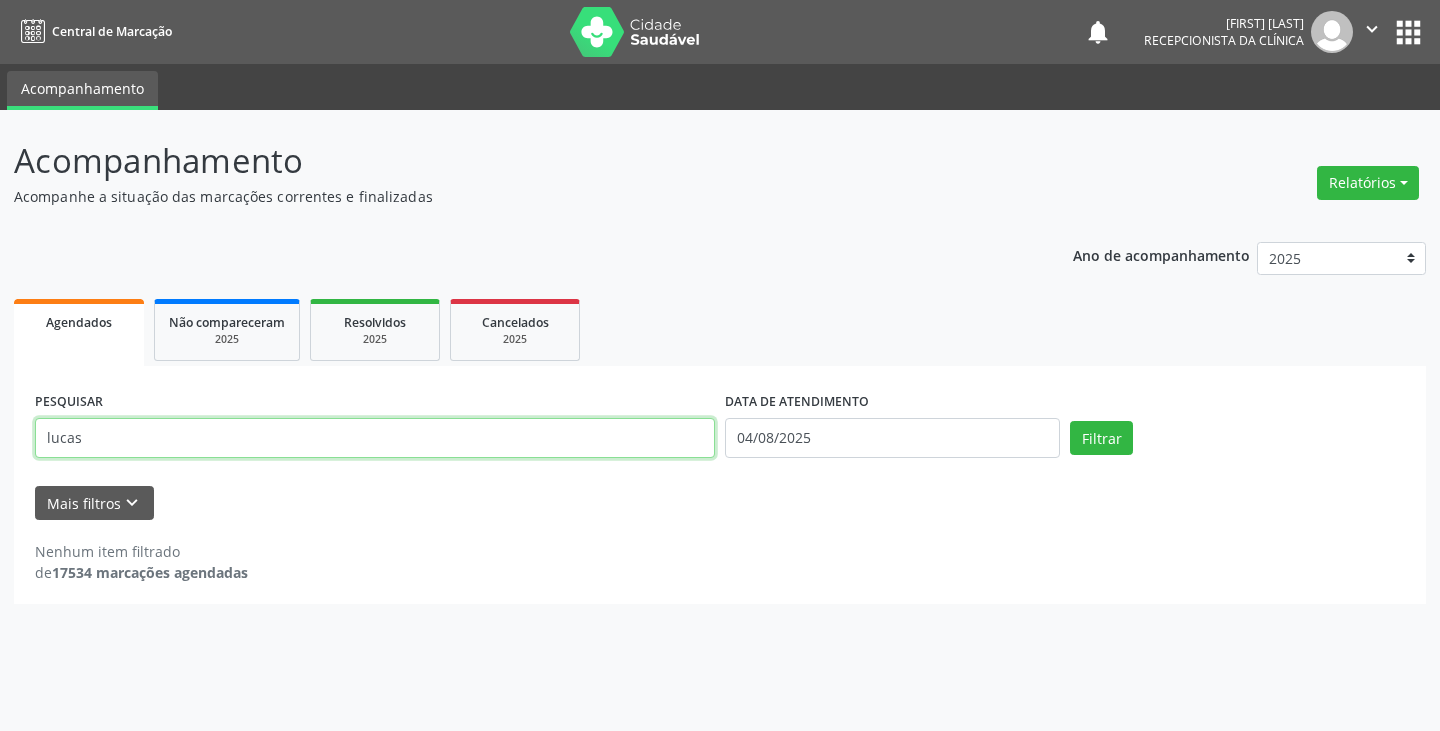 type on "lucas" 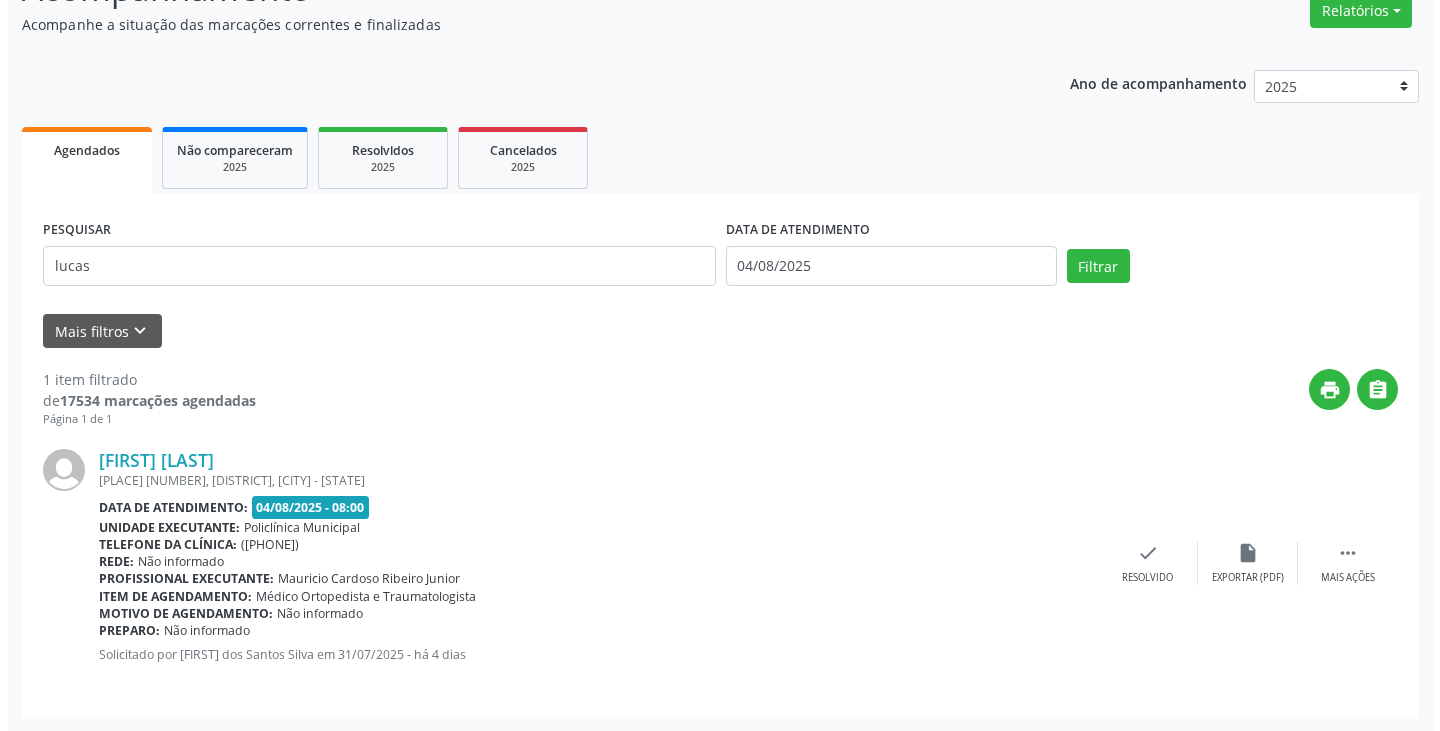 scroll, scrollTop: 174, scrollLeft: 0, axis: vertical 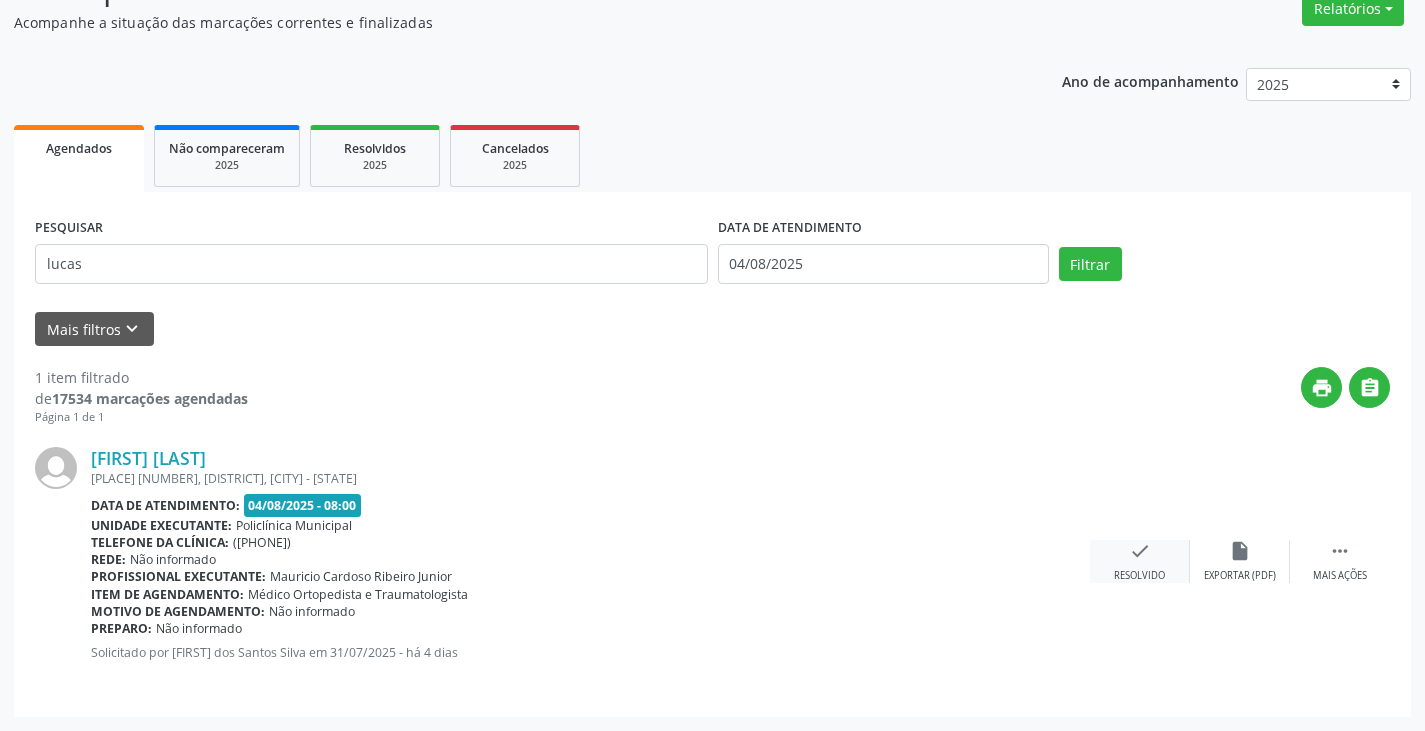 click on "check" at bounding box center [1140, 551] 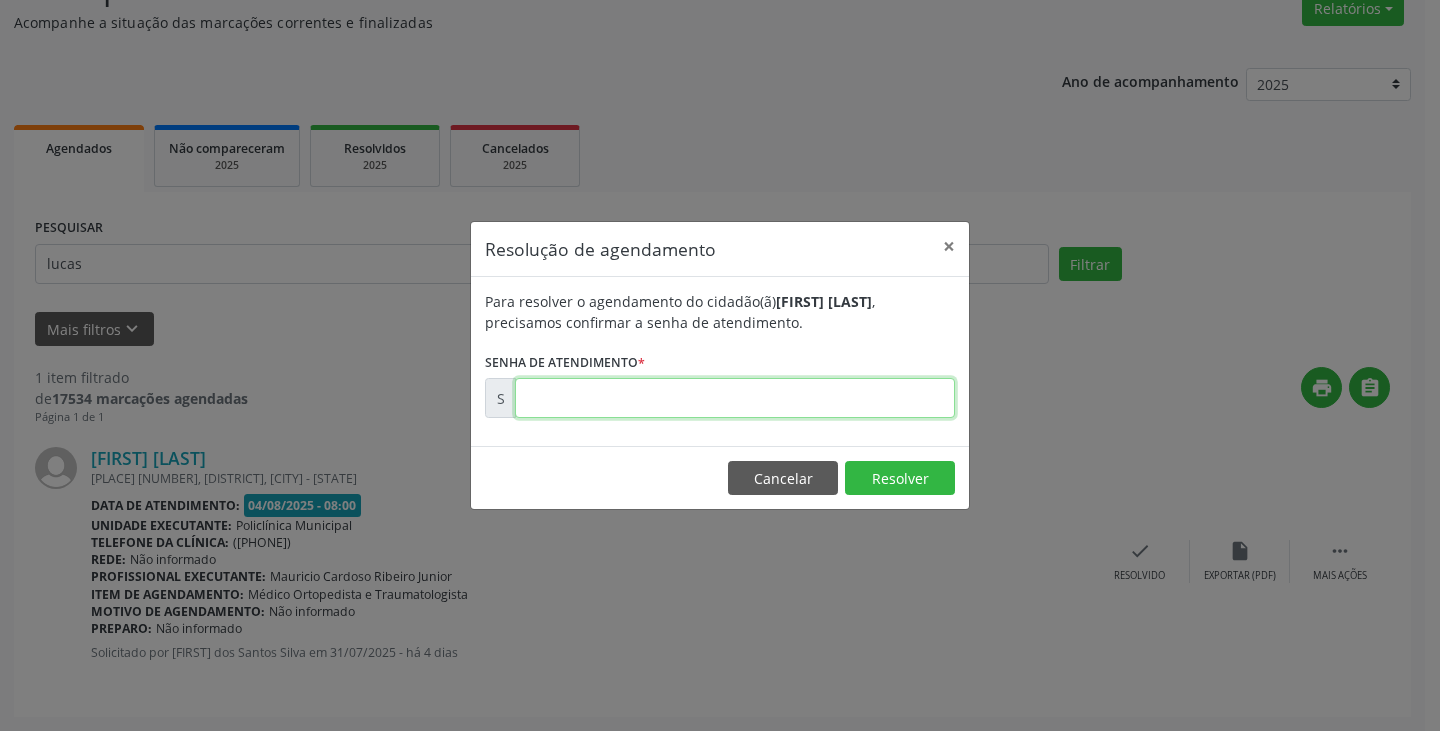 click at bounding box center (735, 398) 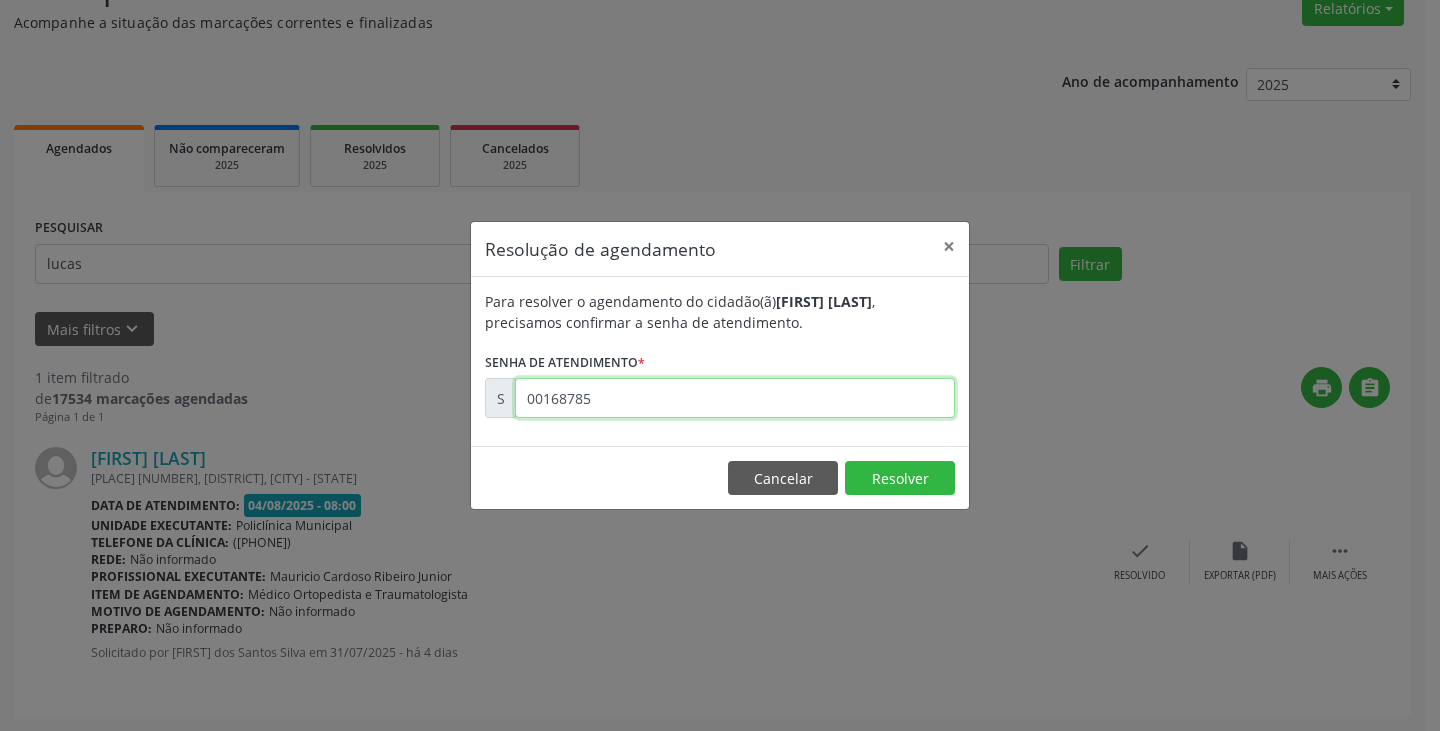 type on "00168785" 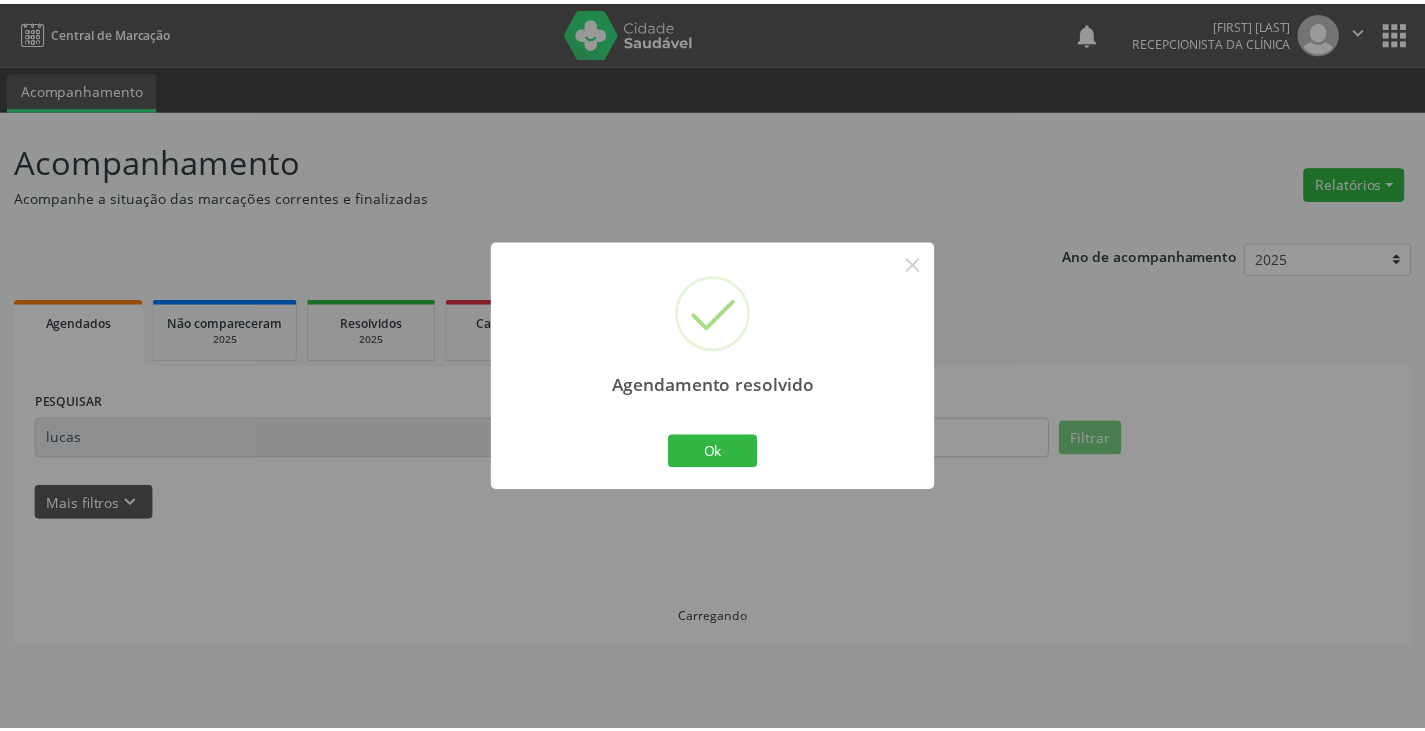 scroll, scrollTop: 0, scrollLeft: 0, axis: both 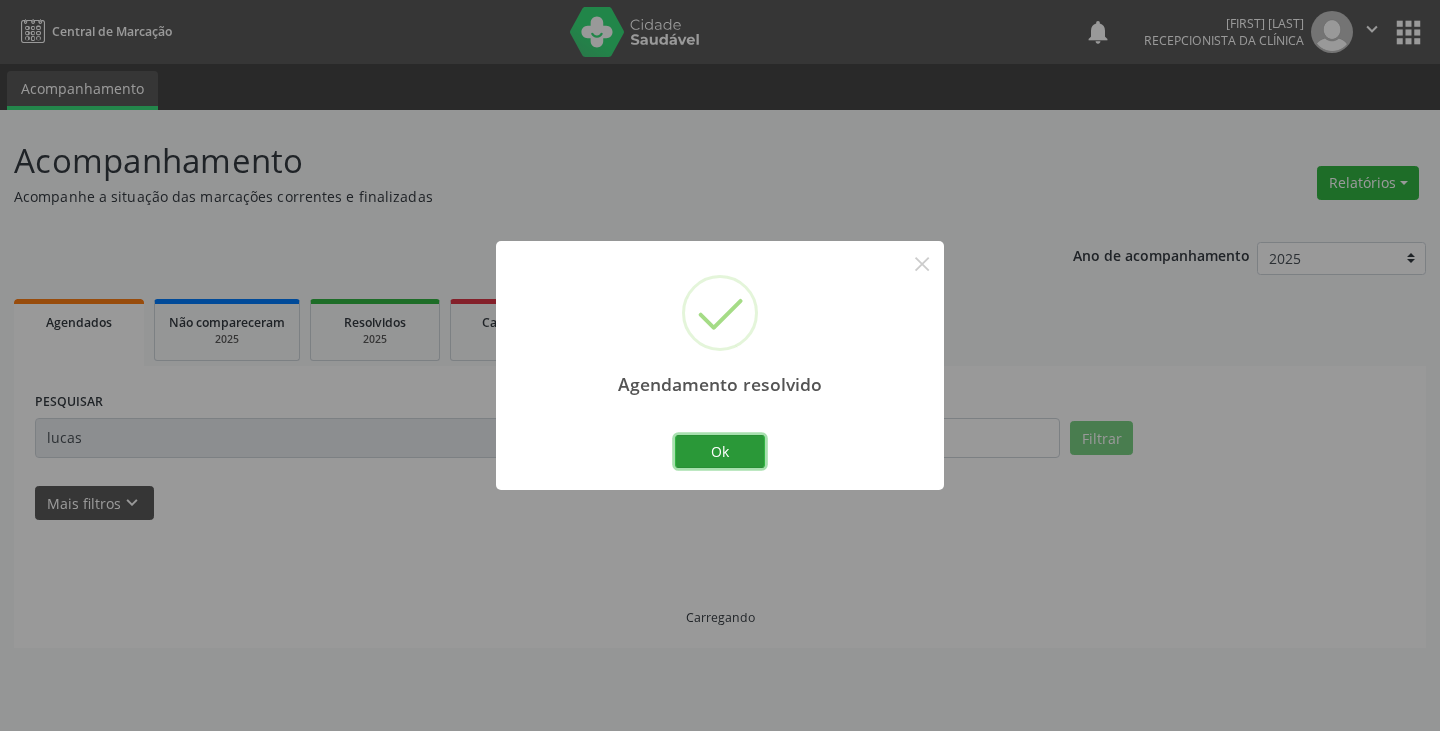 drag, startPoint x: 732, startPoint y: 457, endPoint x: 696, endPoint y: 452, distance: 36.345562 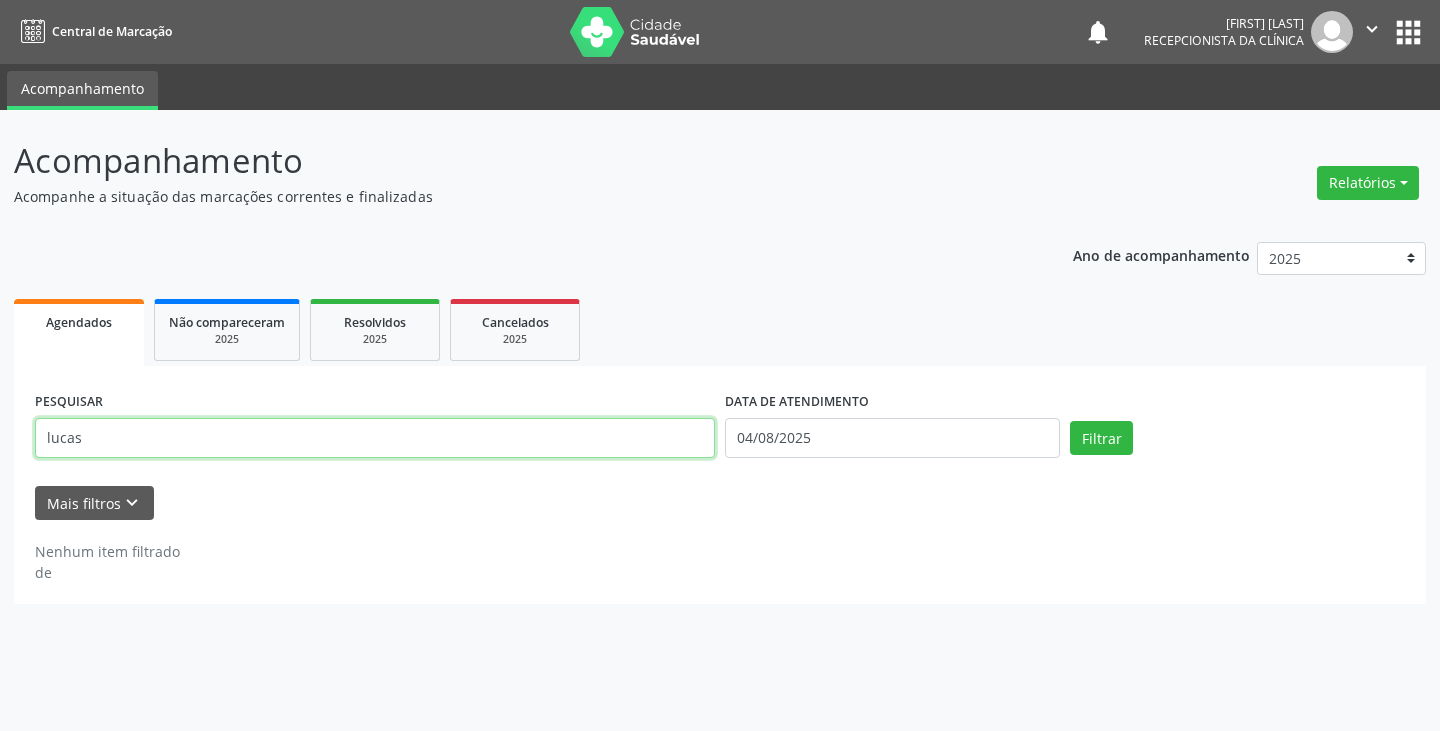 click on "lucas" at bounding box center [375, 438] 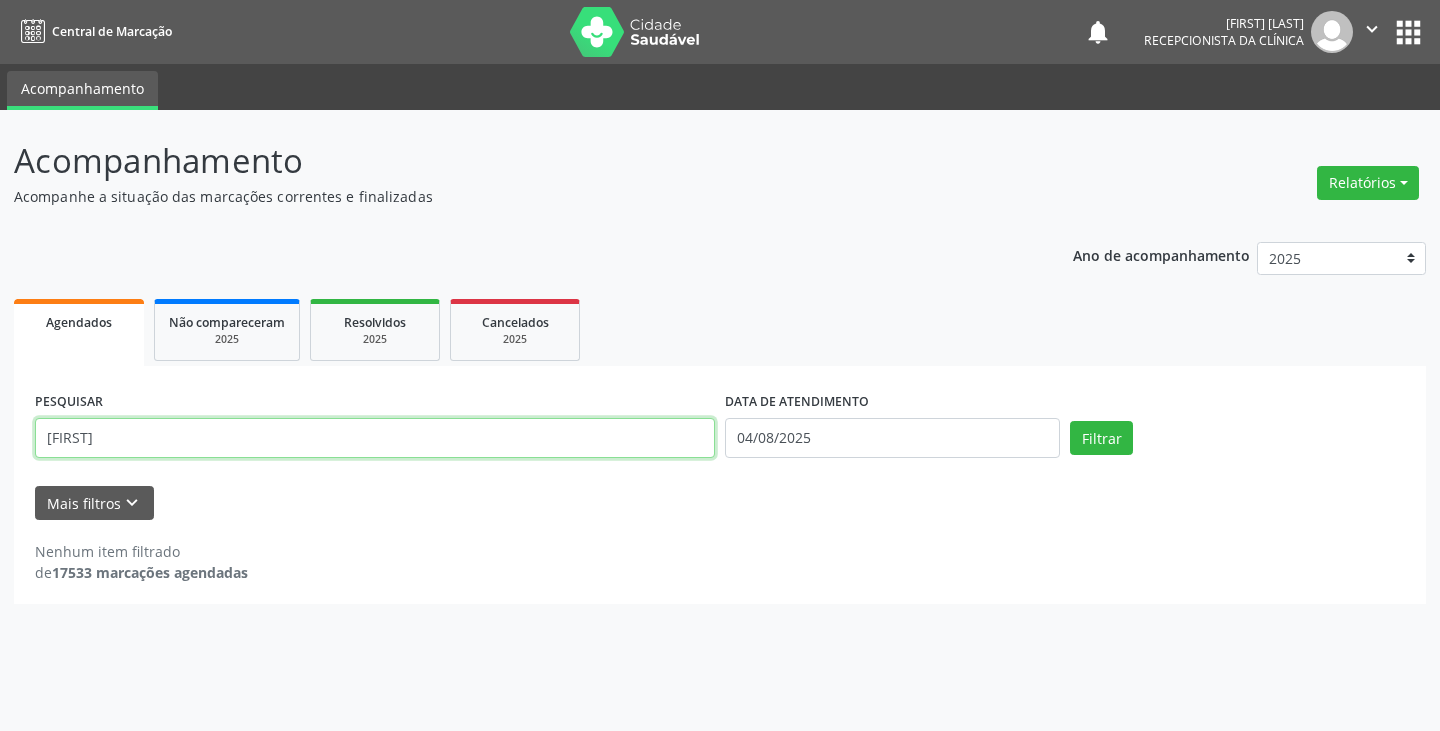 click on "Filtrar" at bounding box center [1101, 438] 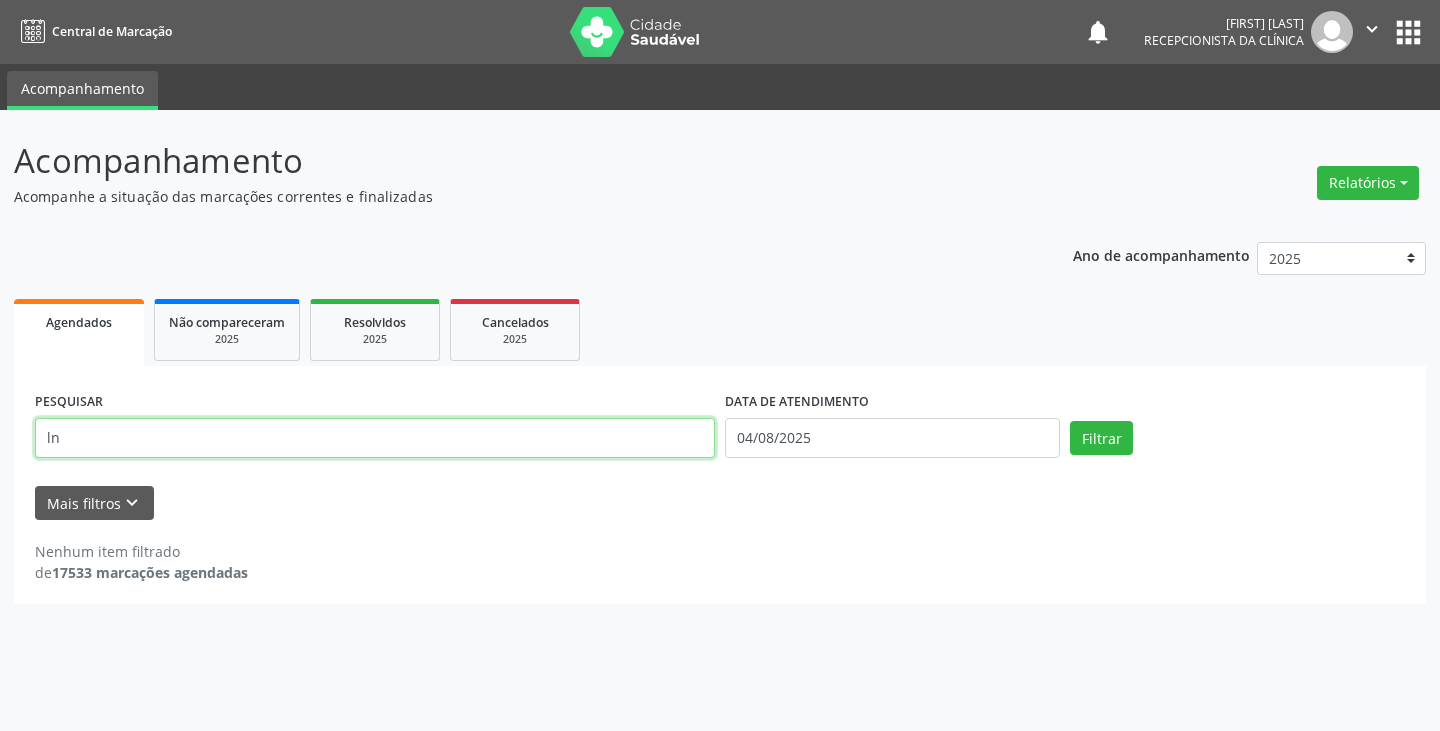 type on "l" 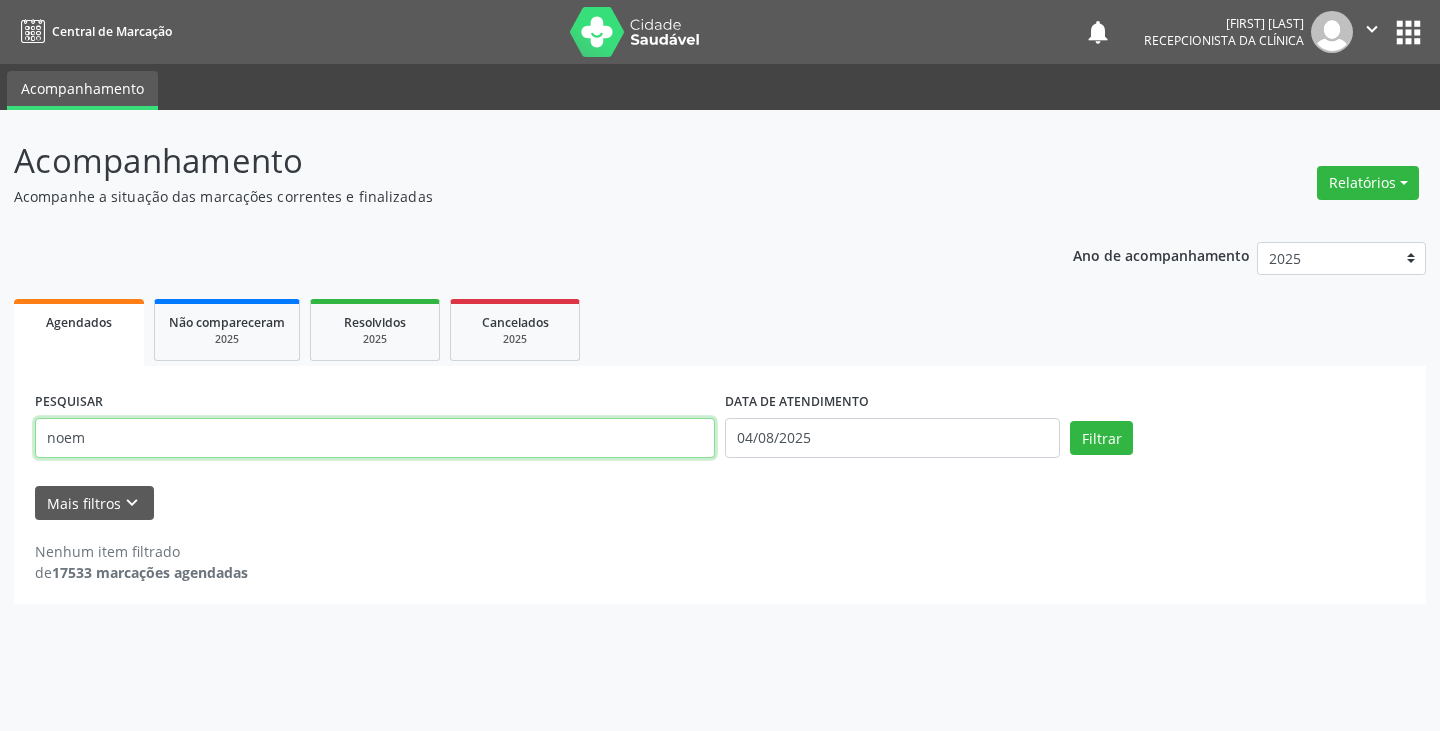 type on "noem" 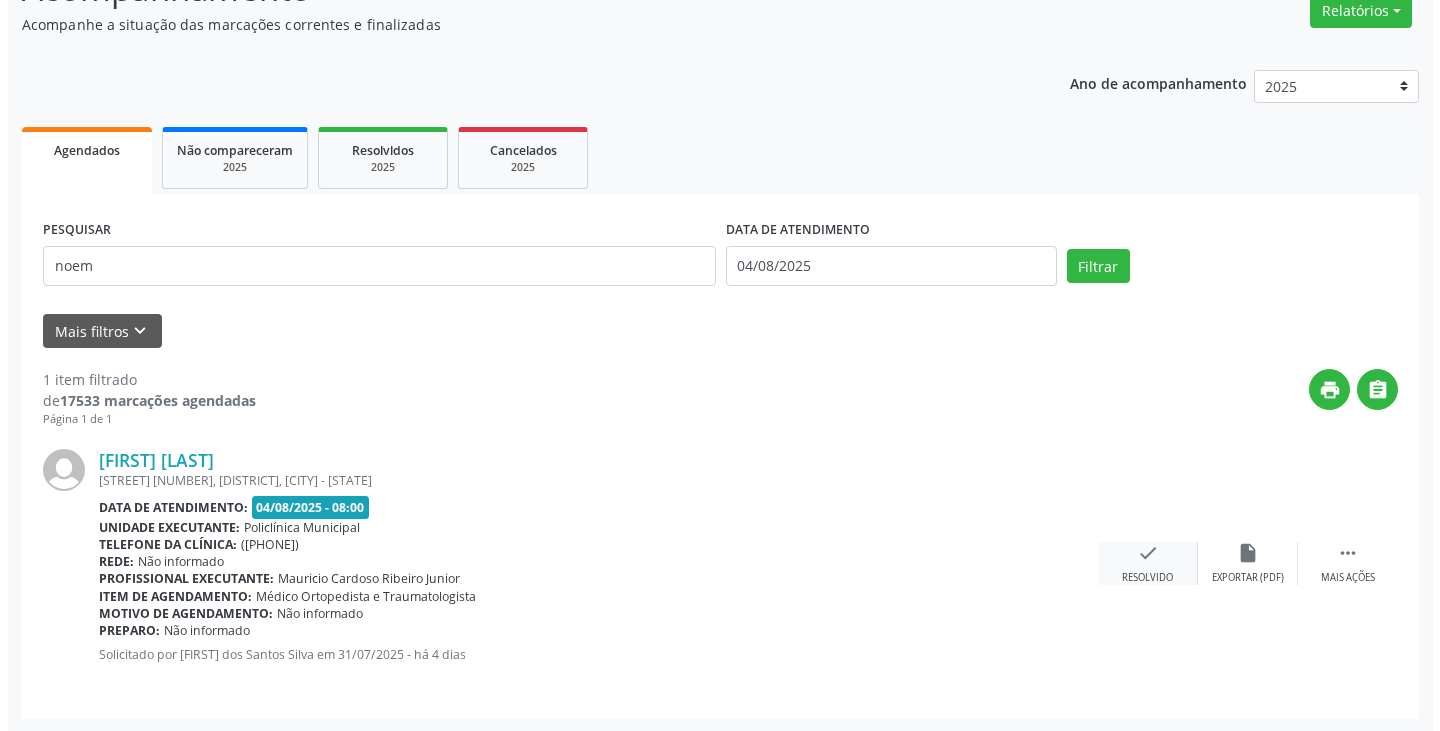 scroll, scrollTop: 174, scrollLeft: 0, axis: vertical 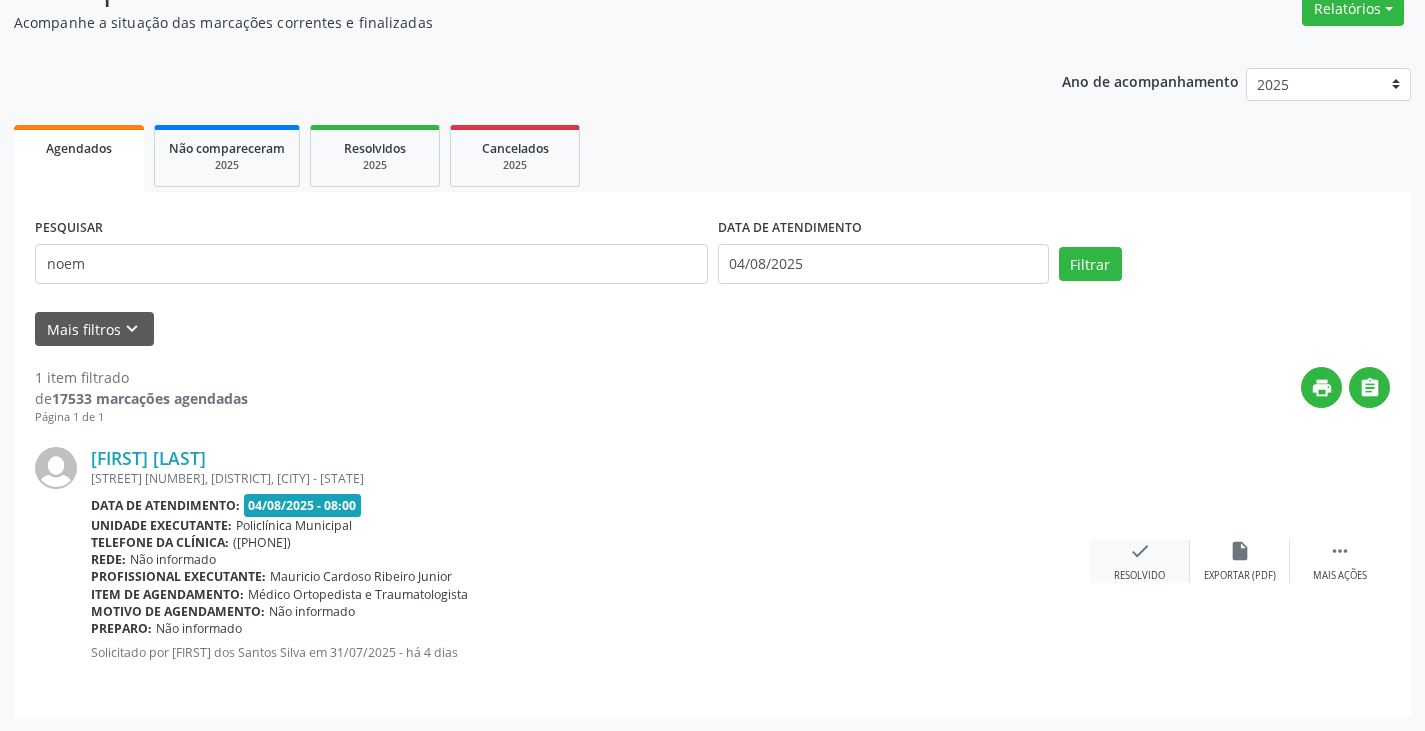 click on "check" at bounding box center [1140, 551] 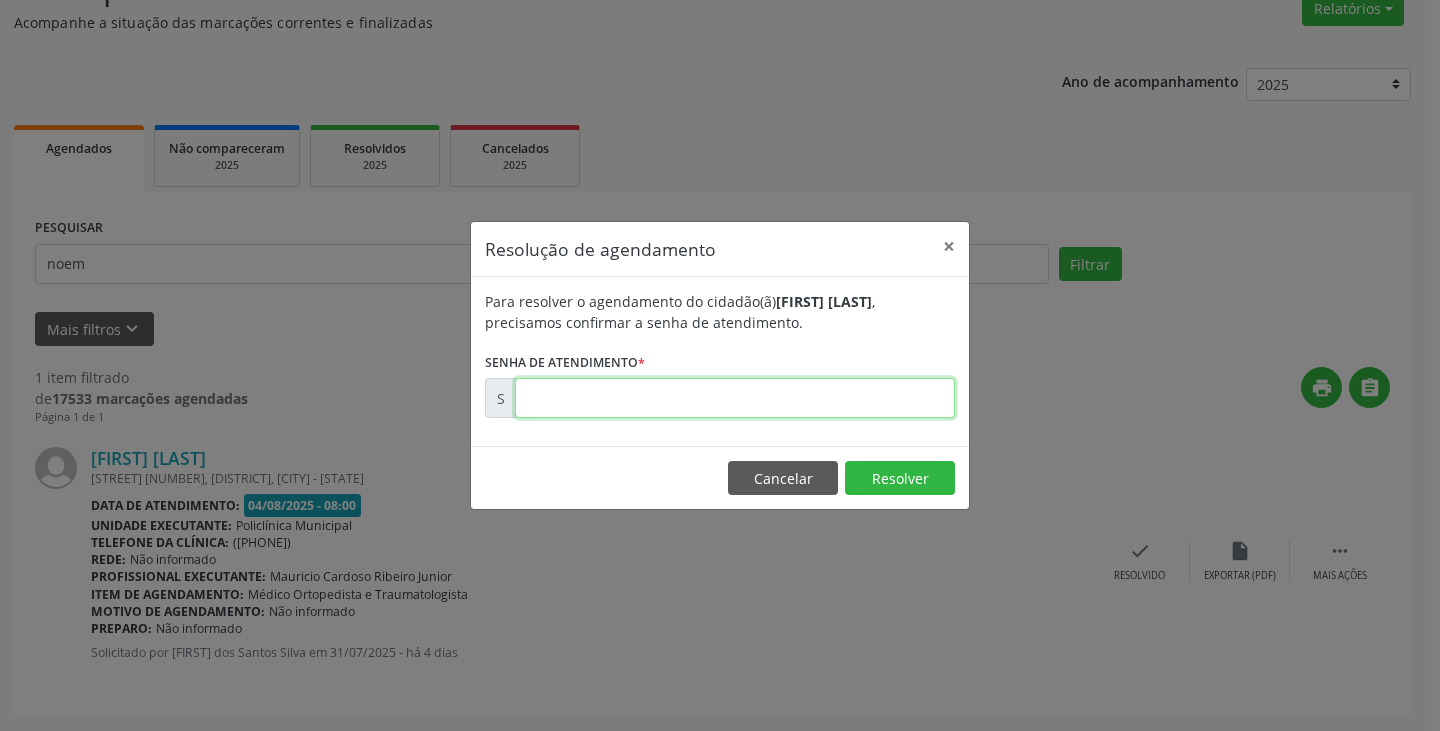 click at bounding box center [735, 398] 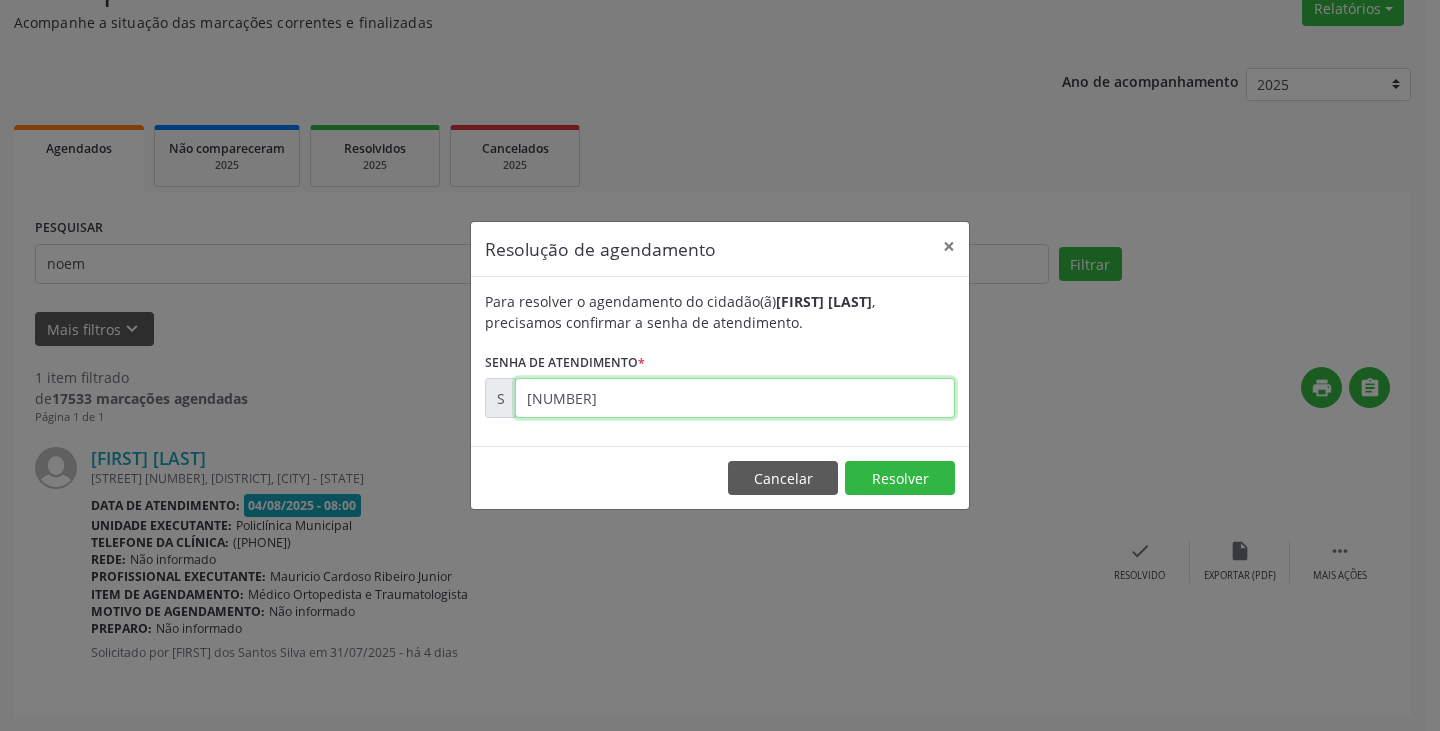 type on "[NUMBER]" 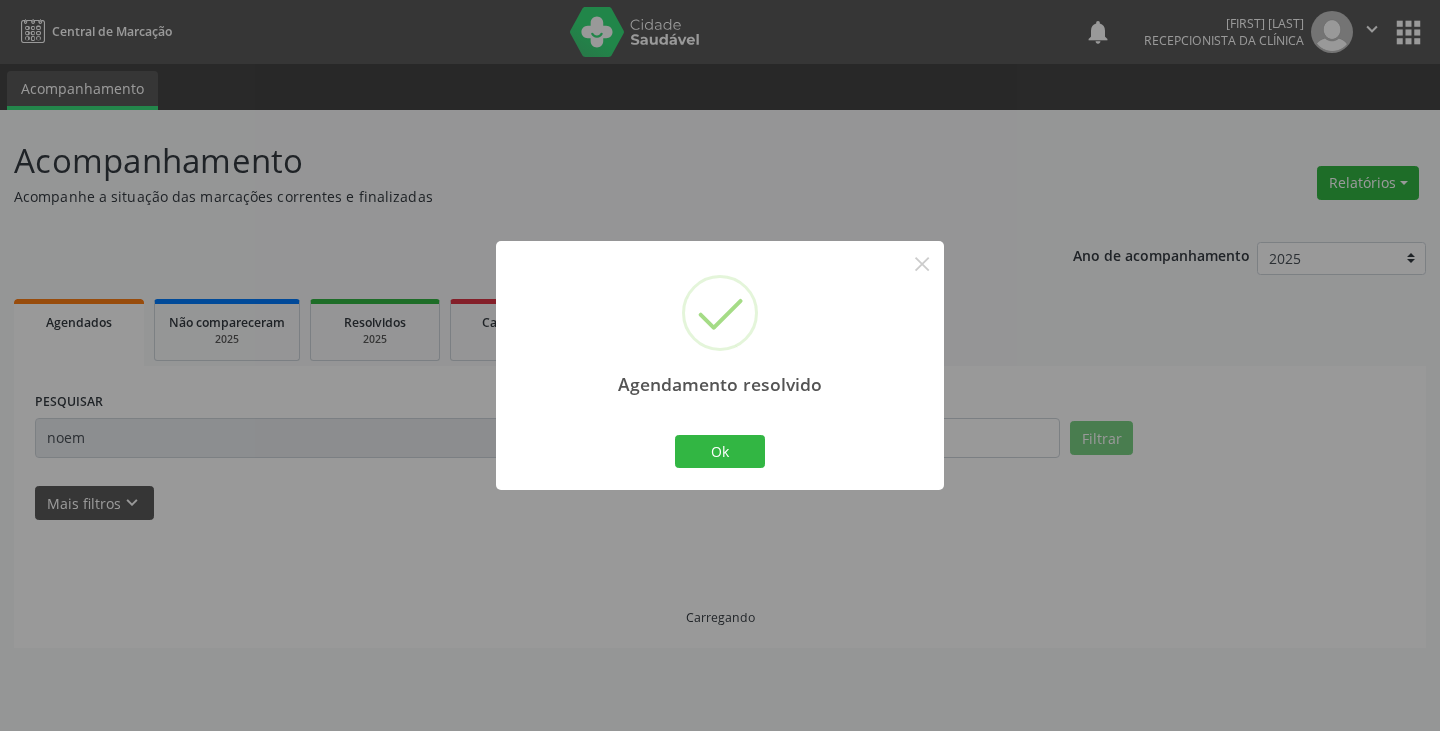 scroll, scrollTop: 0, scrollLeft: 0, axis: both 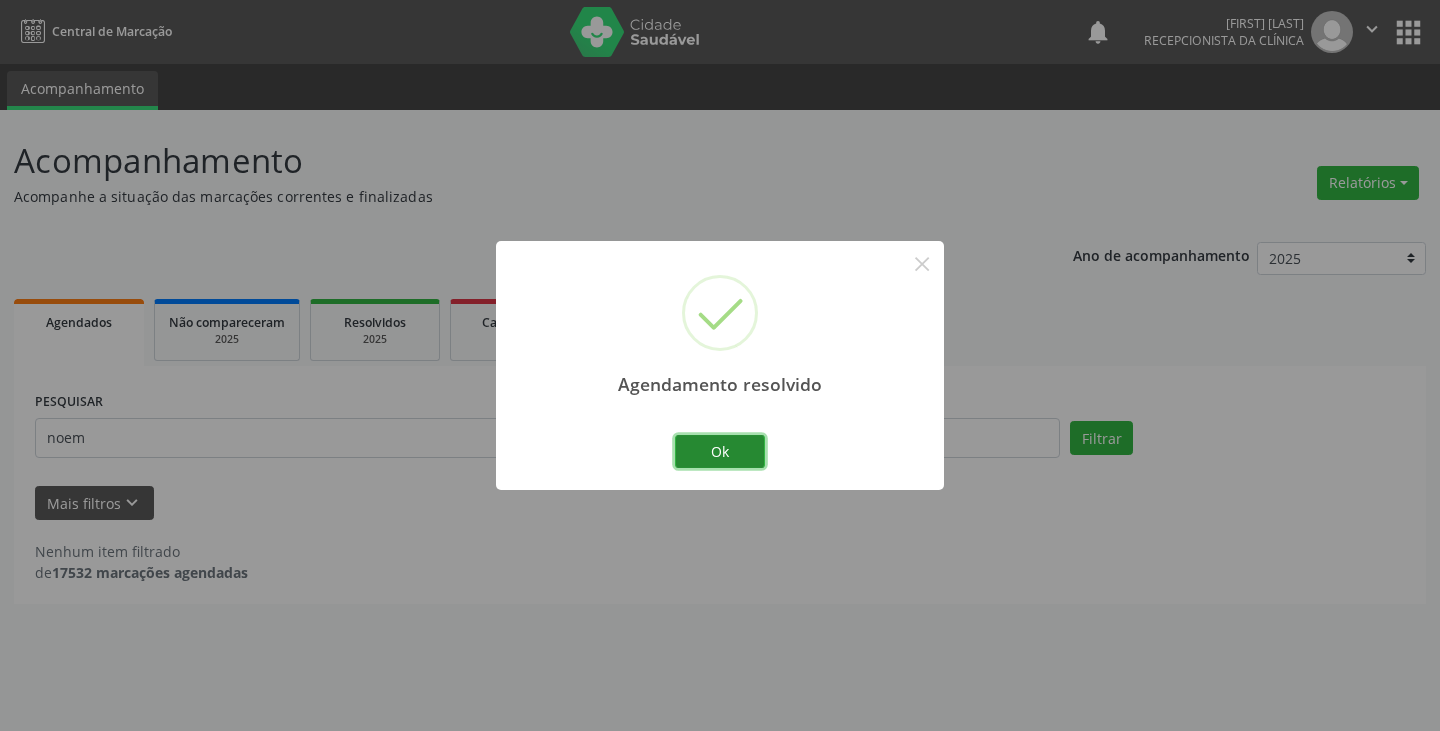 click on "Ok" at bounding box center (720, 452) 